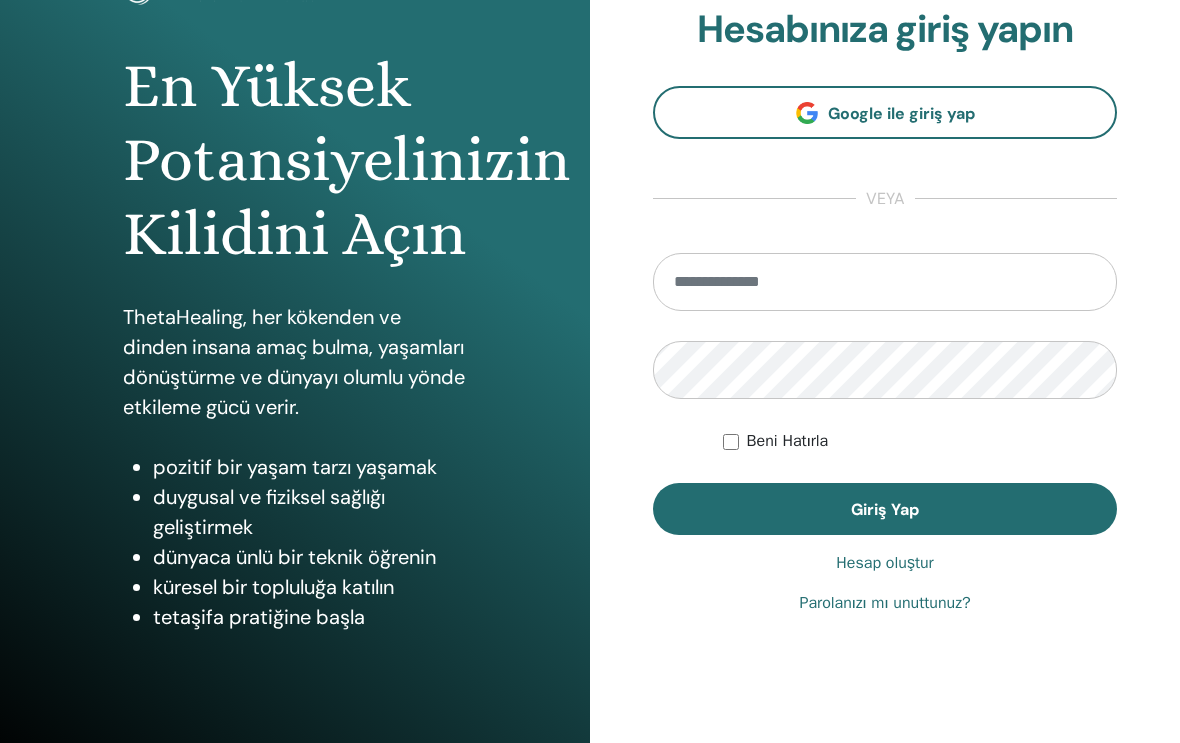 scroll, scrollTop: 184, scrollLeft: 0, axis: vertical 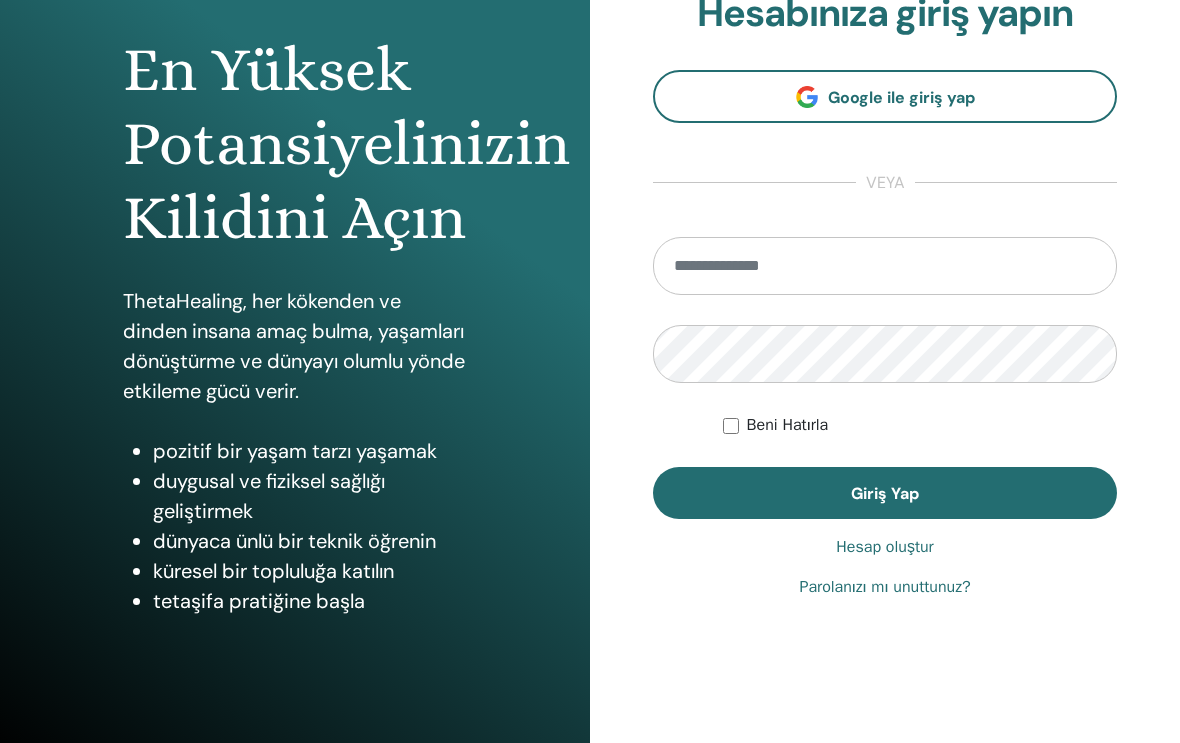 click at bounding box center [885, 267] 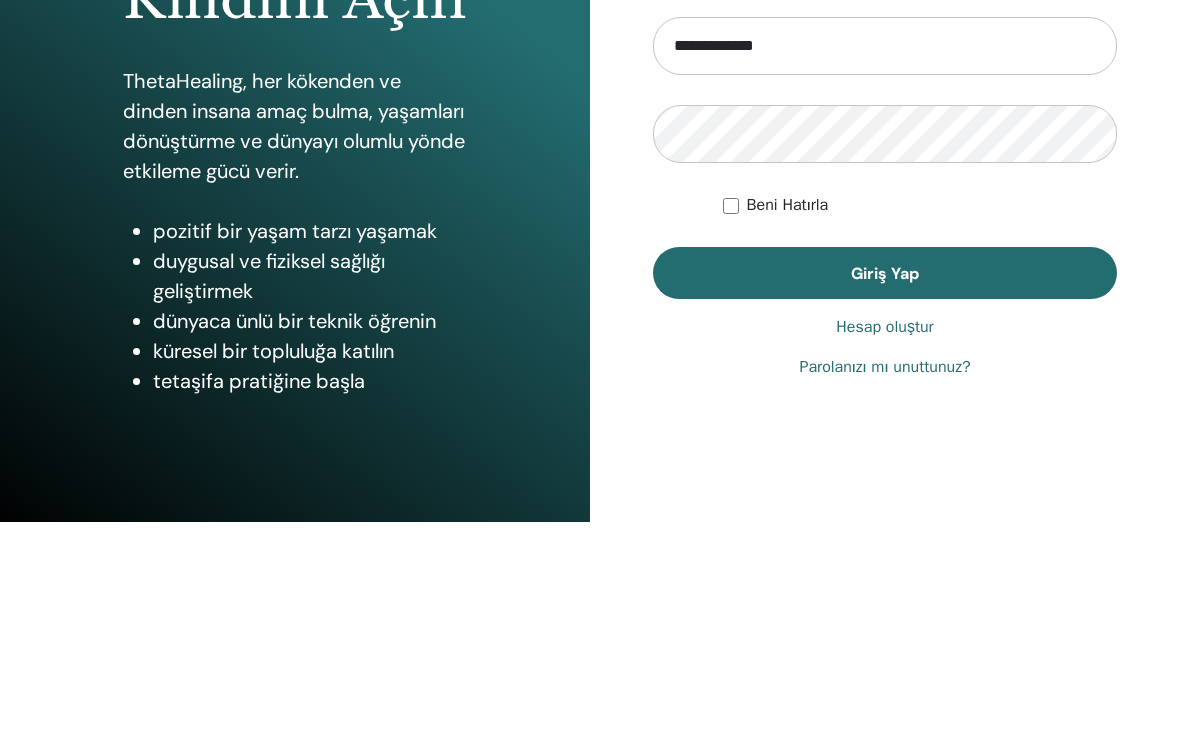 type on "**********" 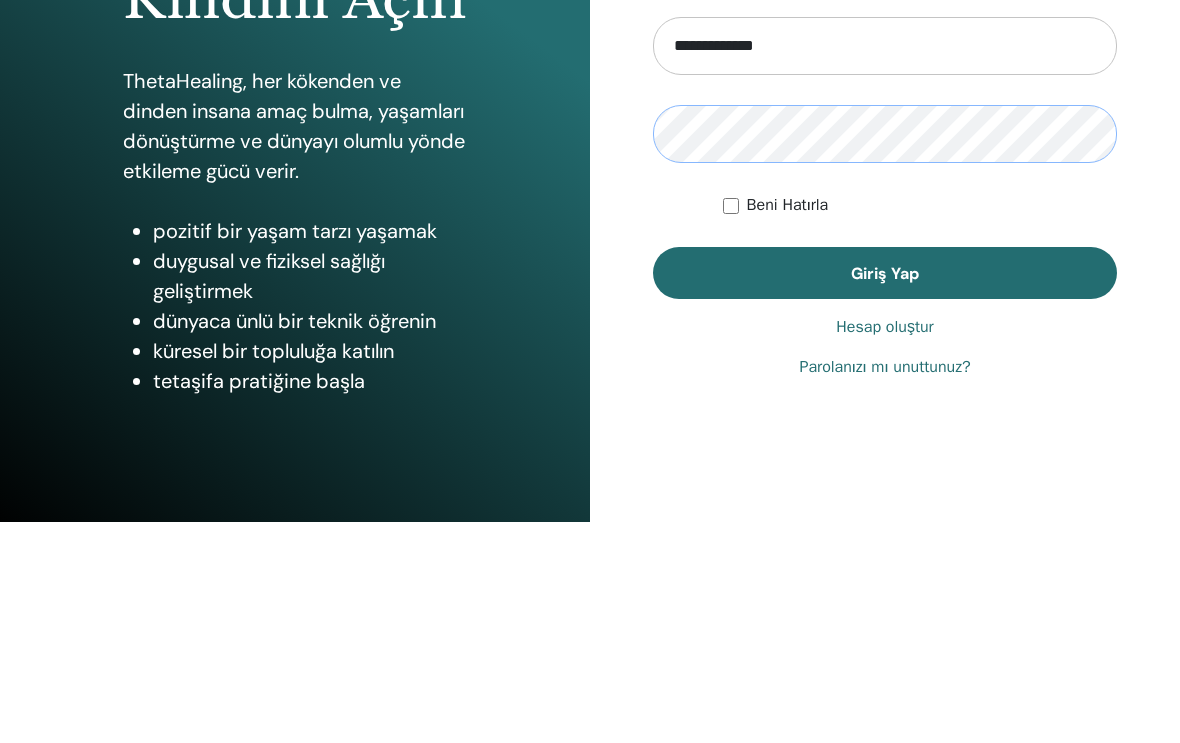 click on "Giriş Yap" at bounding box center [885, 494] 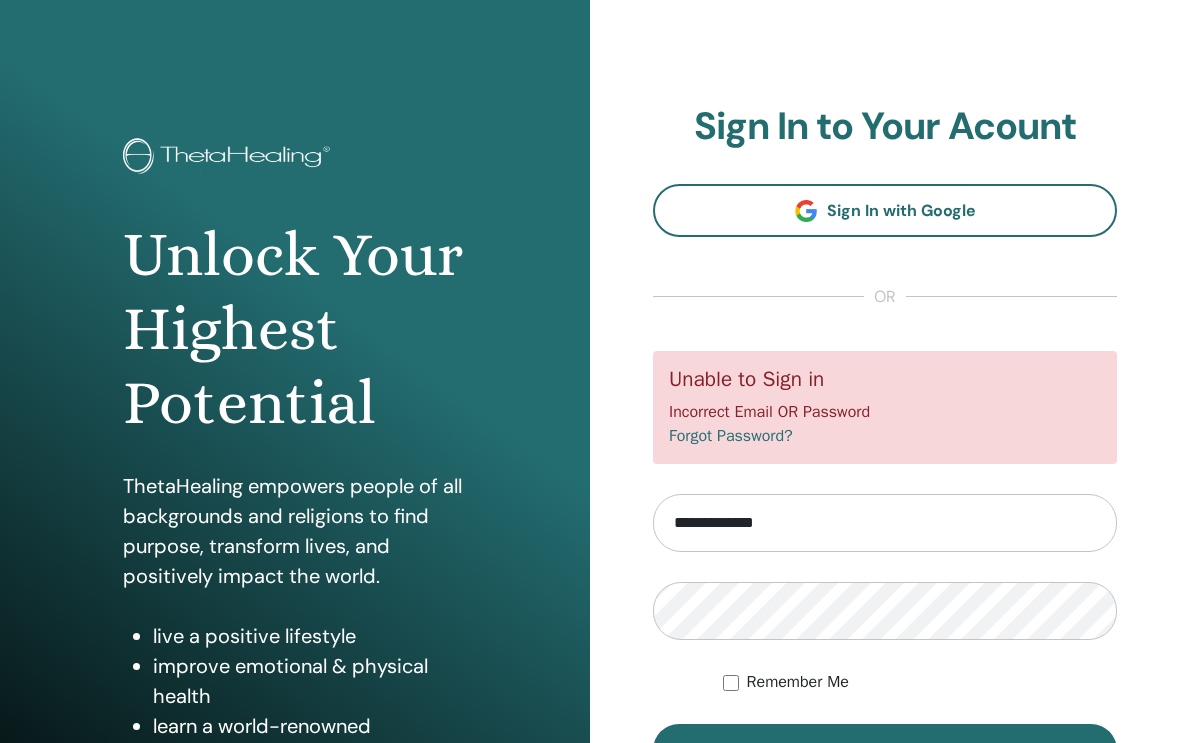 scroll, scrollTop: 0, scrollLeft: 0, axis: both 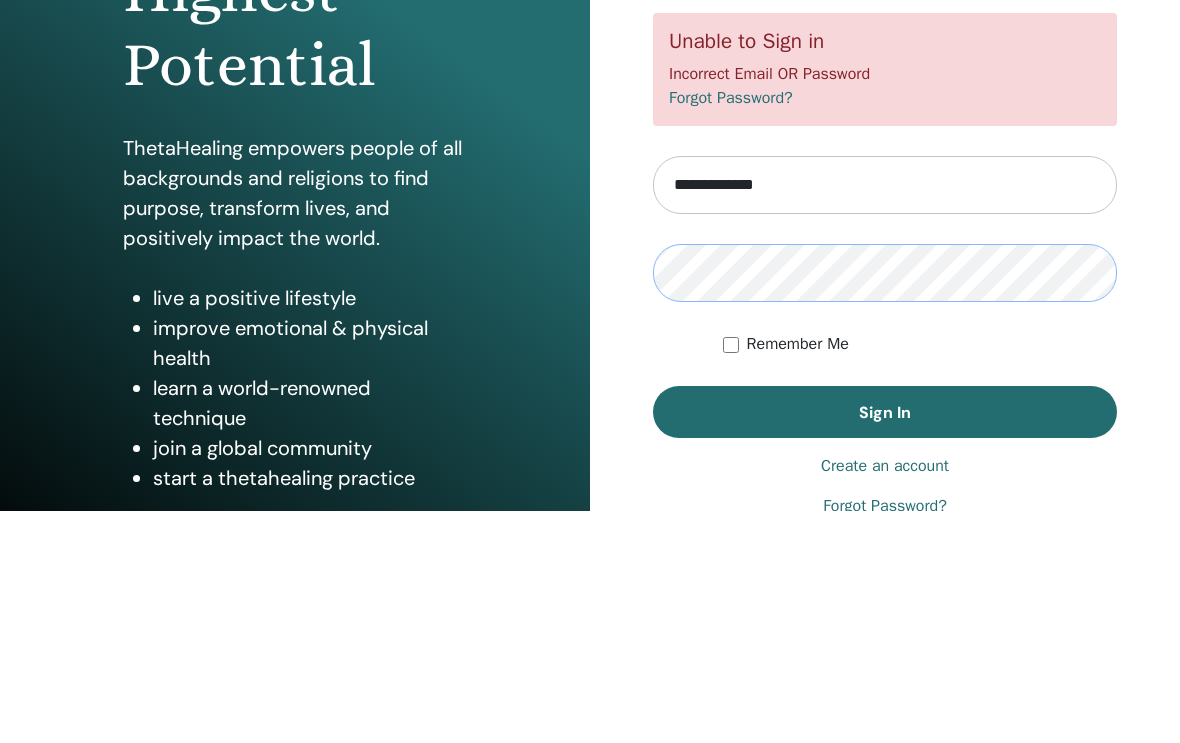 click on "Sign In" at bounding box center [885, 645] 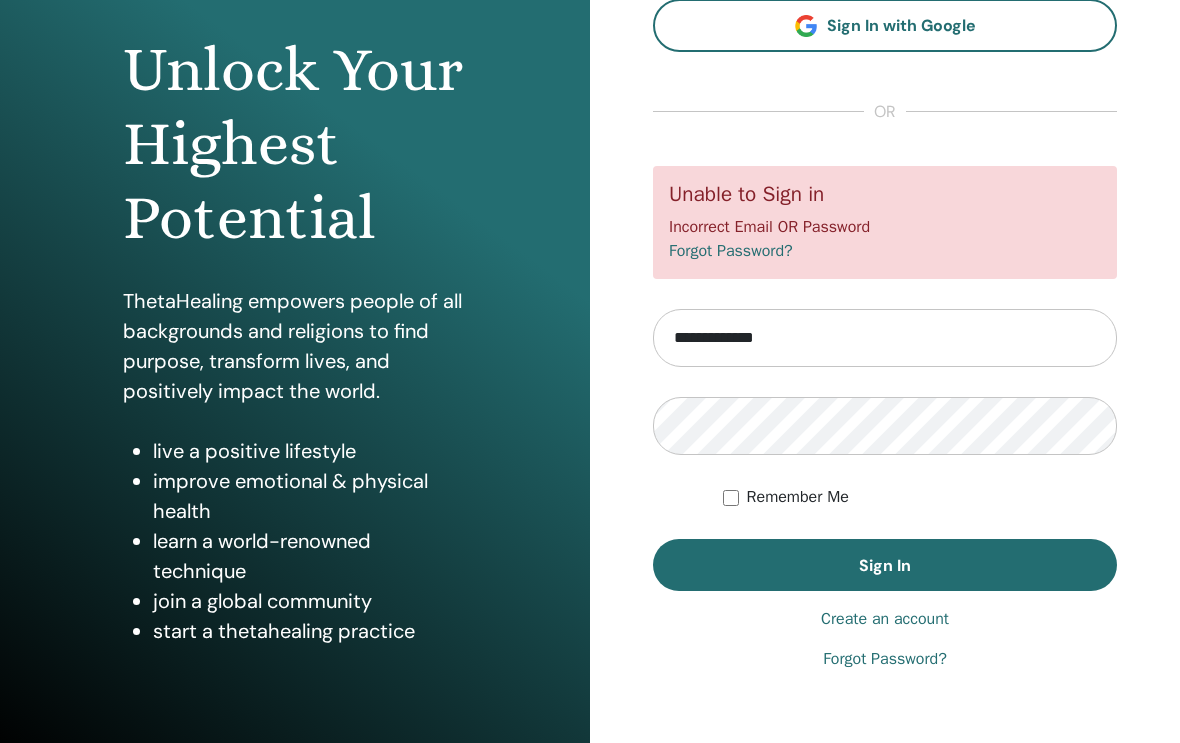 scroll, scrollTop: 184, scrollLeft: 0, axis: vertical 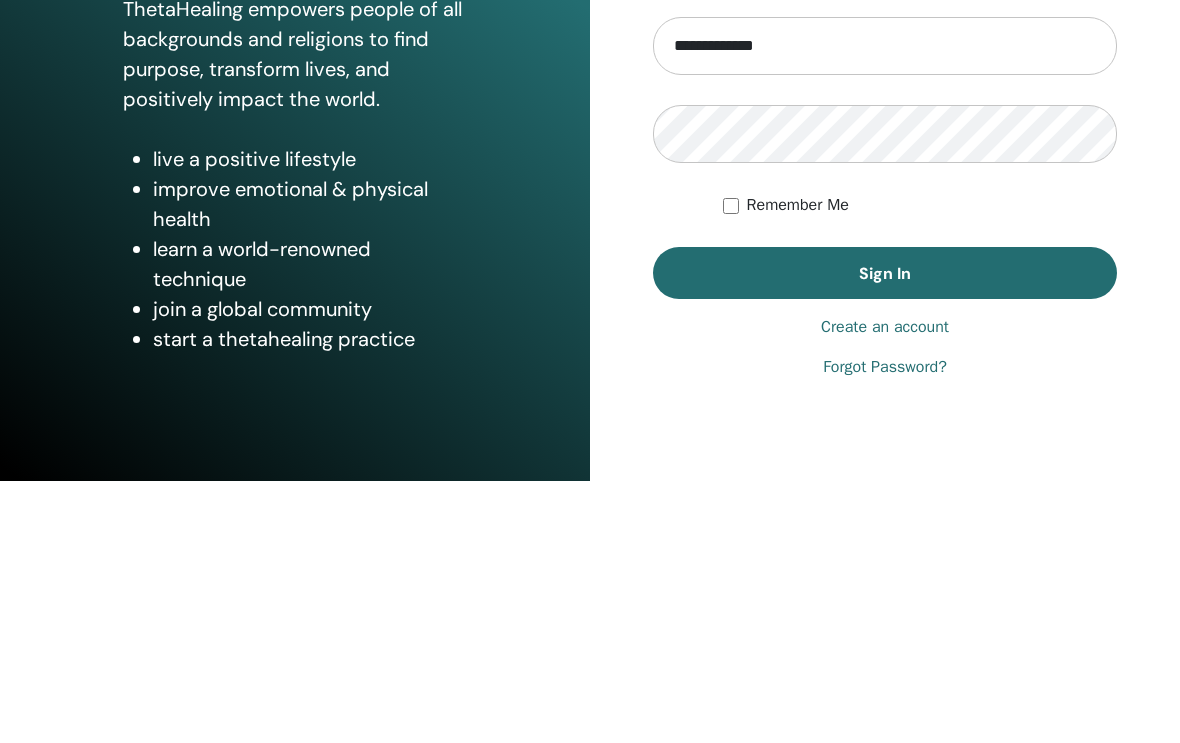click on "Sign In" at bounding box center [885, 535] 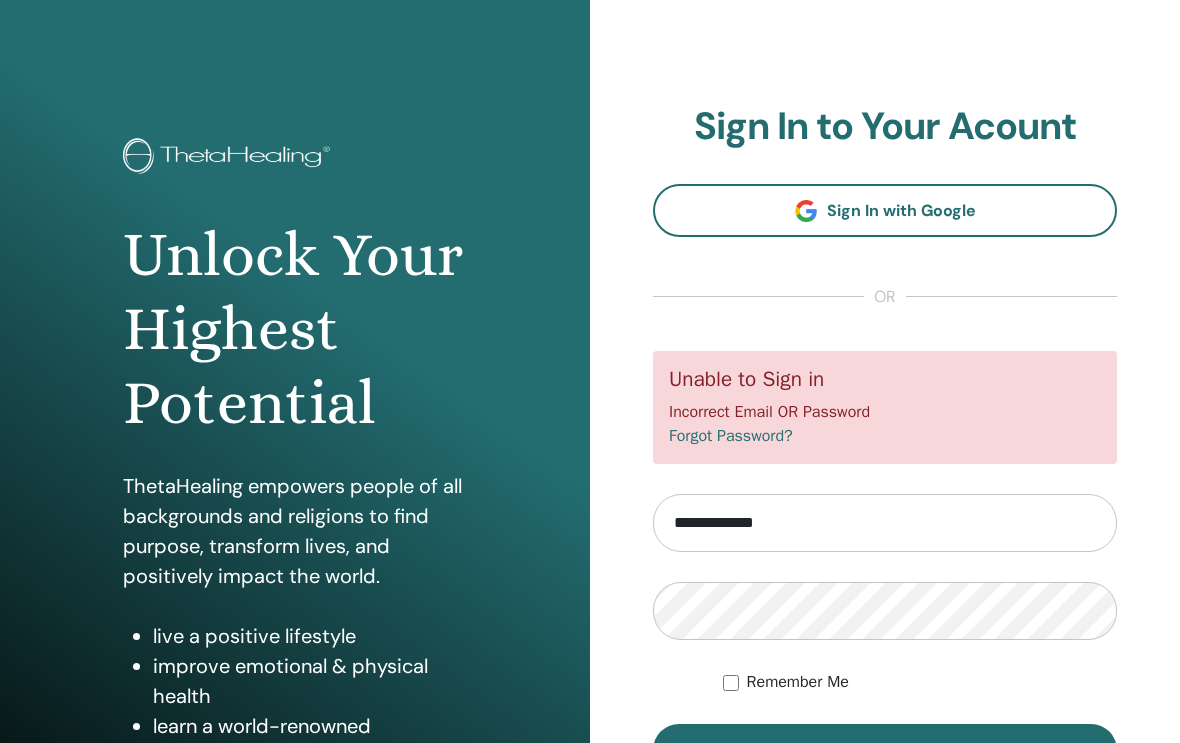 scroll, scrollTop: 217, scrollLeft: 0, axis: vertical 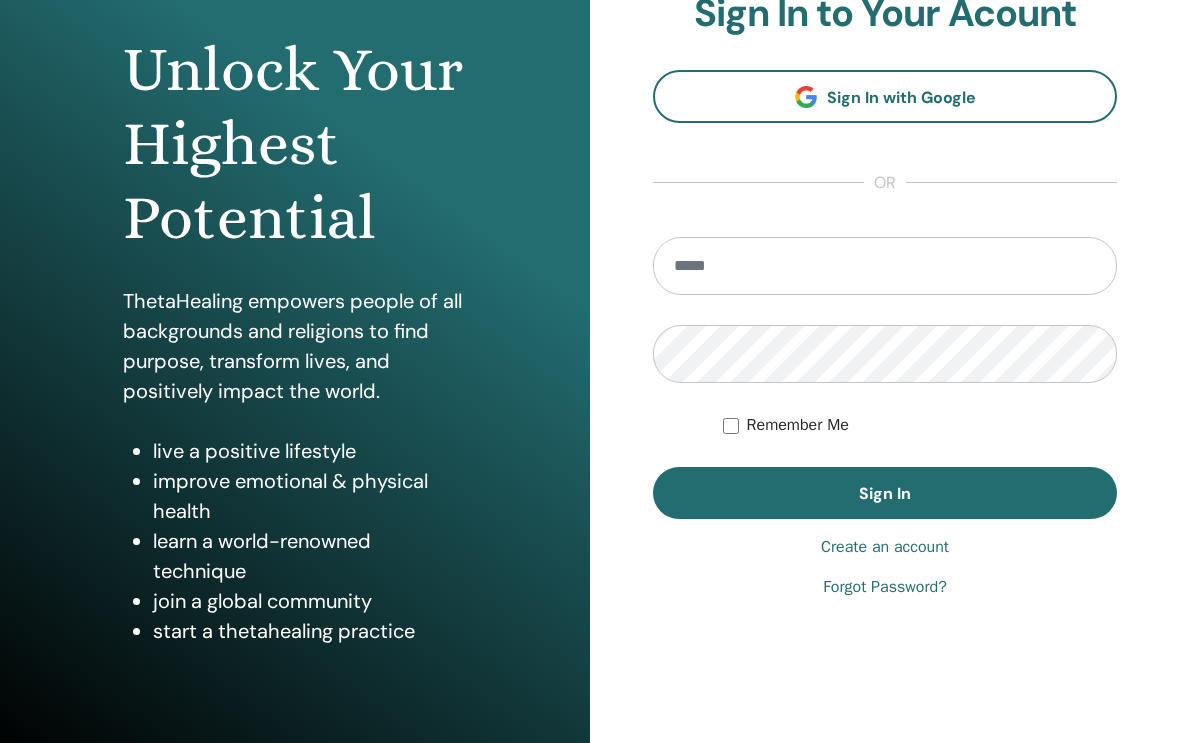 click on "Unlock Your Highest Potential" at bounding box center [294, 145] 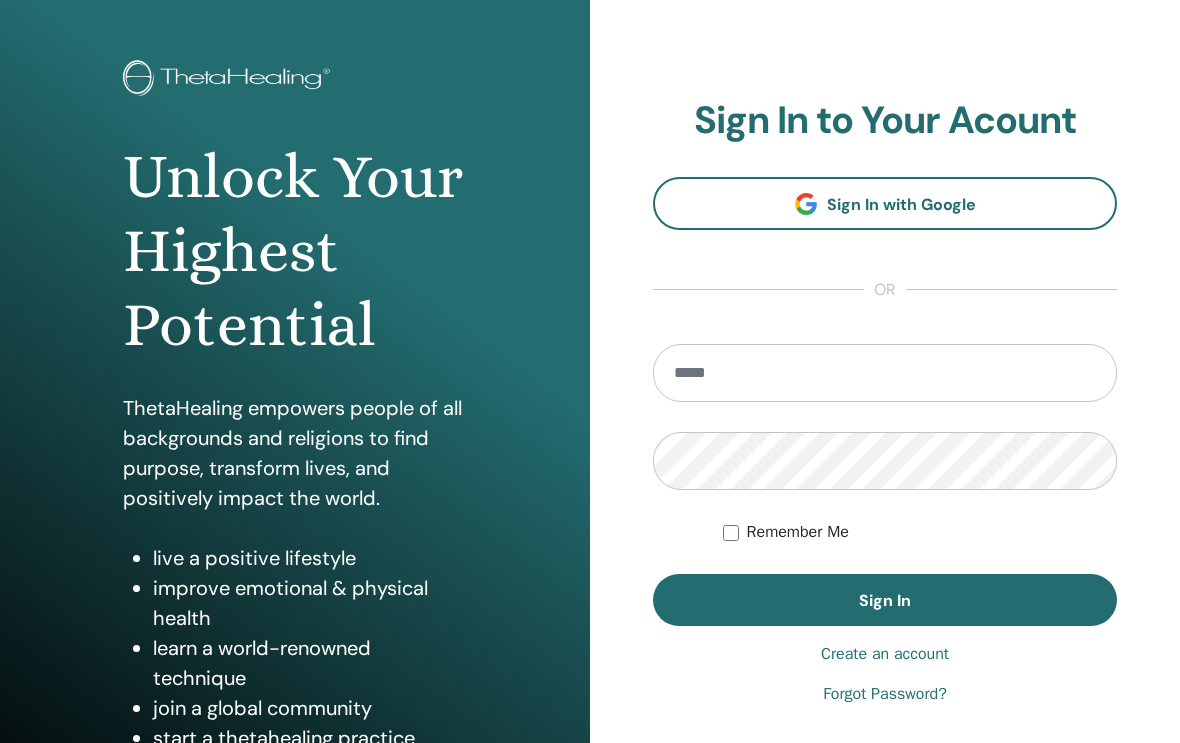 scroll, scrollTop: 184, scrollLeft: 0, axis: vertical 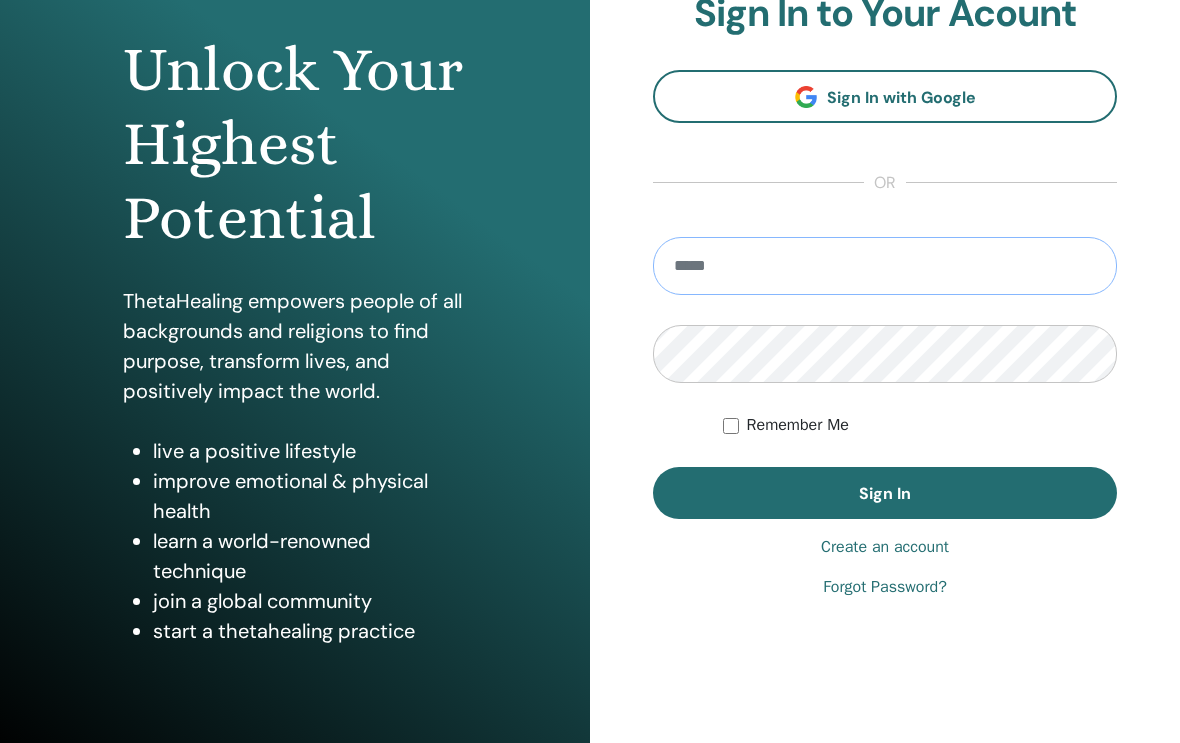 click at bounding box center (885, 267) 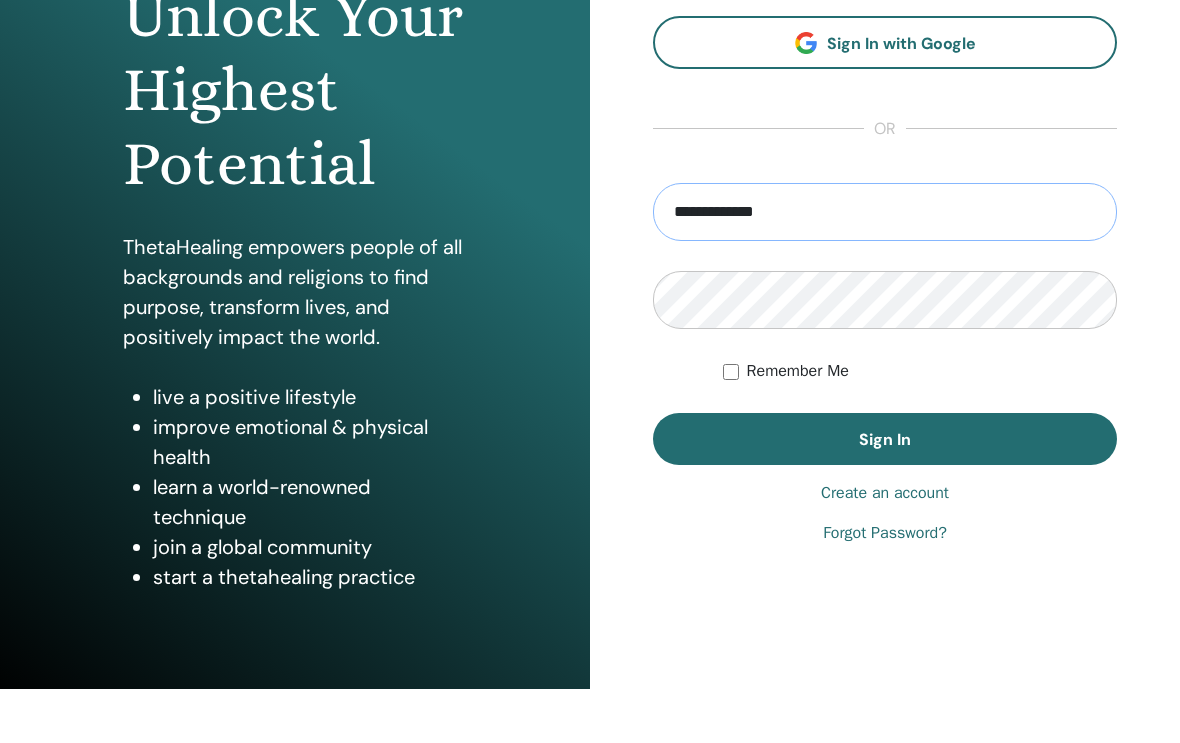 type on "**********" 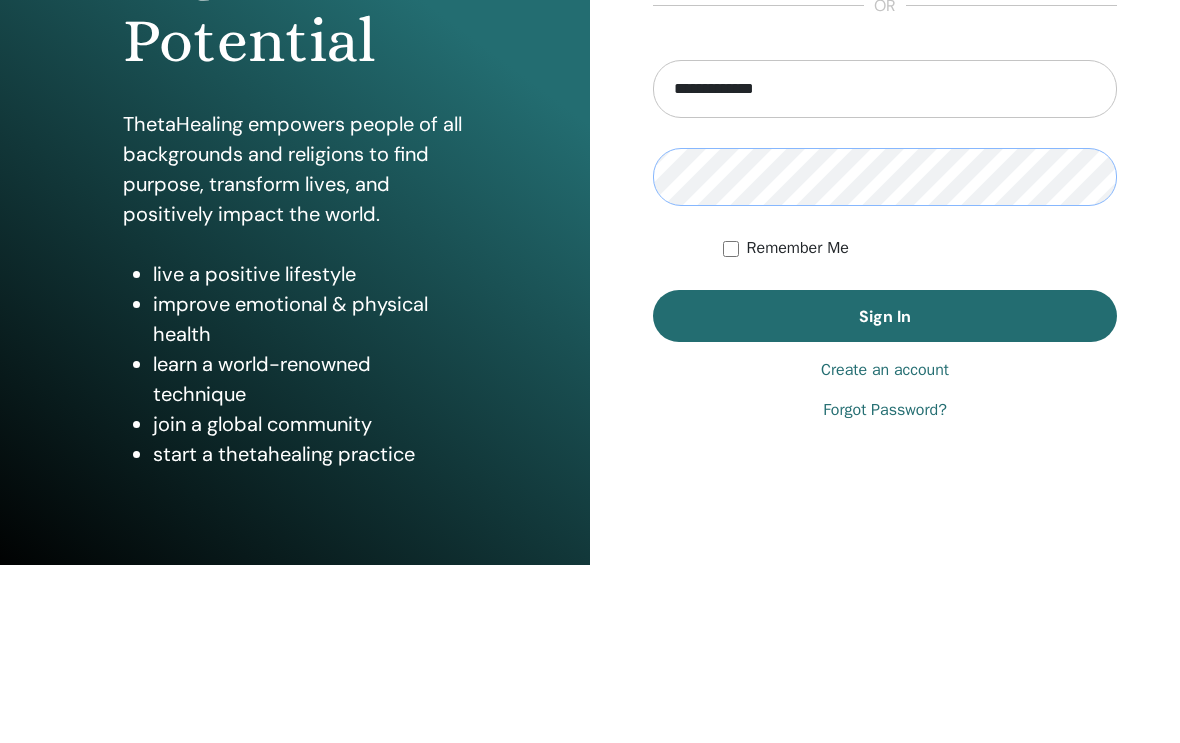 click on "Sign In" at bounding box center (885, 494) 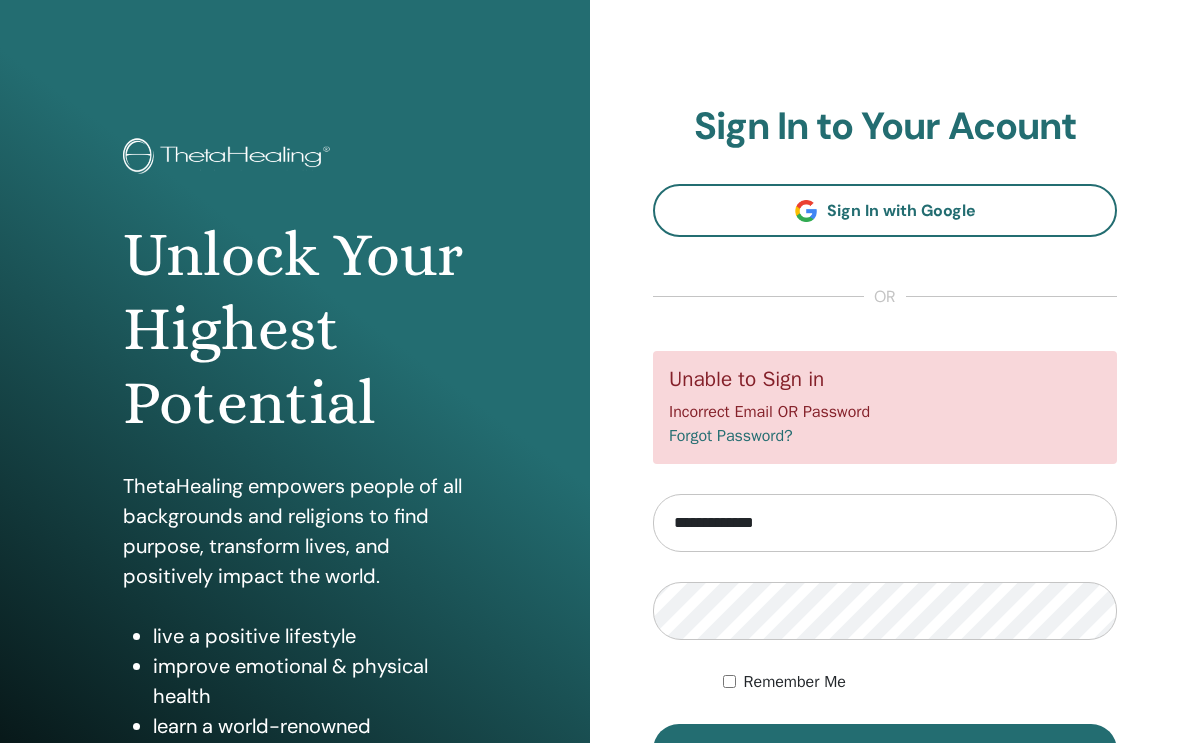 scroll, scrollTop: 0, scrollLeft: 0, axis: both 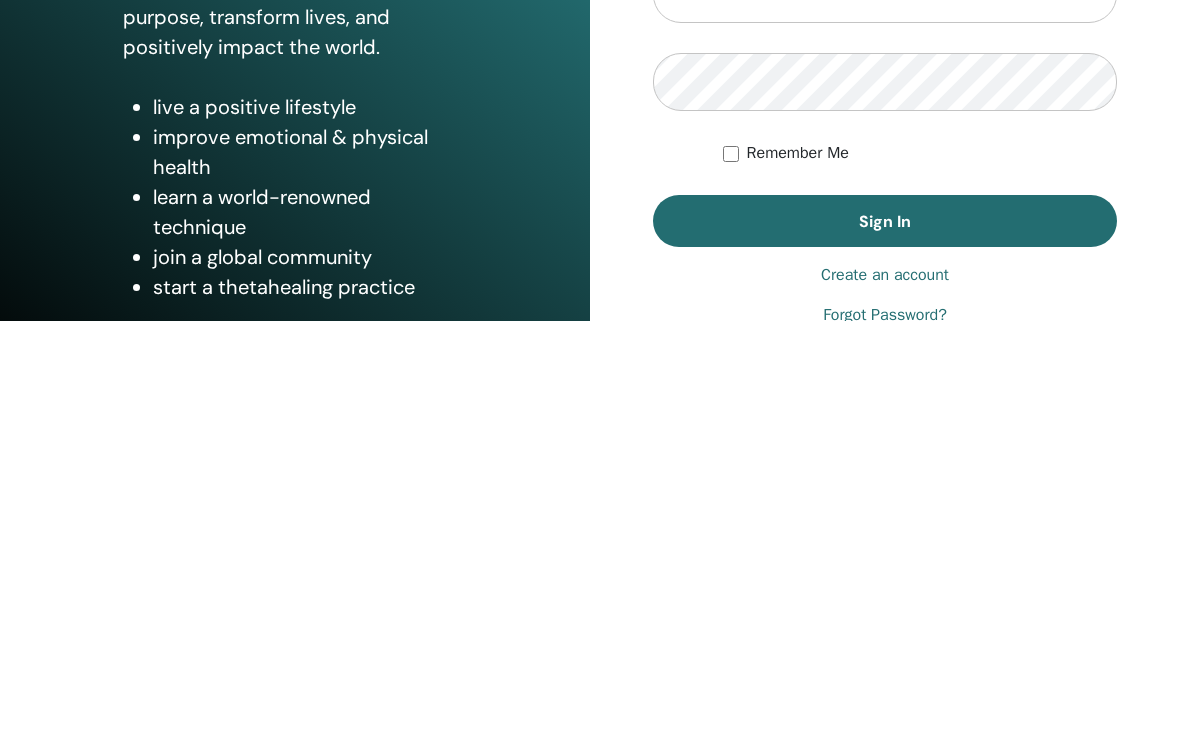 click on "Sign In" at bounding box center (885, 644) 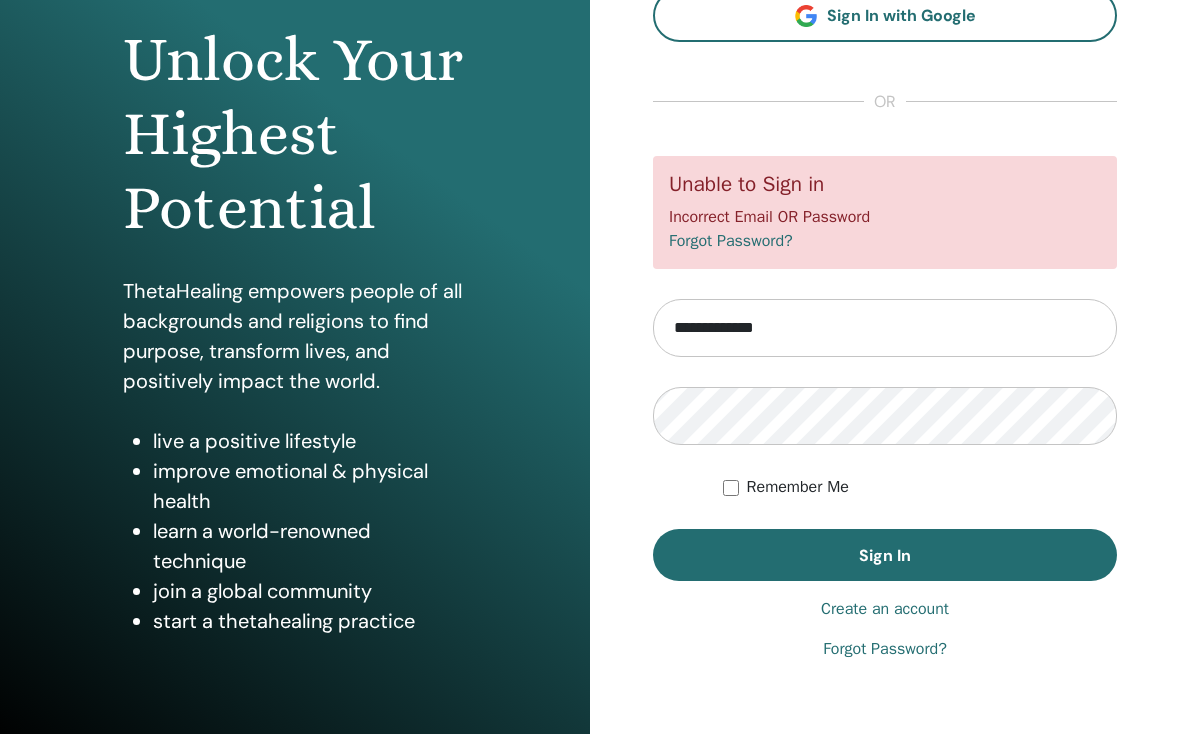 scroll, scrollTop: 184, scrollLeft: 0, axis: vertical 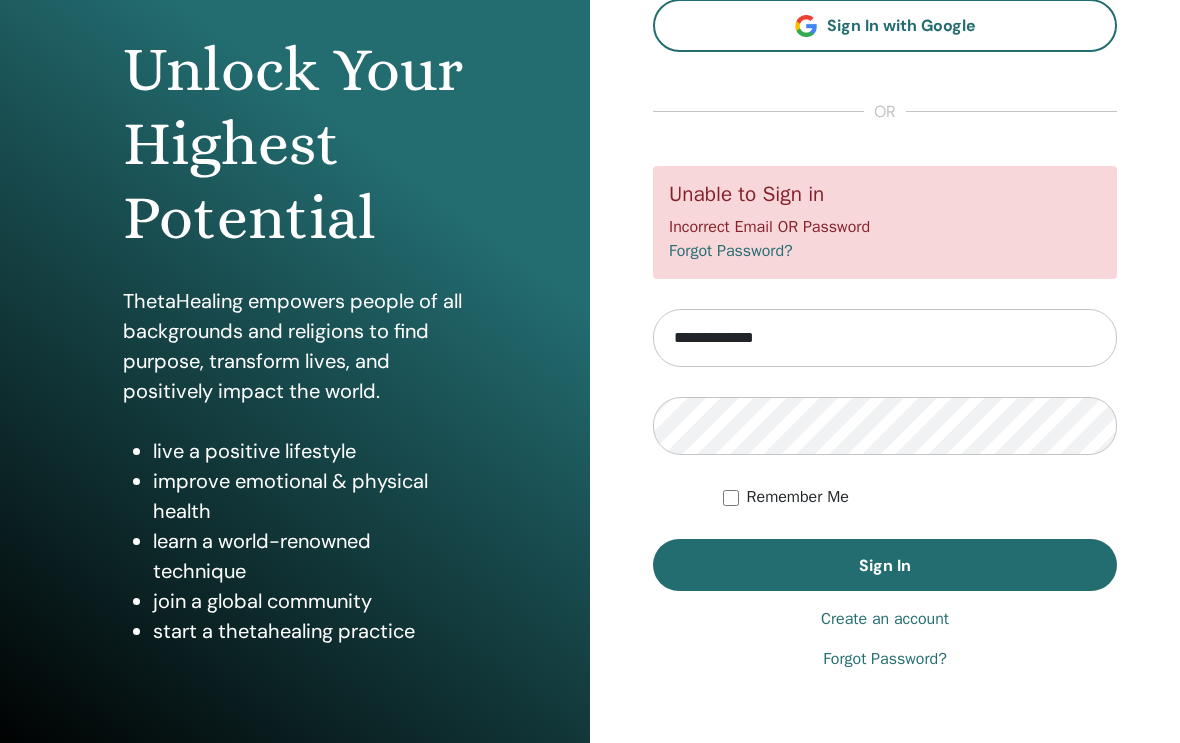 click on "Forgot Password?" at bounding box center [885, 660] 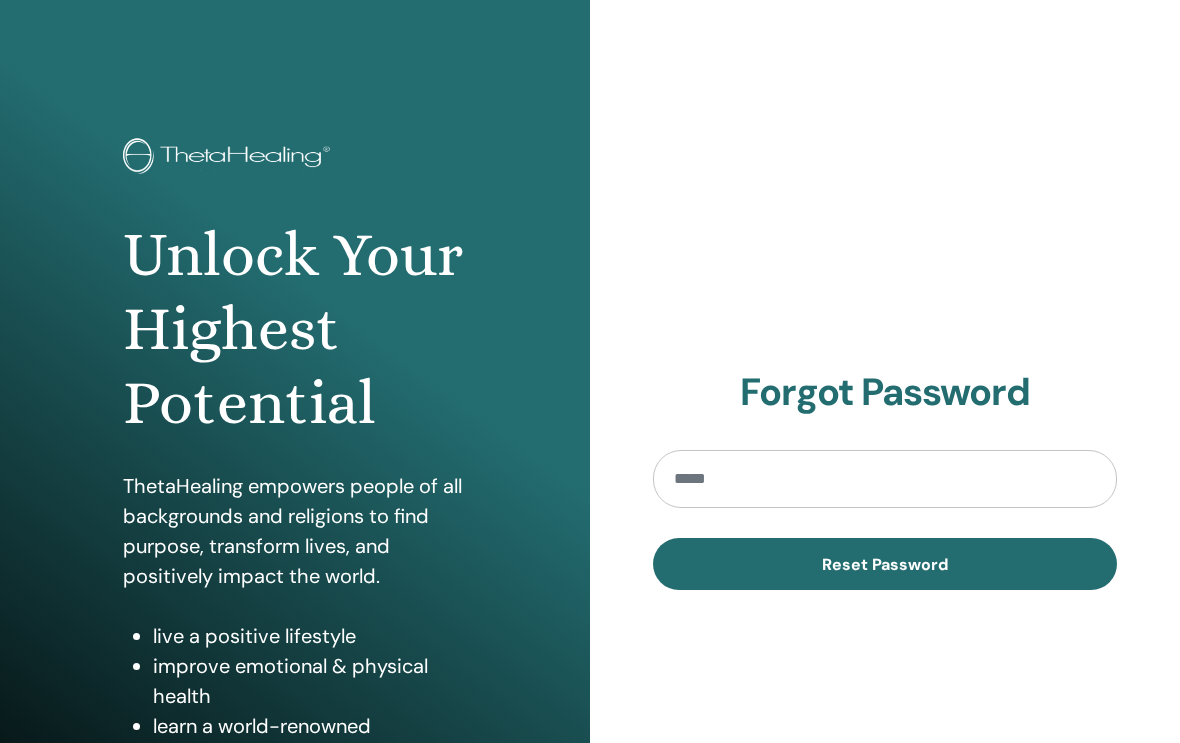 scroll, scrollTop: 0, scrollLeft: 0, axis: both 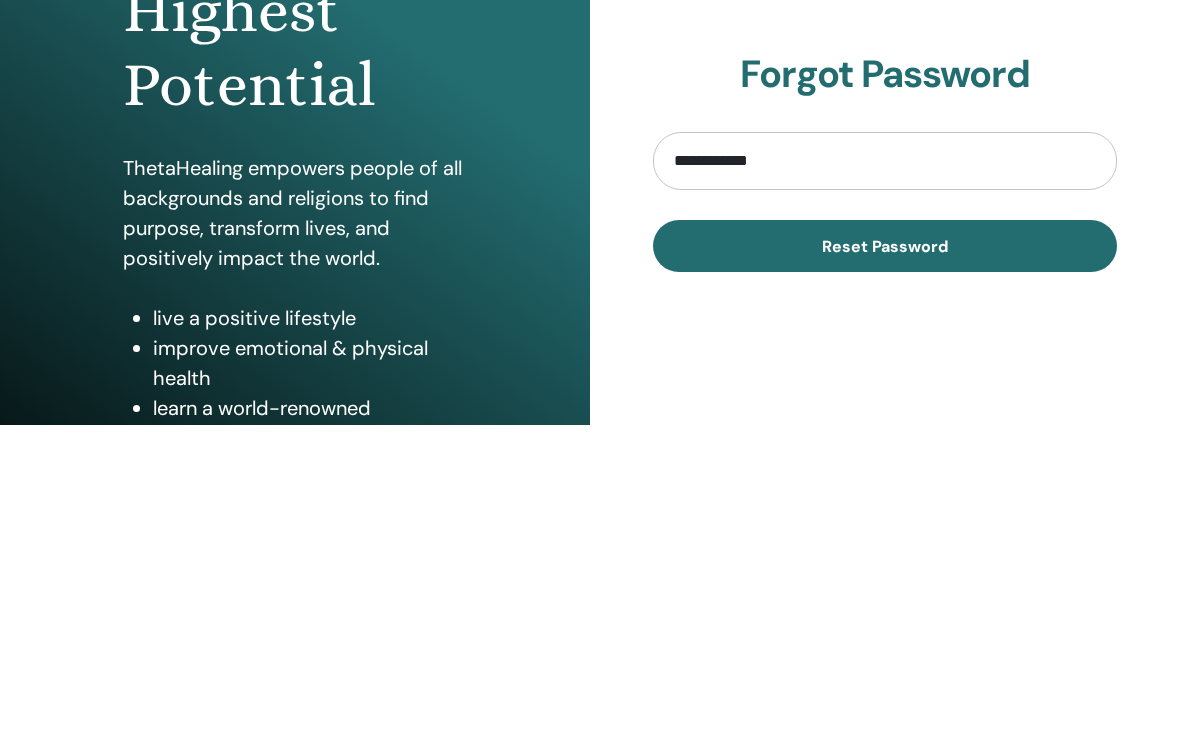 click on "Reset Password" at bounding box center (885, 564) 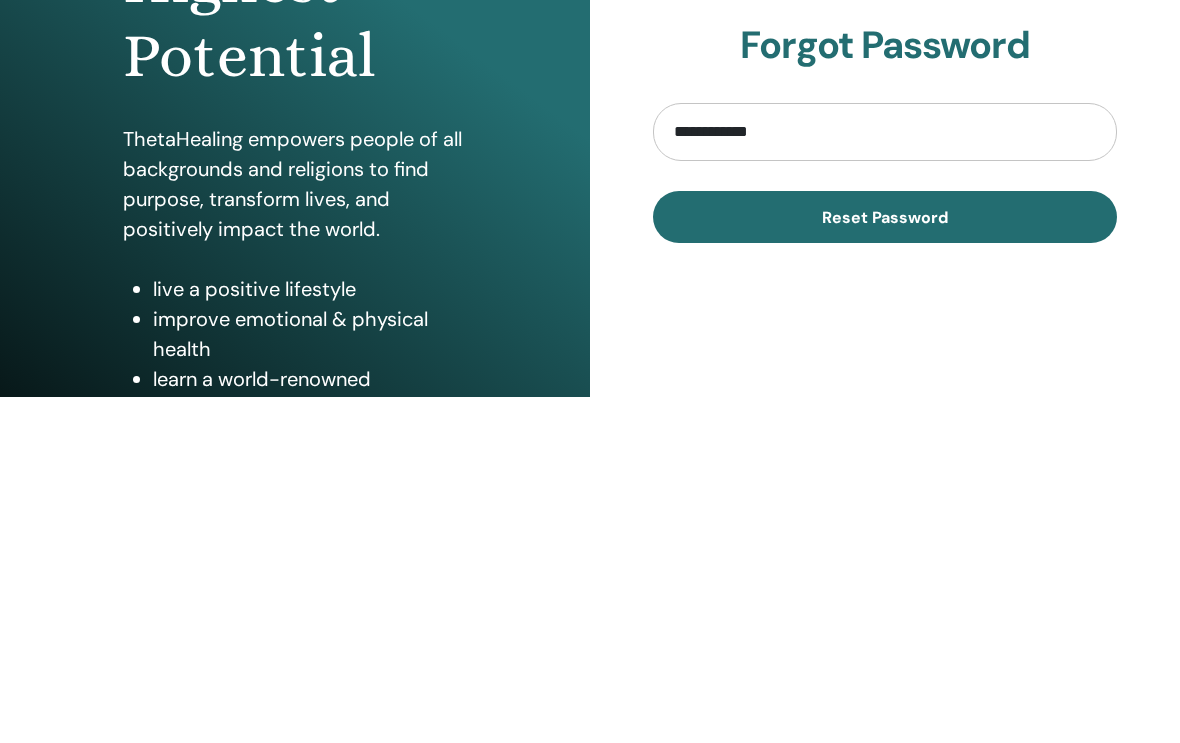 click on "Reset Password" at bounding box center [885, 564] 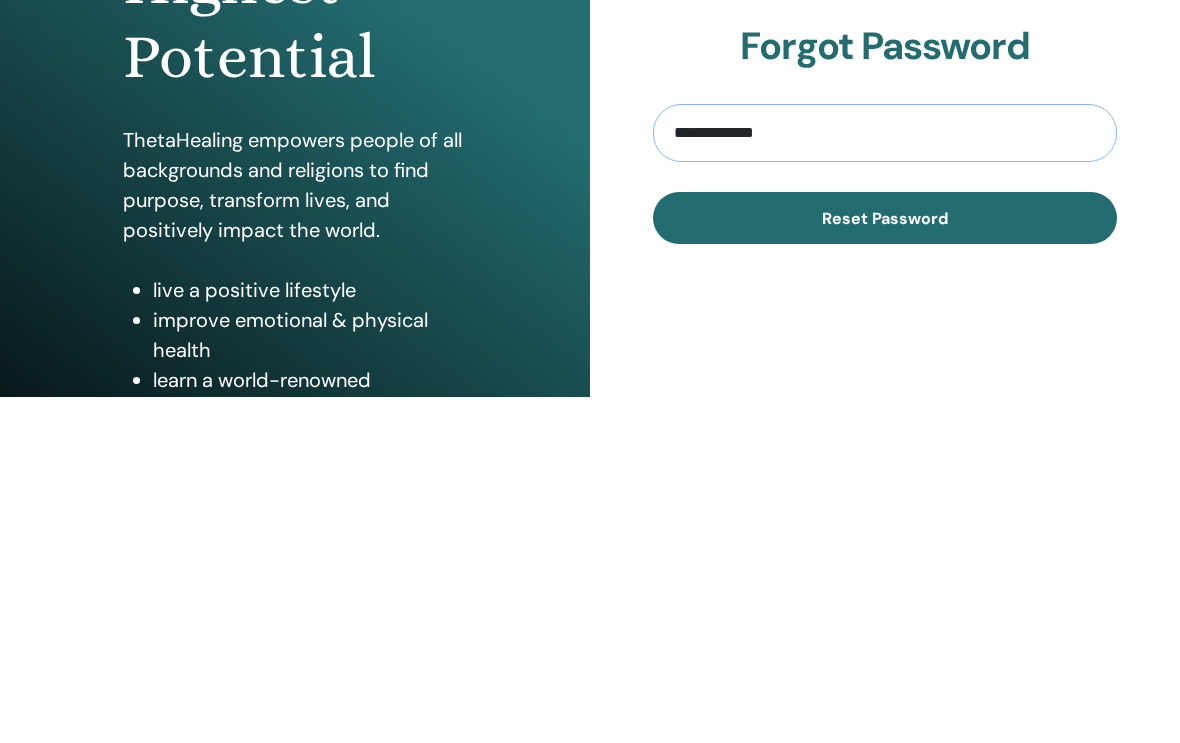 type on "**********" 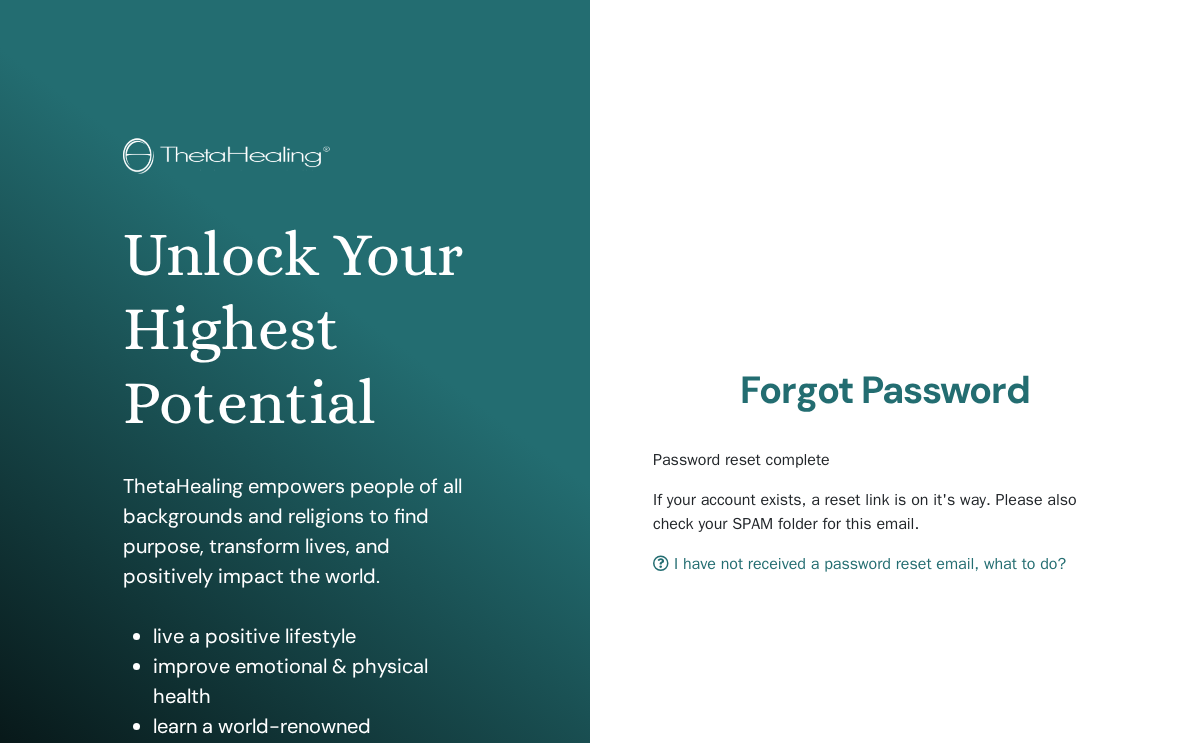 scroll, scrollTop: 0, scrollLeft: 0, axis: both 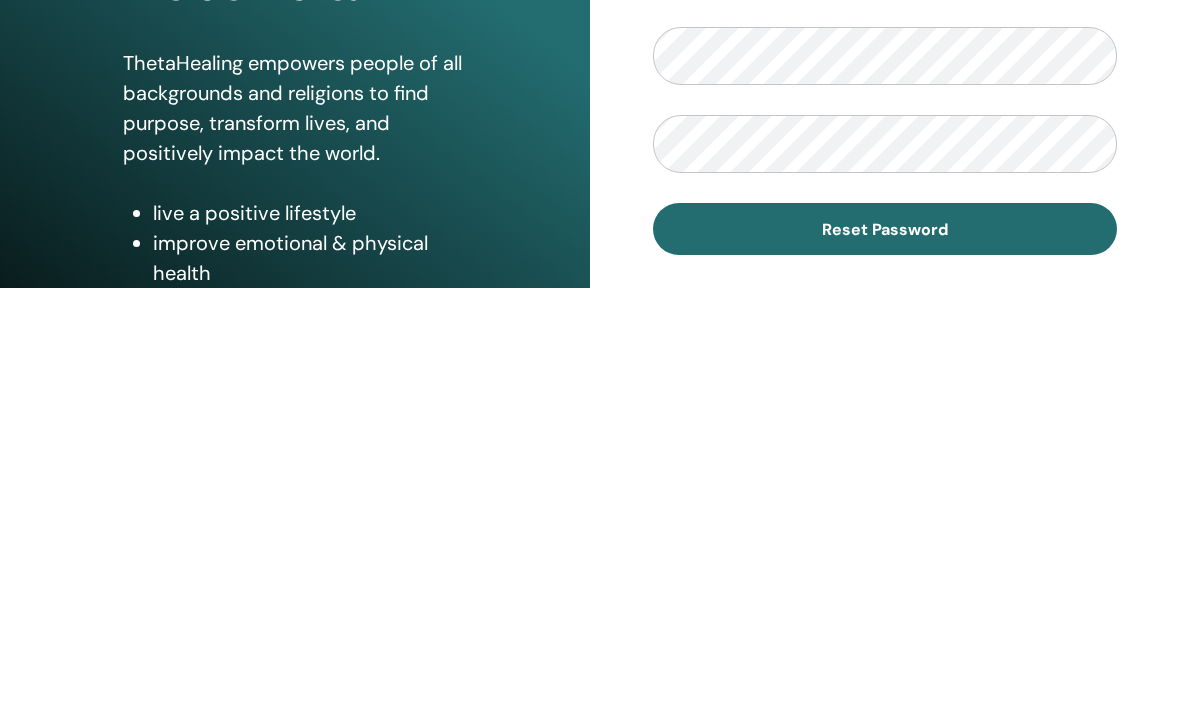 click on "Reset Password" at bounding box center [885, 652] 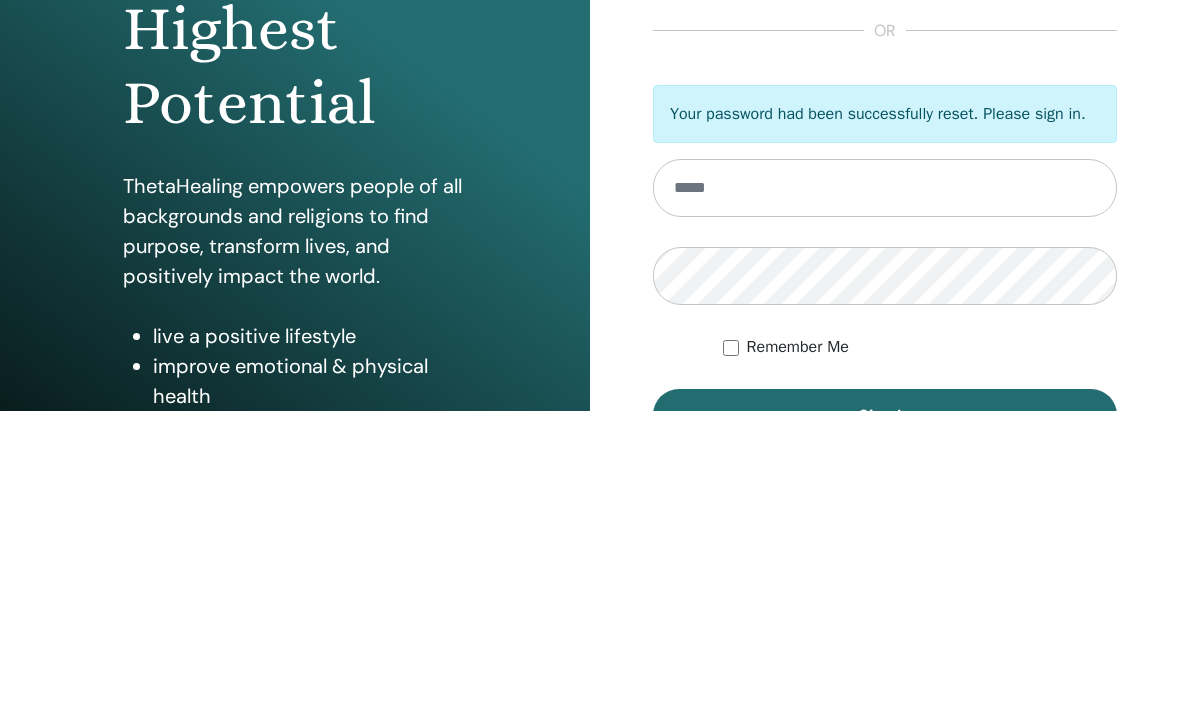 scroll, scrollTop: 300, scrollLeft: 0, axis: vertical 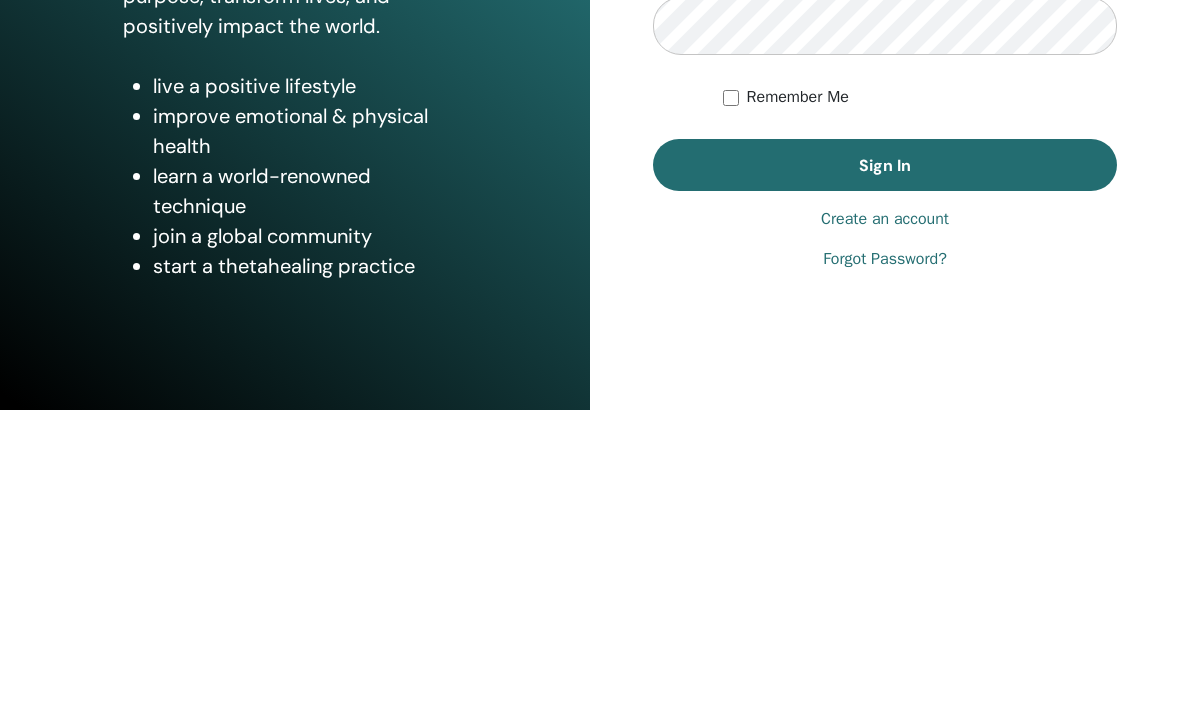type on "**********" 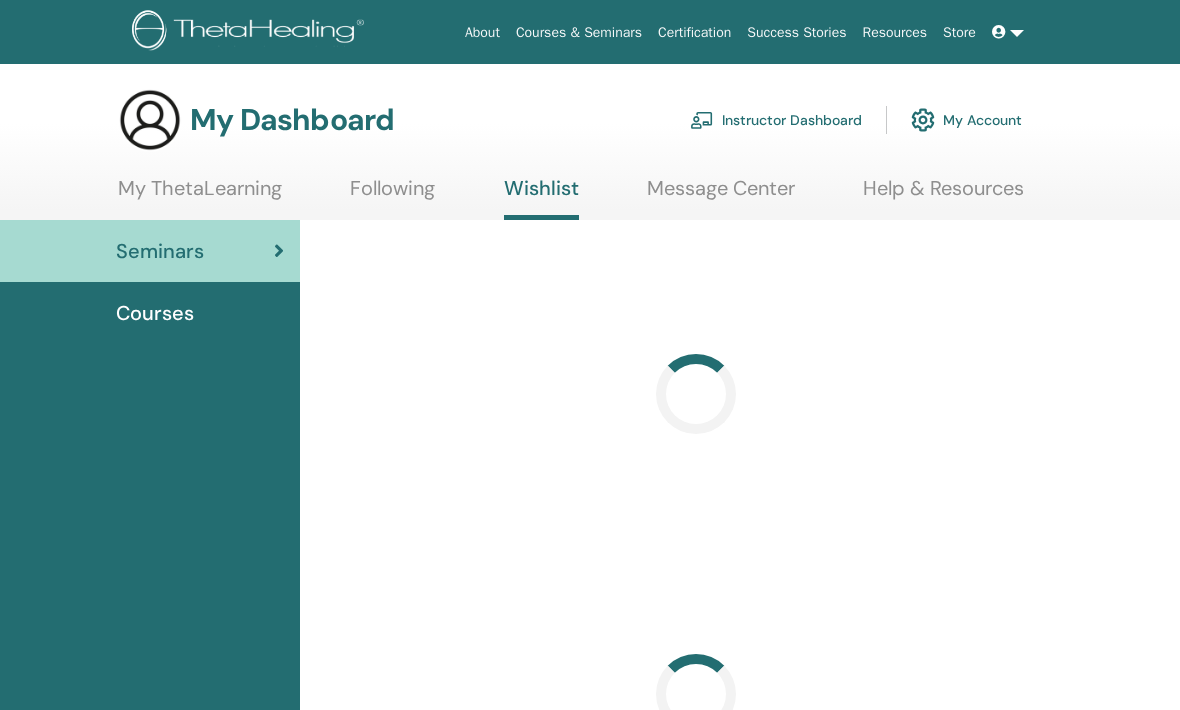 scroll, scrollTop: 0, scrollLeft: 0, axis: both 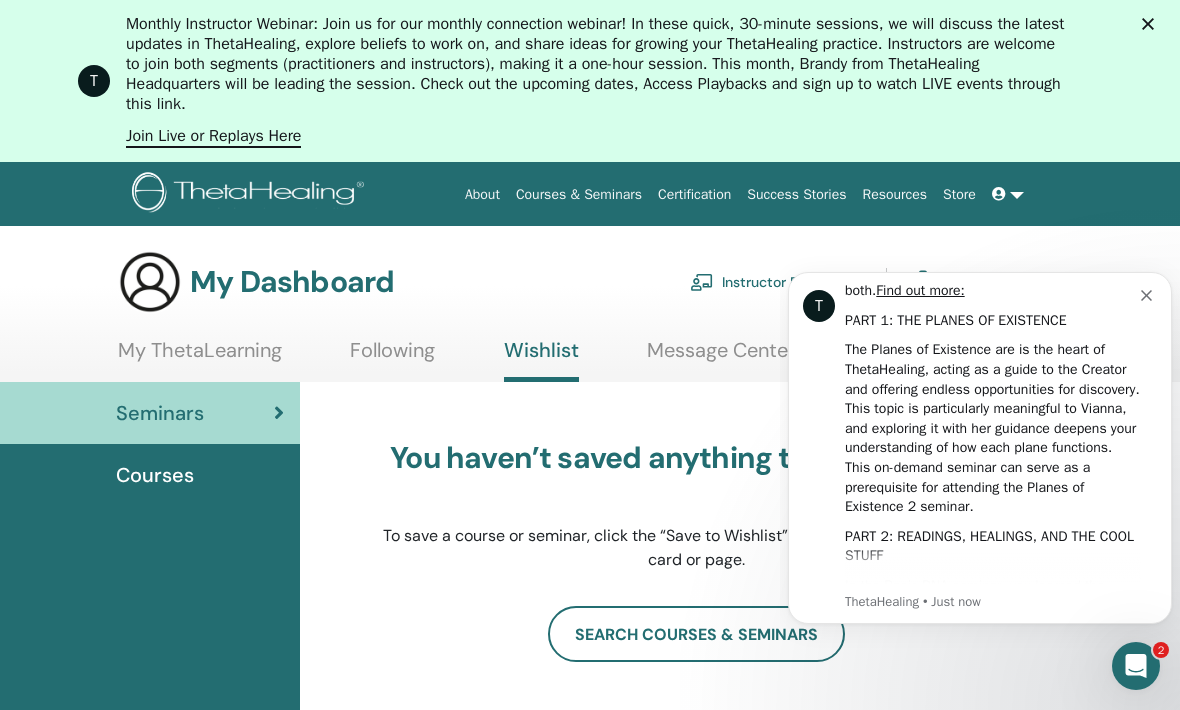 click 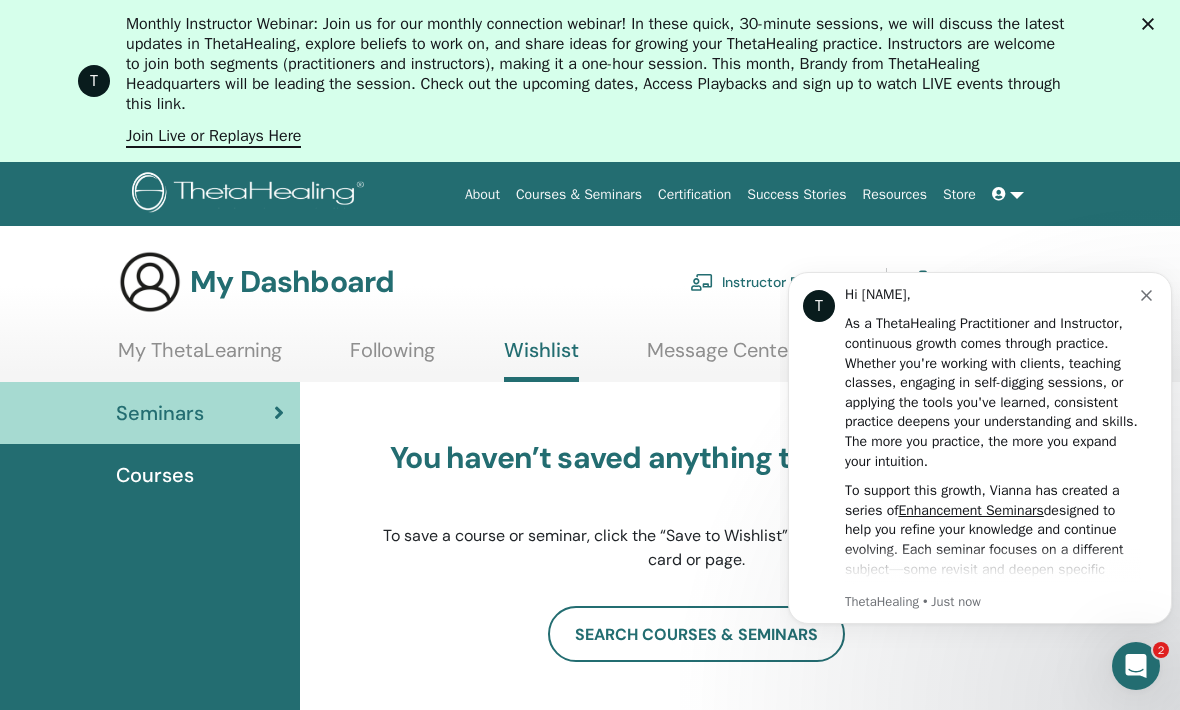 click 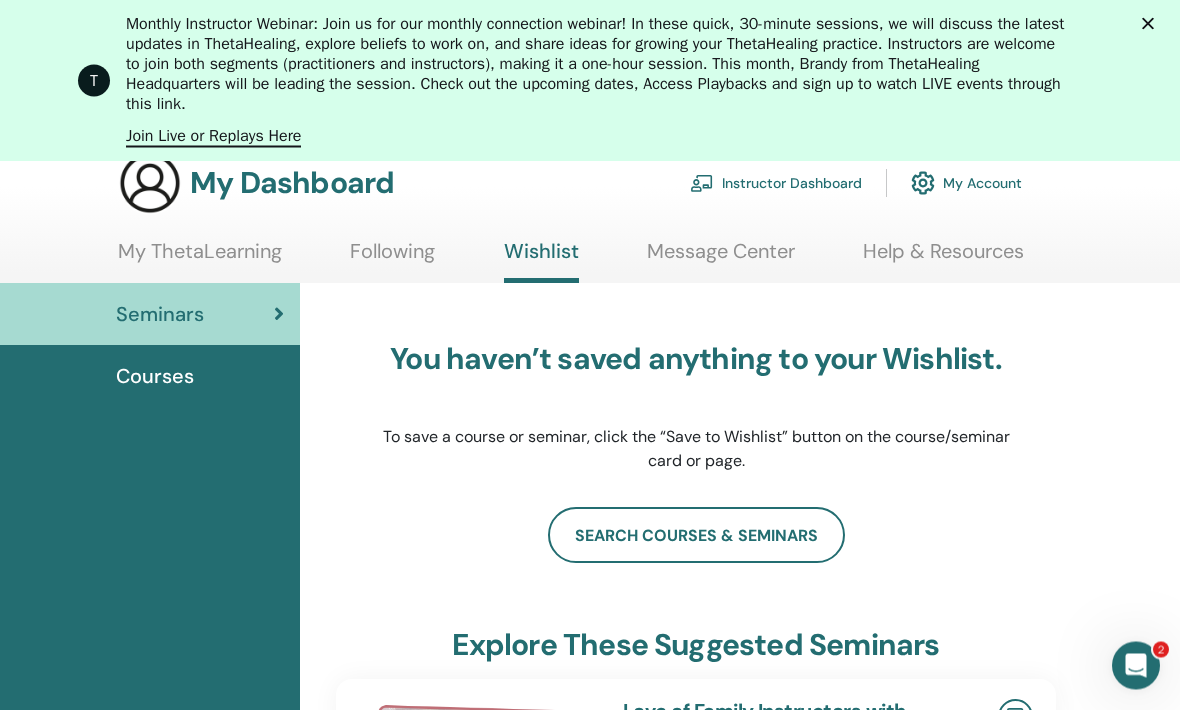 scroll, scrollTop: 91, scrollLeft: 0, axis: vertical 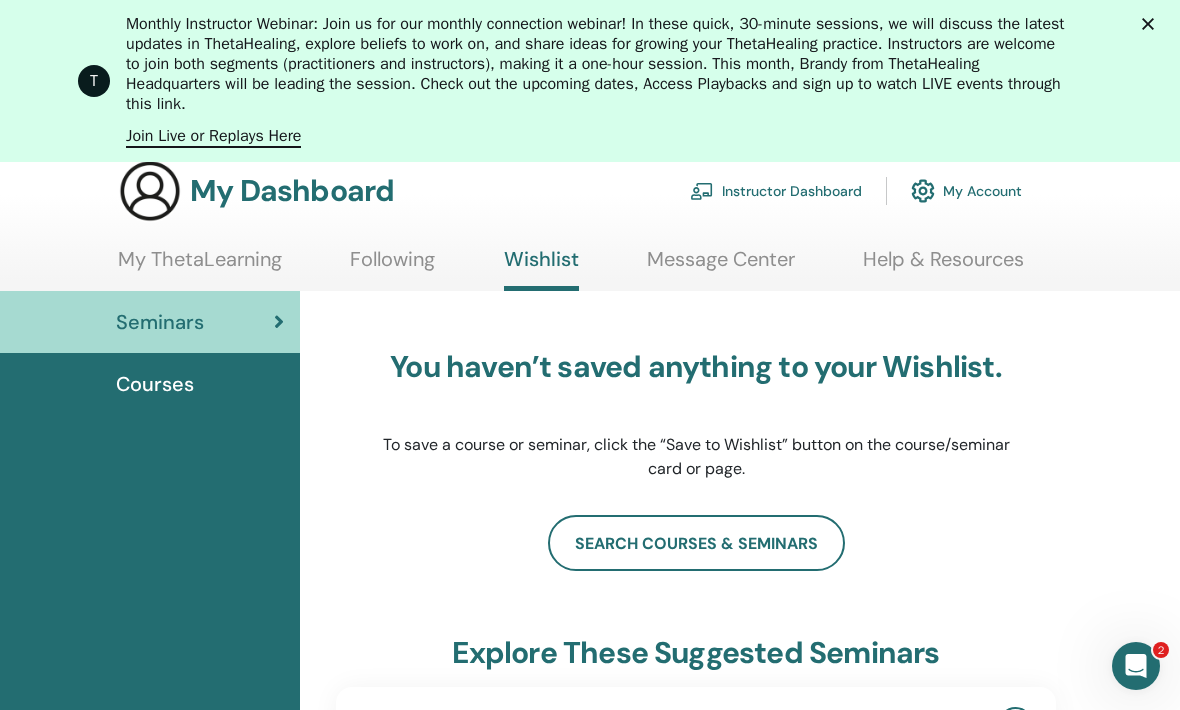 click on "My Account" at bounding box center (966, 191) 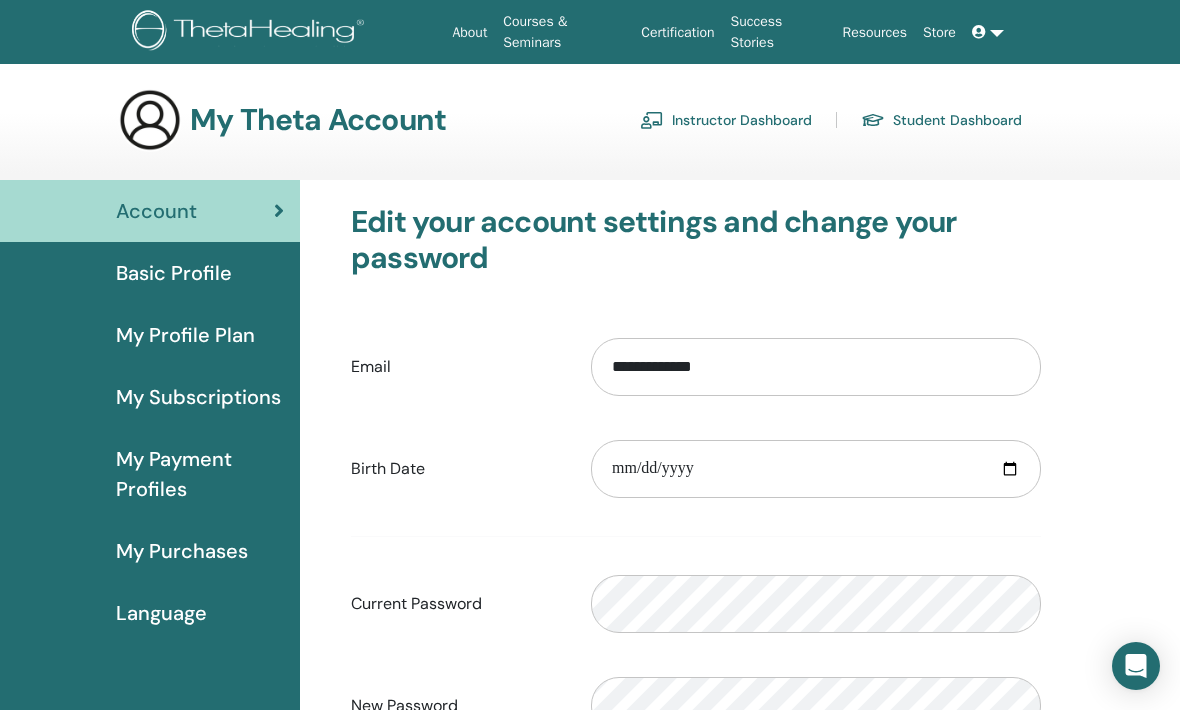 scroll, scrollTop: 0, scrollLeft: 0, axis: both 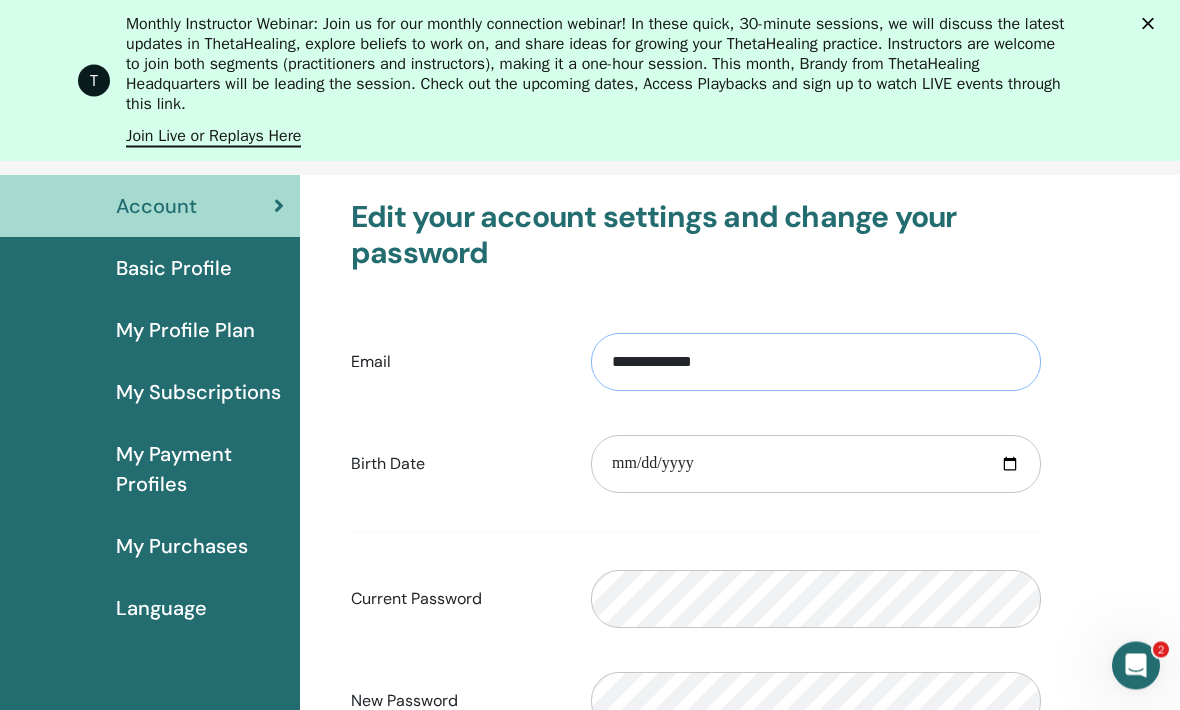 click on "**********" at bounding box center (816, 363) 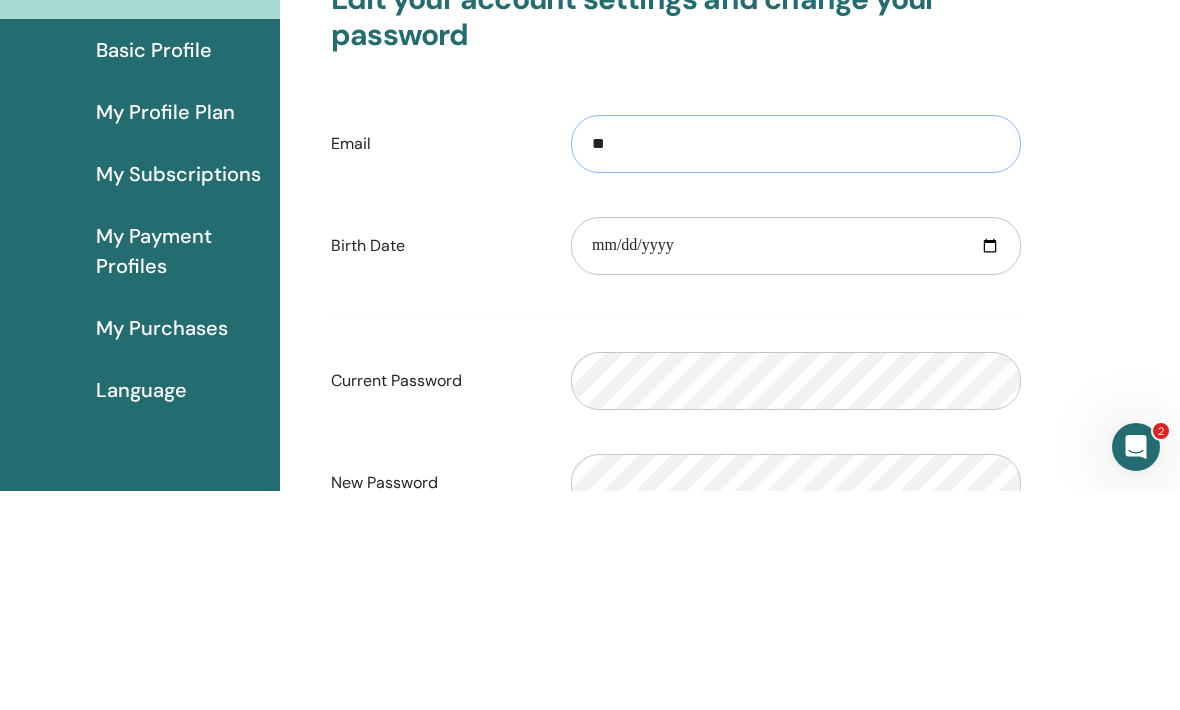 type on "*" 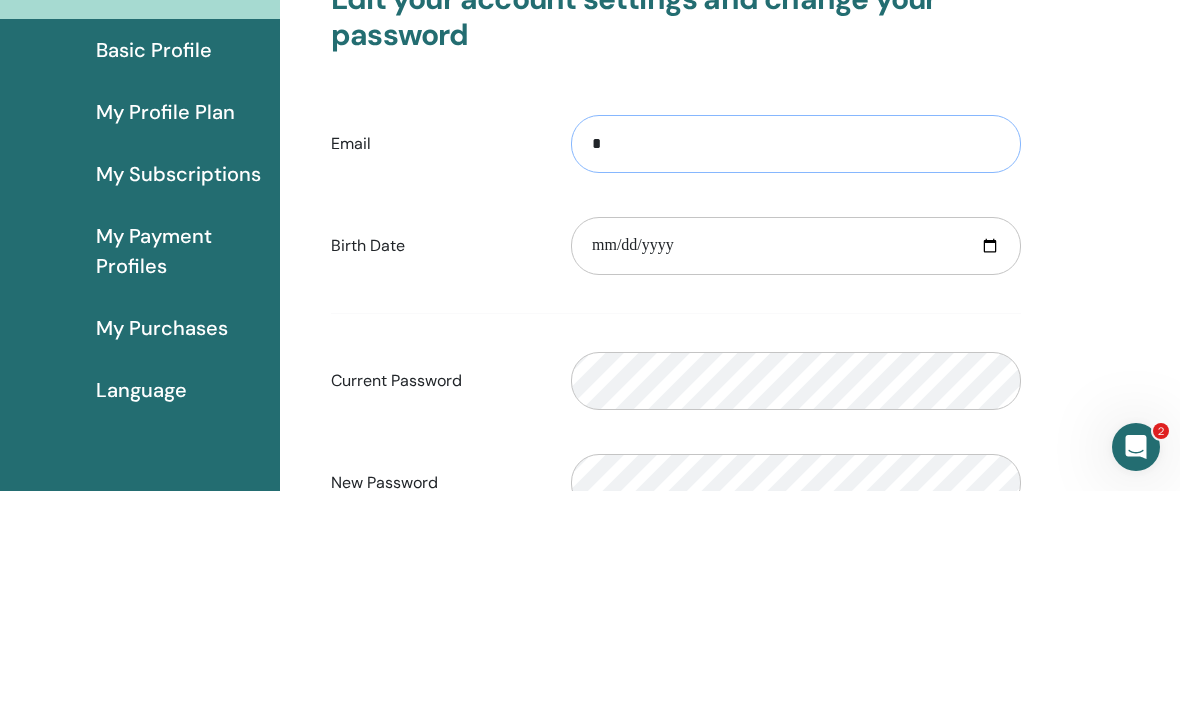 scroll, scrollTop: 430, scrollLeft: 20, axis: both 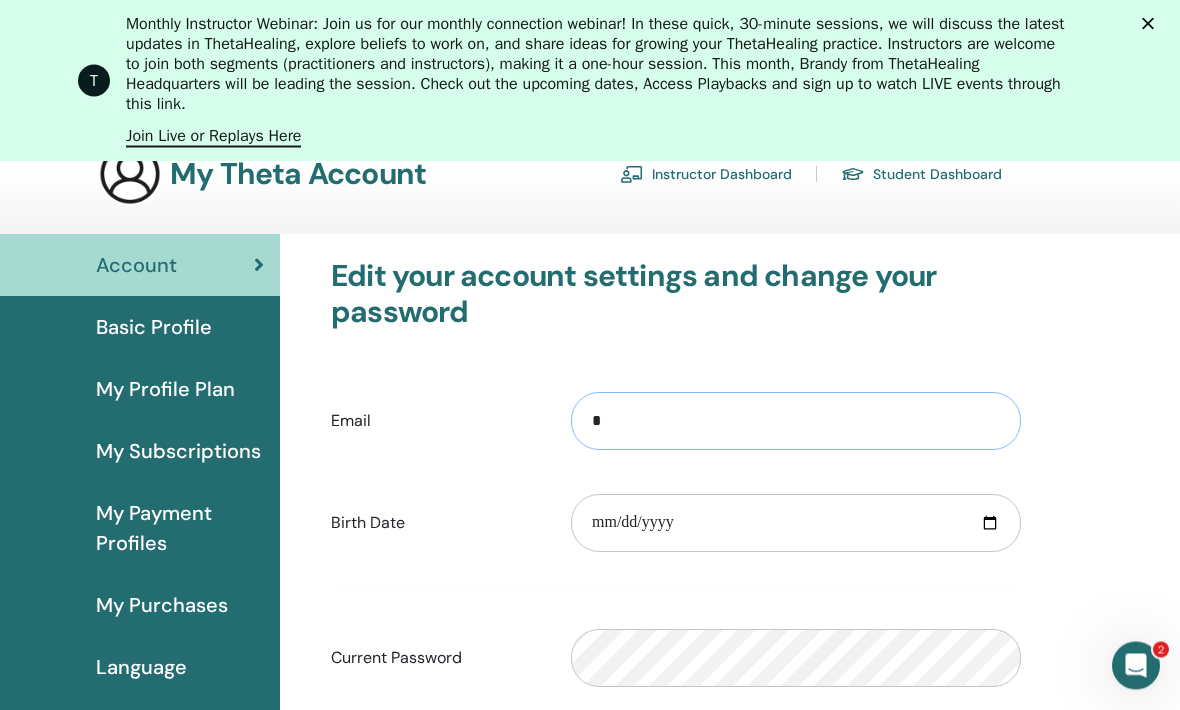 click on "*" at bounding box center [796, 422] 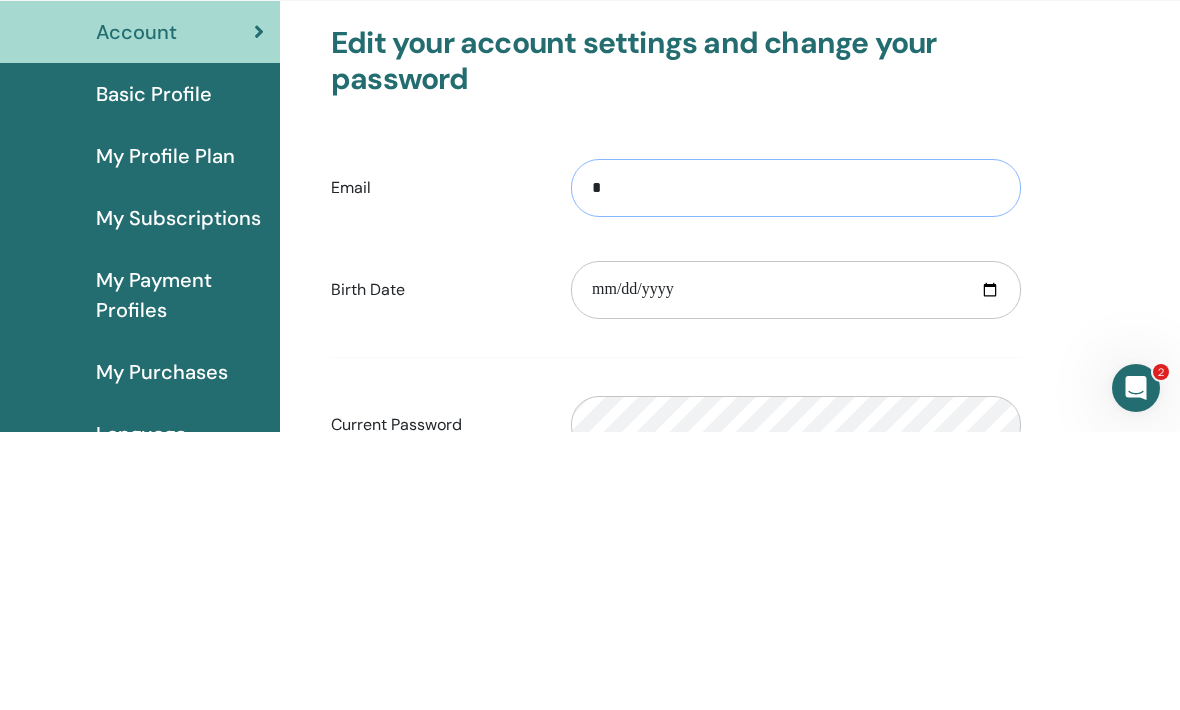 click on "*" at bounding box center (796, 466) 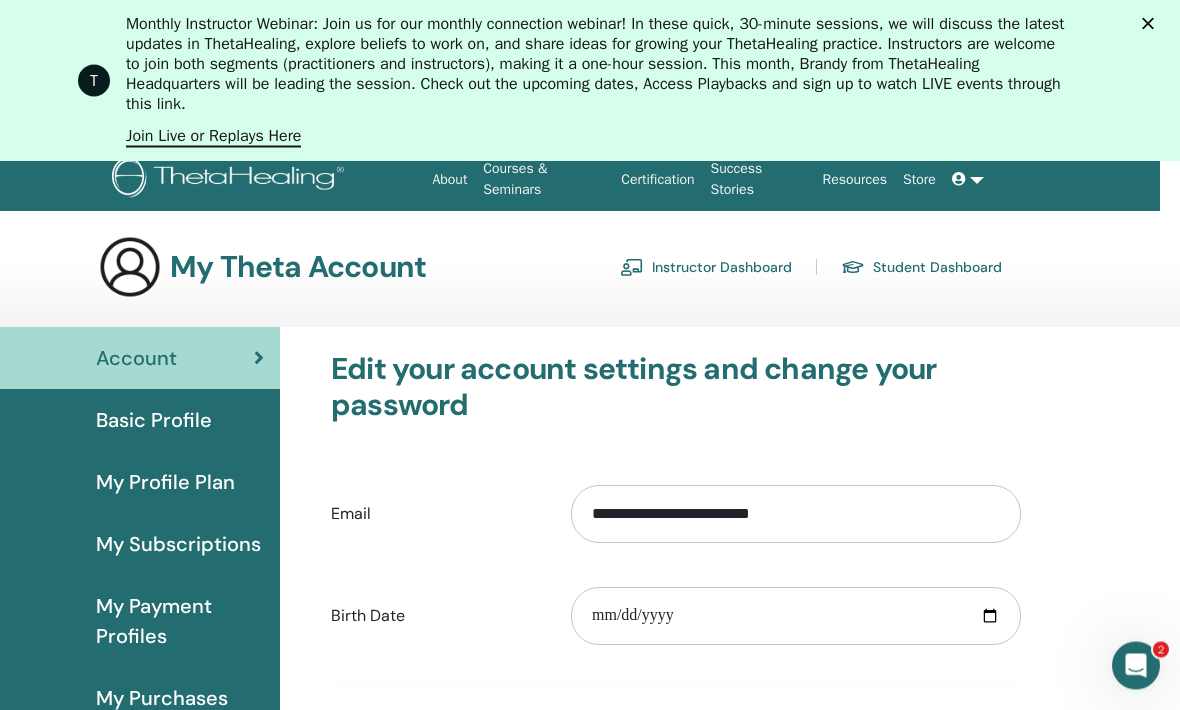 scroll, scrollTop: 0, scrollLeft: 20, axis: horizontal 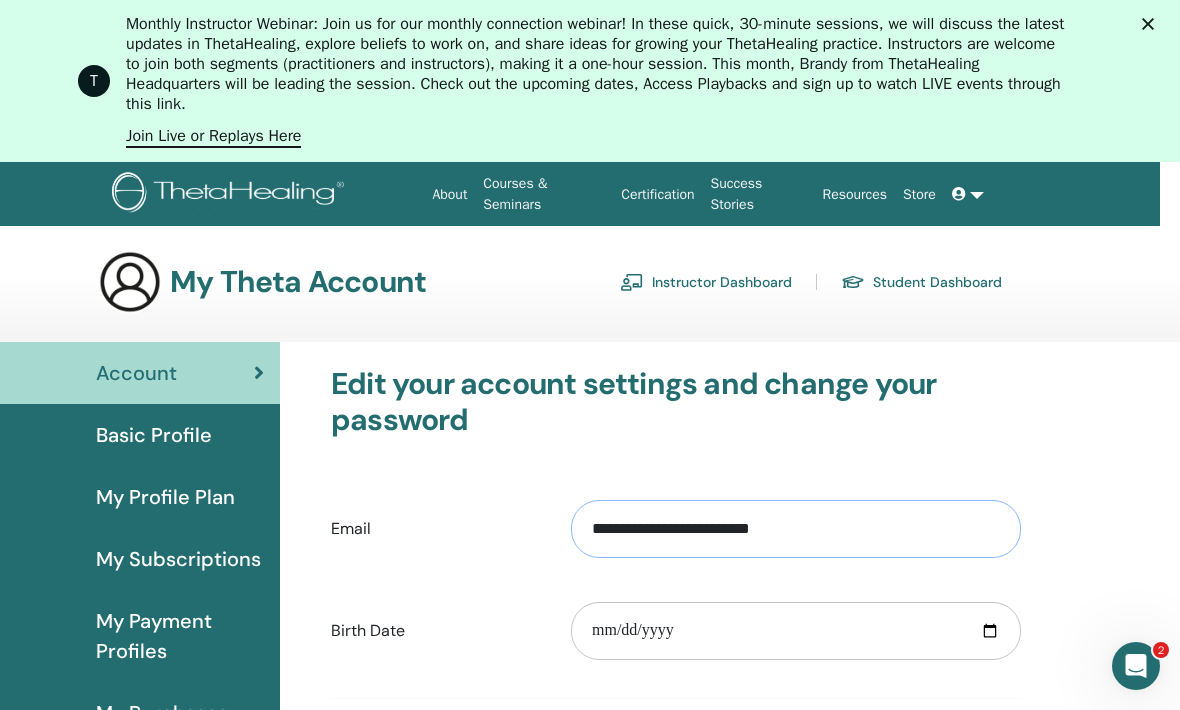 type on "**********" 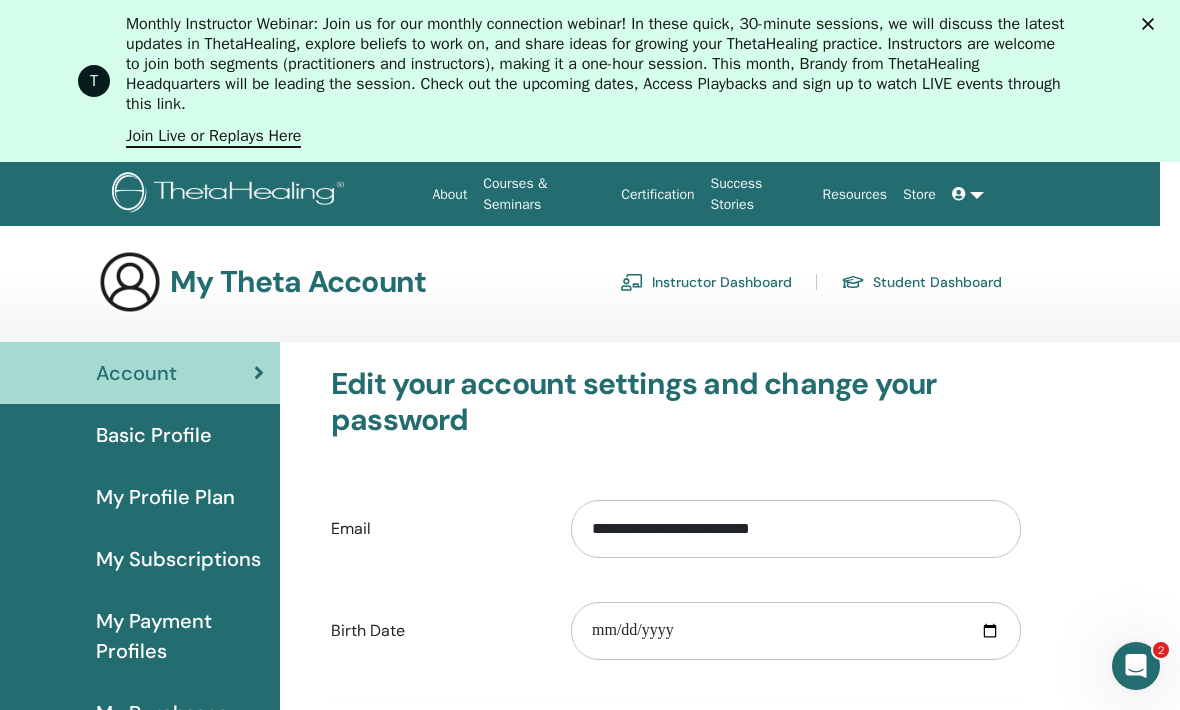 click on "Certification" at bounding box center [657, 194] 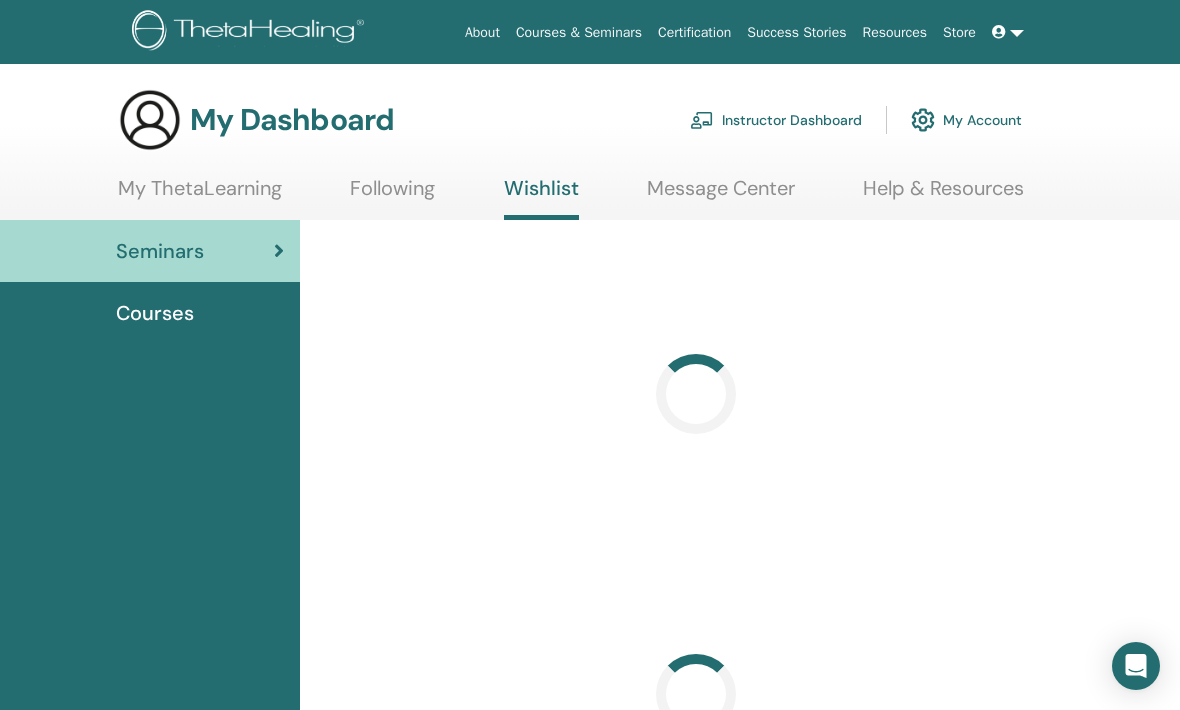 scroll, scrollTop: 0, scrollLeft: 0, axis: both 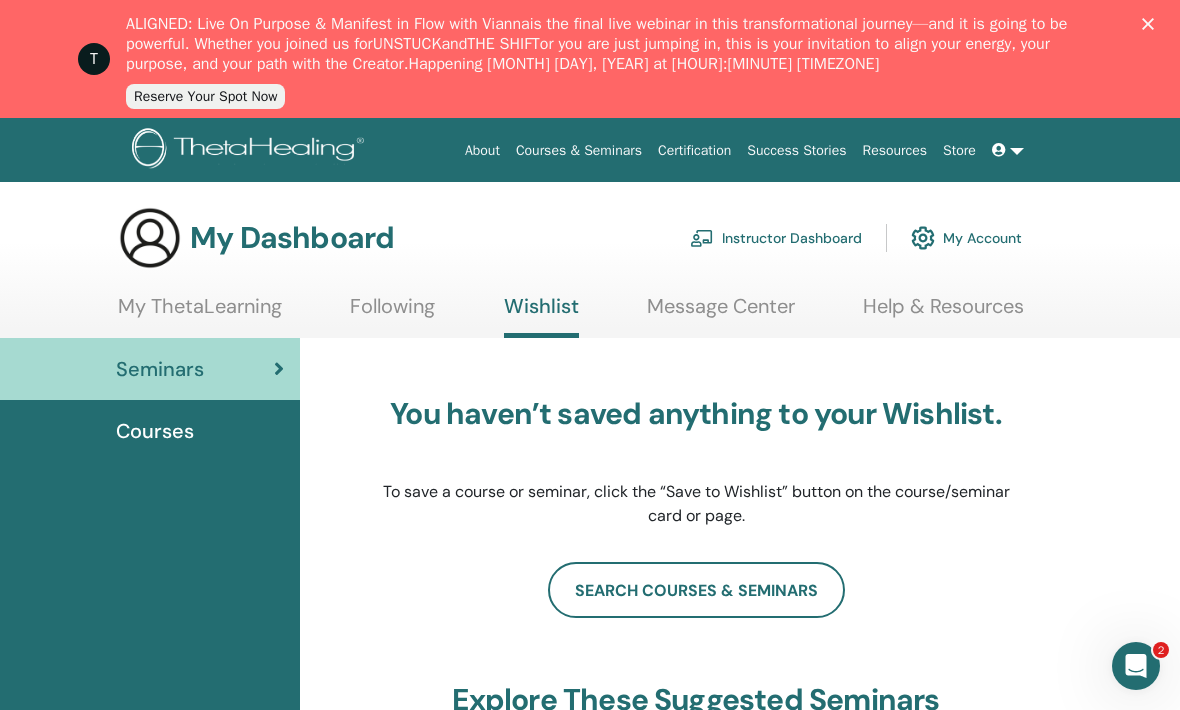 click 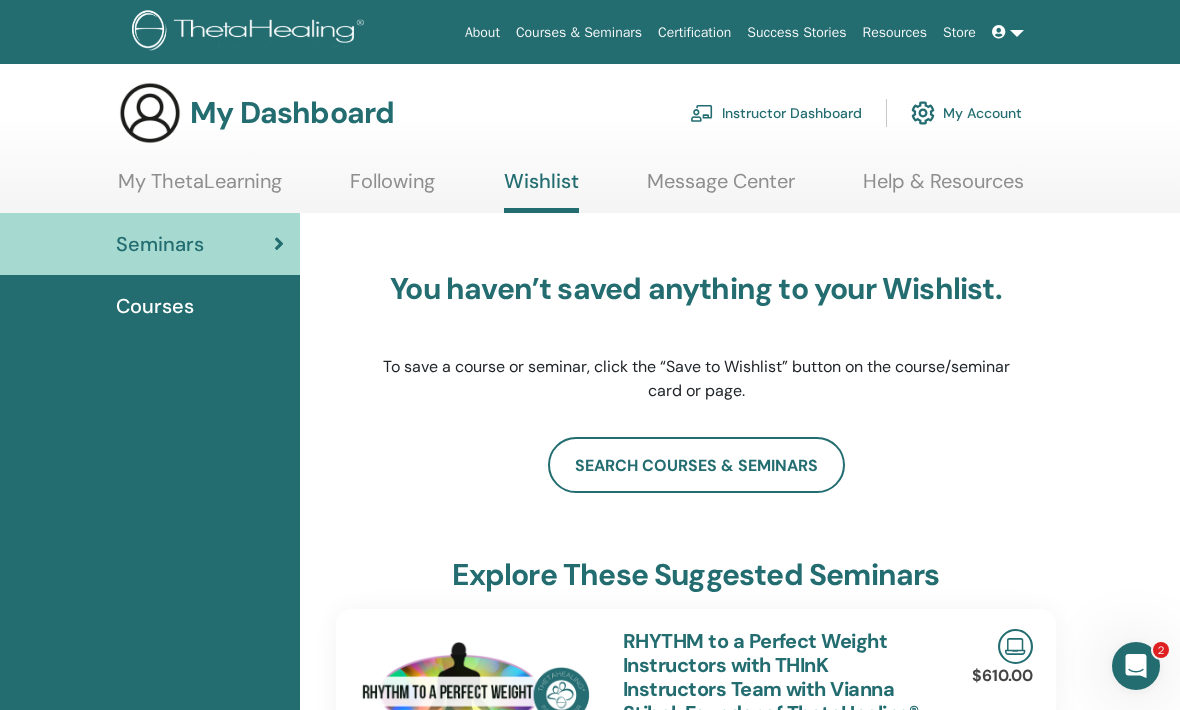 scroll, scrollTop: 14, scrollLeft: 0, axis: vertical 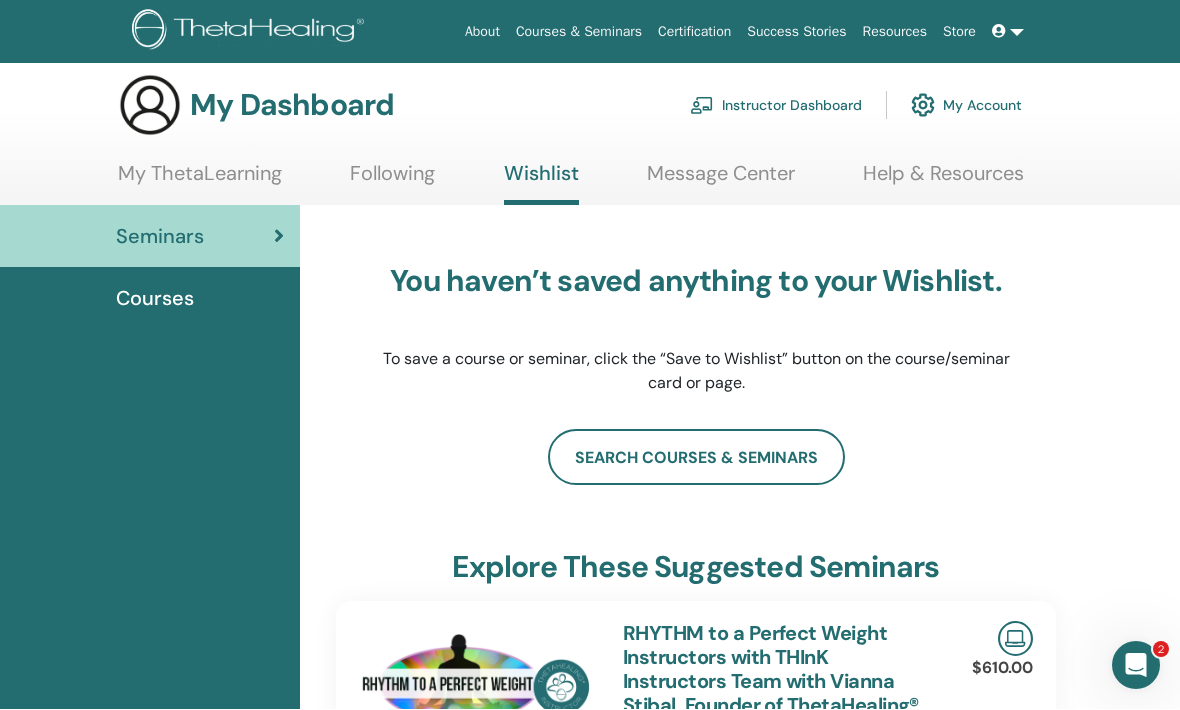 click on "My Account" at bounding box center [966, 106] 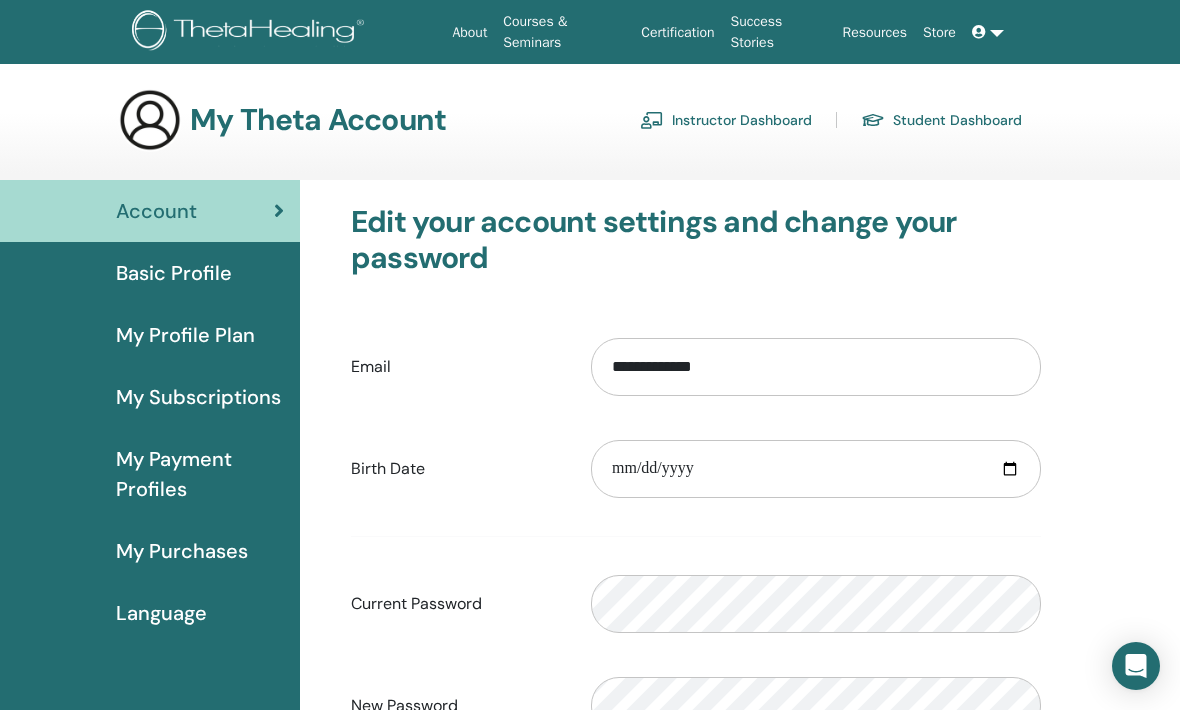 scroll, scrollTop: 0, scrollLeft: 0, axis: both 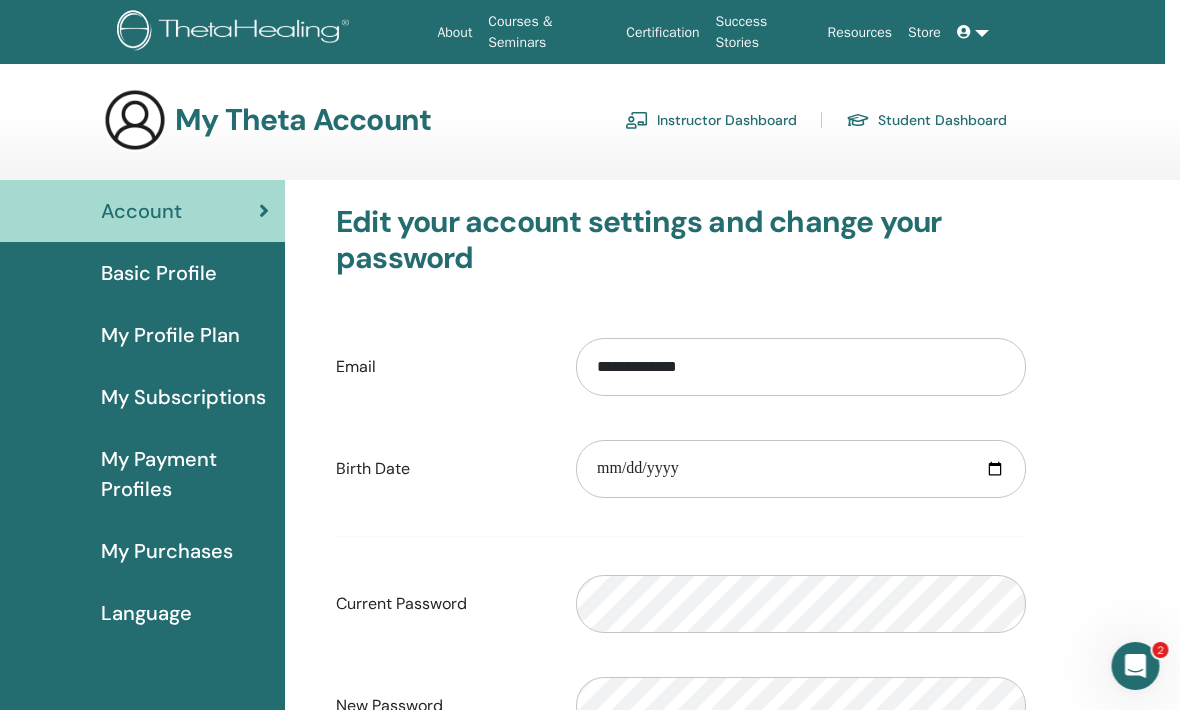 click on "Basic Profile" at bounding box center [160, 273] 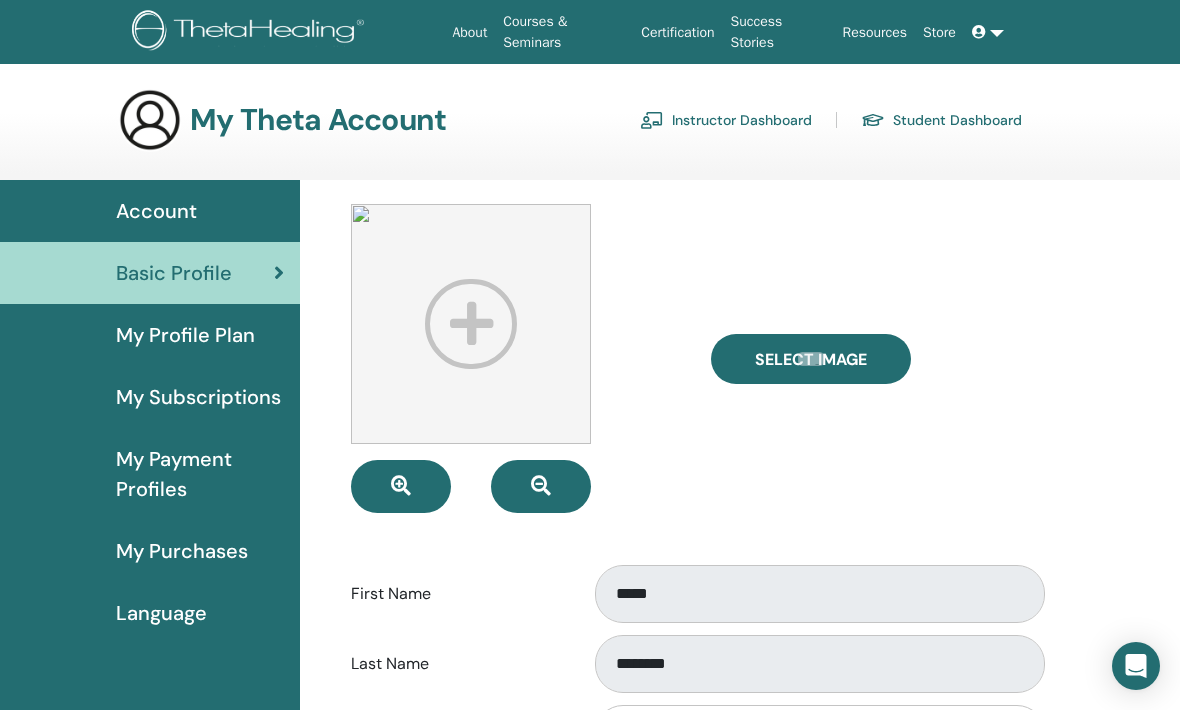 scroll, scrollTop: 0, scrollLeft: 0, axis: both 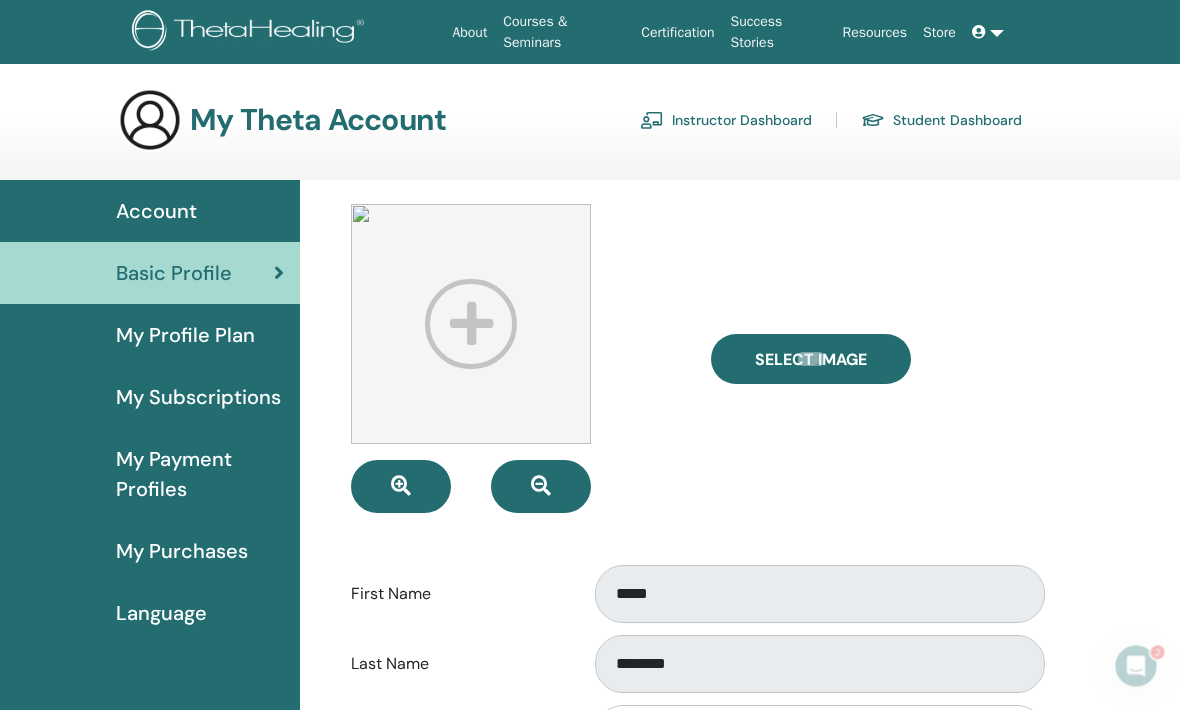 click on "My Profile Plan" at bounding box center [185, 335] 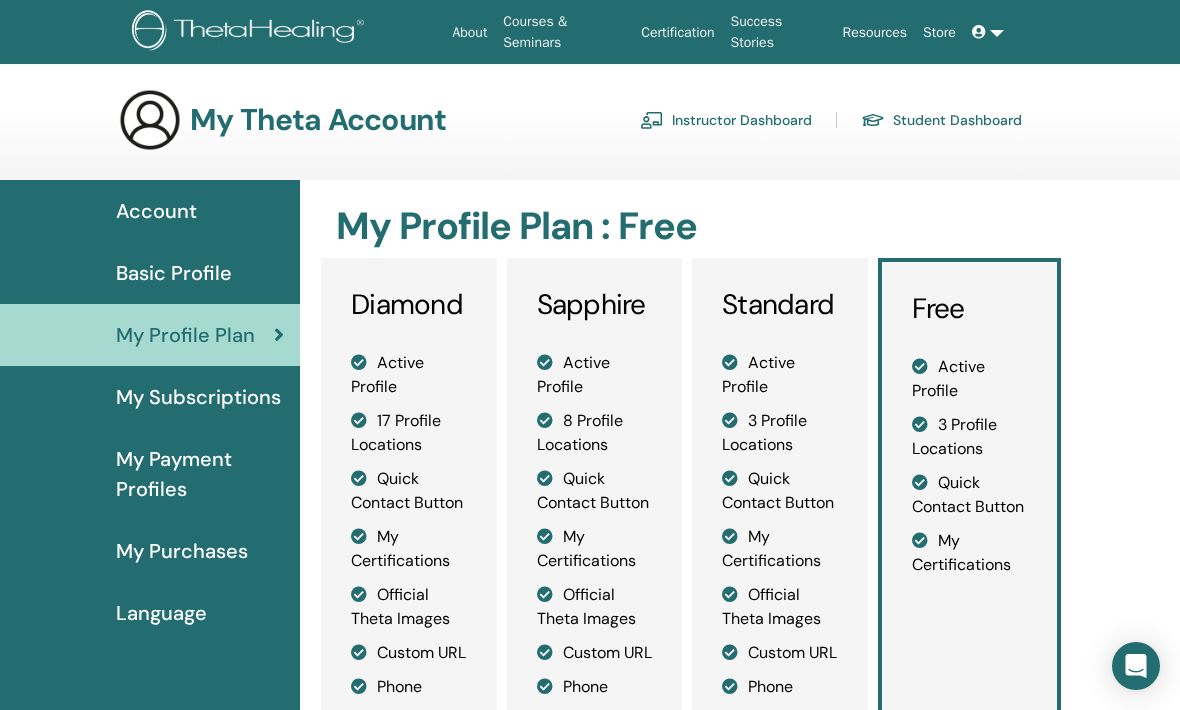 scroll, scrollTop: 0, scrollLeft: 0, axis: both 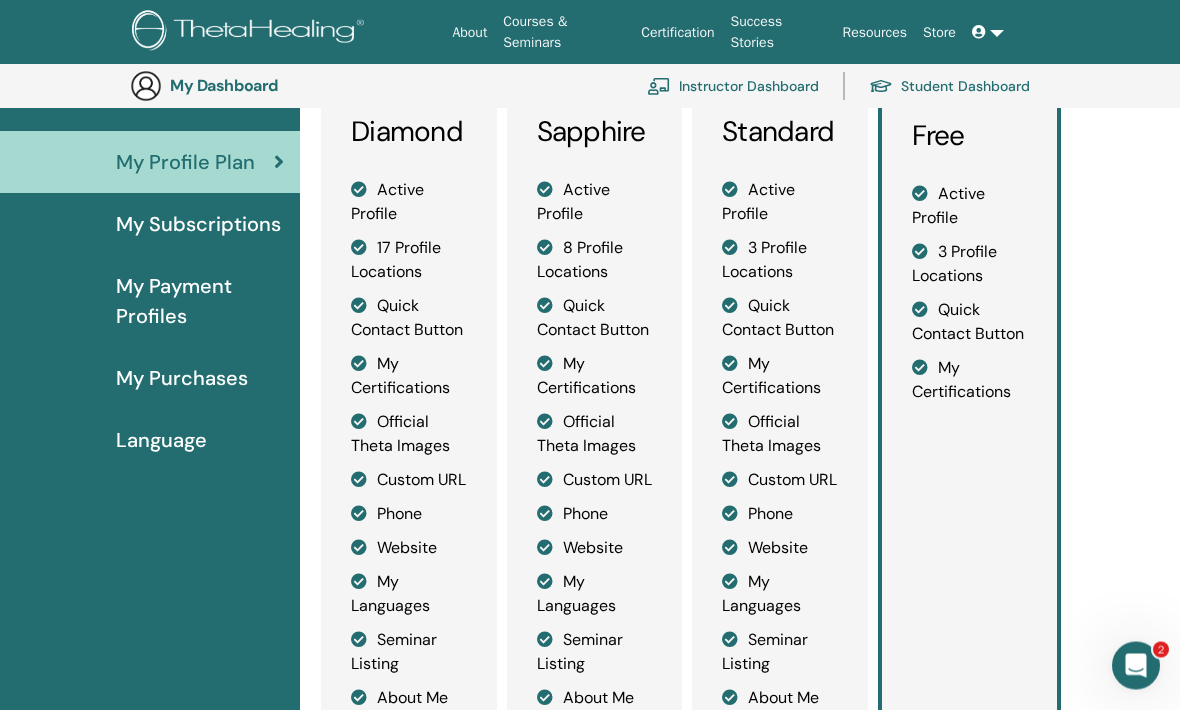 click on "My Subscriptions" at bounding box center [198, 225] 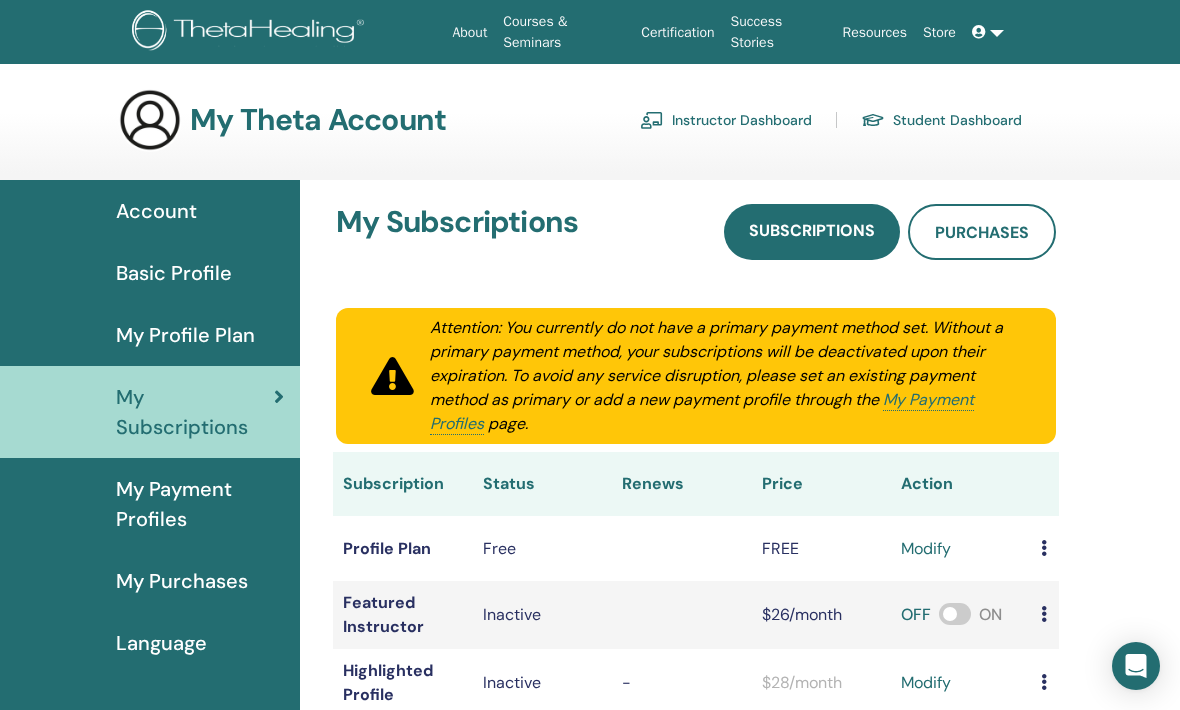 scroll, scrollTop: 0, scrollLeft: 0, axis: both 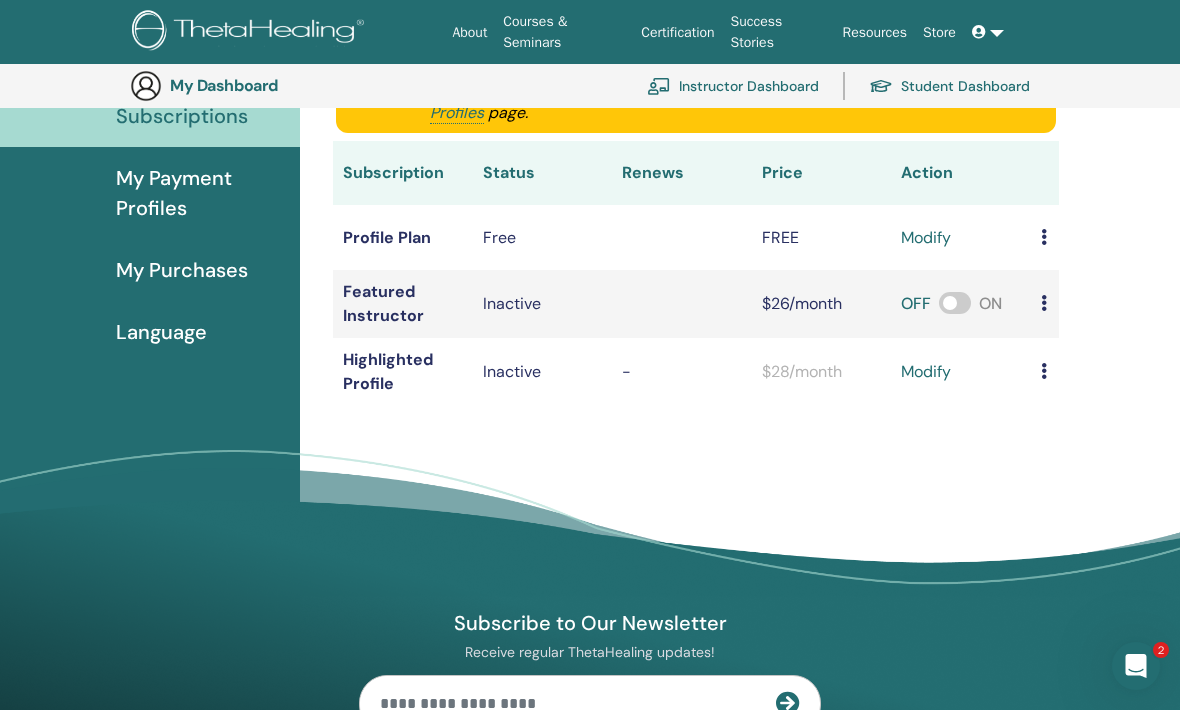 click on "Language" at bounding box center (161, 332) 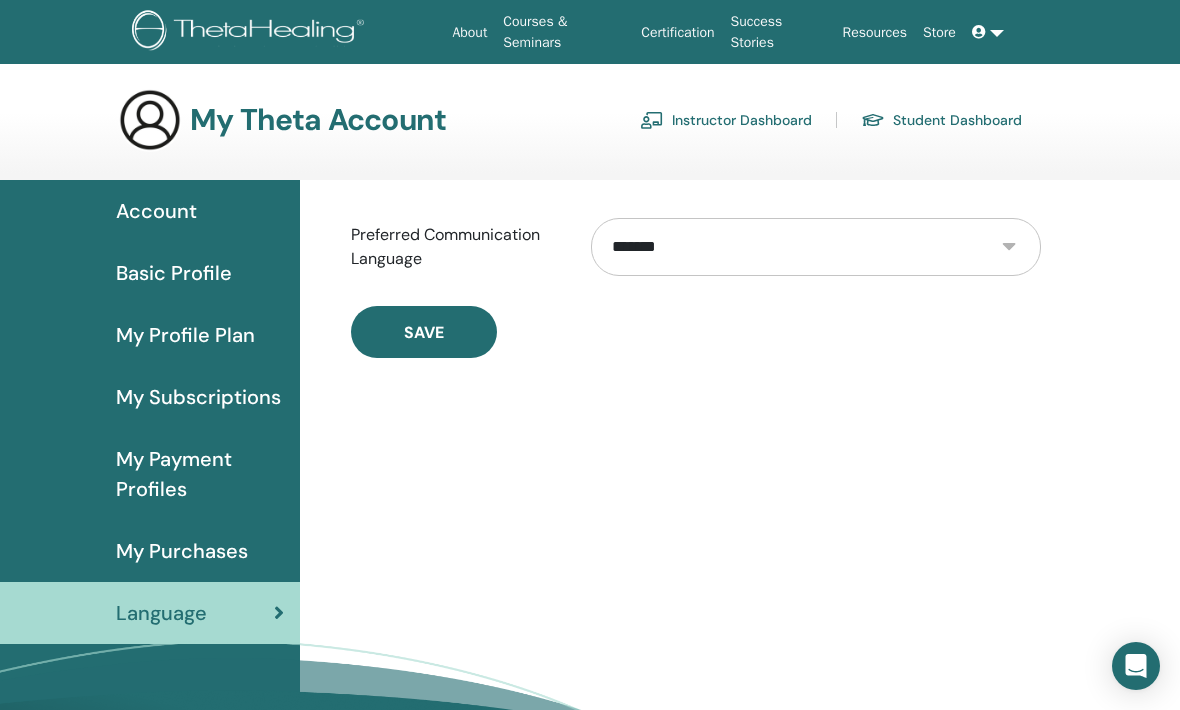 scroll, scrollTop: 0, scrollLeft: 0, axis: both 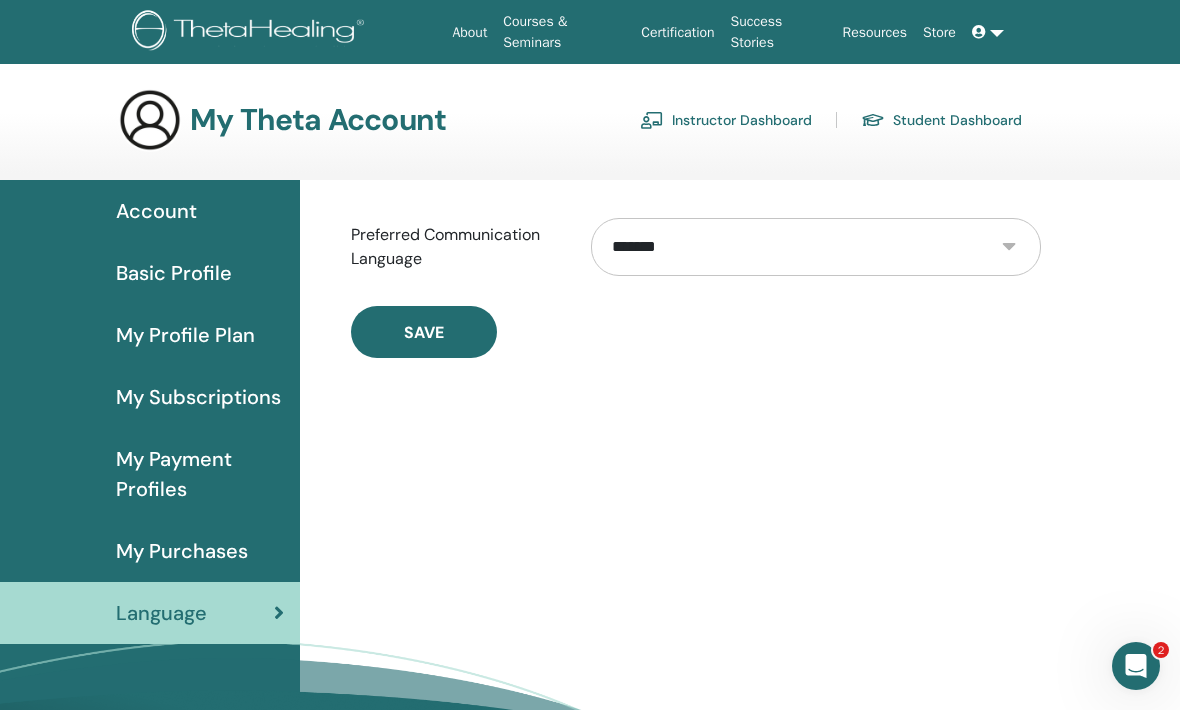click on "**********" at bounding box center (816, 247) 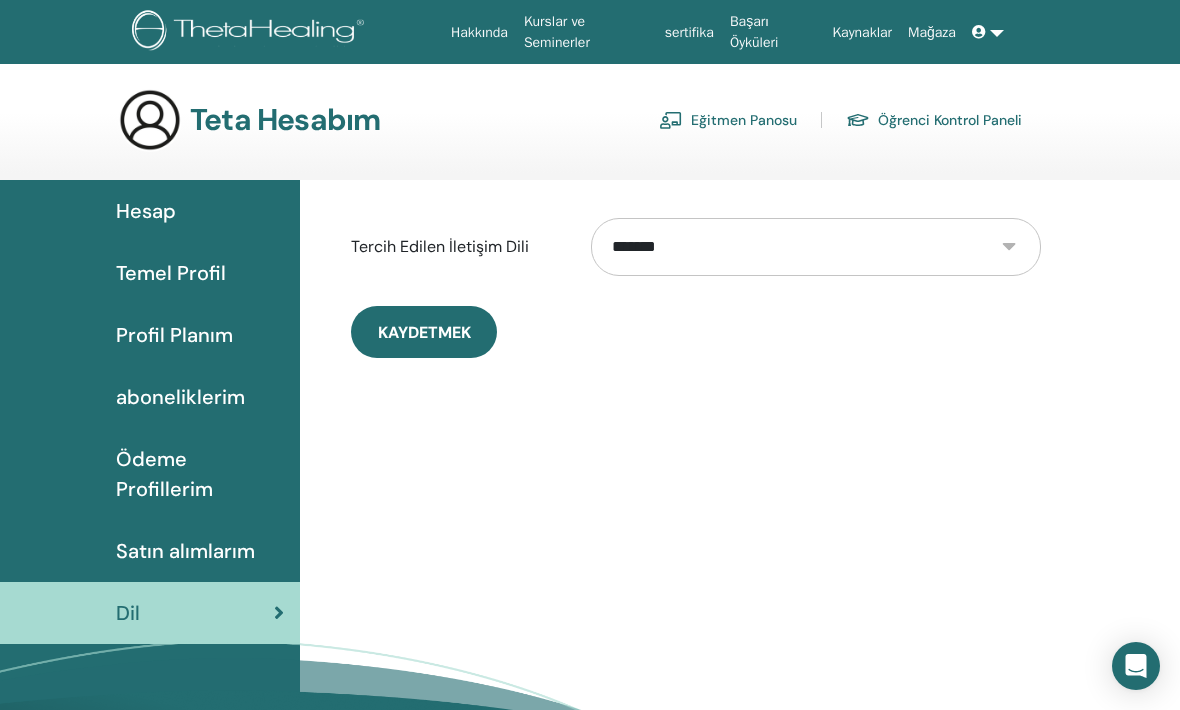 scroll, scrollTop: 0, scrollLeft: 0, axis: both 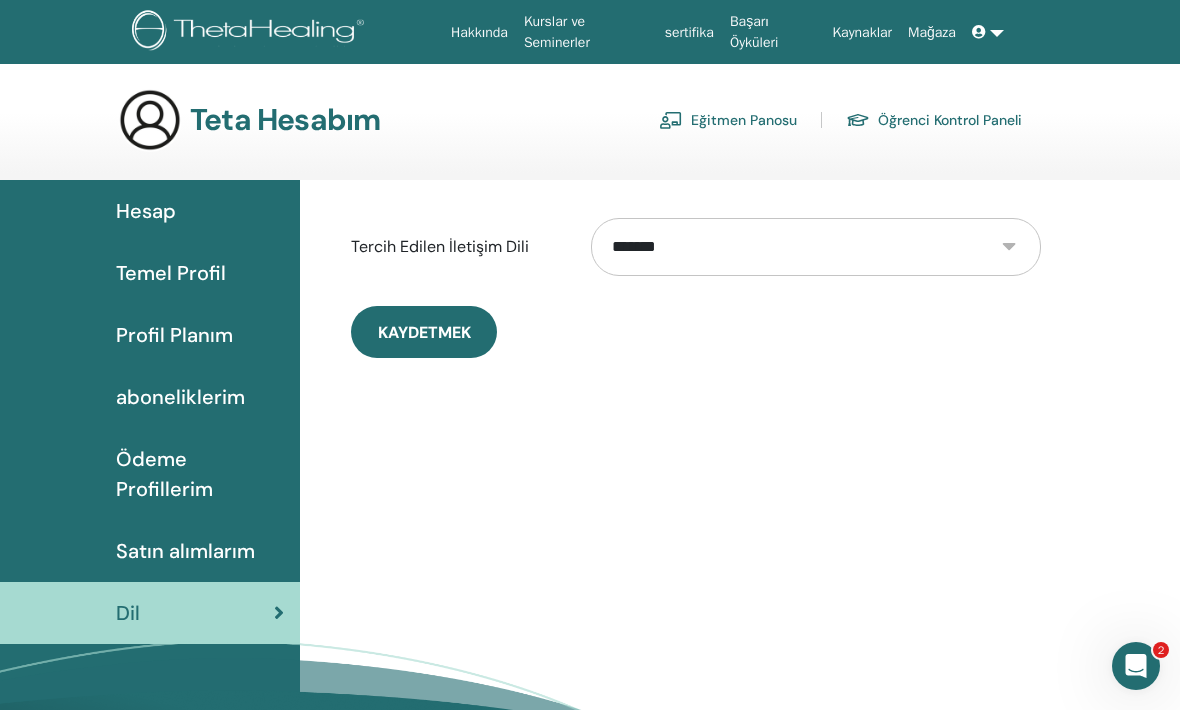 click on "Eğitmen Panosu" at bounding box center [728, 120] 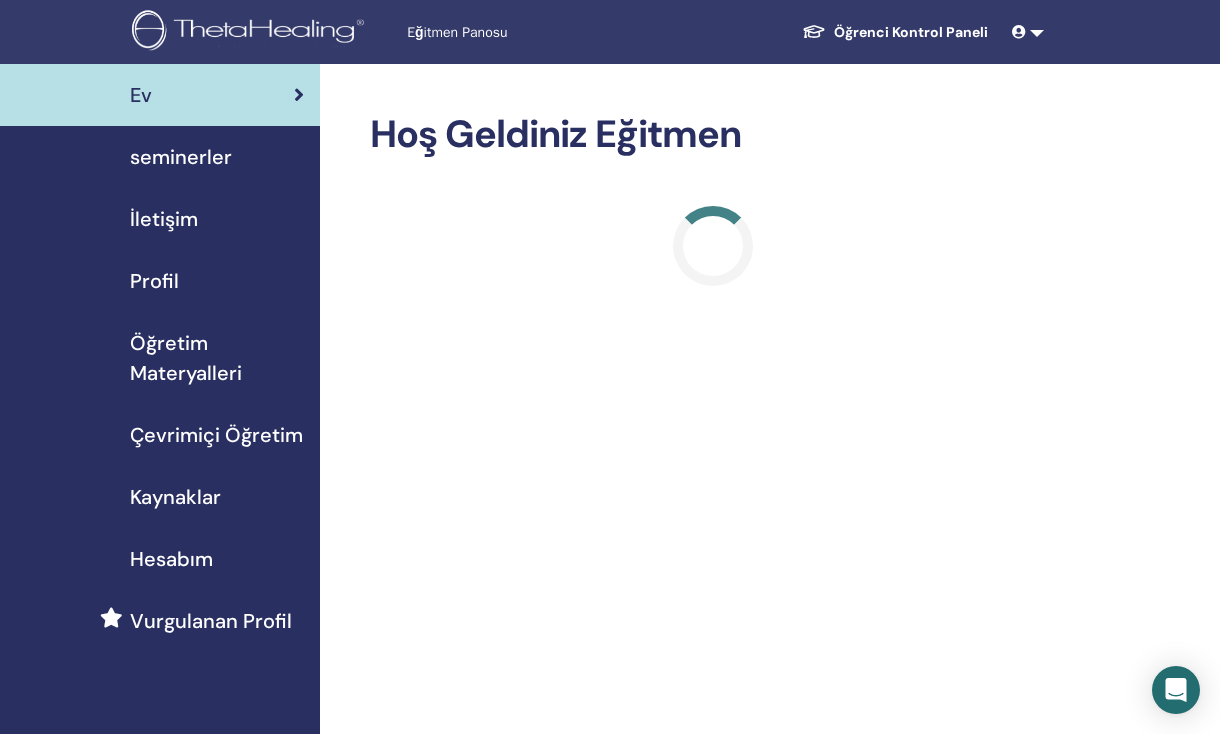 scroll, scrollTop: 0, scrollLeft: 0, axis: both 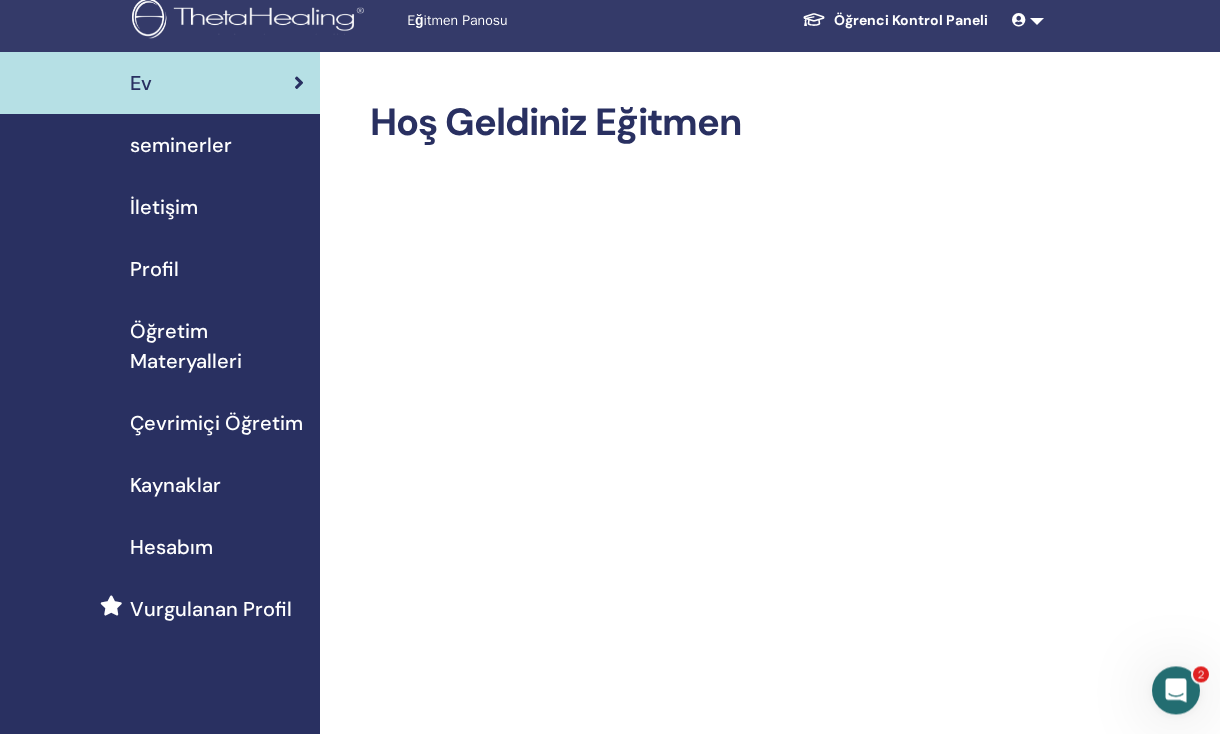click on "seminerler" at bounding box center [181, 145] 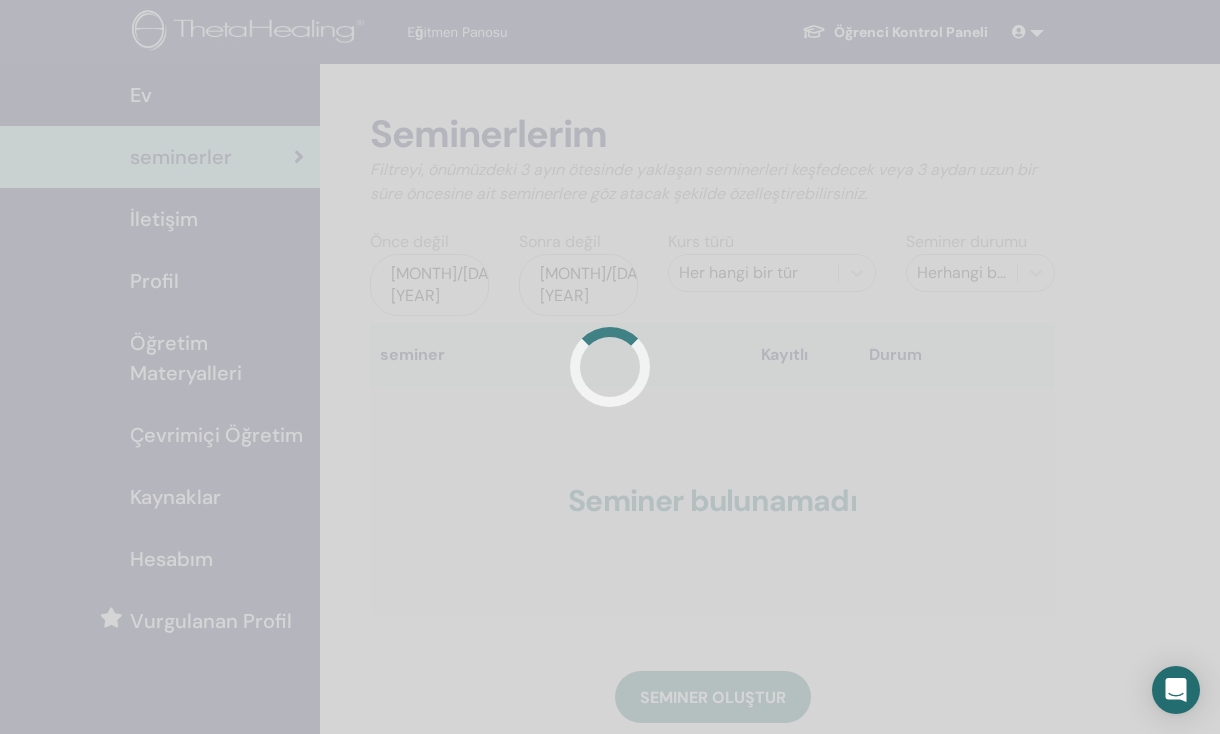 scroll, scrollTop: 4, scrollLeft: 0, axis: vertical 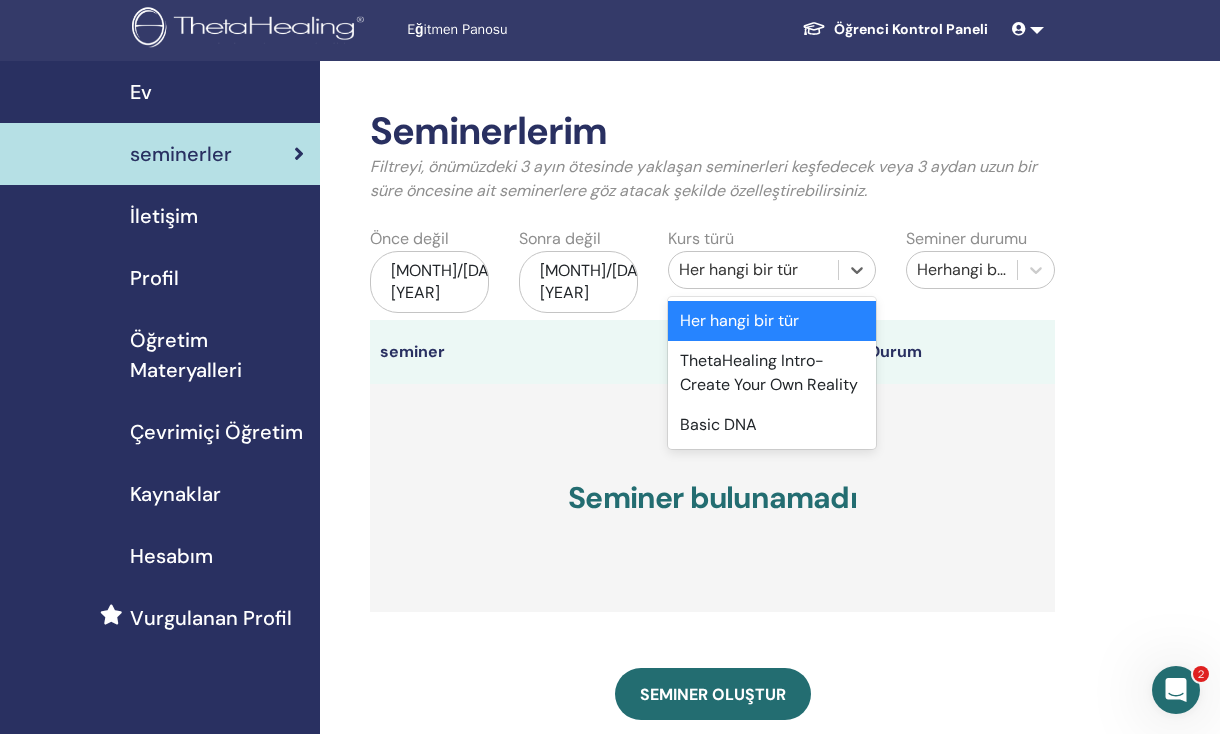 click on "Basic DNA" at bounding box center (772, 425) 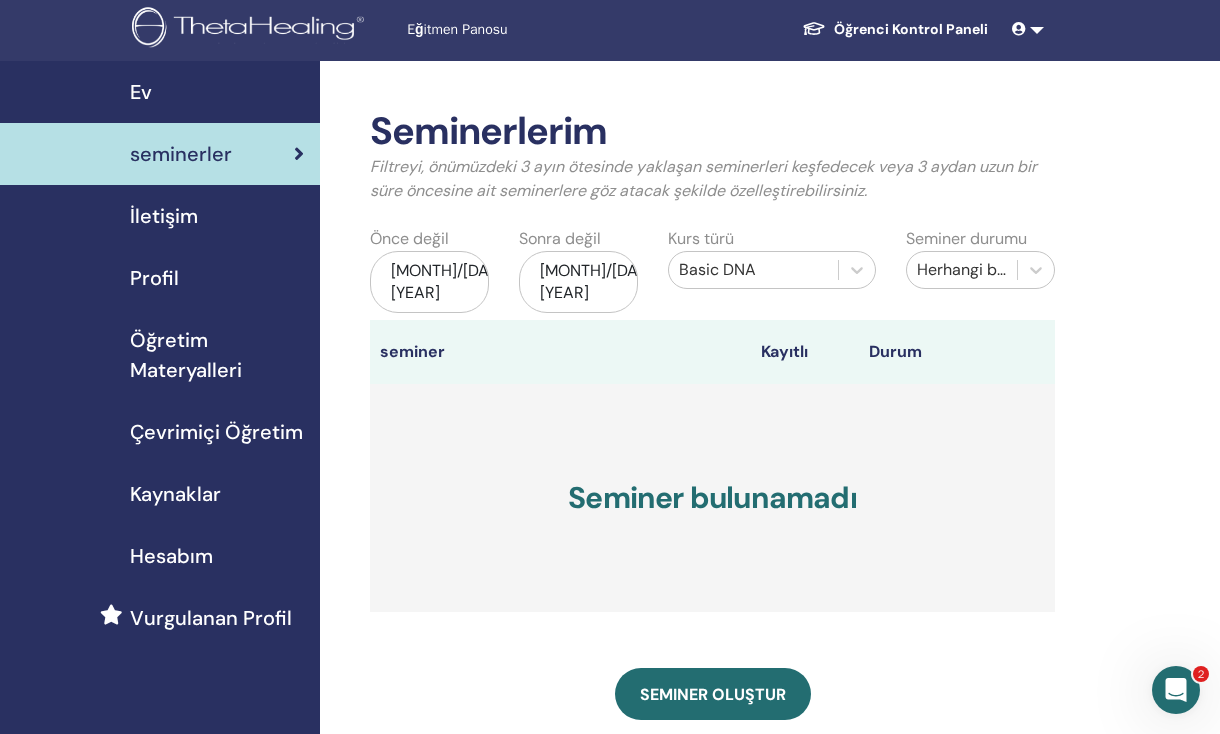 click on "[MONTH]/[DAY], [YEAR]" at bounding box center [429, 282] 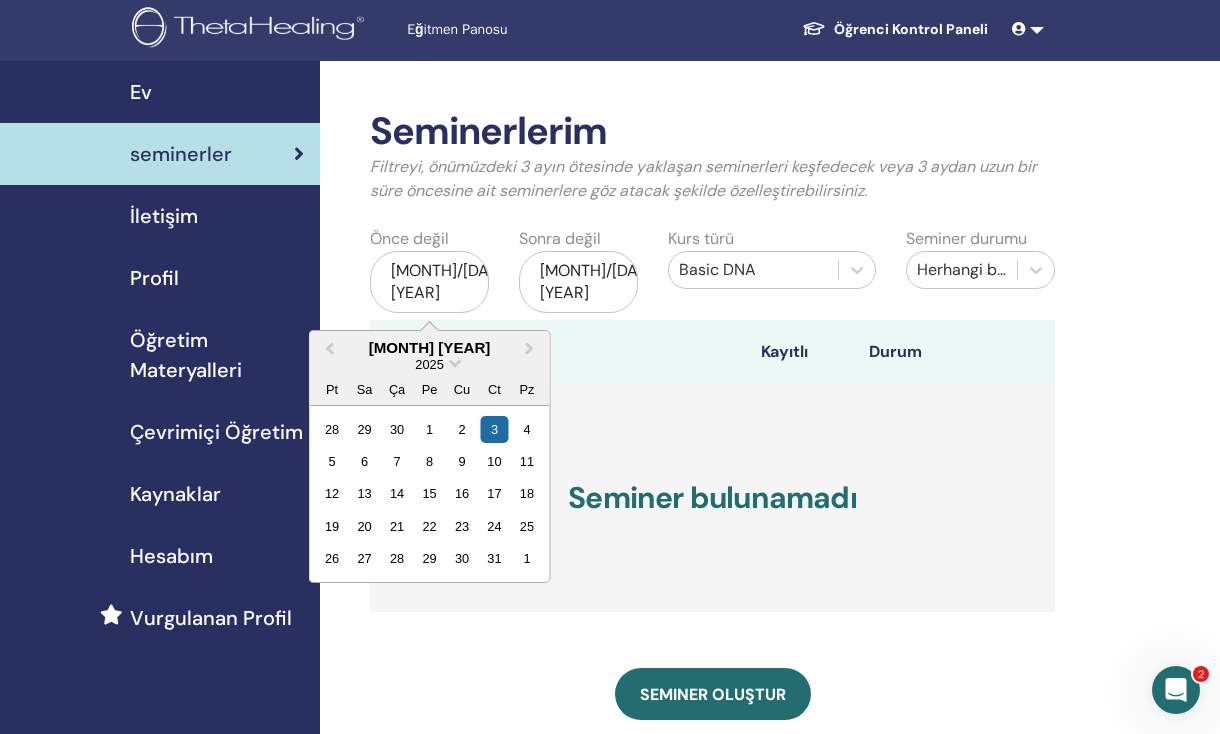 click on "Next Month" at bounding box center (532, 349) 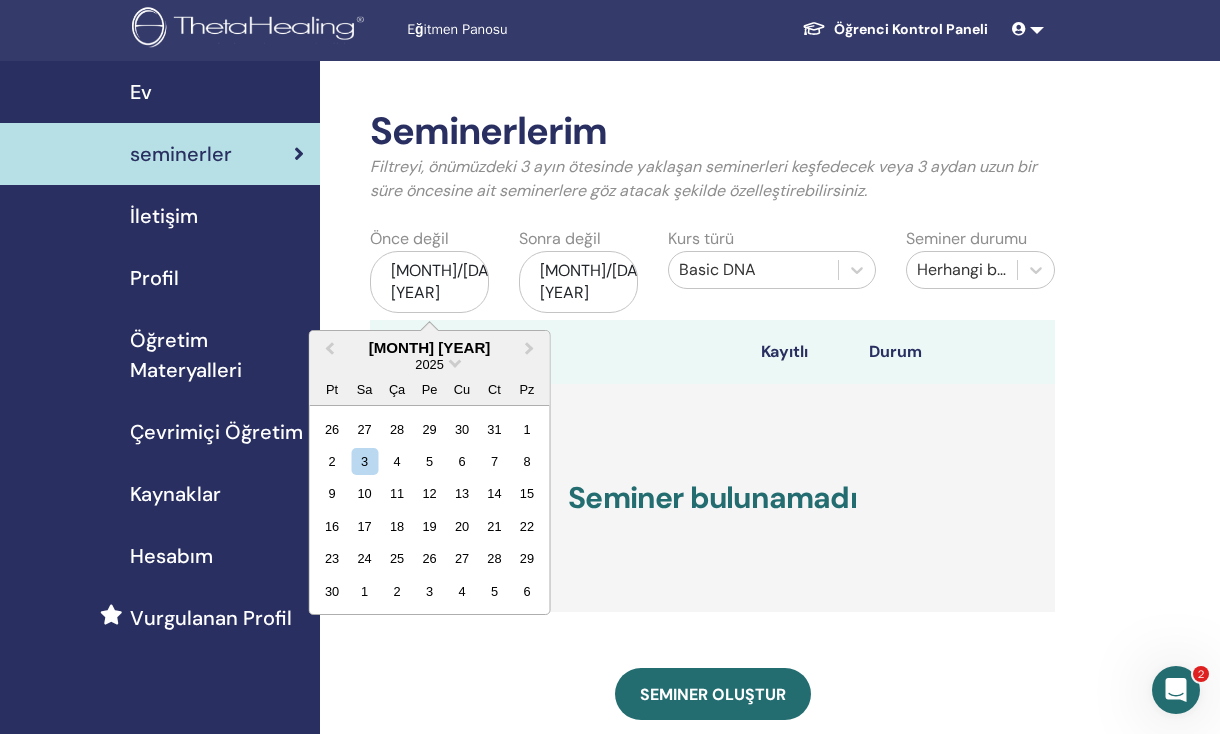 click on "Next Month" at bounding box center (530, 347) 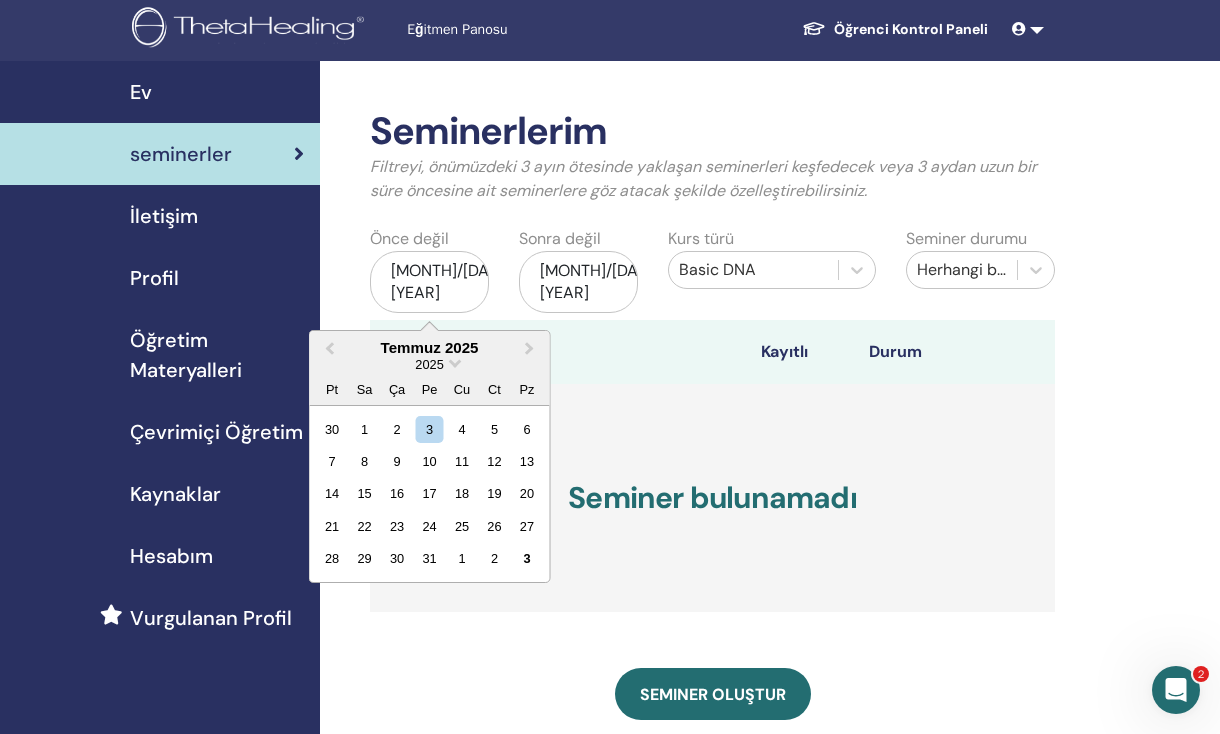 click on "Next Month" at bounding box center (532, 349) 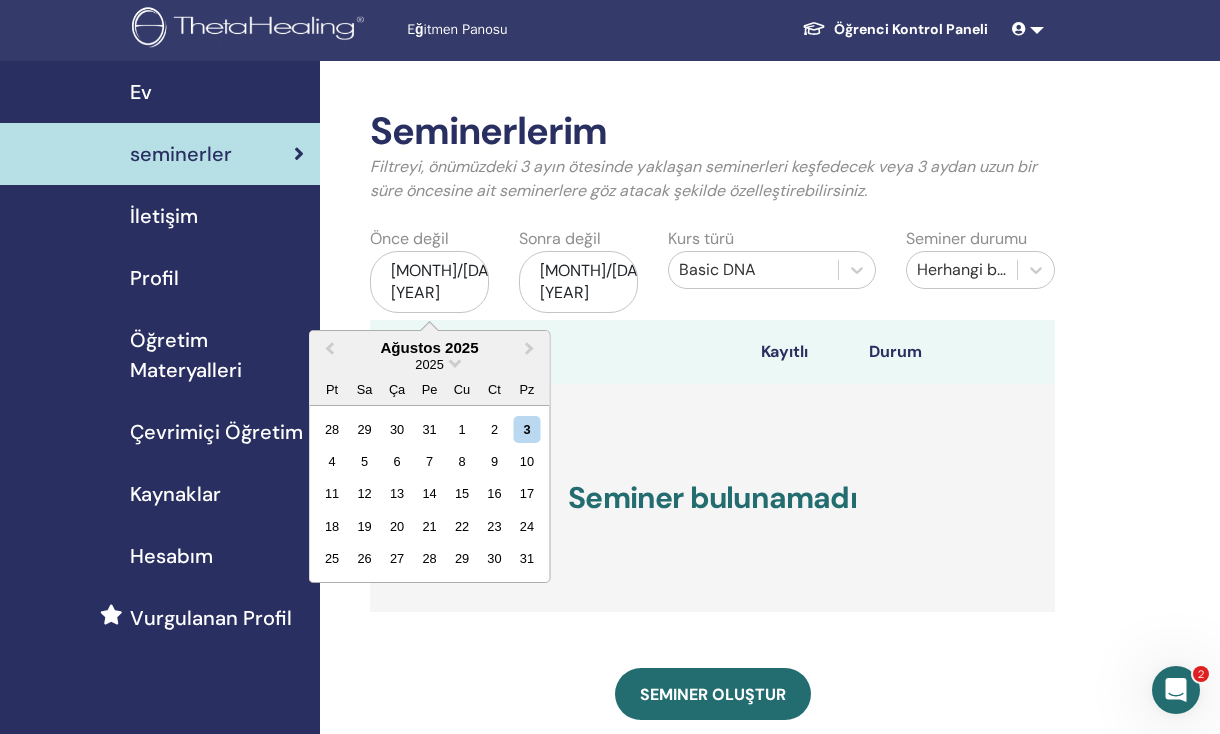 click on "11" at bounding box center (332, 493) 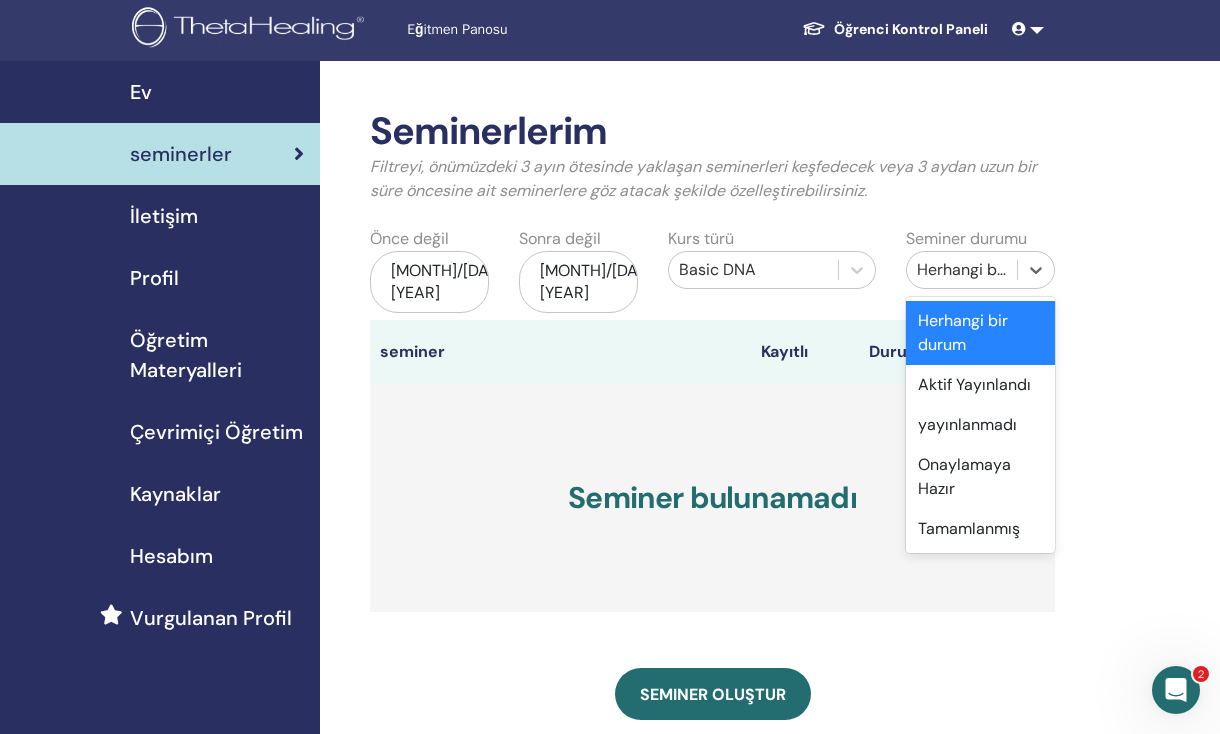 click on "yayınlanmadı" at bounding box center [980, 425] 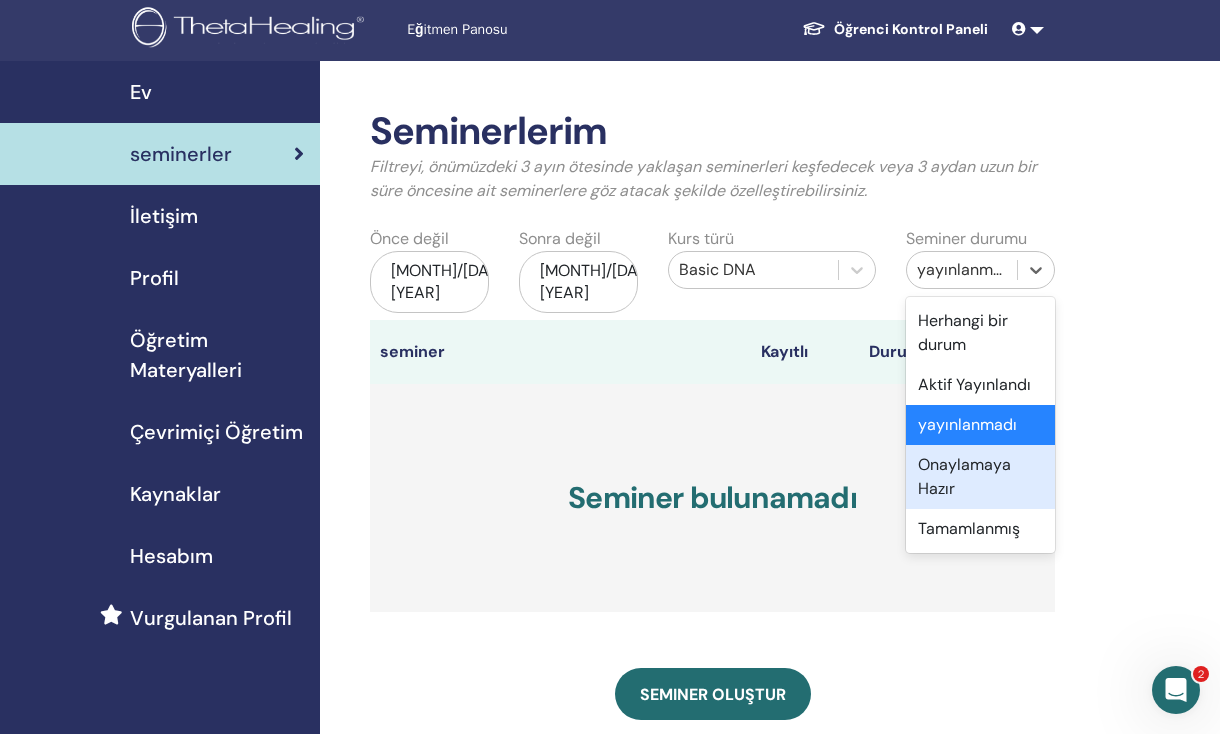 click on "Onaylamaya Hazır" at bounding box center (980, 477) 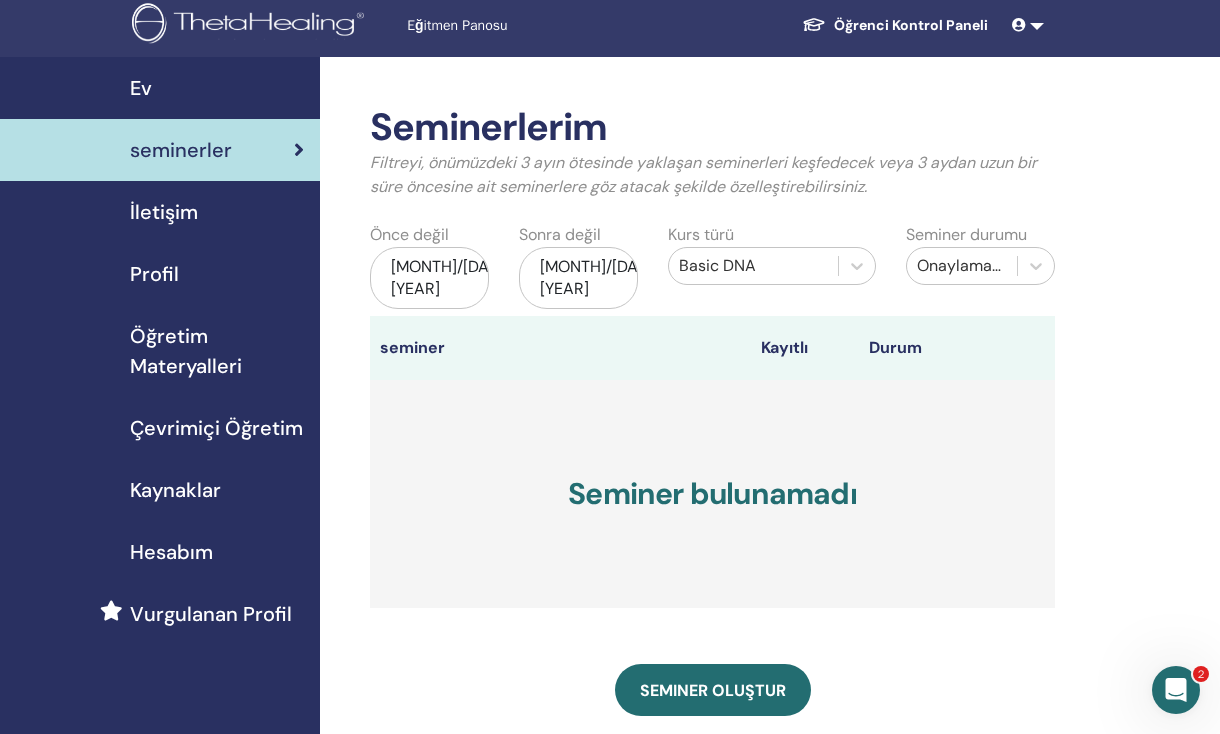 scroll, scrollTop: 8, scrollLeft: 0, axis: vertical 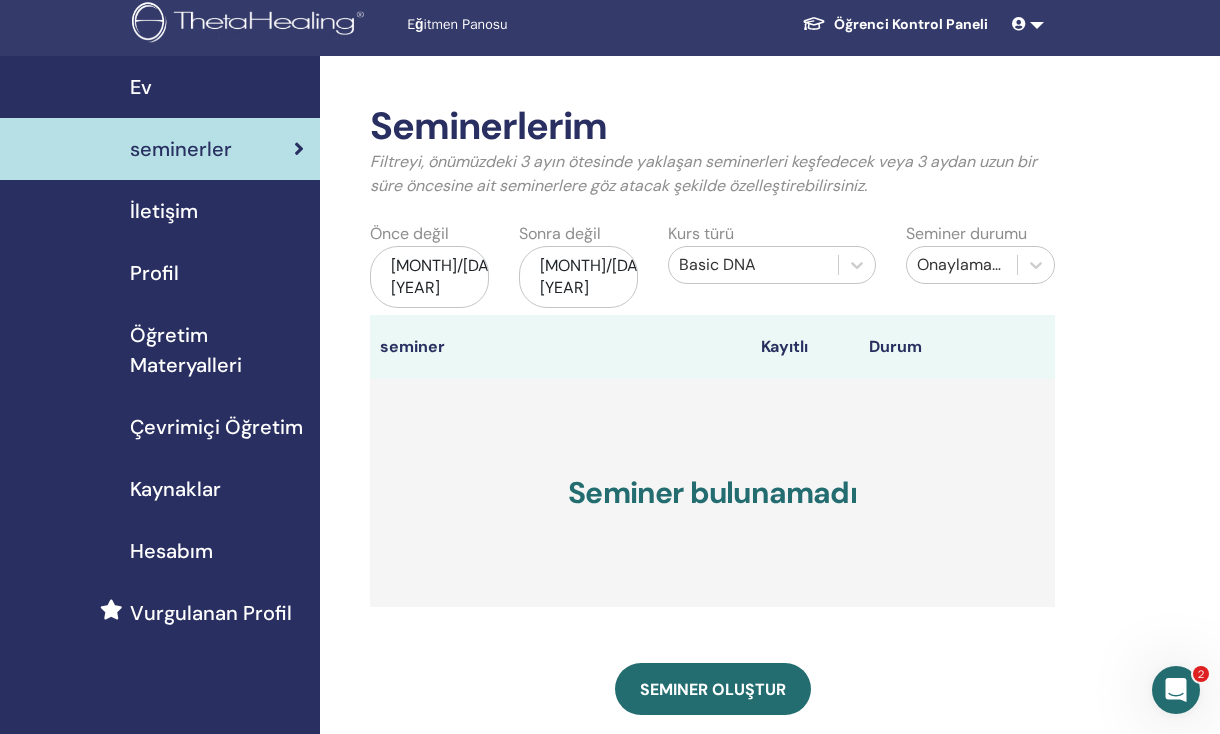 click on "Hesabım" at bounding box center [171, 551] 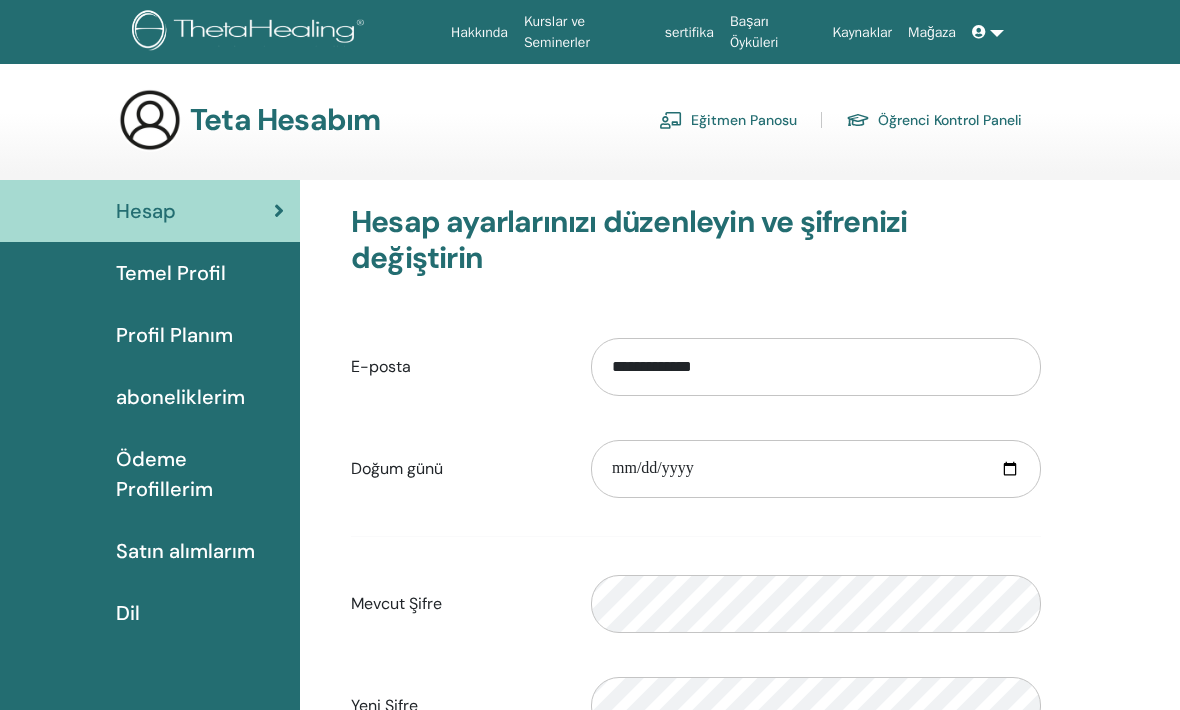 scroll, scrollTop: 0, scrollLeft: 0, axis: both 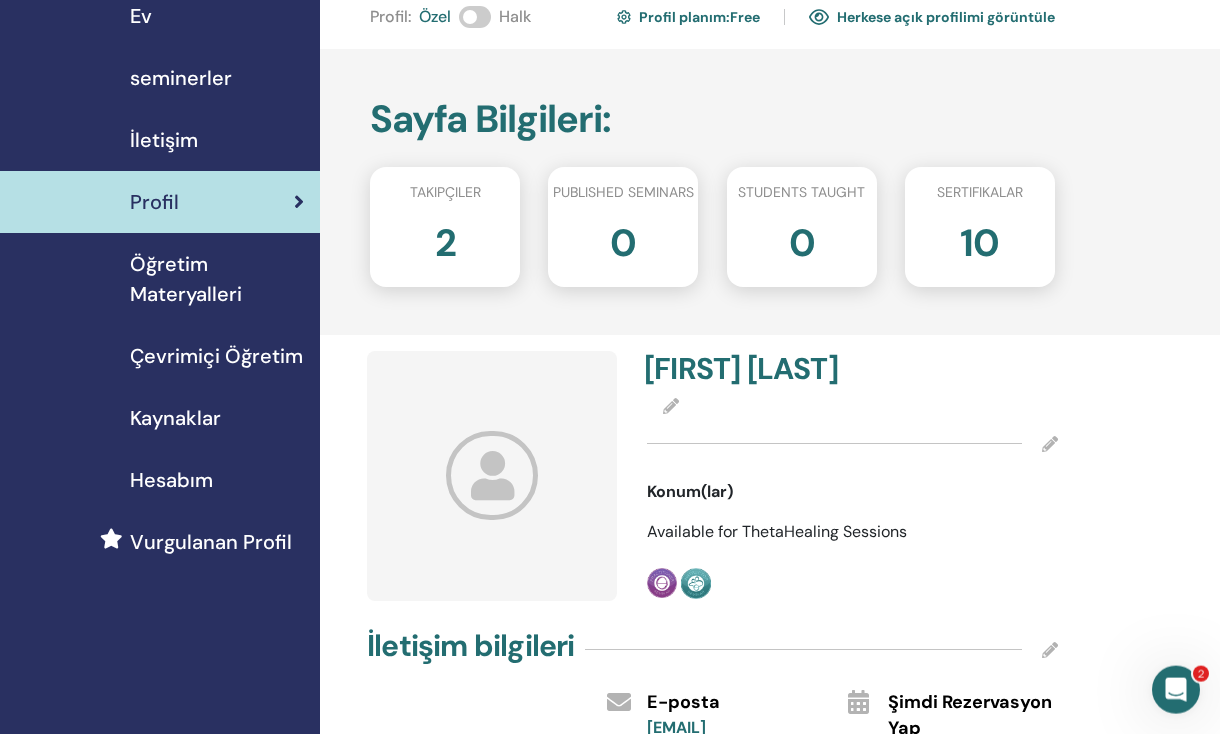 click on "Hesabım" at bounding box center (171, 480) 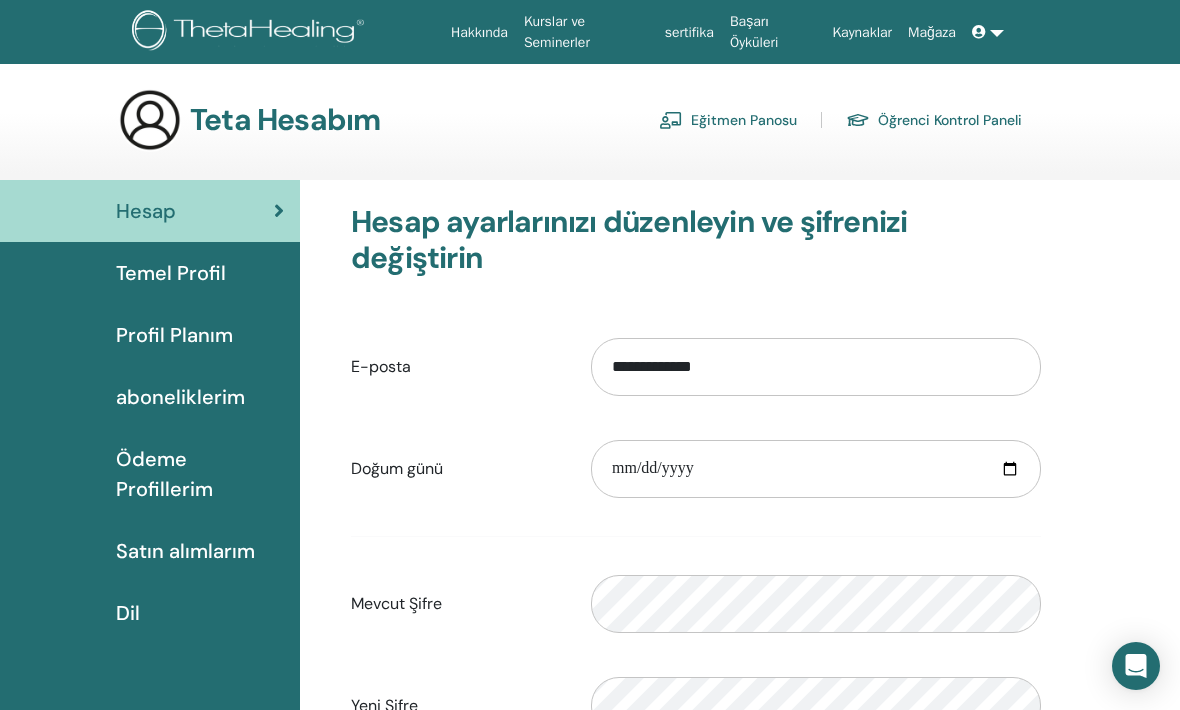 scroll, scrollTop: 0, scrollLeft: 0, axis: both 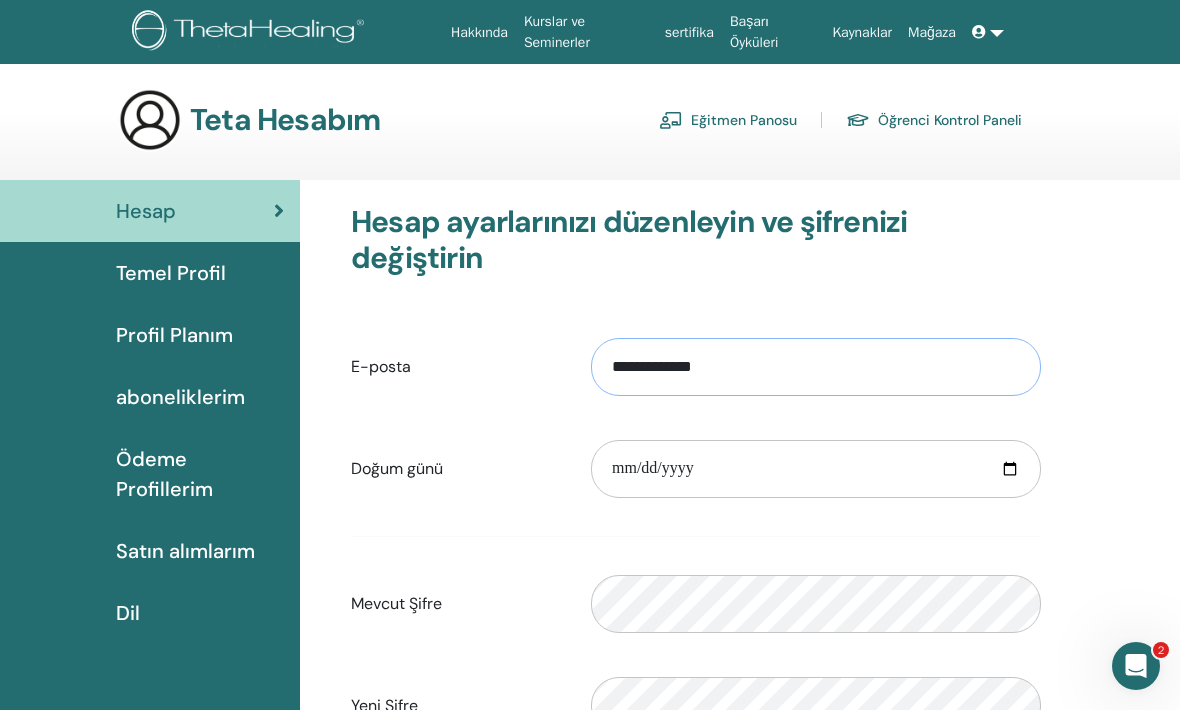click on "**********" at bounding box center [816, 367] 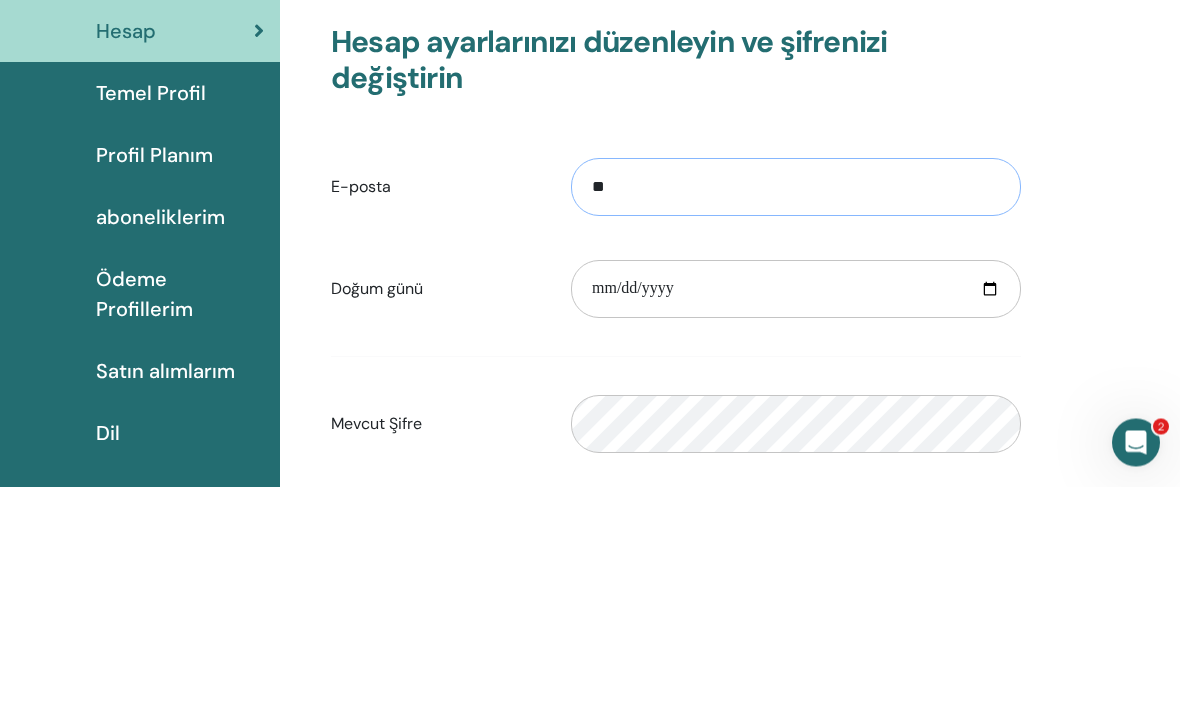 type on "*" 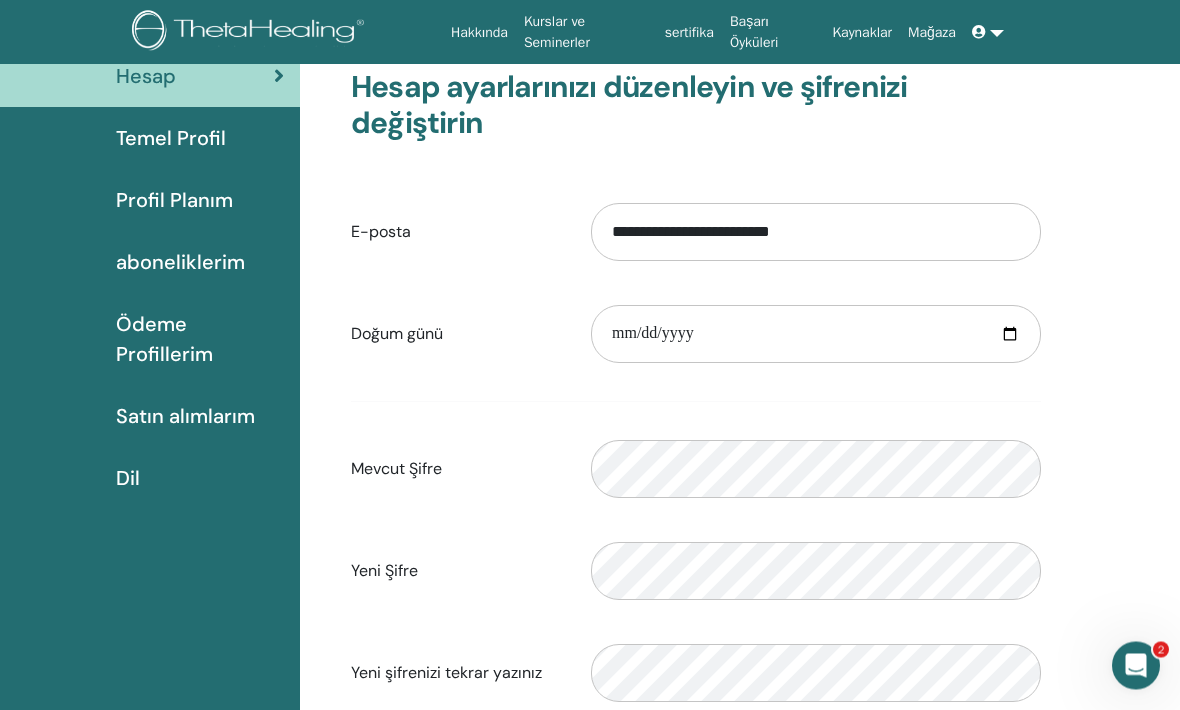scroll, scrollTop: 135, scrollLeft: 0, axis: vertical 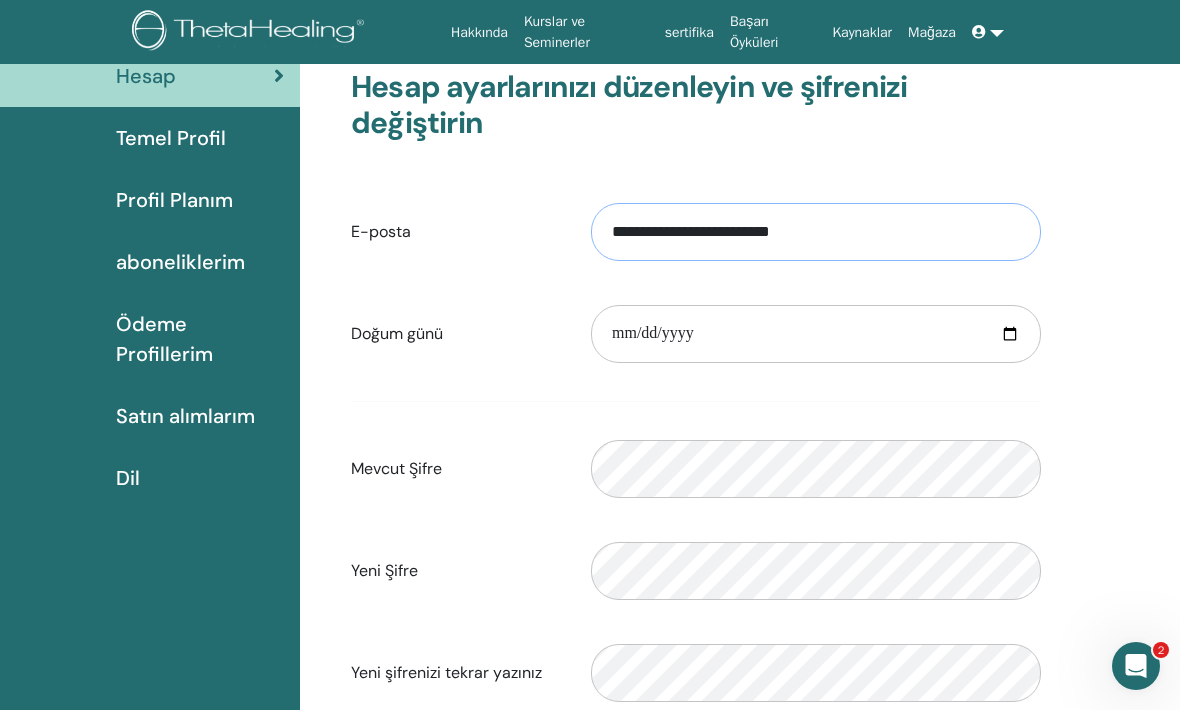 type on "**********" 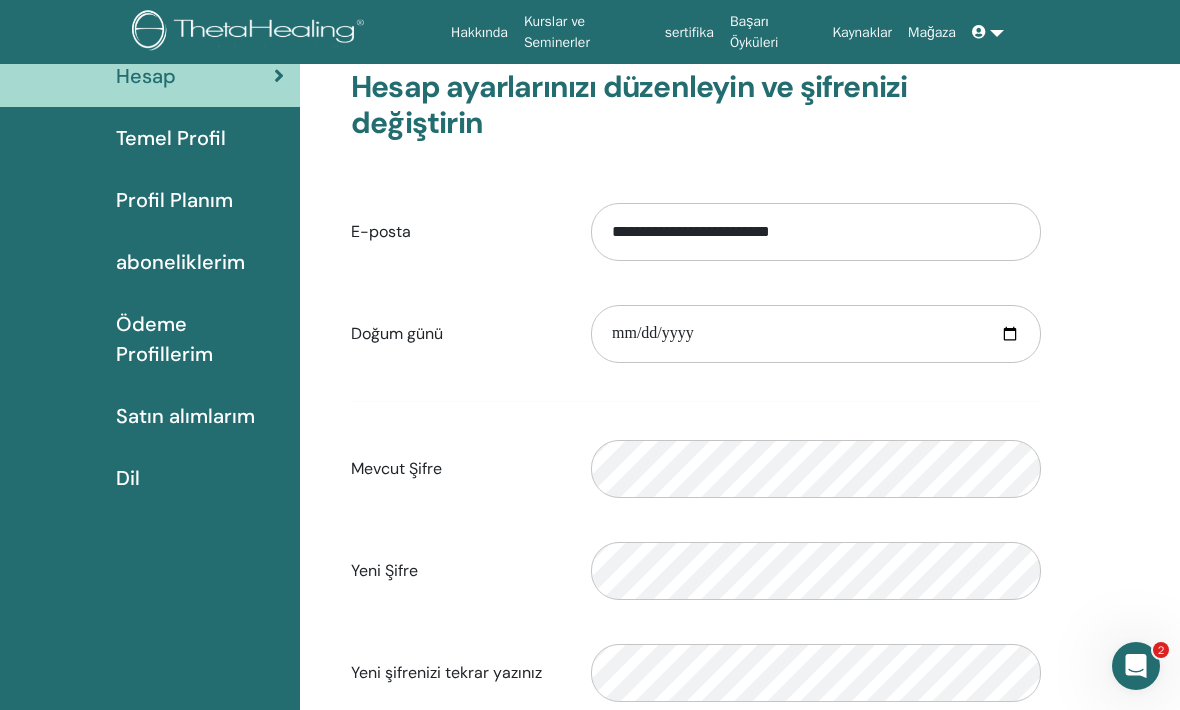 click on "Temel Profil" at bounding box center (171, 138) 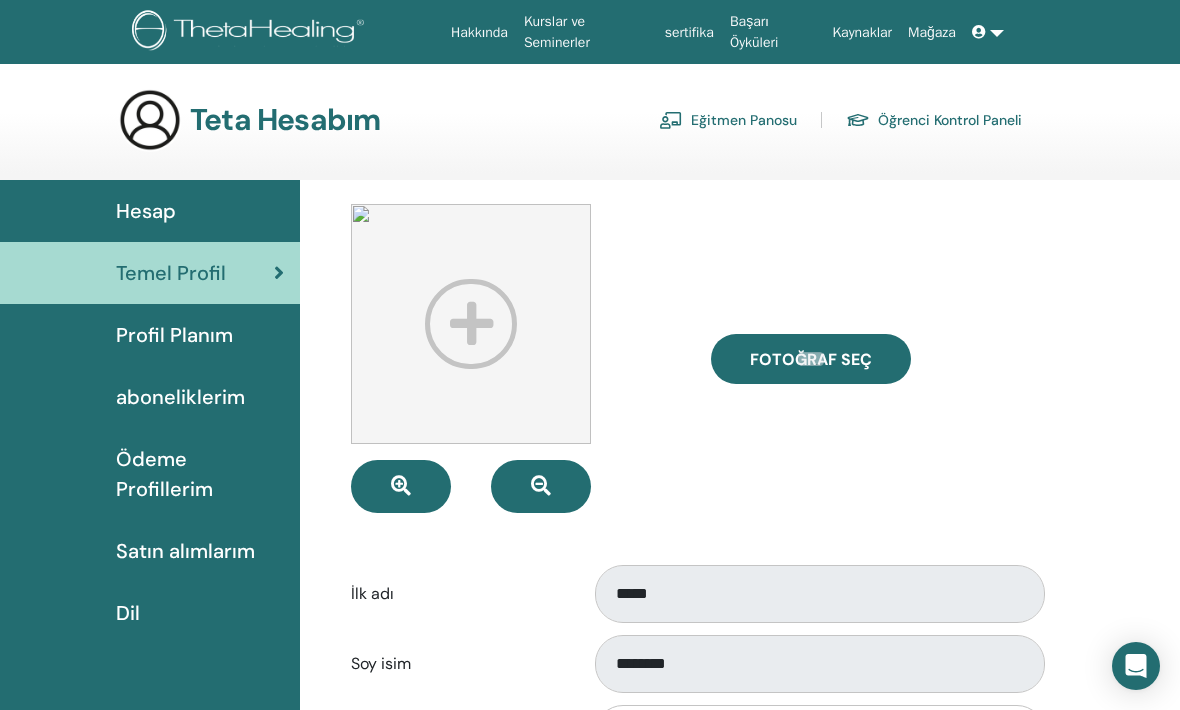 scroll, scrollTop: 0, scrollLeft: 0, axis: both 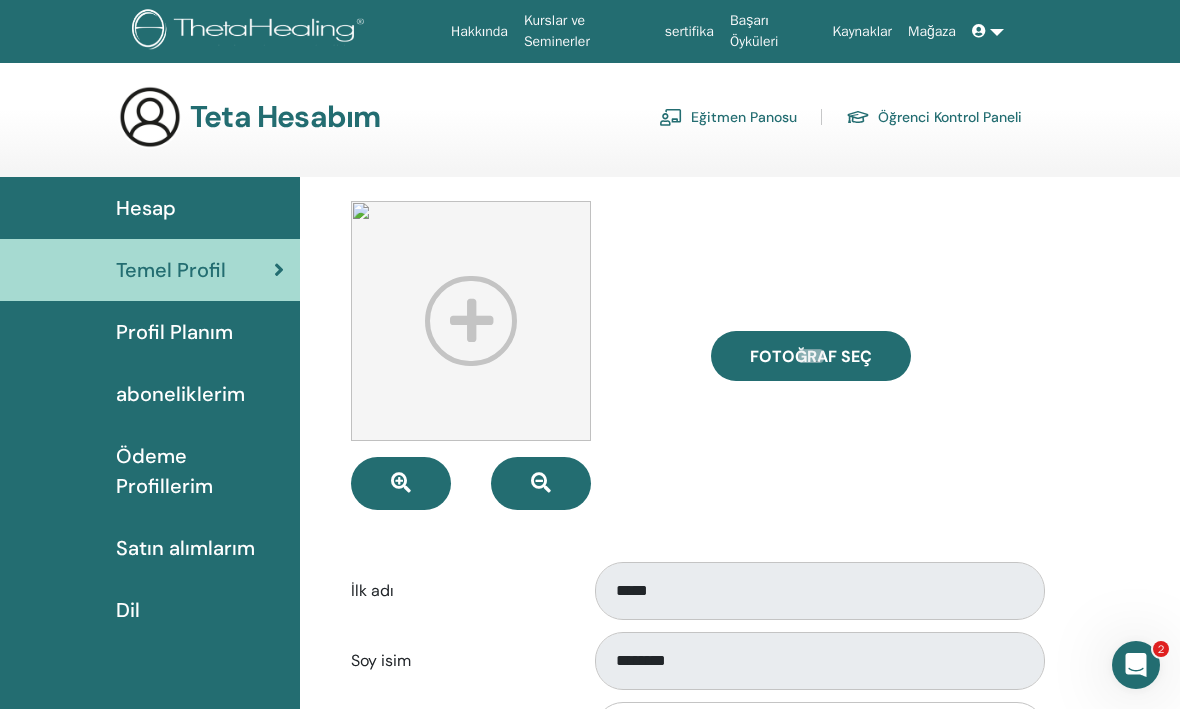 click on "Hesap" at bounding box center [150, 209] 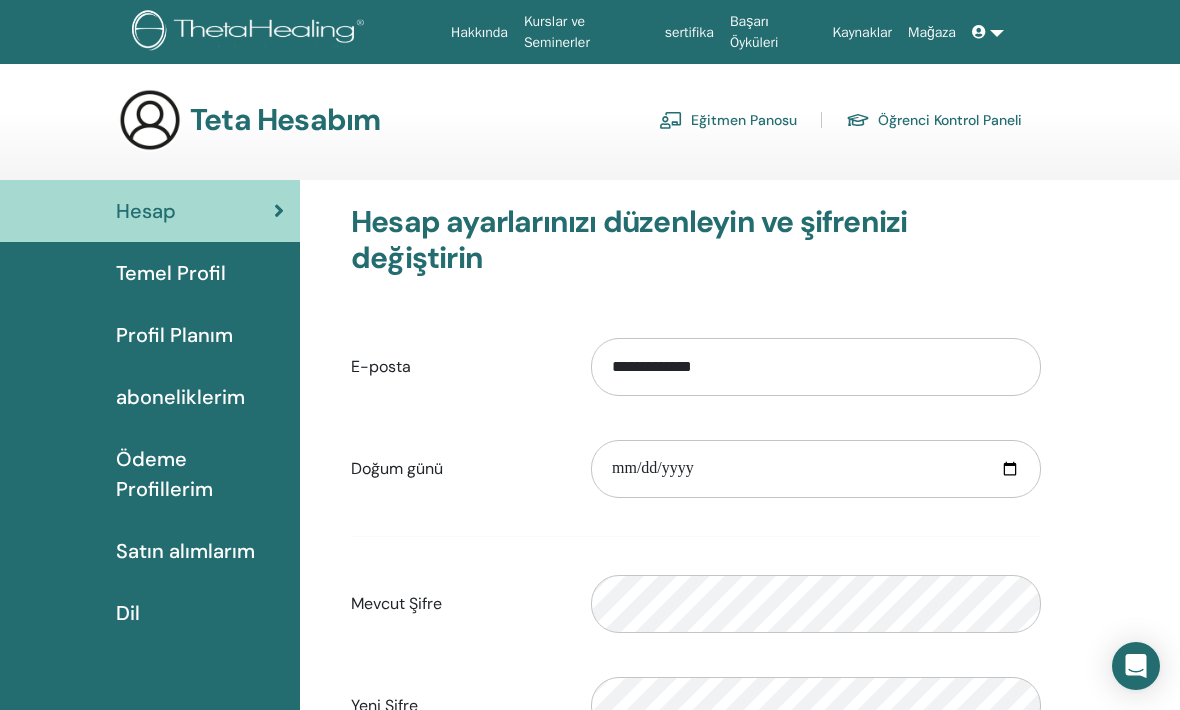 scroll, scrollTop: 0, scrollLeft: 0, axis: both 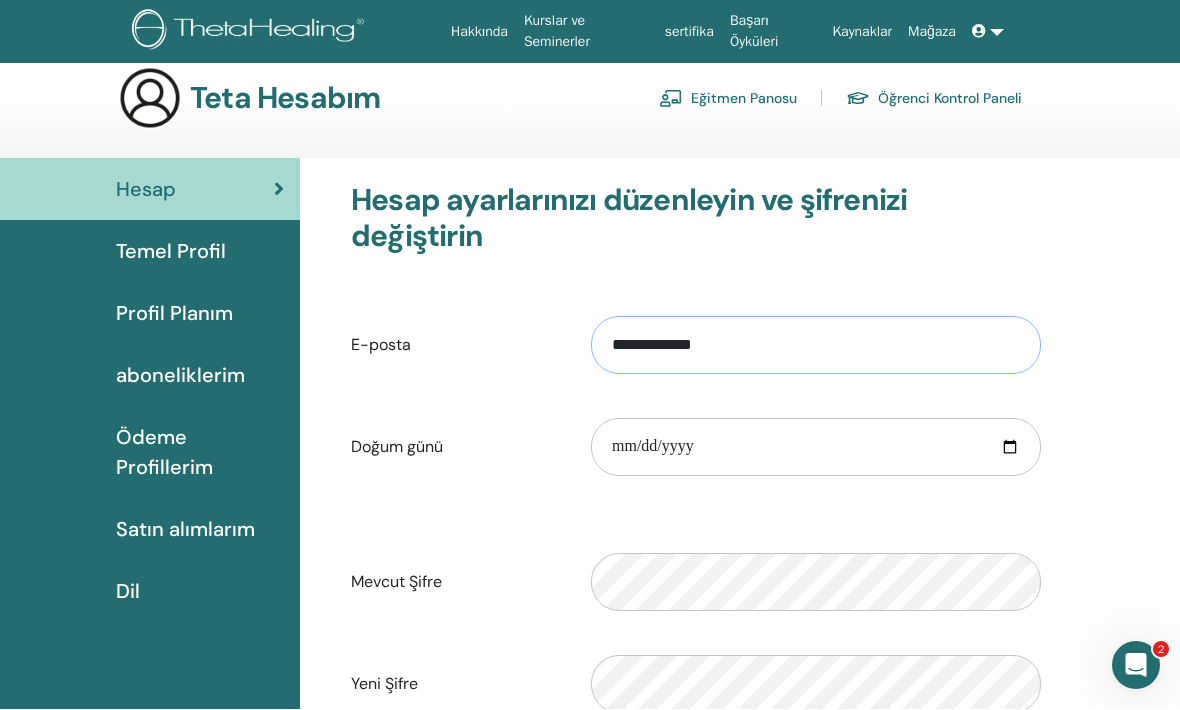 click on "**********" at bounding box center [816, 346] 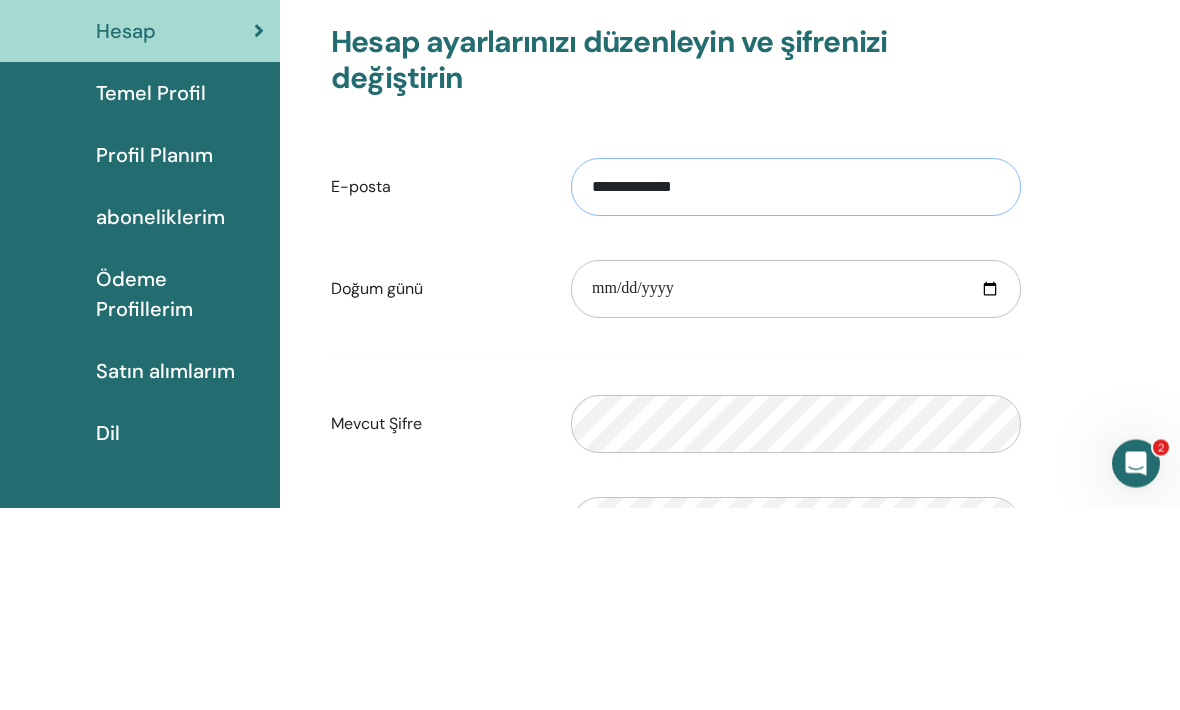 click on "**********" at bounding box center [796, 390] 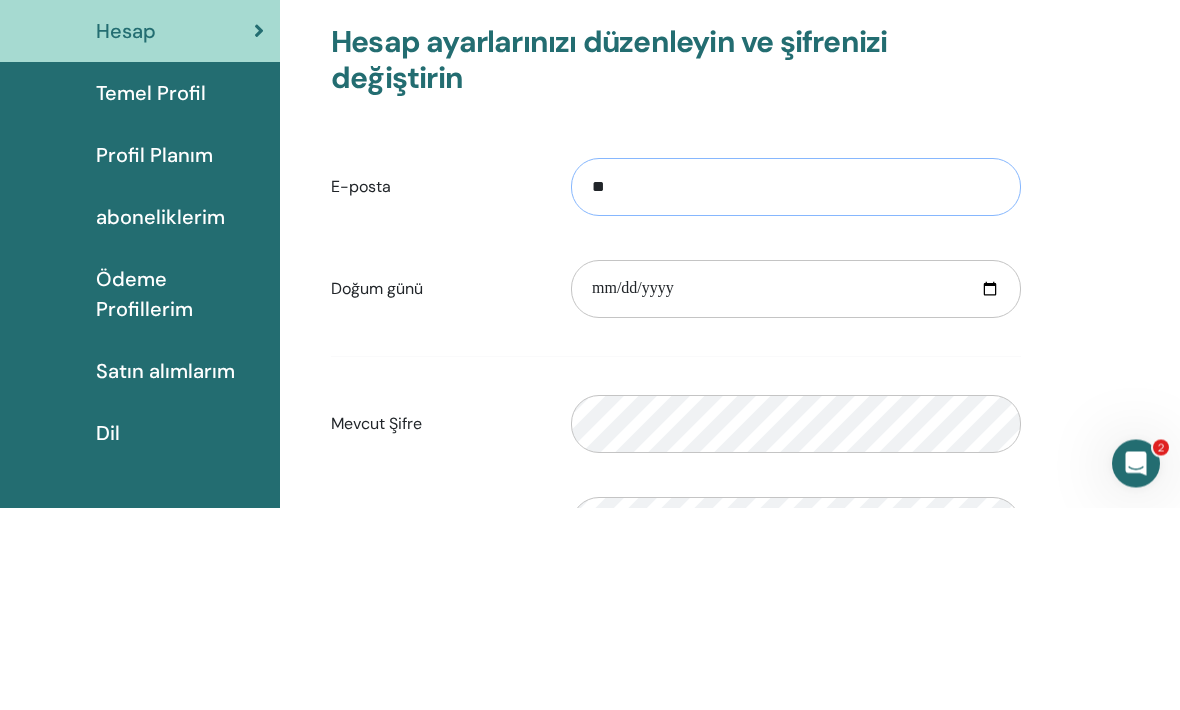 type on "*" 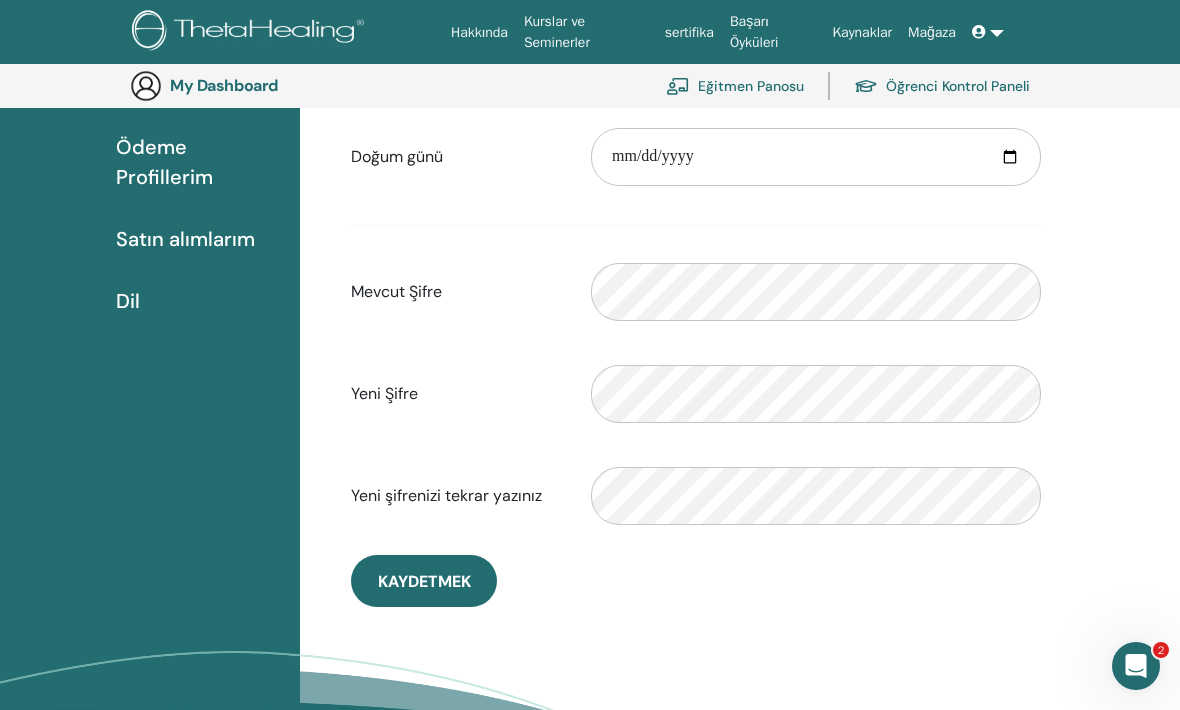 scroll, scrollTop: 406, scrollLeft: 0, axis: vertical 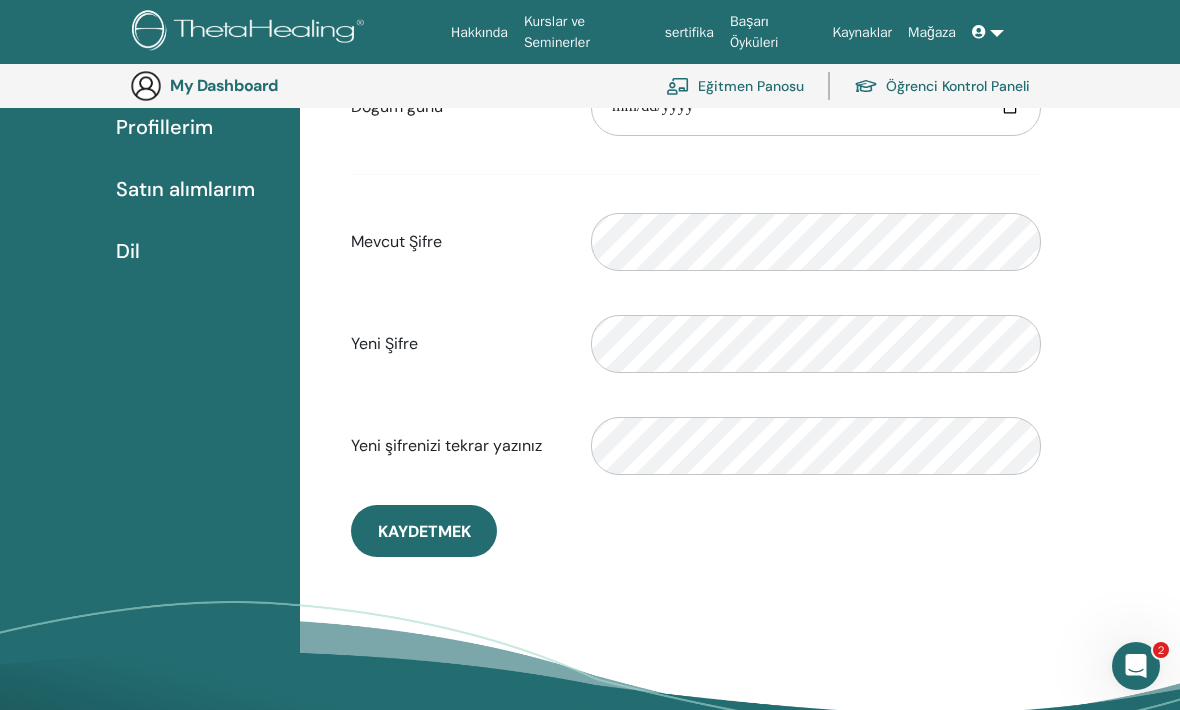type on "**********" 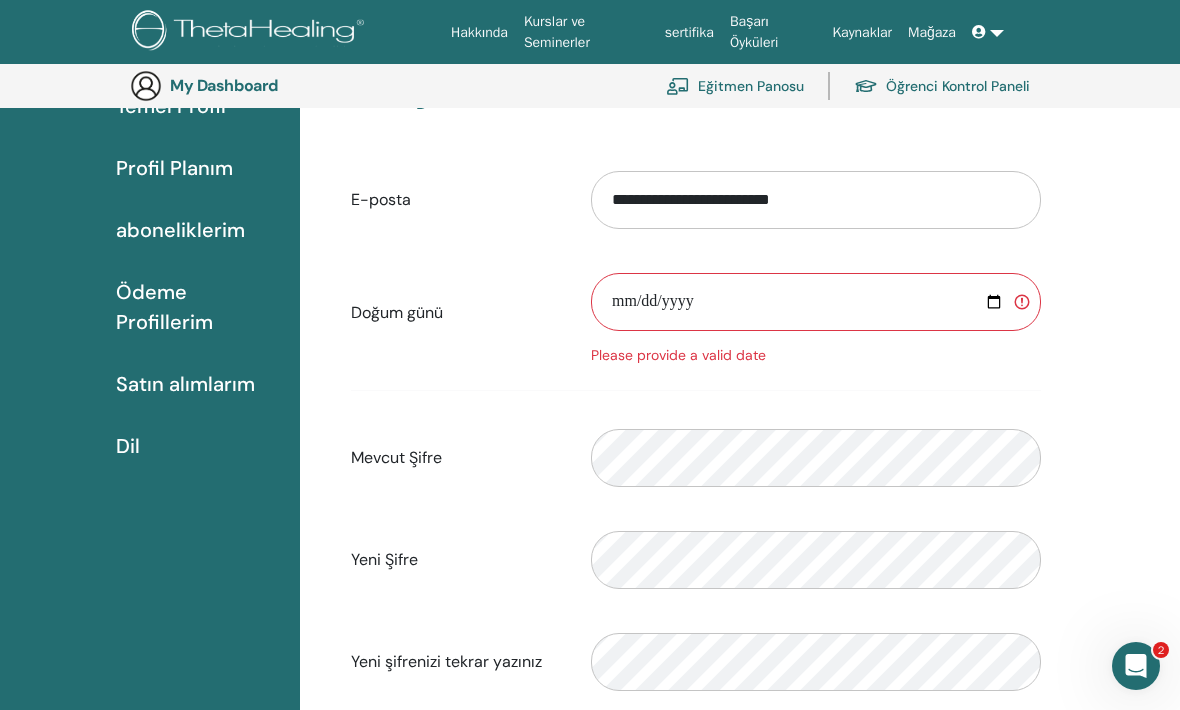 scroll, scrollTop: 190, scrollLeft: 0, axis: vertical 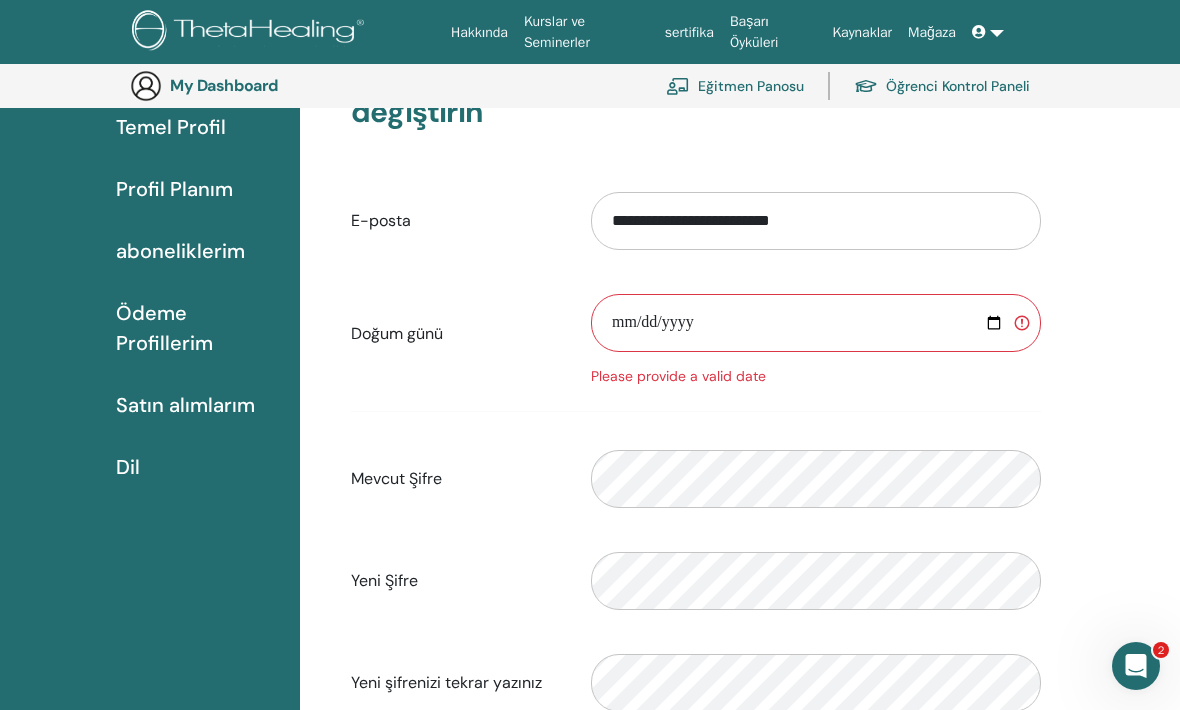 click at bounding box center [816, 323] 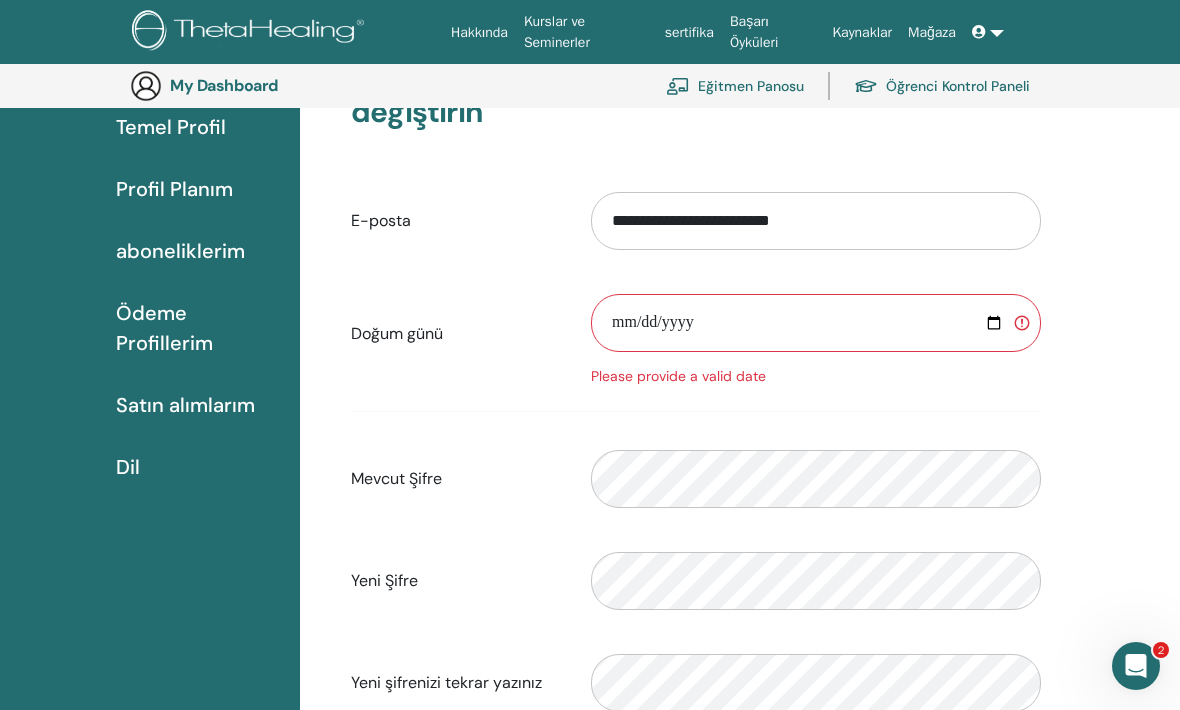 type on "**********" 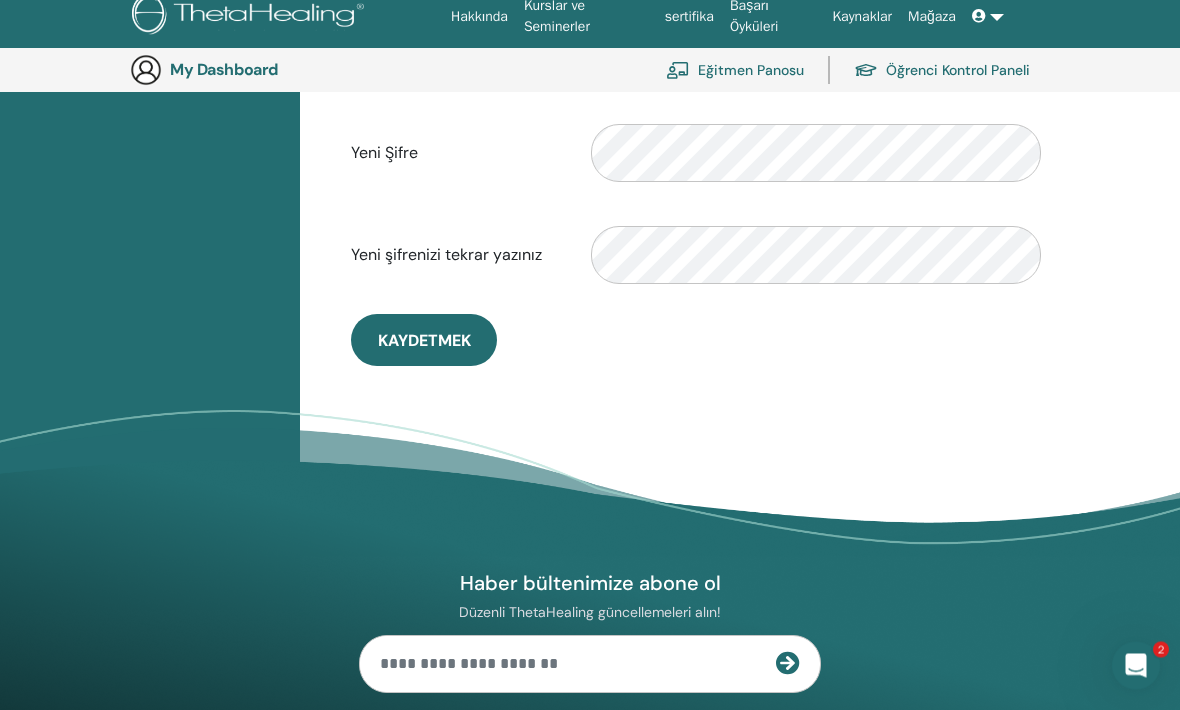 click on "Kaydetmek" at bounding box center (424, 341) 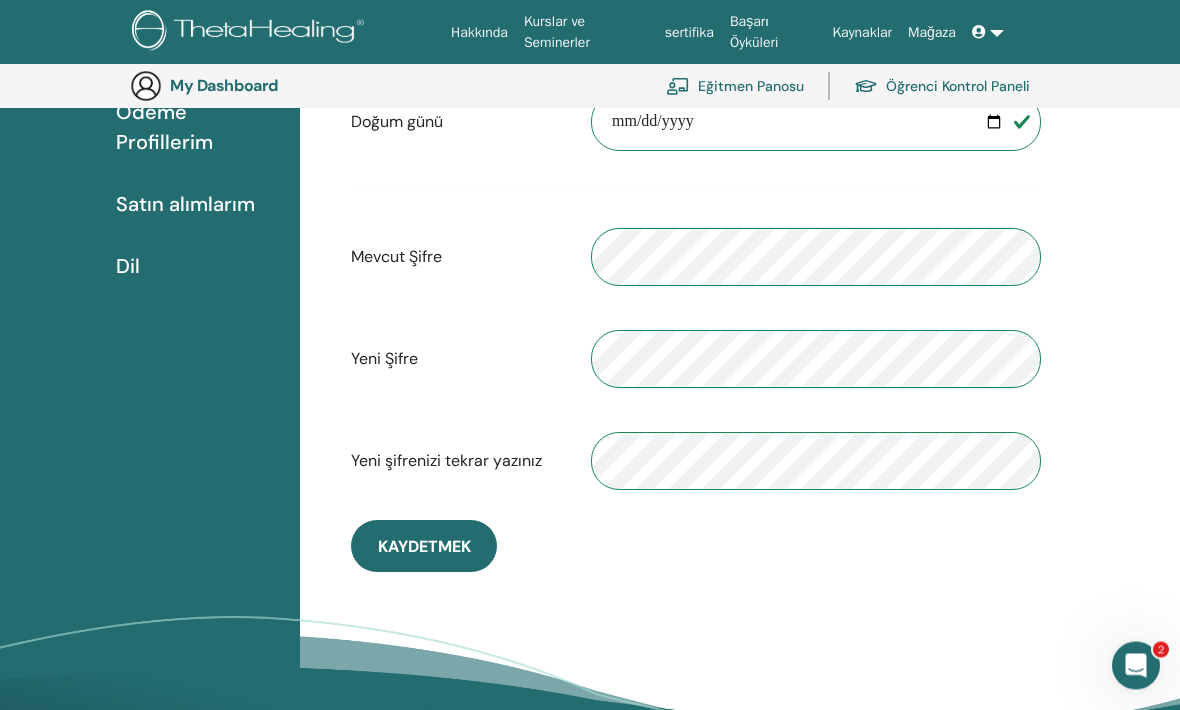 scroll, scrollTop: 391, scrollLeft: 0, axis: vertical 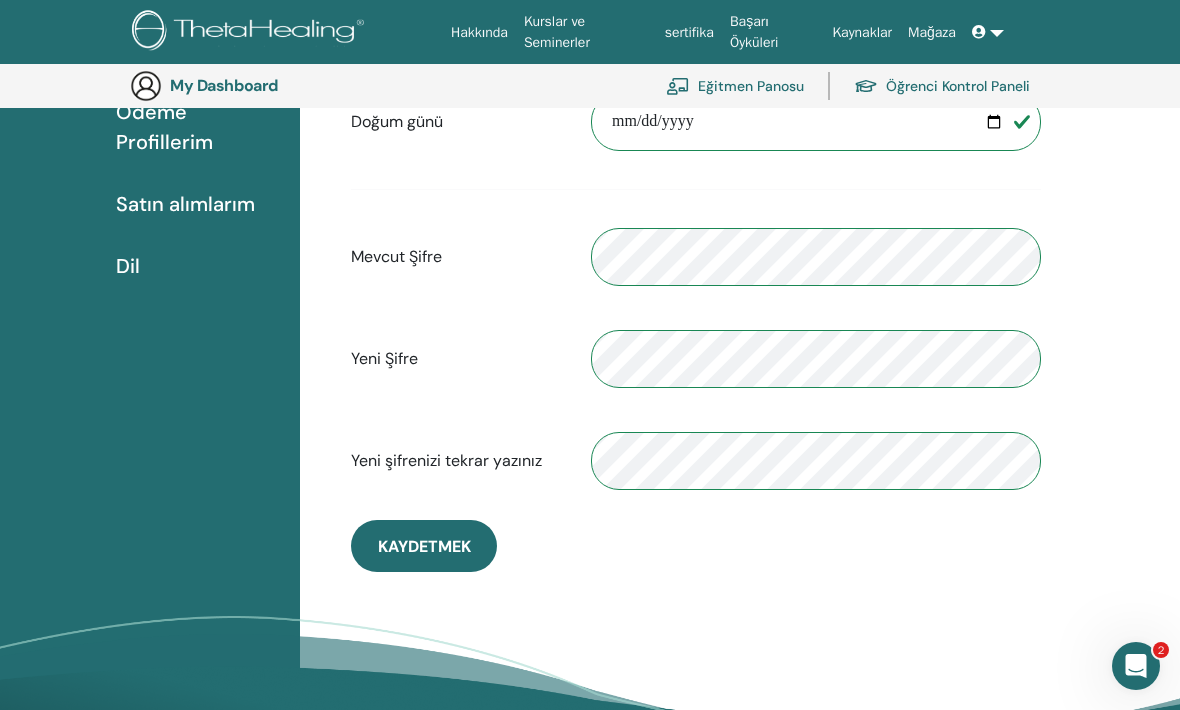 click on "Kaydetmek" at bounding box center [424, 546] 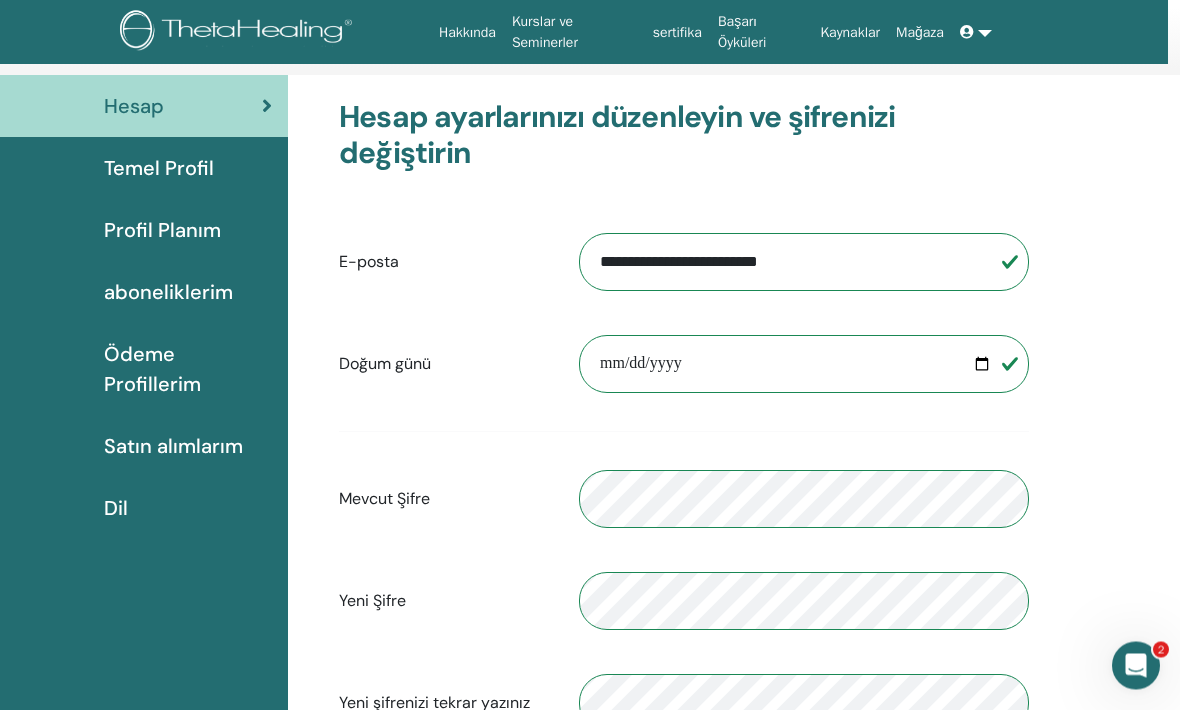 scroll, scrollTop: 57, scrollLeft: 12, axis: both 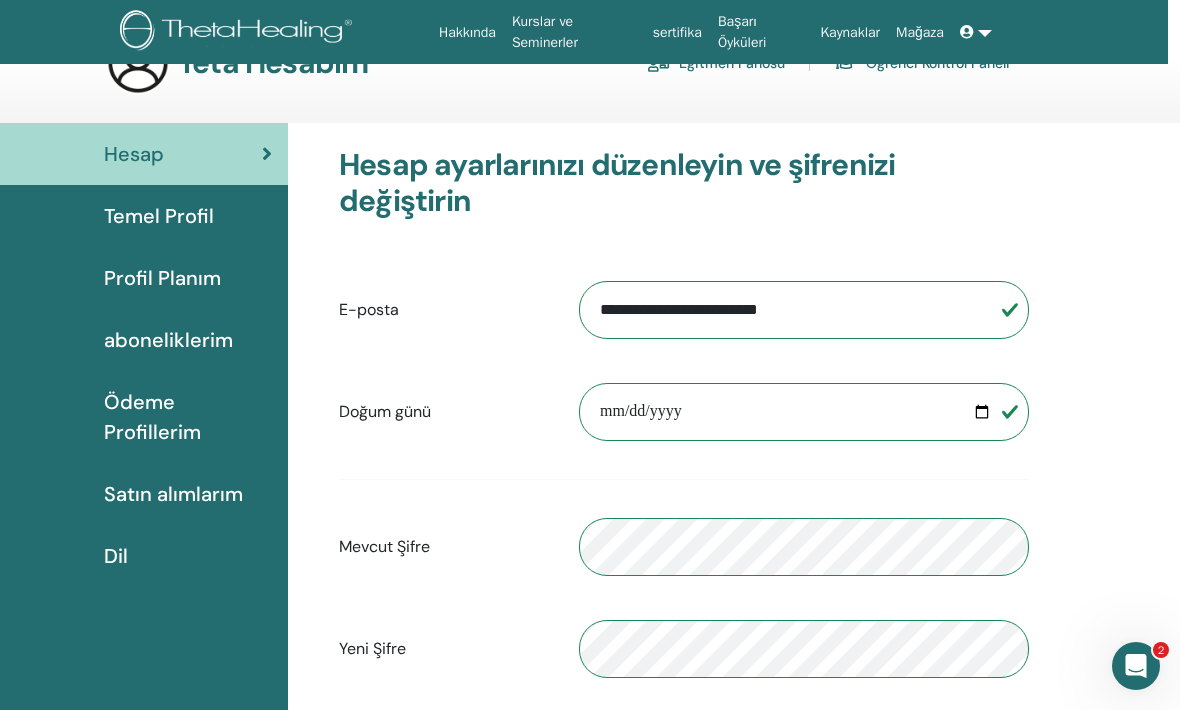 click on "Temel Profil" at bounding box center (159, 216) 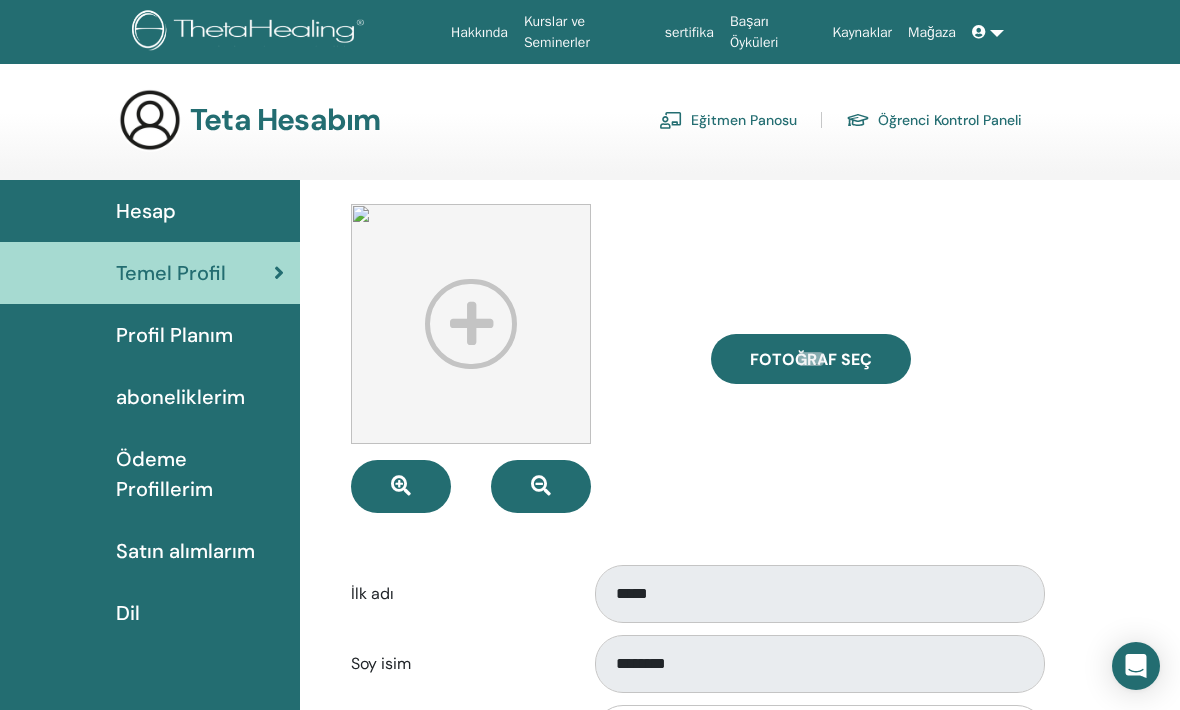 scroll, scrollTop: 0, scrollLeft: 0, axis: both 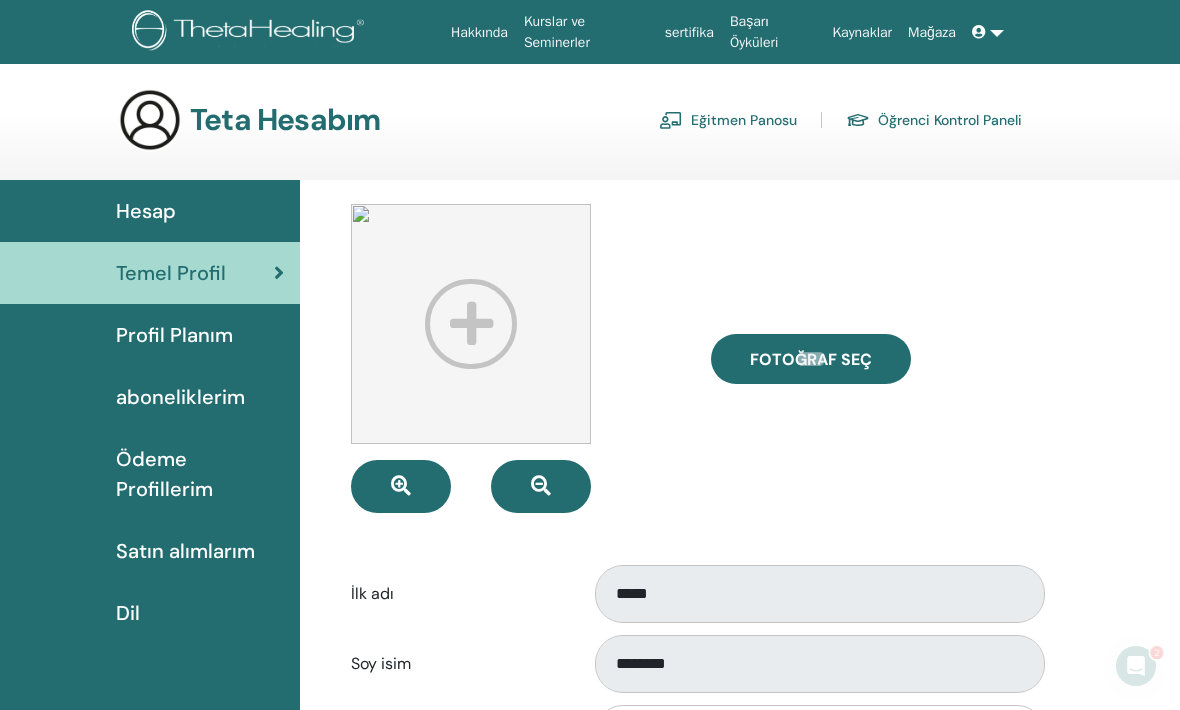 click at bounding box center (471, 324) 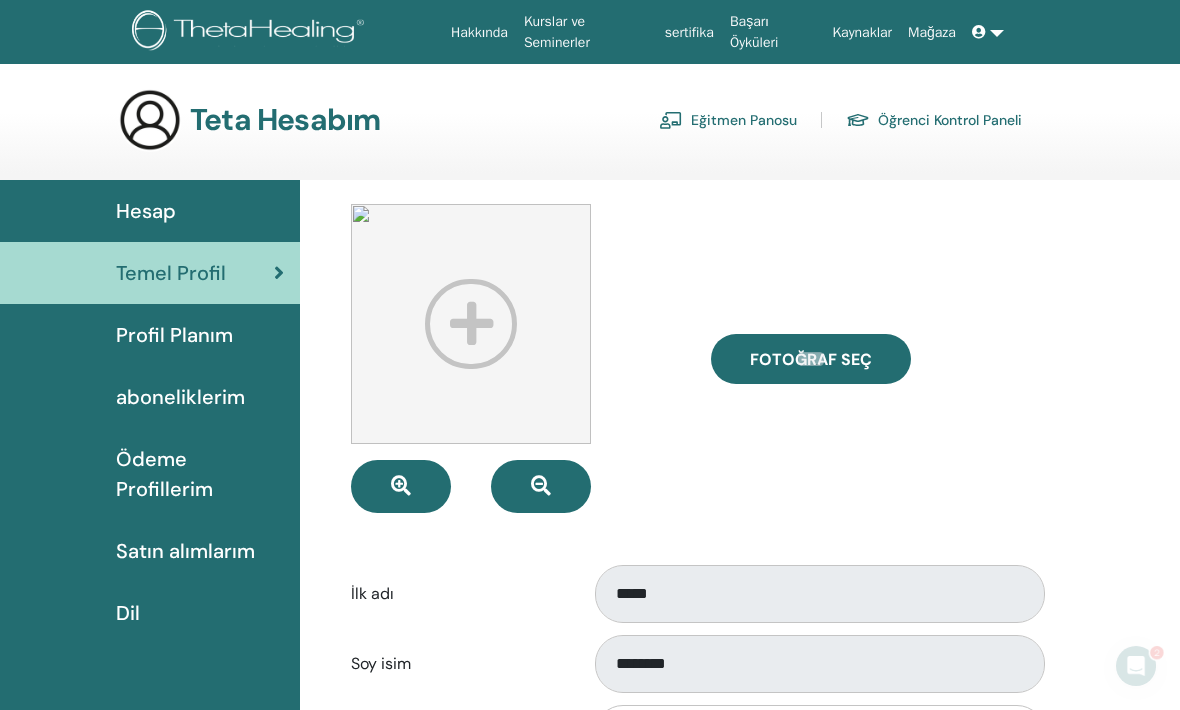type on "**********" 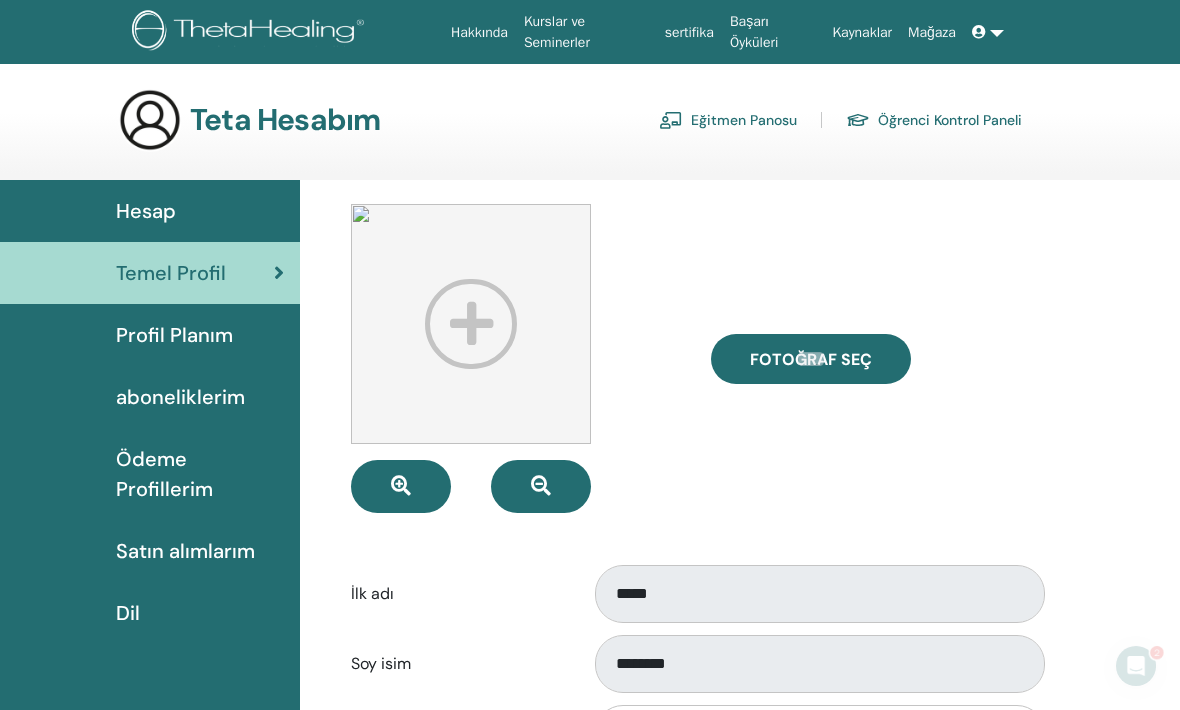 type 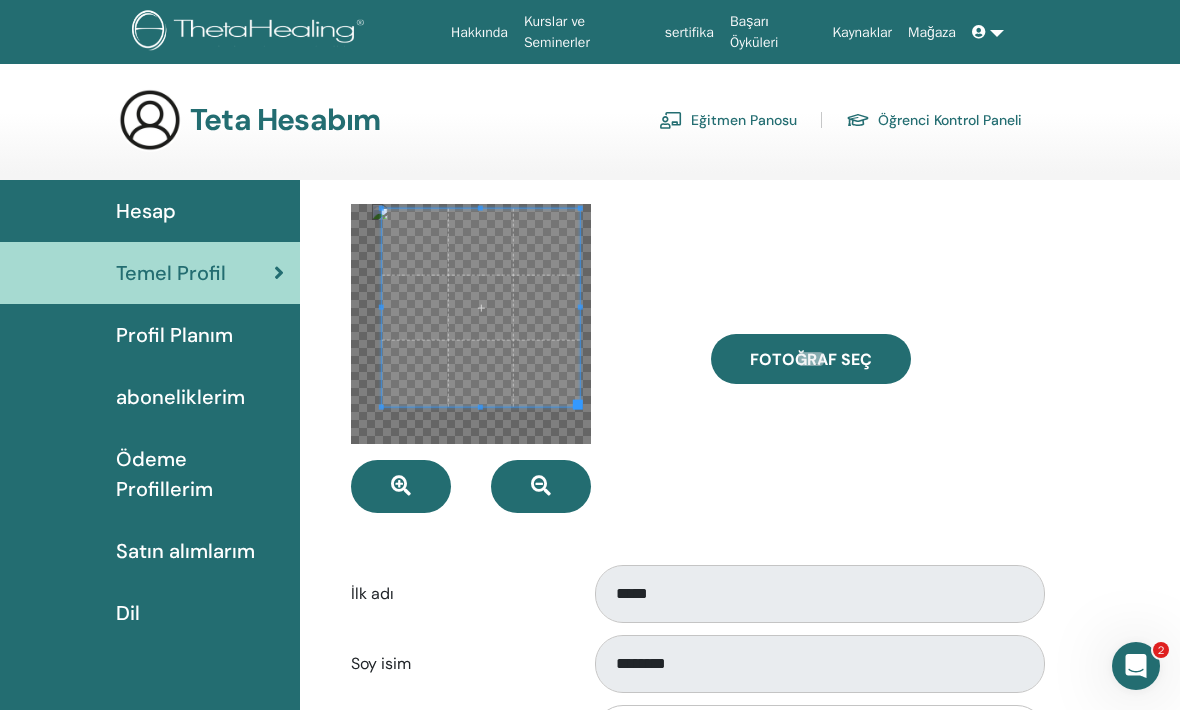 click at bounding box center (481, 308) 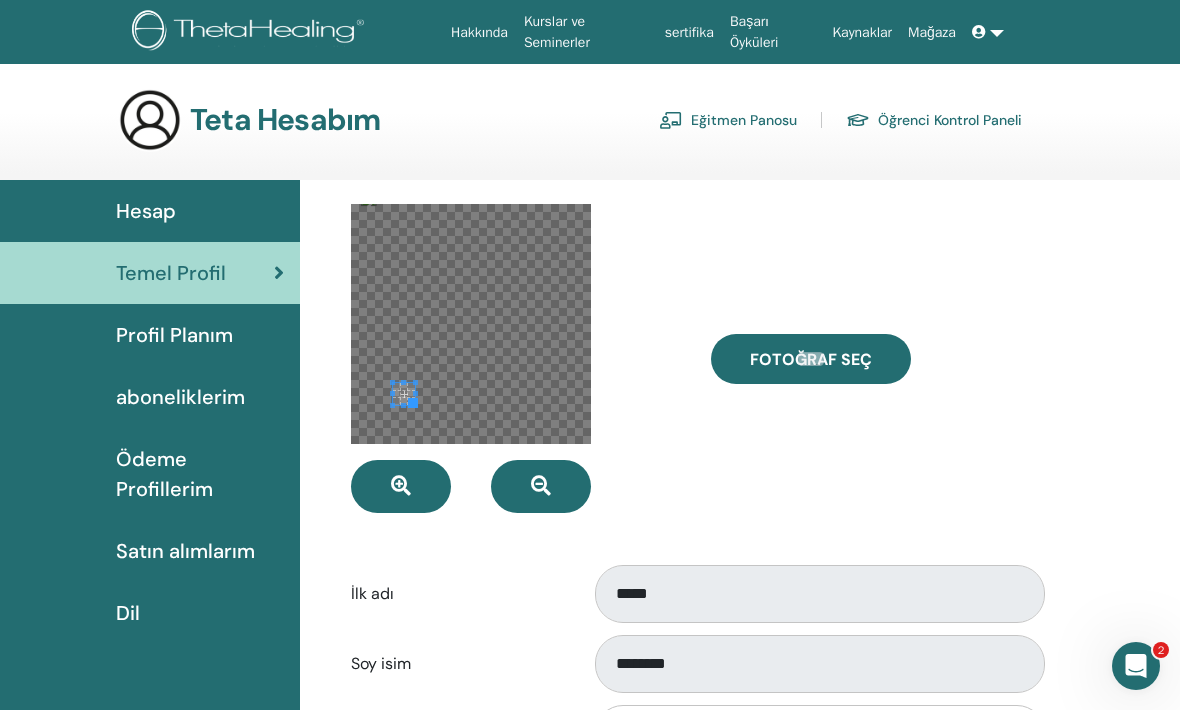 click at bounding box center (541, 486) 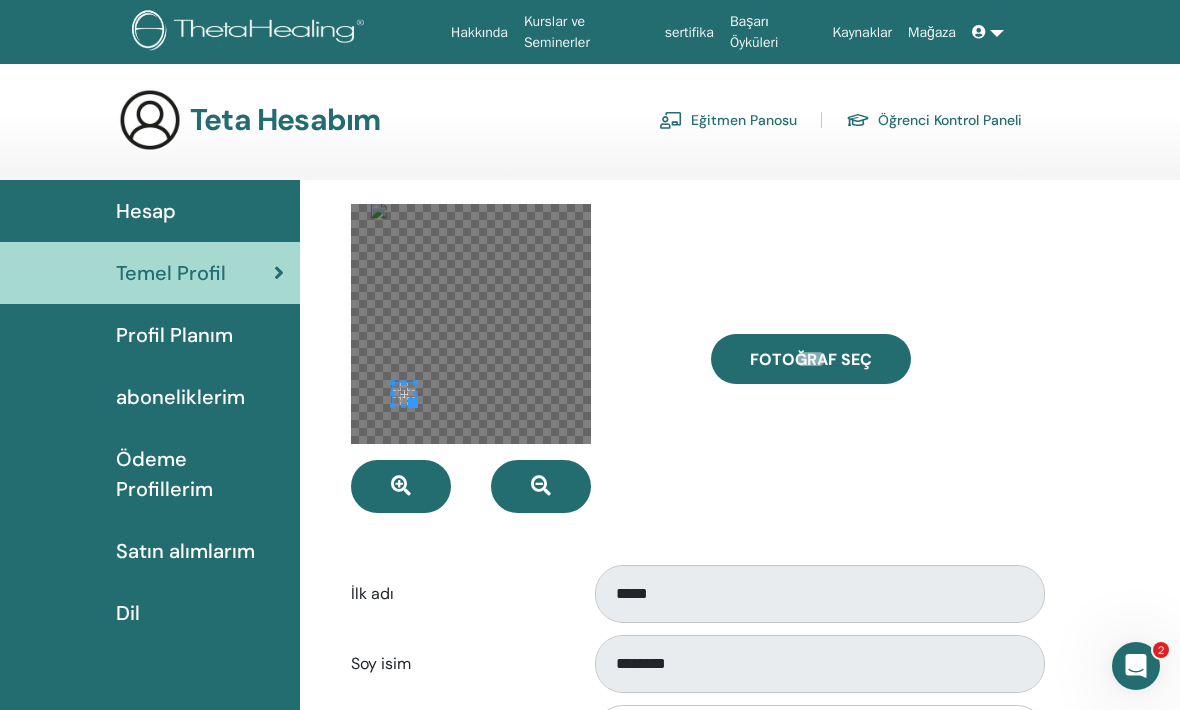 click at bounding box center (541, 486) 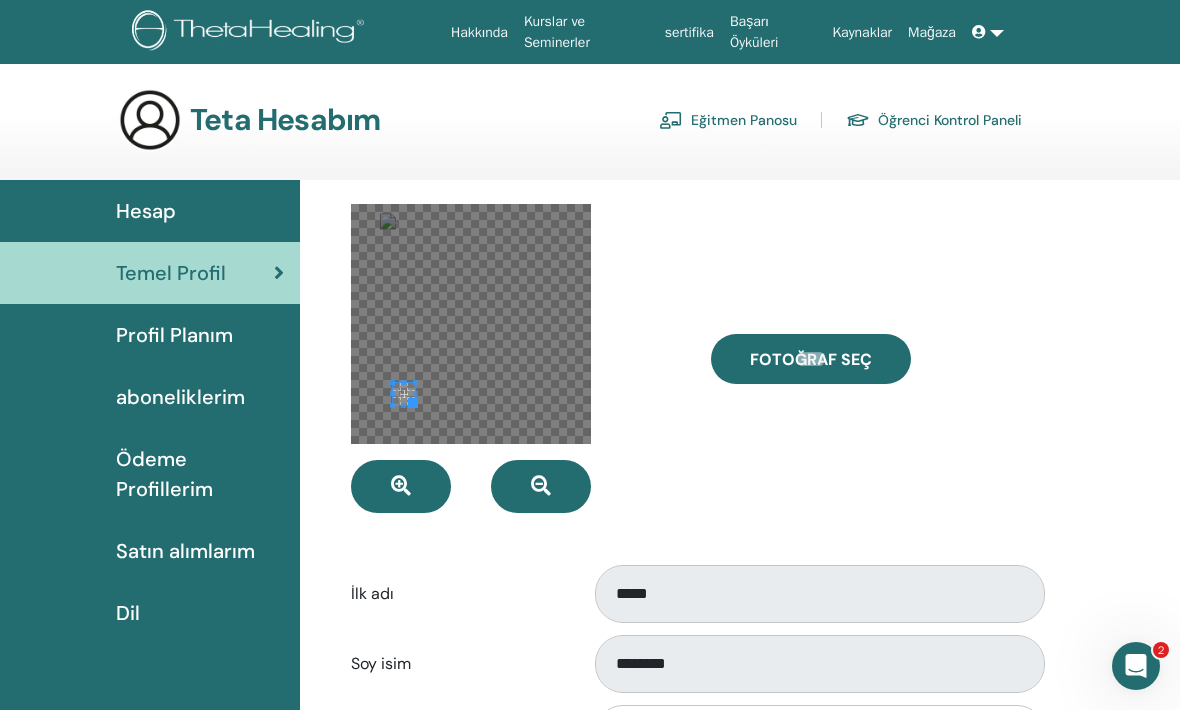 click at bounding box center [401, 486] 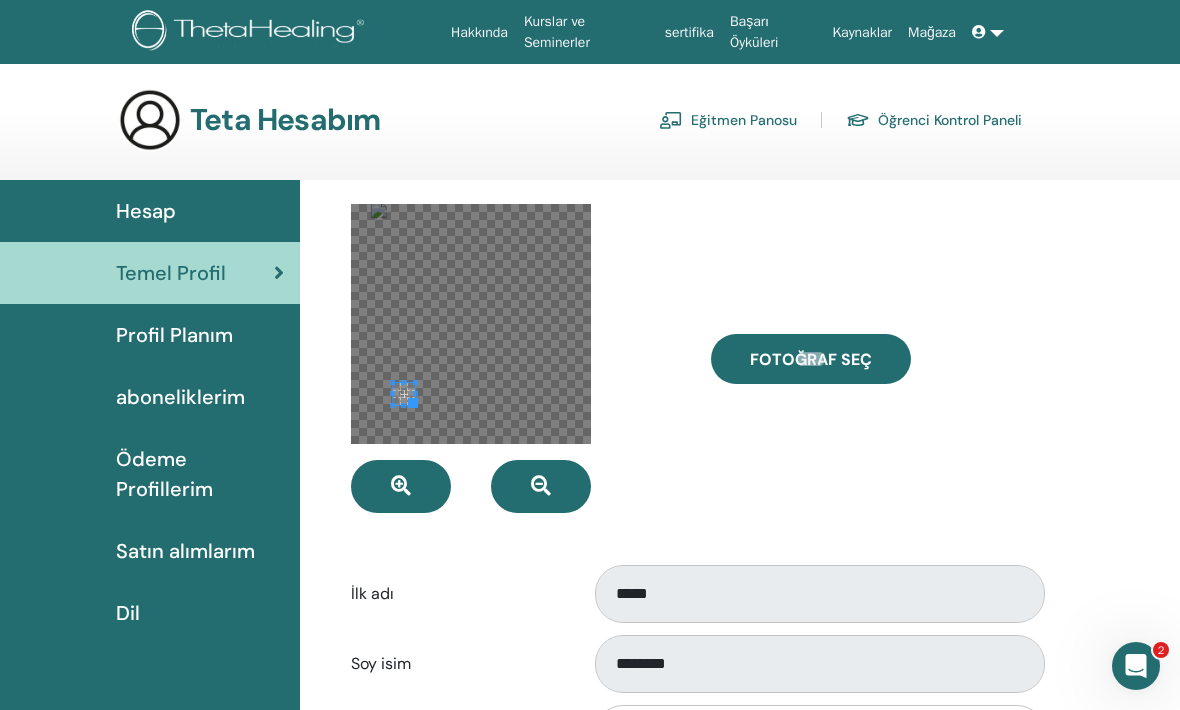click at bounding box center [401, 486] 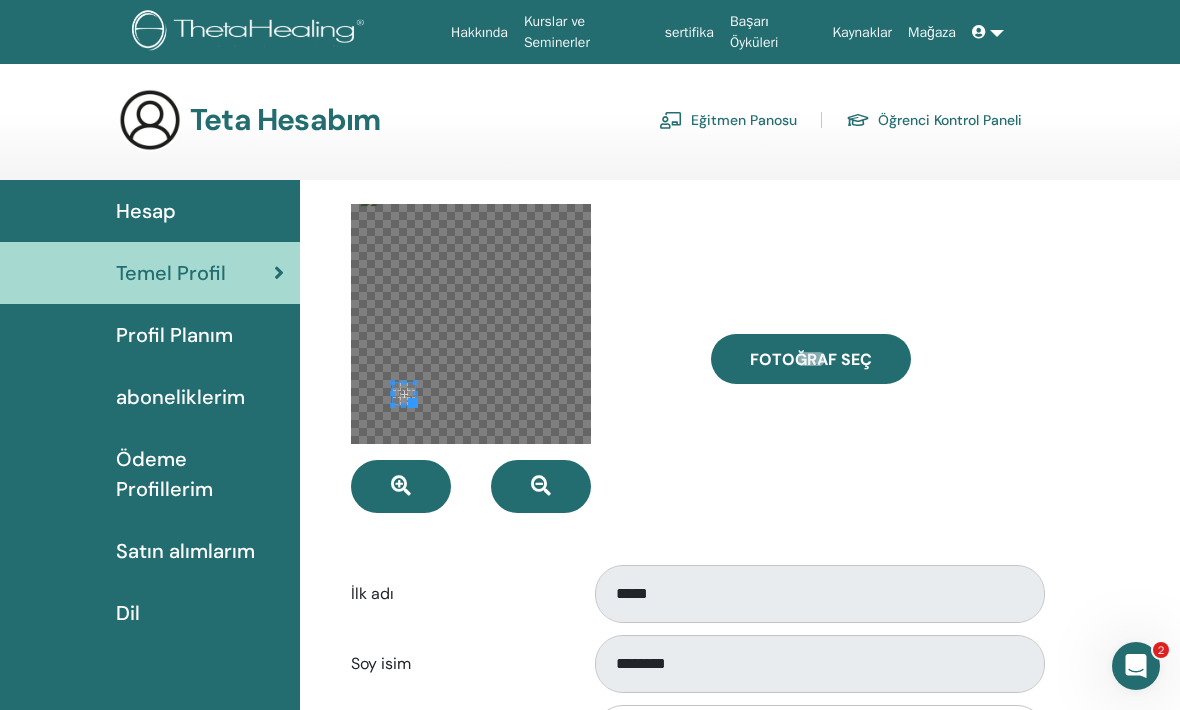 click at bounding box center (401, 486) 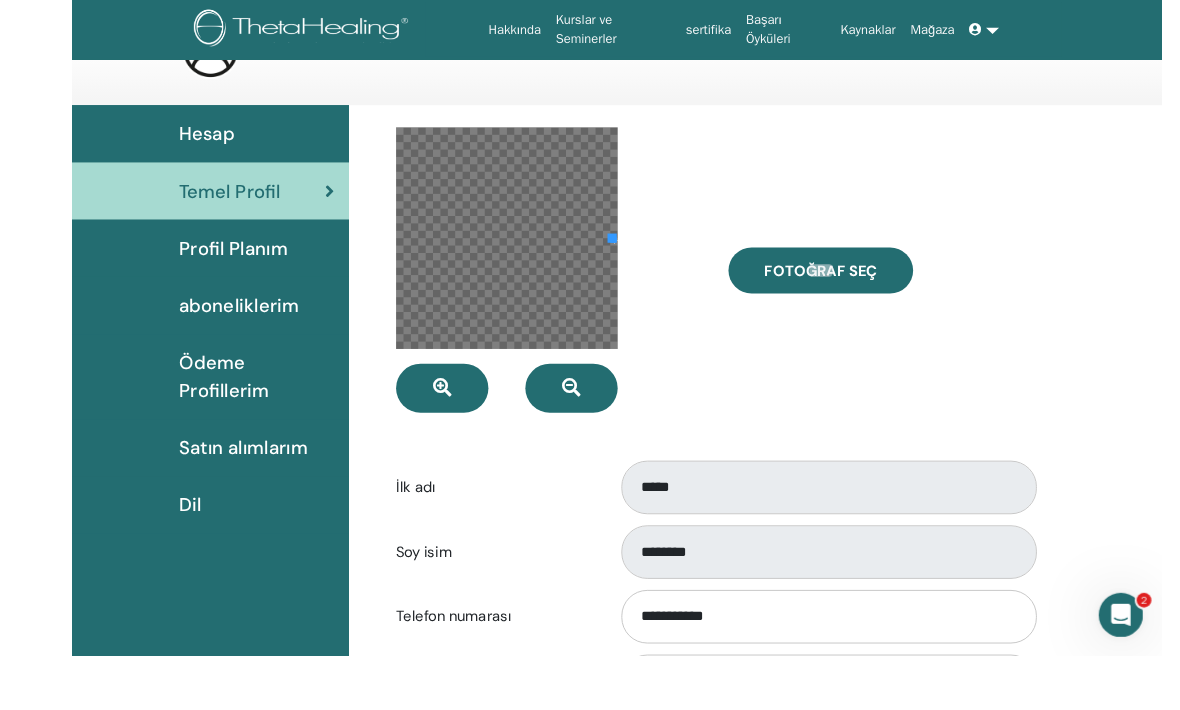 scroll, scrollTop: 115, scrollLeft: 0, axis: vertical 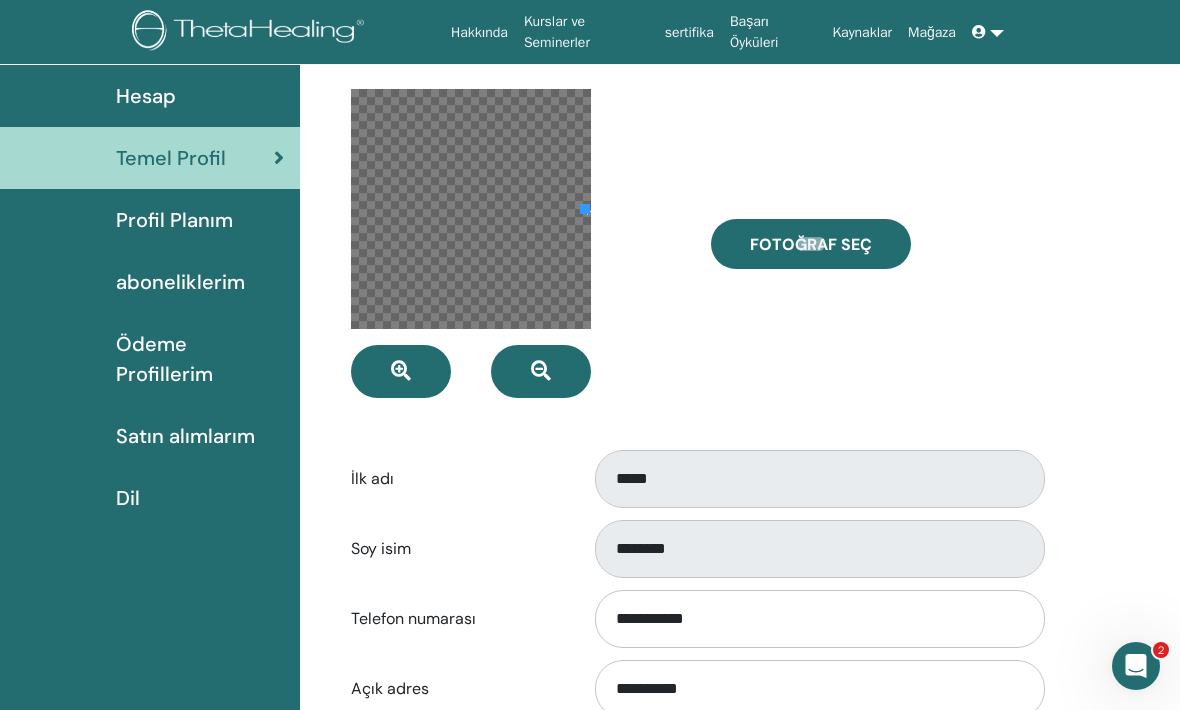 click on "Fotoğraf seç" at bounding box center [811, 244] 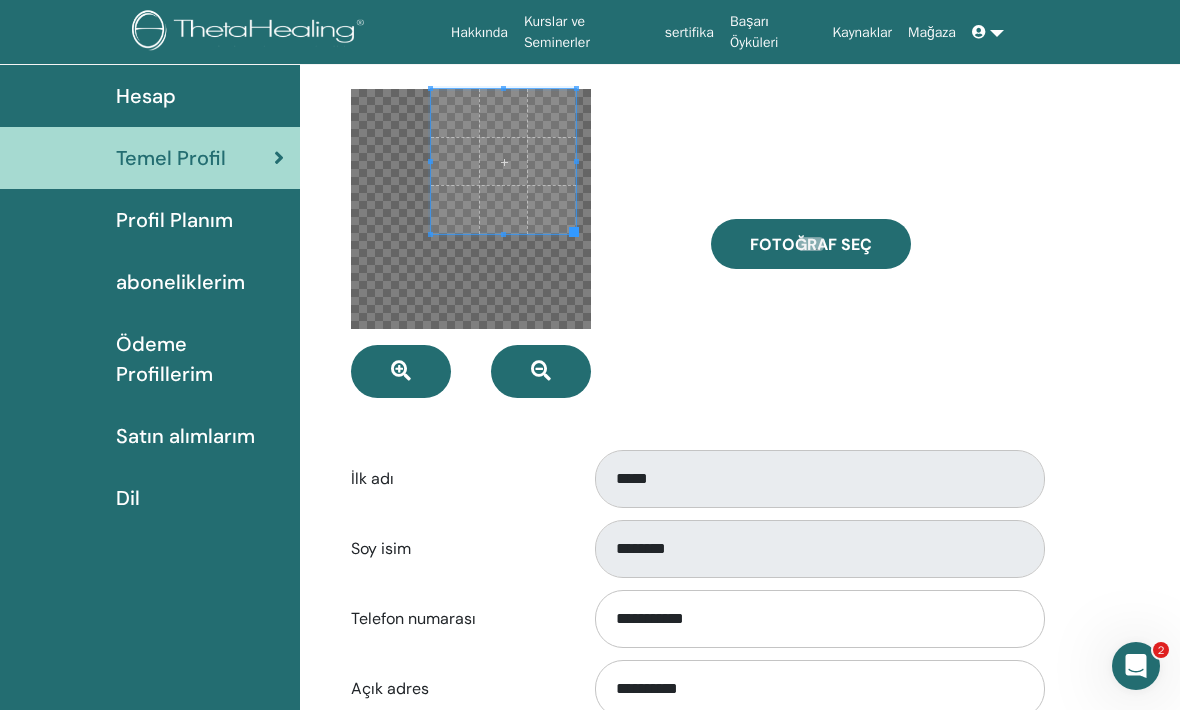 click on "Fotoğraf seç" at bounding box center [811, 244] 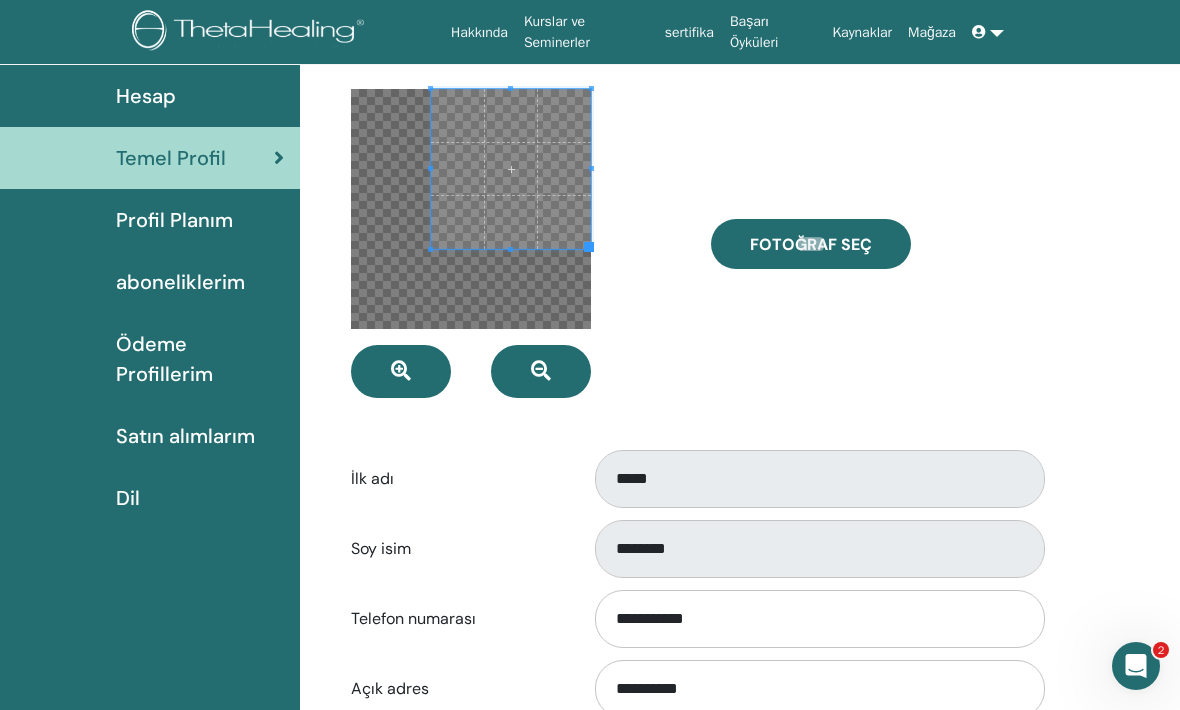 click at bounding box center (511, 169) 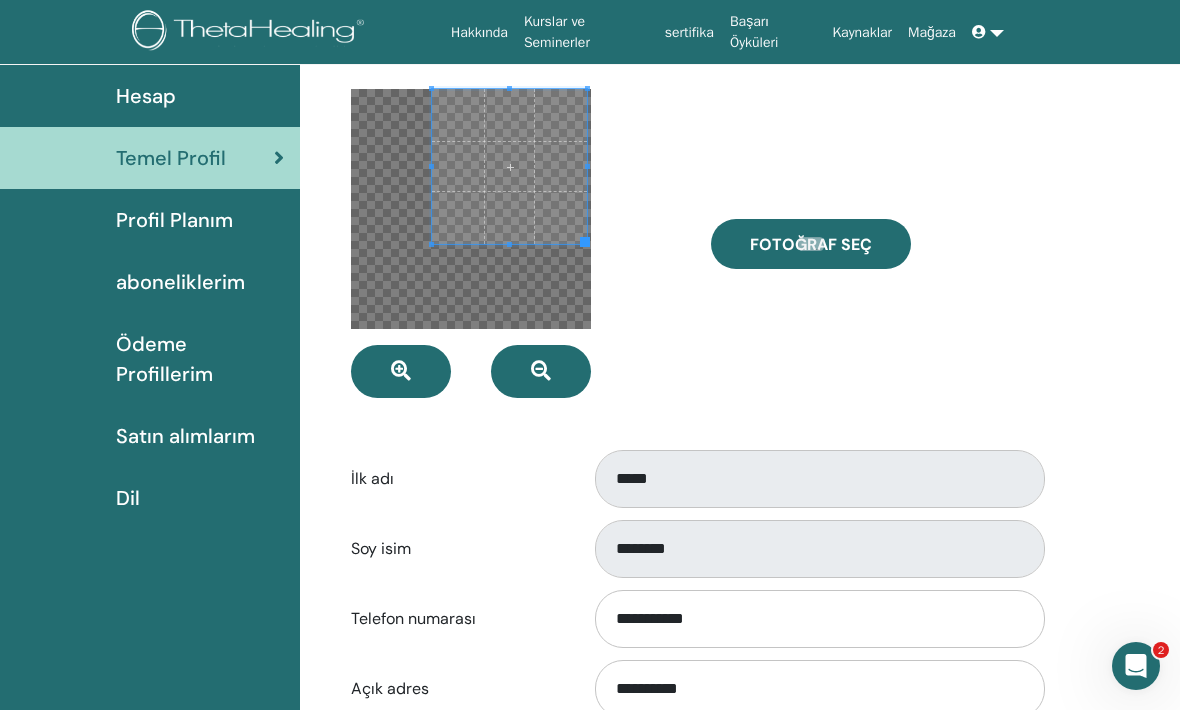 click at bounding box center [509, 166] 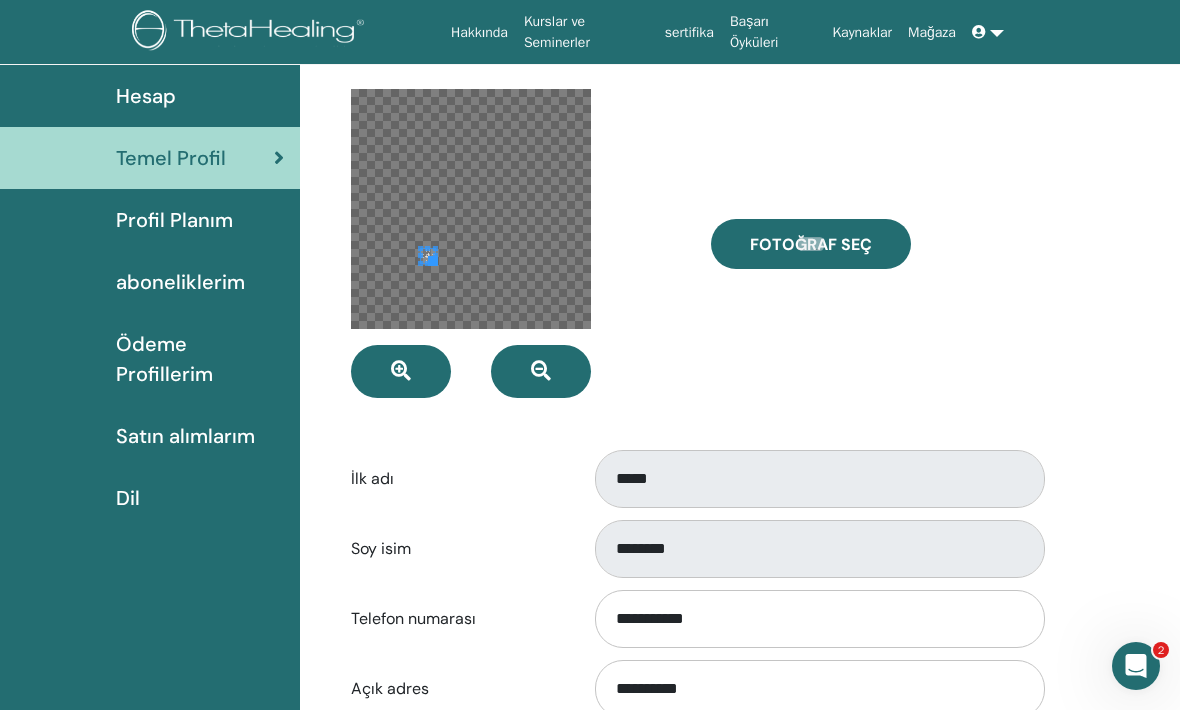 click at bounding box center [433, 261] 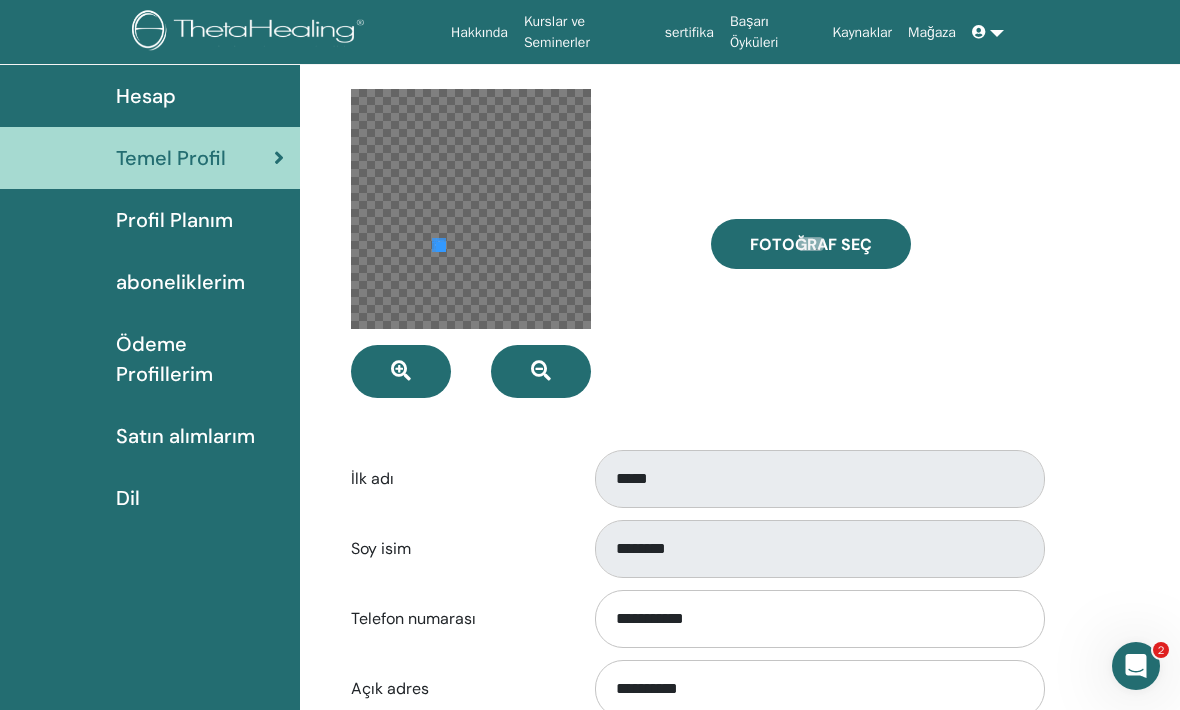 click at bounding box center [471, 209] 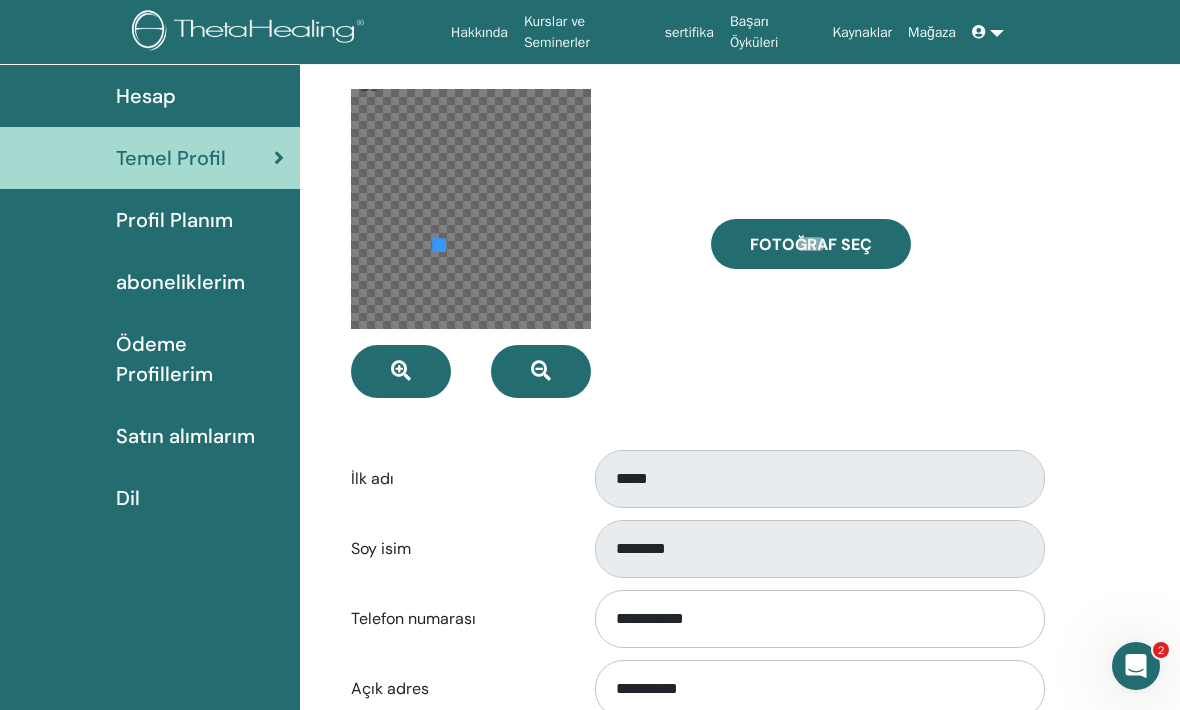 click at bounding box center [401, 371] 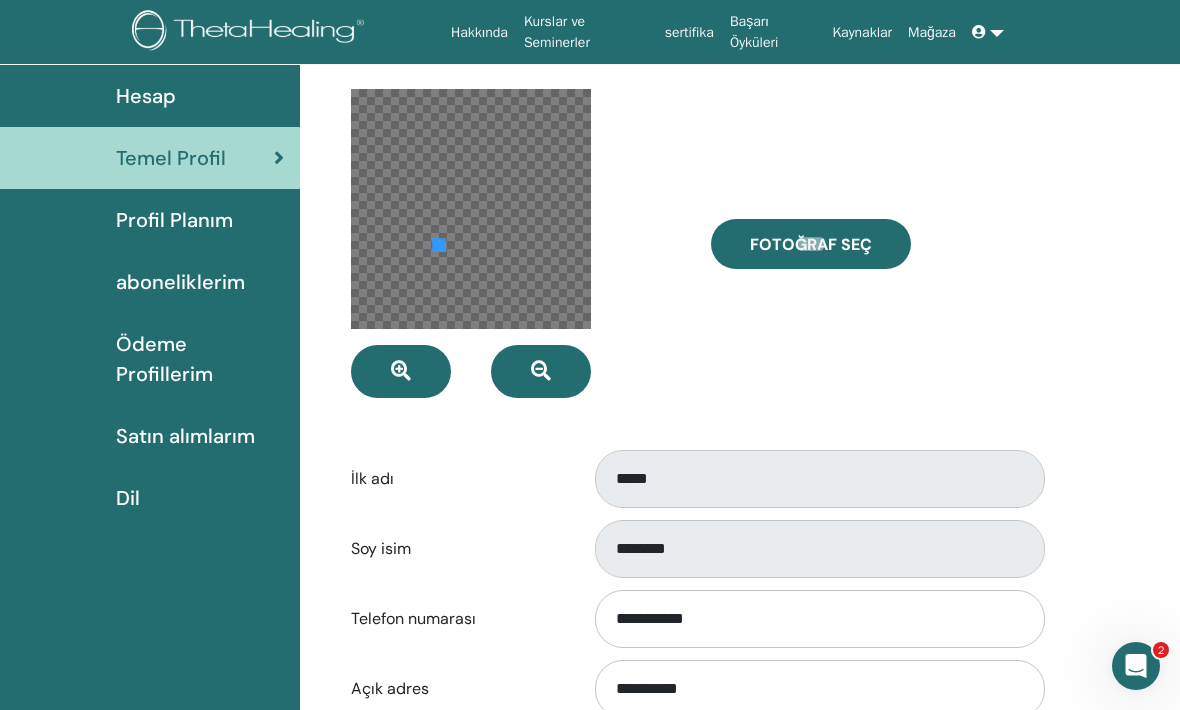 click at bounding box center (516, 243) 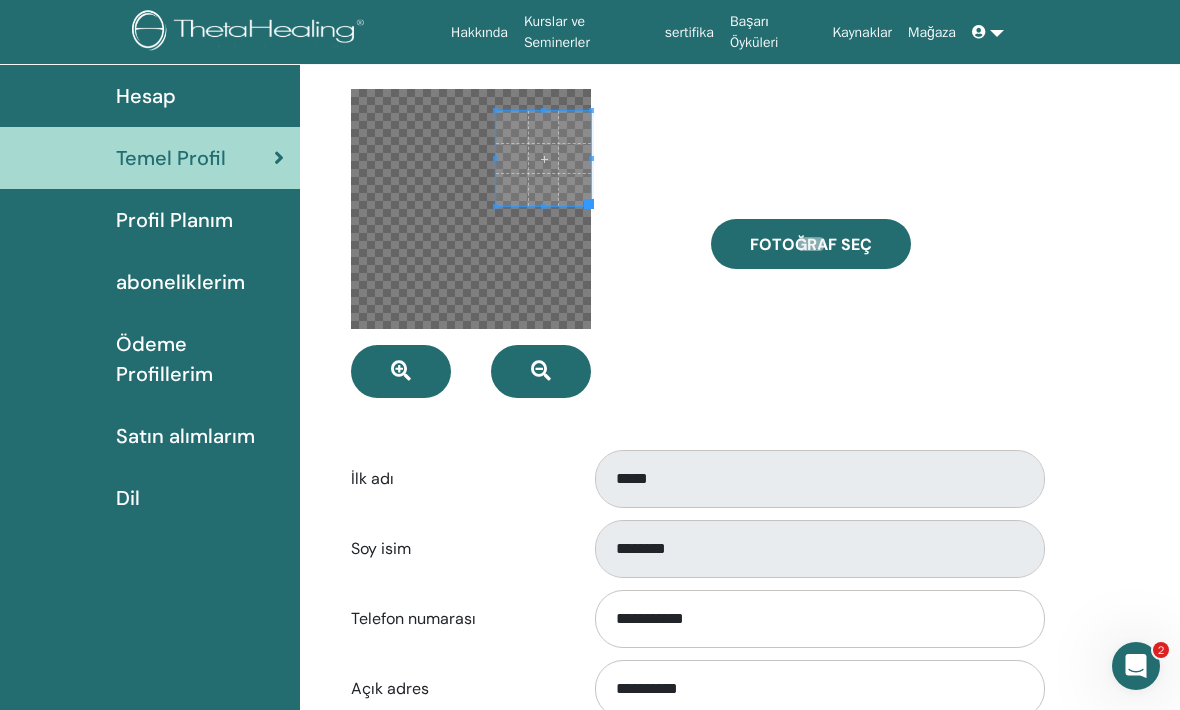 click at bounding box center (471, 209) 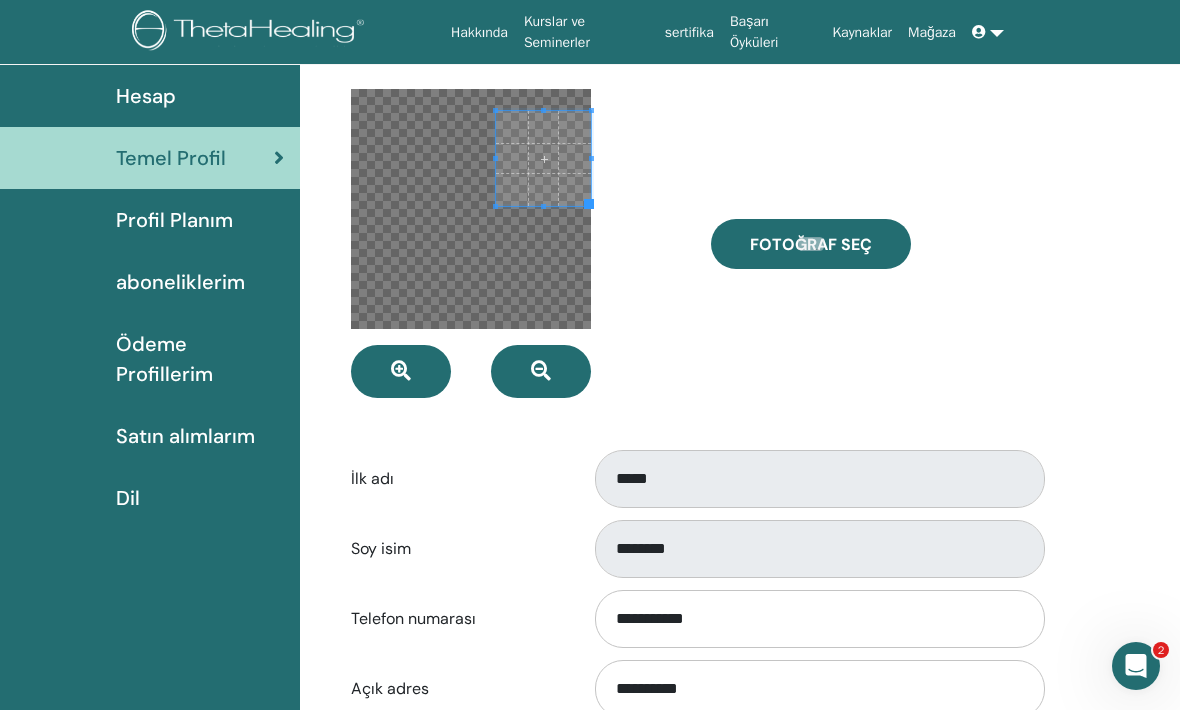 click at bounding box center [471, 209] 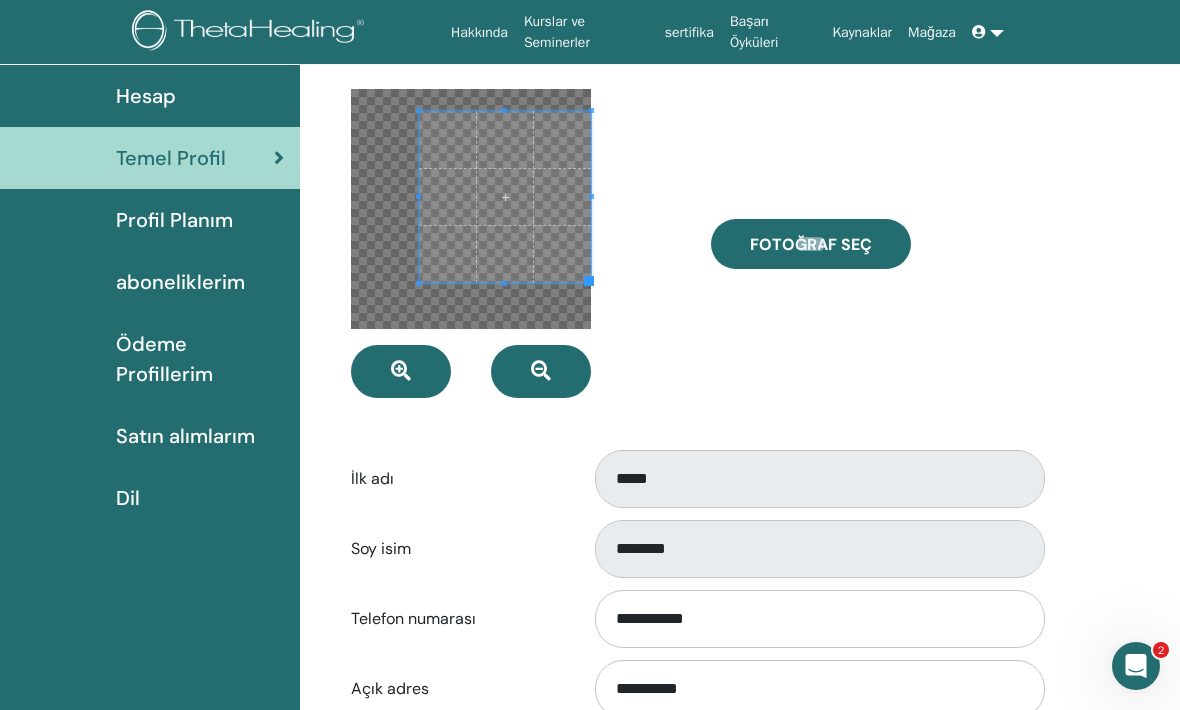 click on "**********" at bounding box center (696, 684) 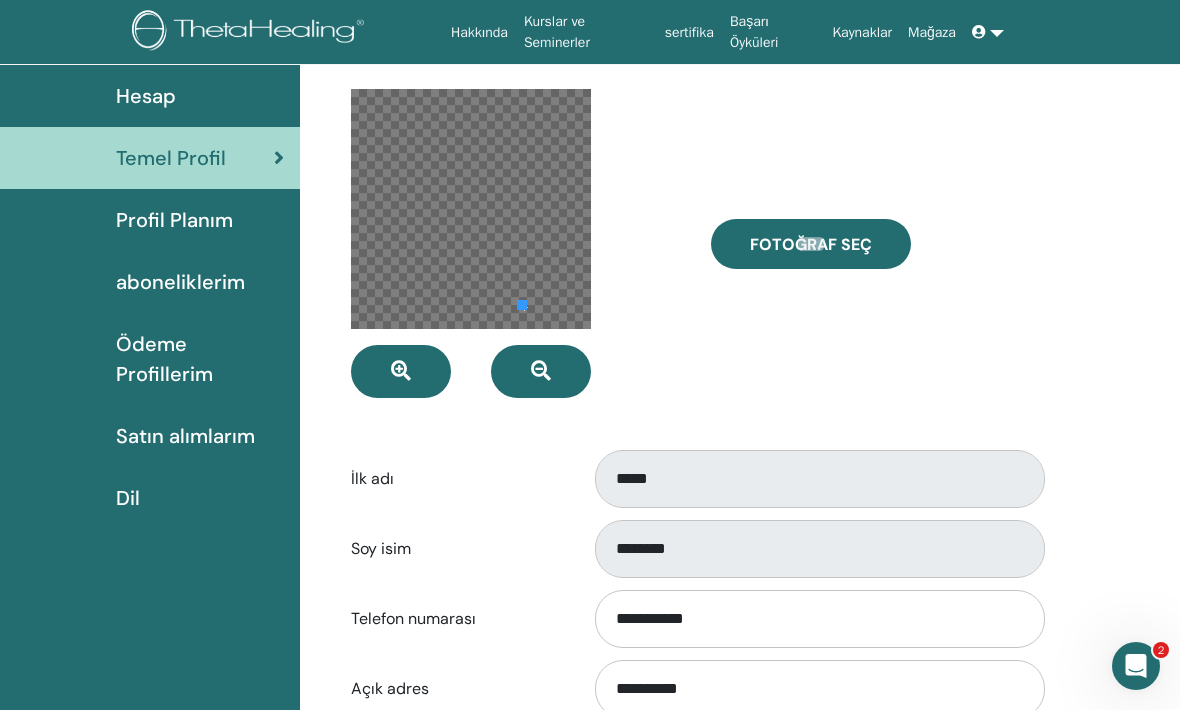 click at bounding box center [471, 209] 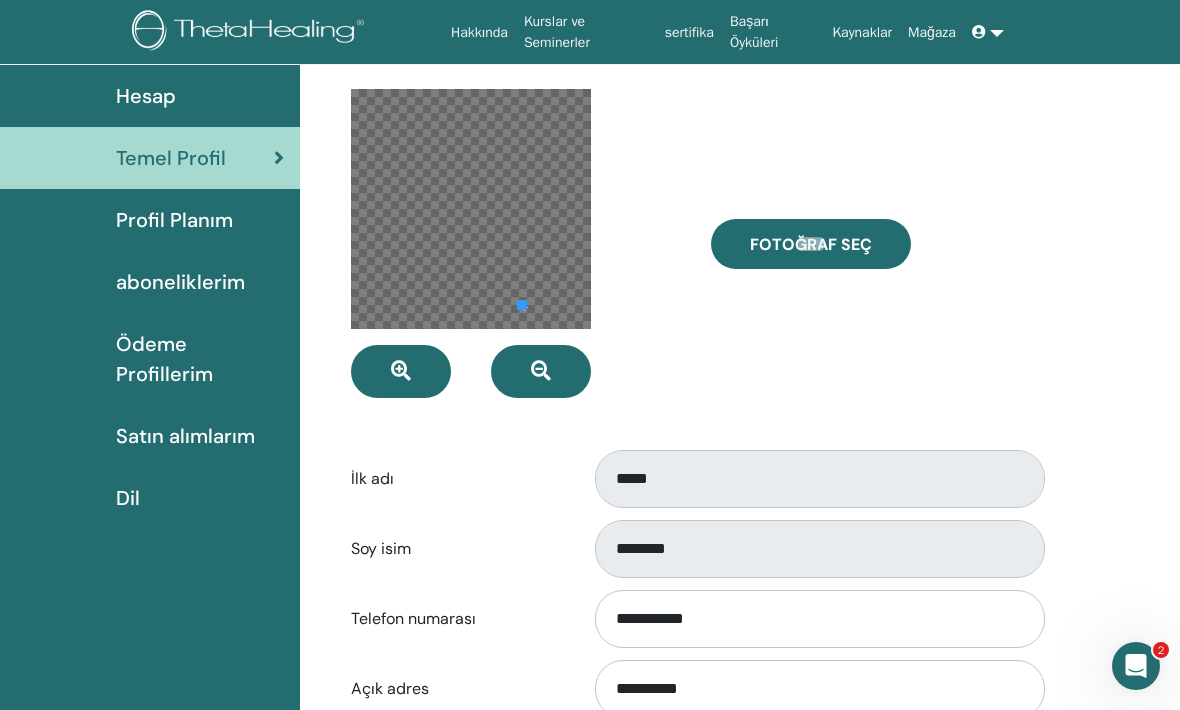 click at bounding box center (471, 209) 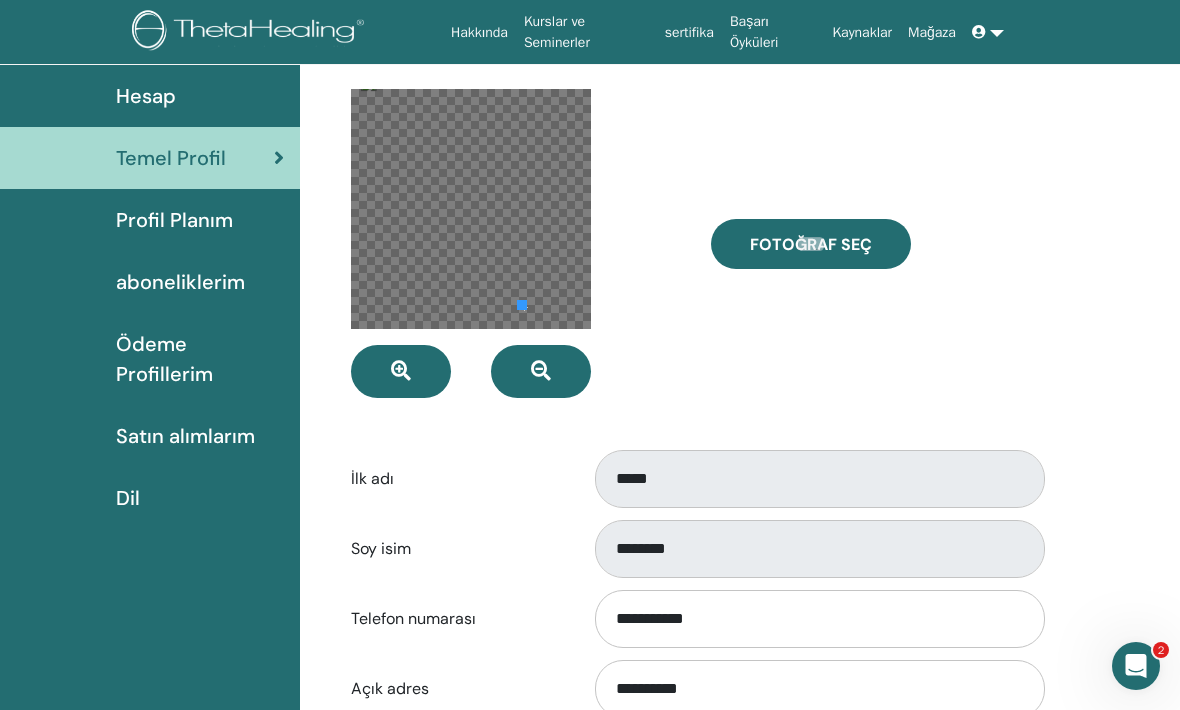 click at bounding box center [401, 371] 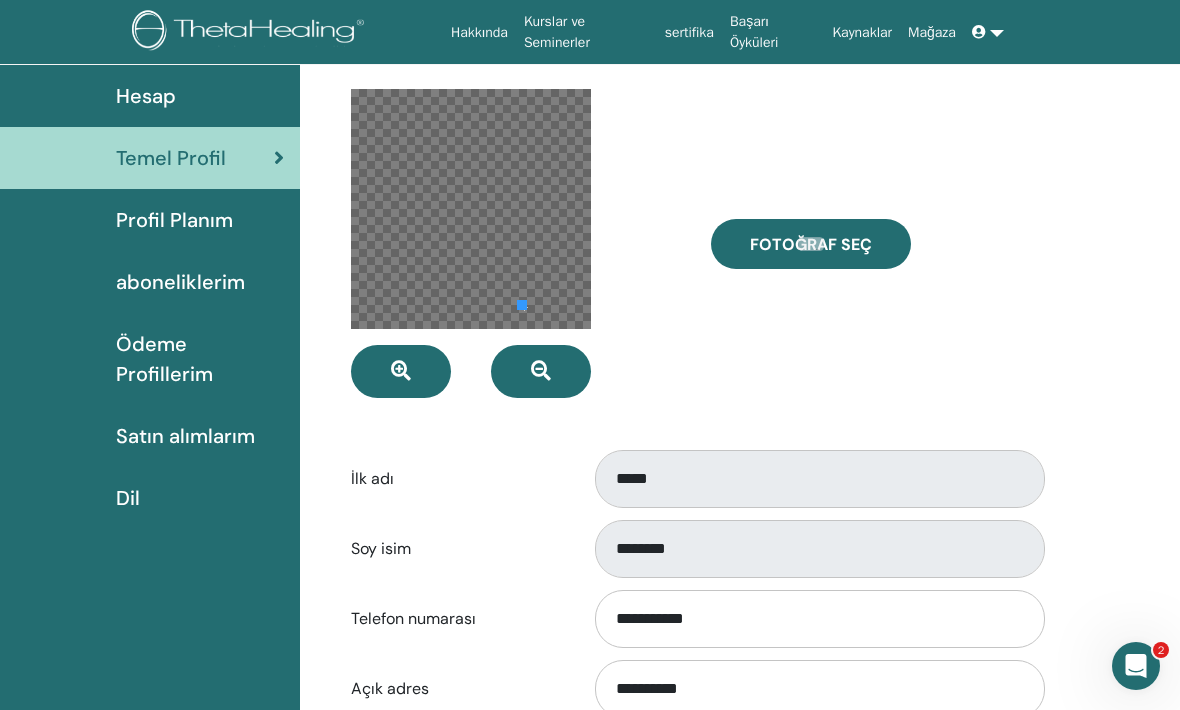 click on "Fotoğraf seç" at bounding box center (876, 243) 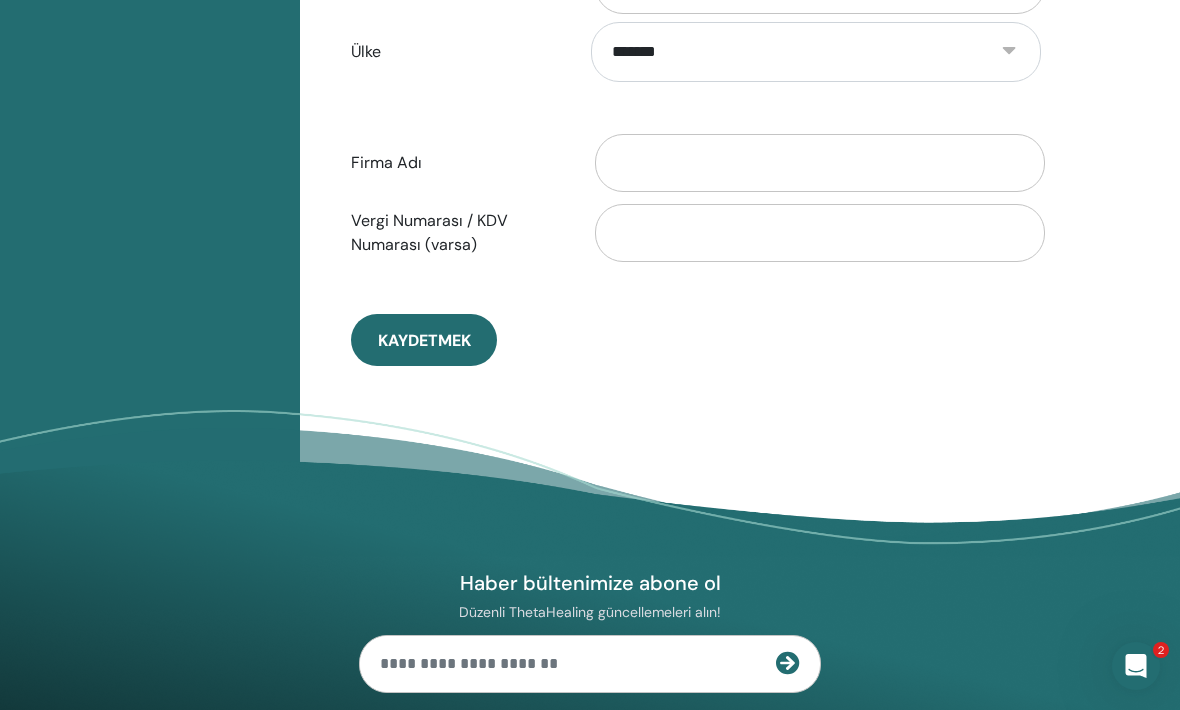 scroll, scrollTop: 1072, scrollLeft: 0, axis: vertical 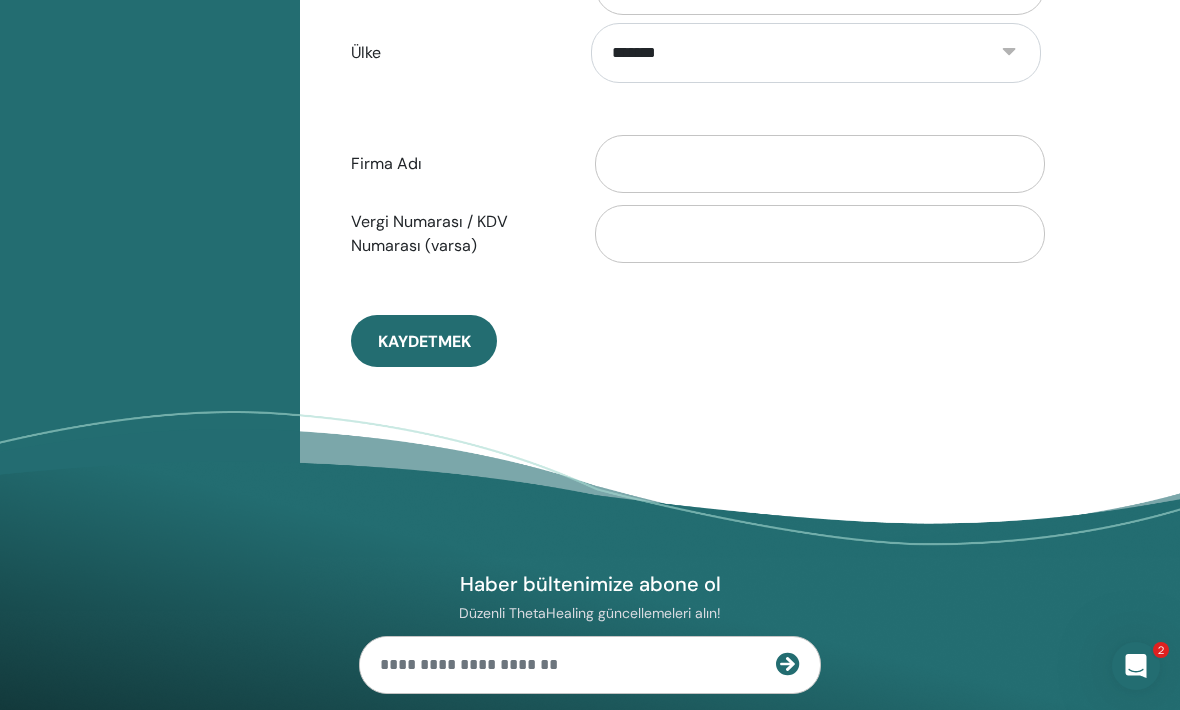 click on "Kaydetmek" at bounding box center (424, 341) 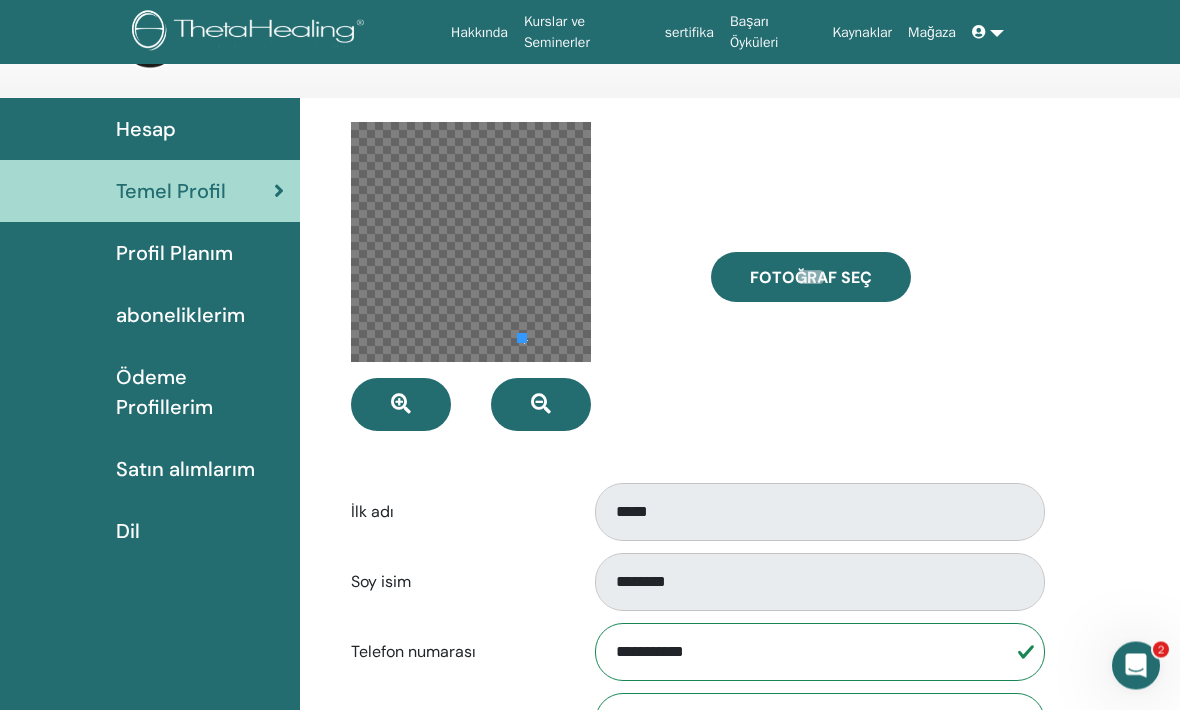 scroll, scrollTop: 79, scrollLeft: 0, axis: vertical 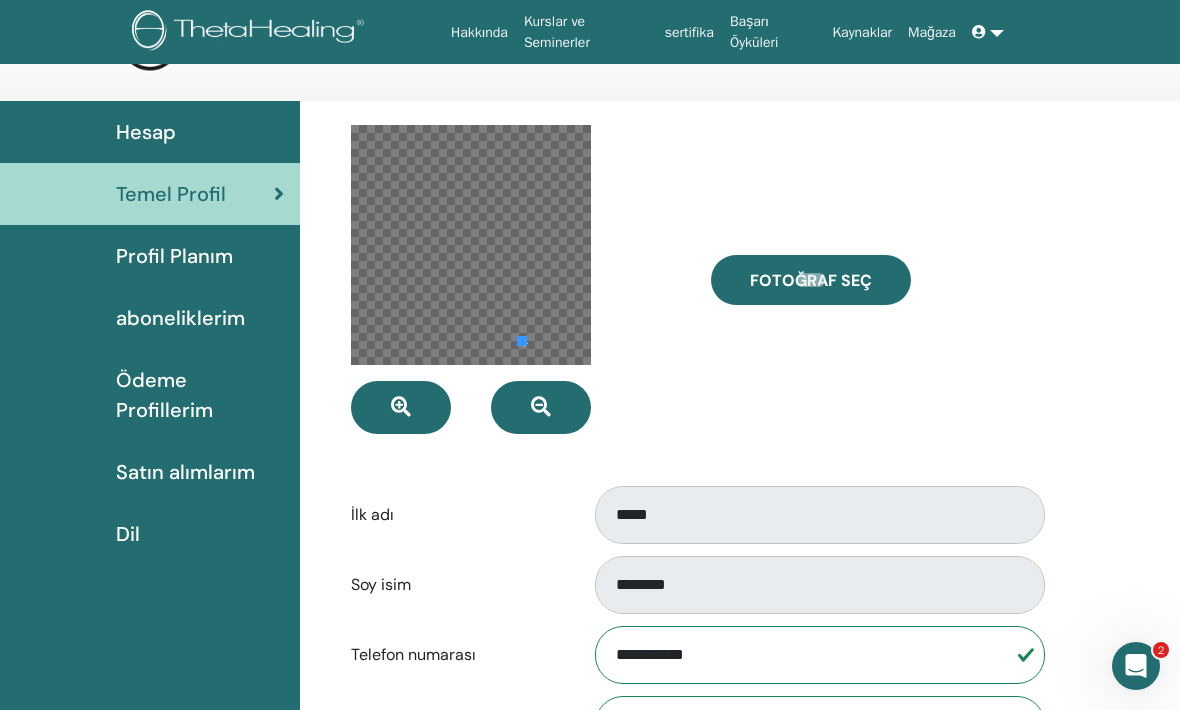 click on "Fotoğraf seç" at bounding box center [876, 279] 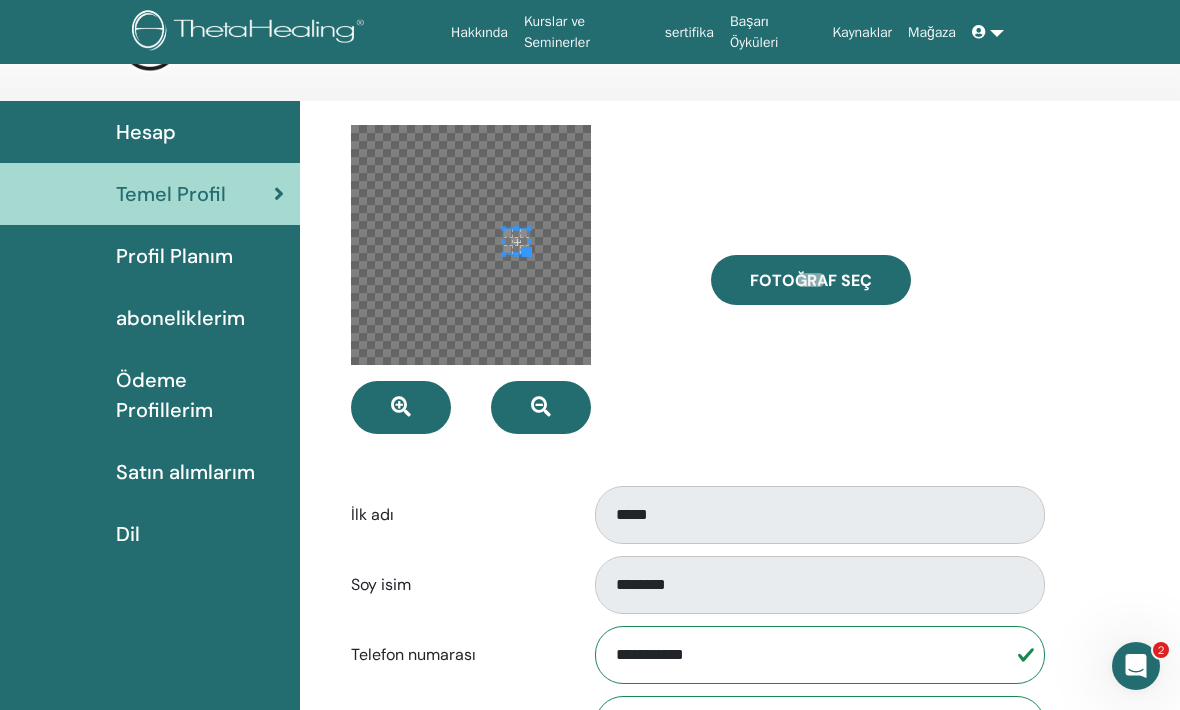 click at bounding box center [401, 407] 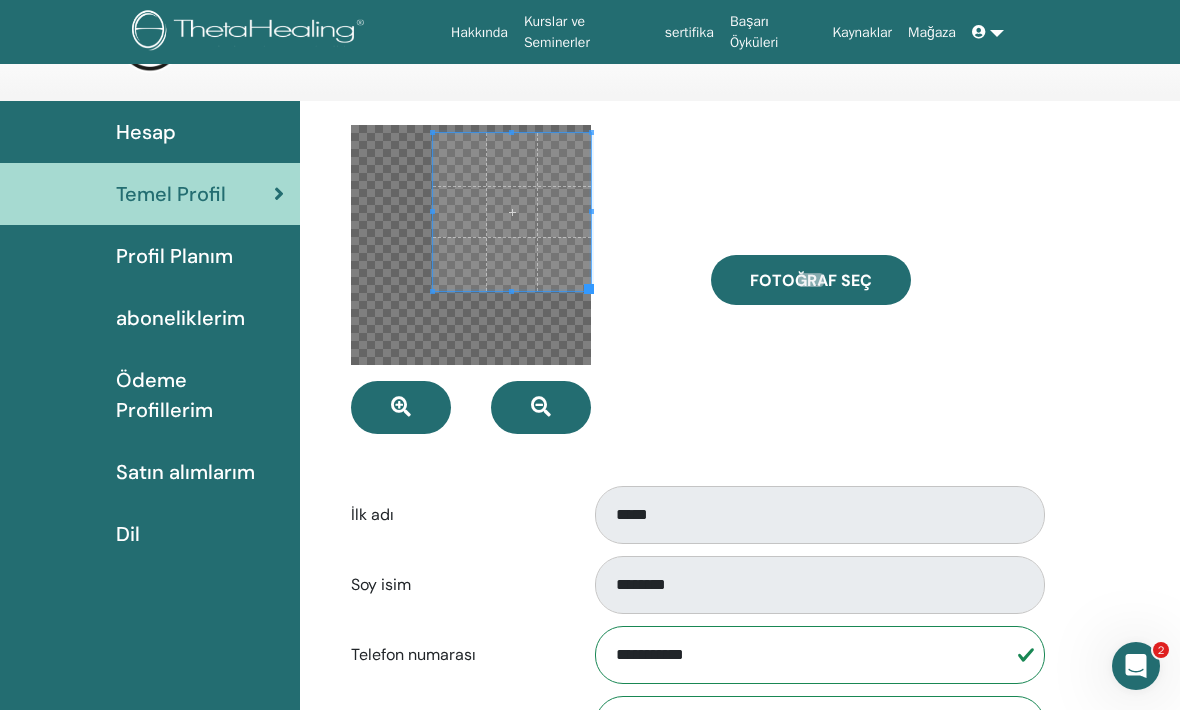 click at bounding box center [541, 407] 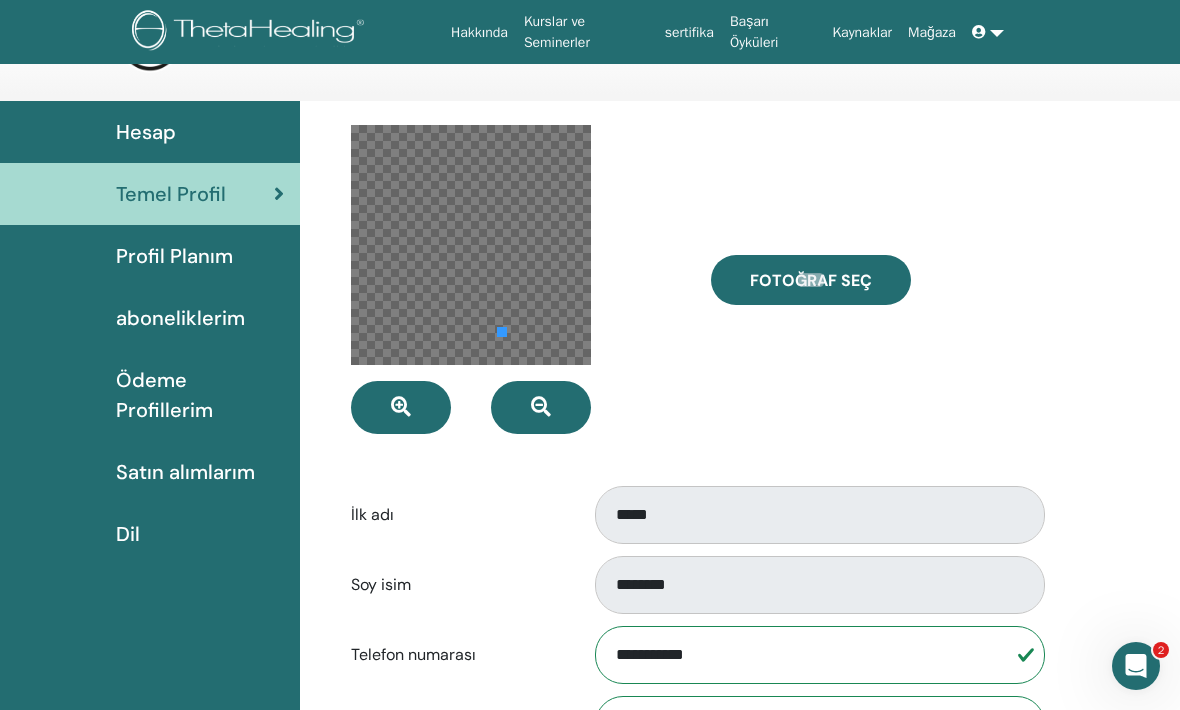 click at bounding box center (502, 332) 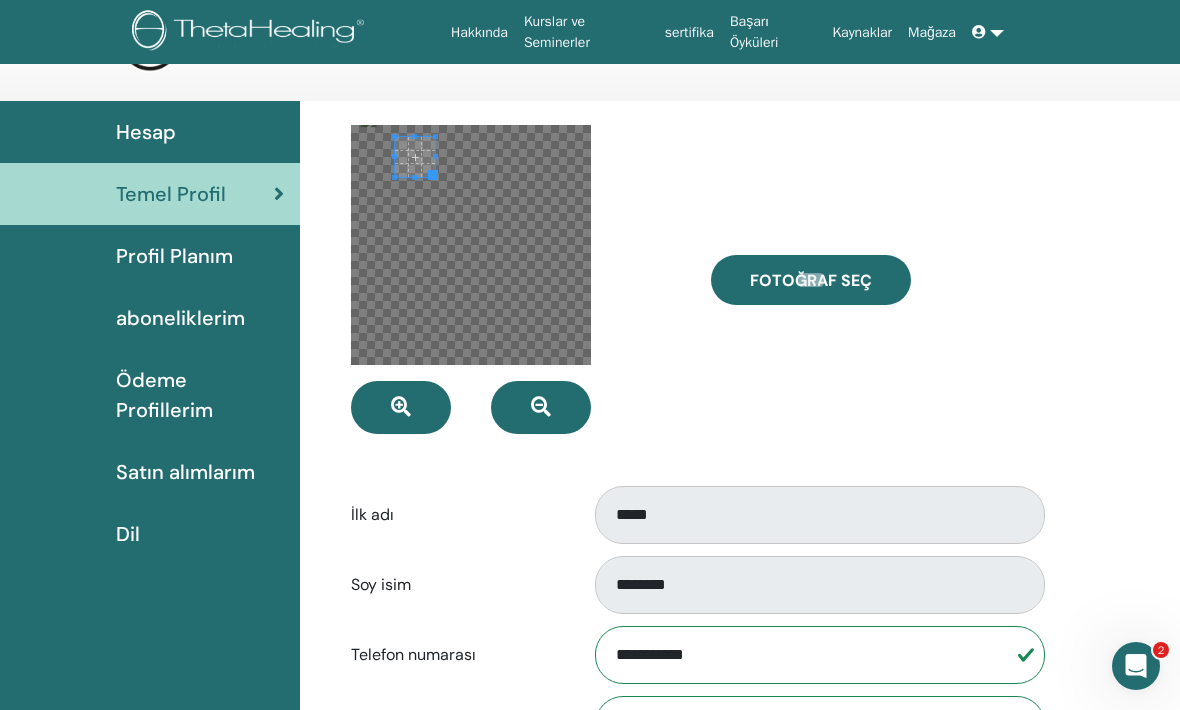 click at bounding box center [516, 279] 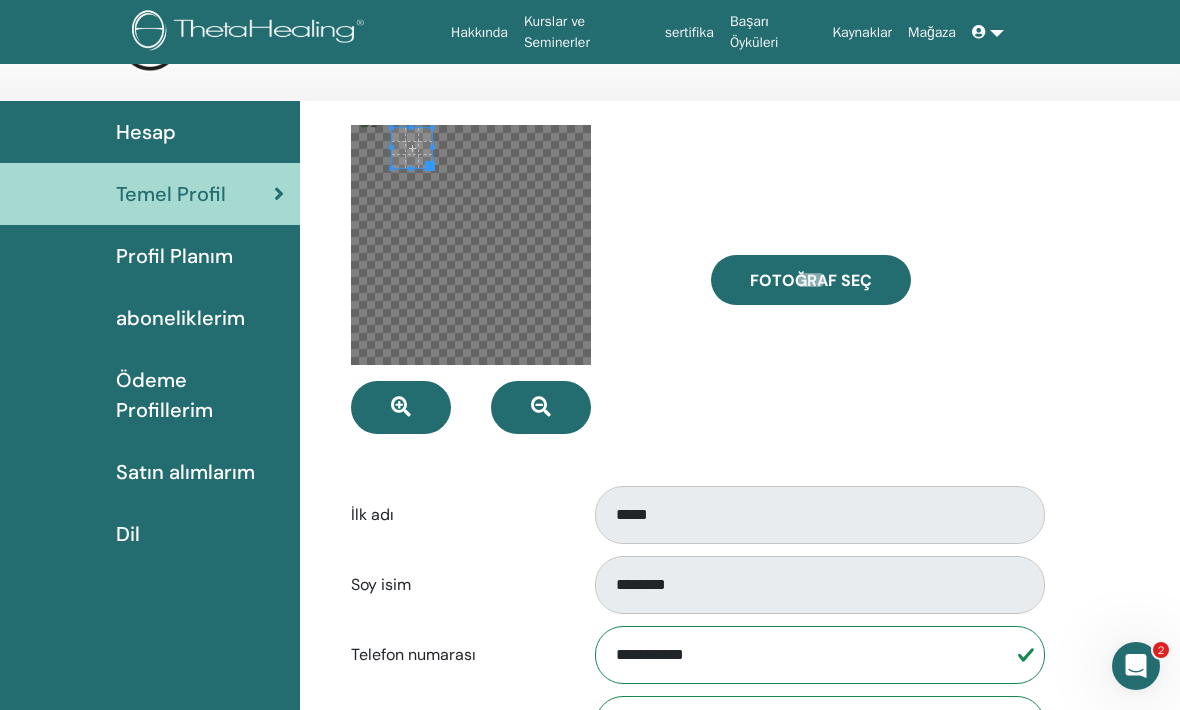 click at bounding box center [412, 148] 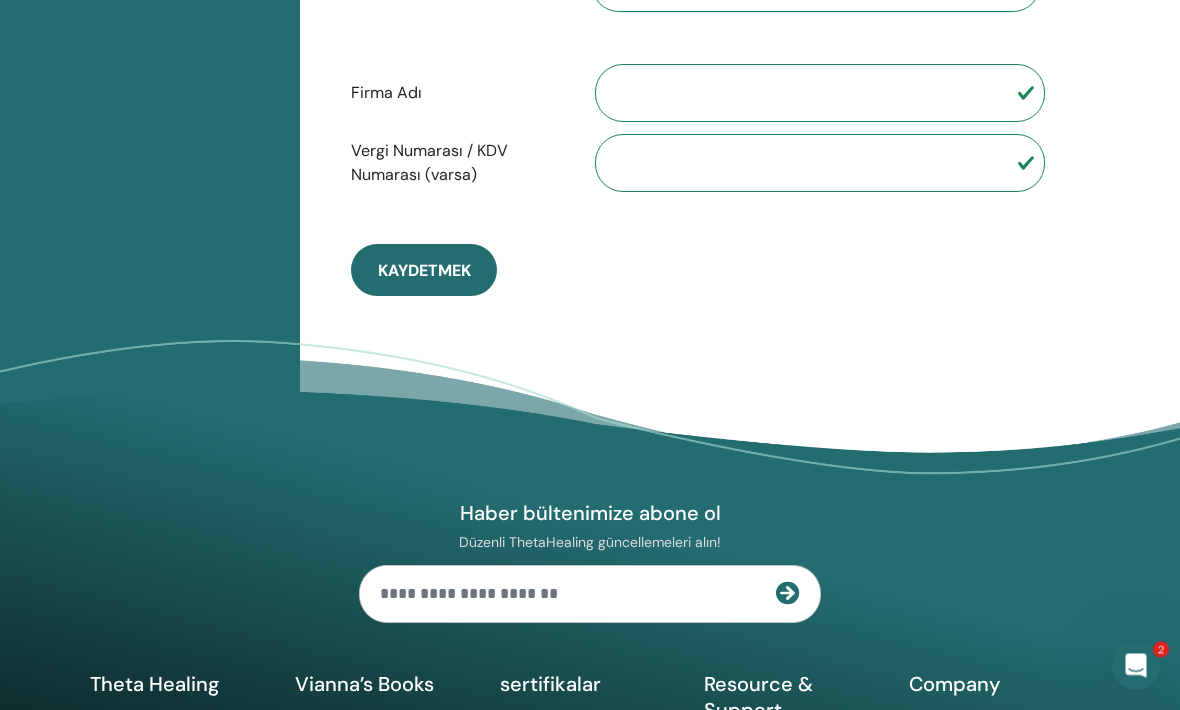 scroll, scrollTop: 1141, scrollLeft: 0, axis: vertical 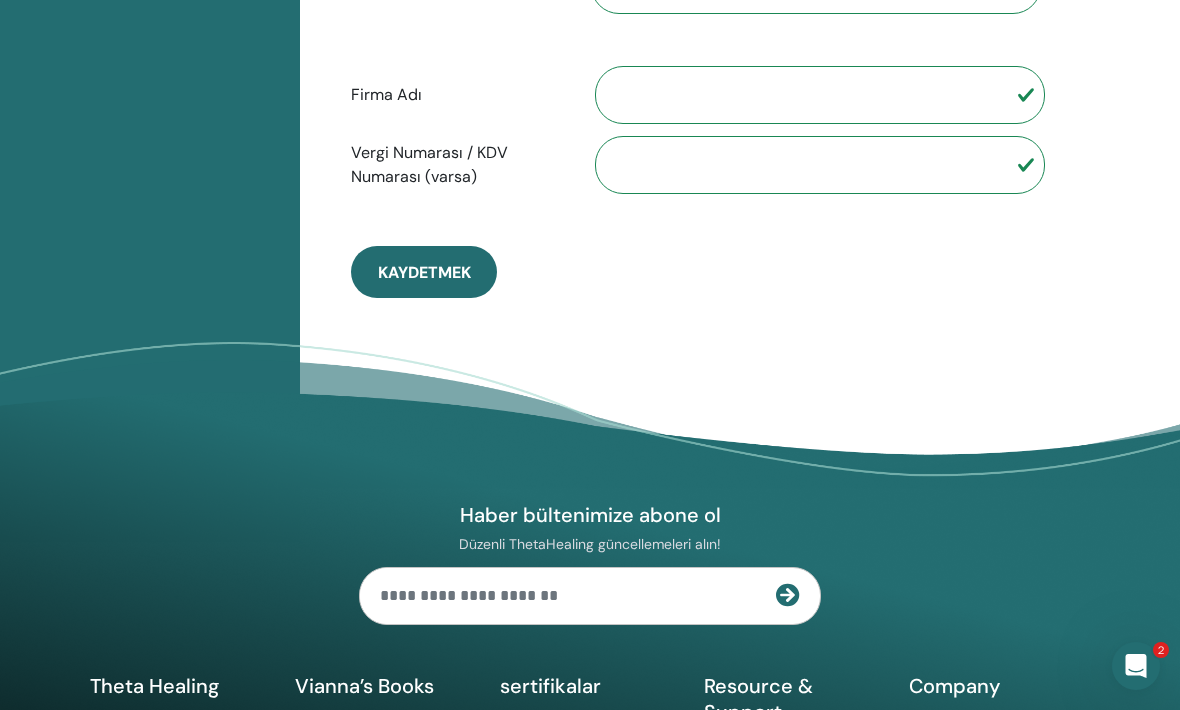 click on "Kaydetmek" at bounding box center [424, 272] 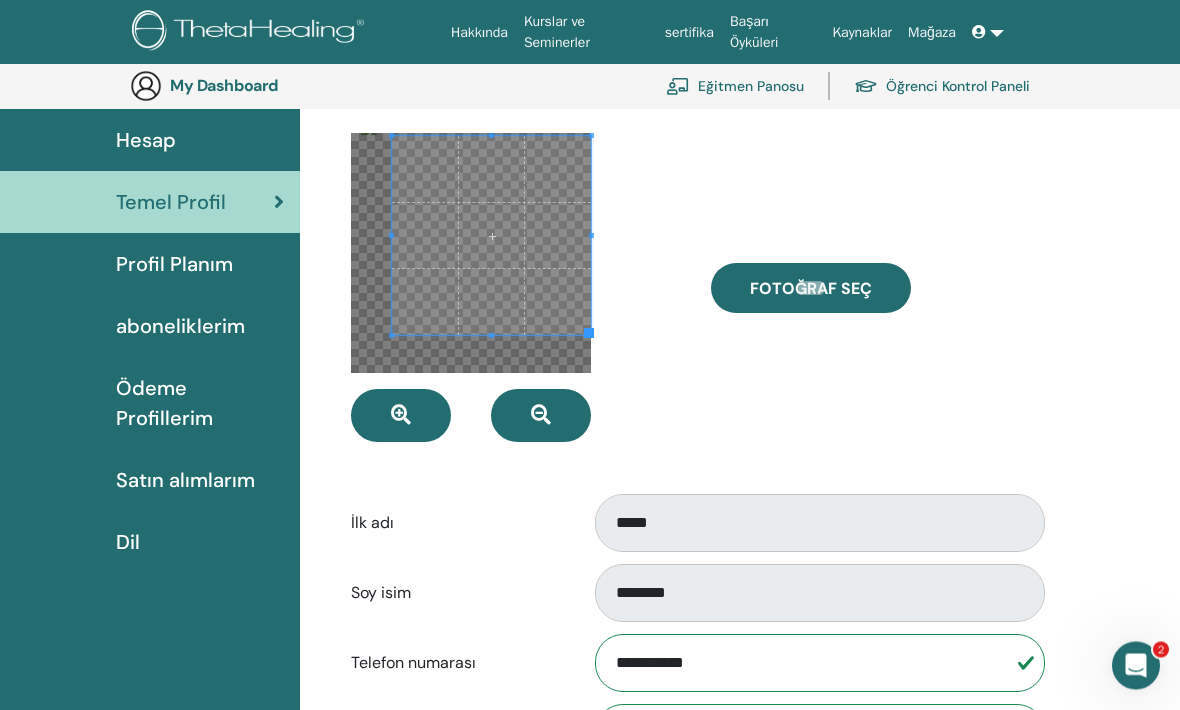 scroll, scrollTop: 96, scrollLeft: 0, axis: vertical 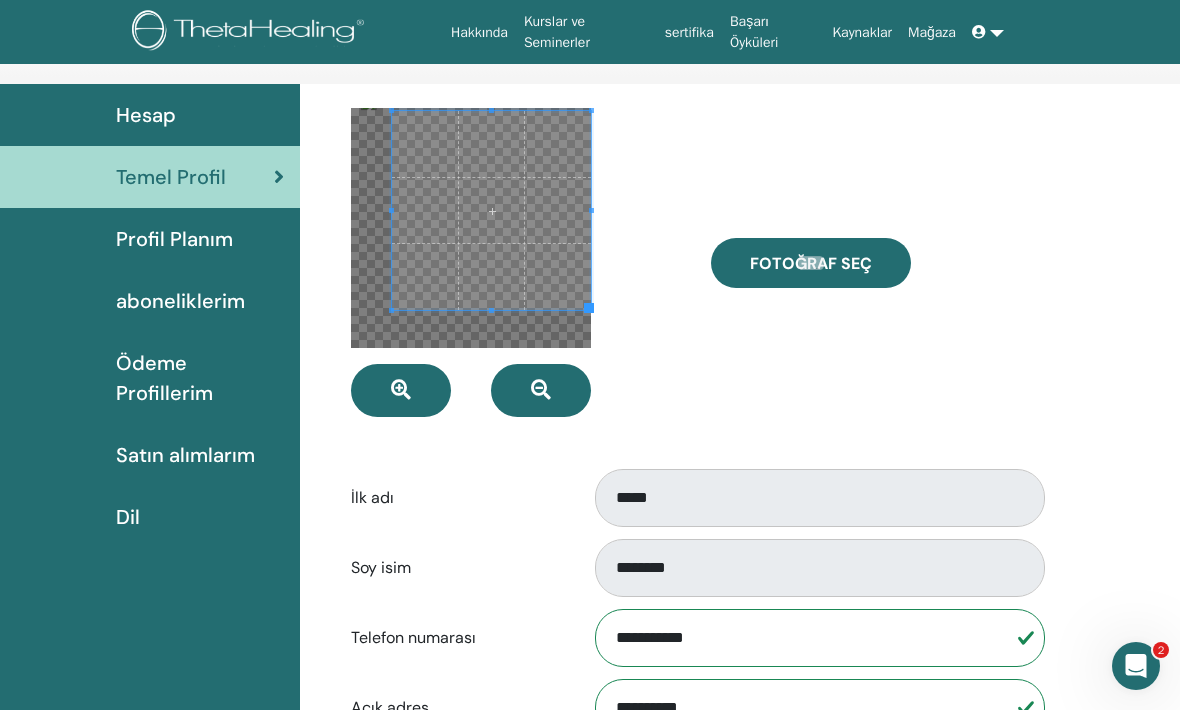 click on "Profil Planım" at bounding box center [174, 239] 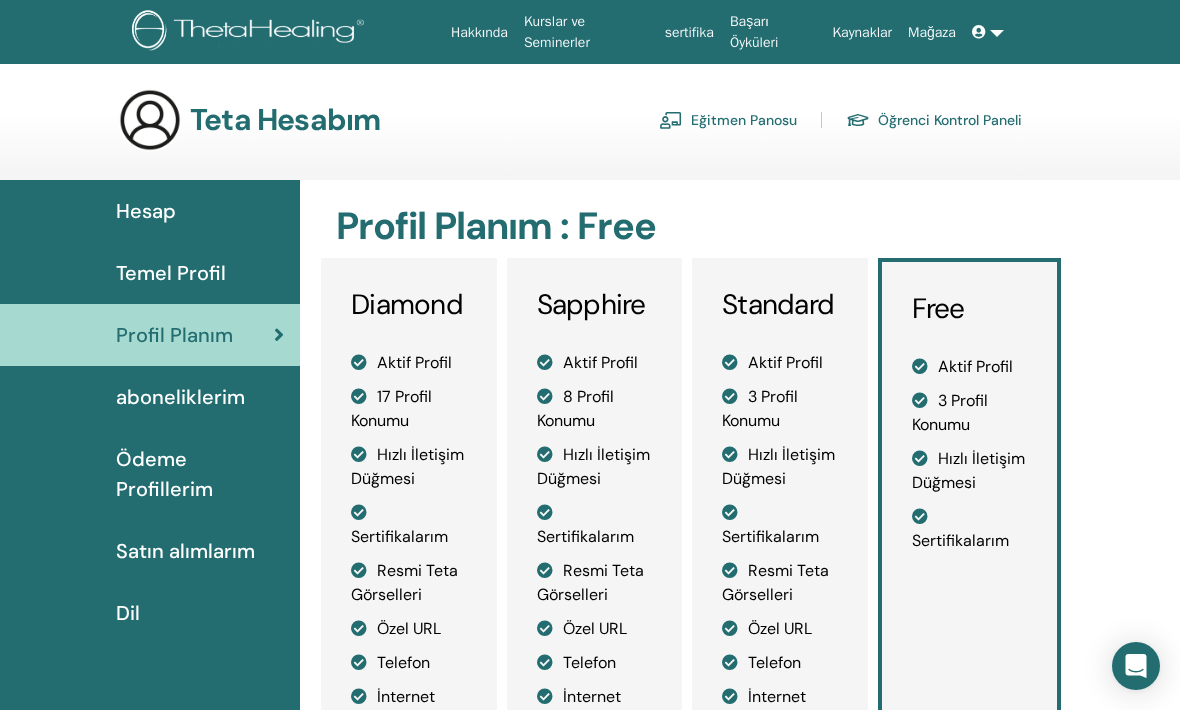 scroll, scrollTop: 0, scrollLeft: 0, axis: both 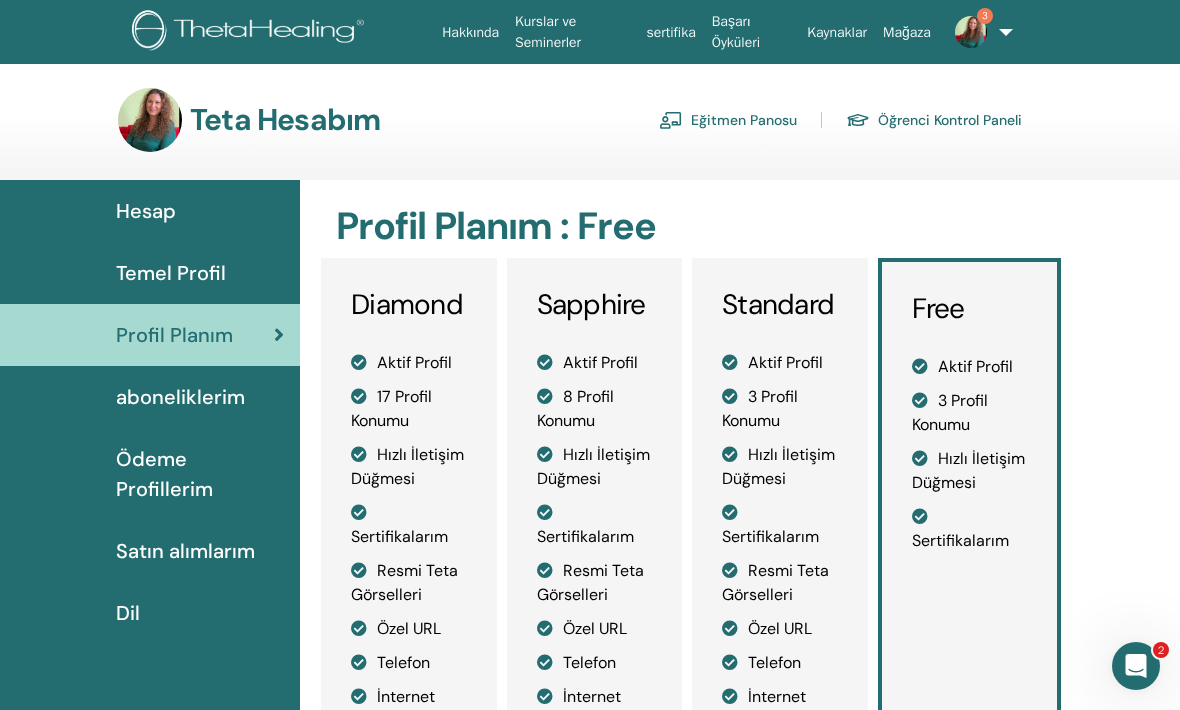 click on "aboneliklerim" at bounding box center (150, 397) 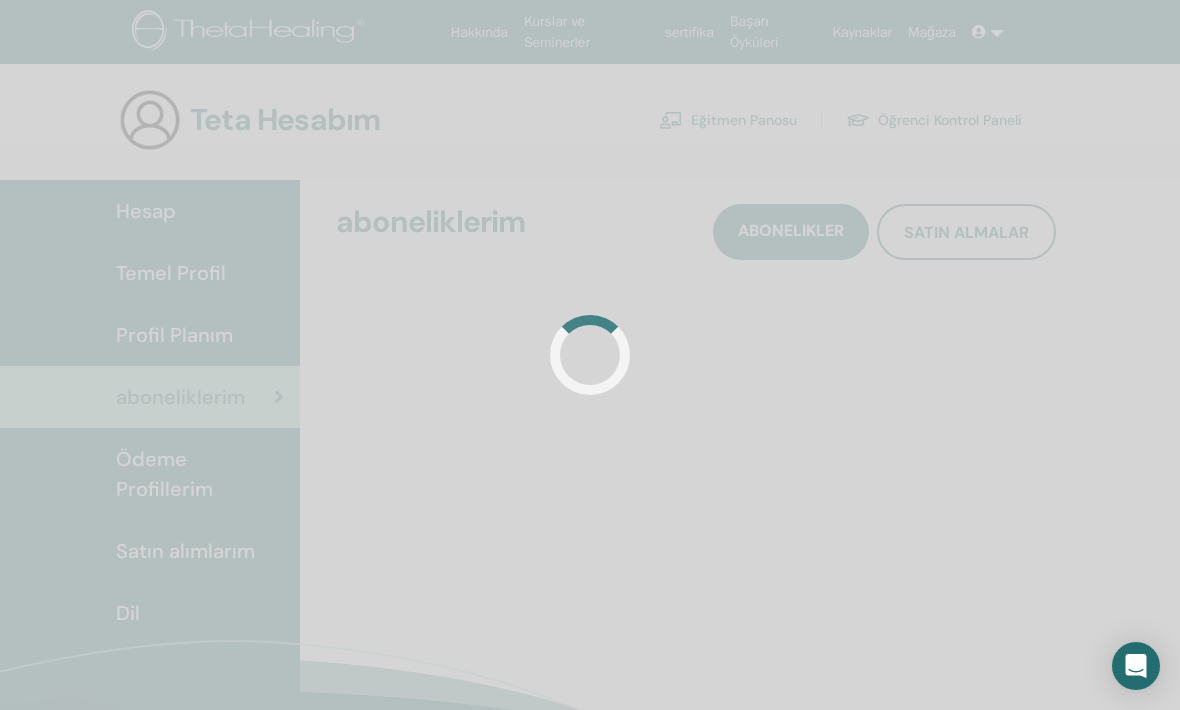 scroll, scrollTop: 0, scrollLeft: 0, axis: both 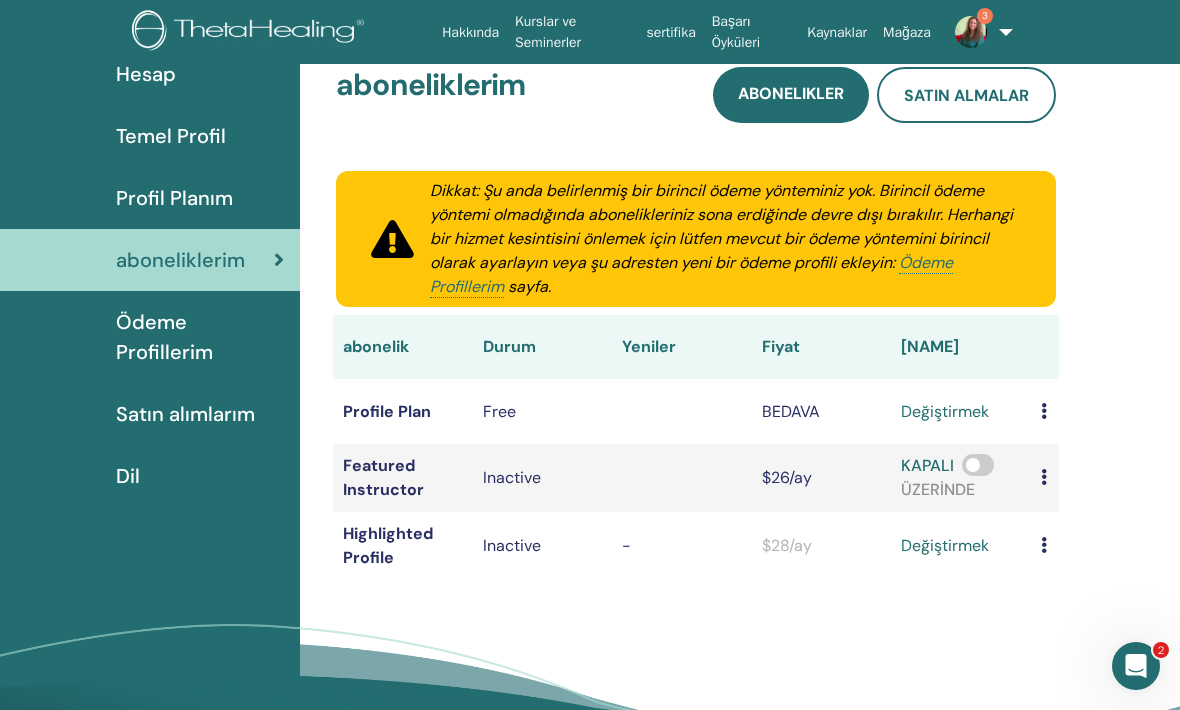 click on "Ödeme Profillerim" at bounding box center [200, 337] 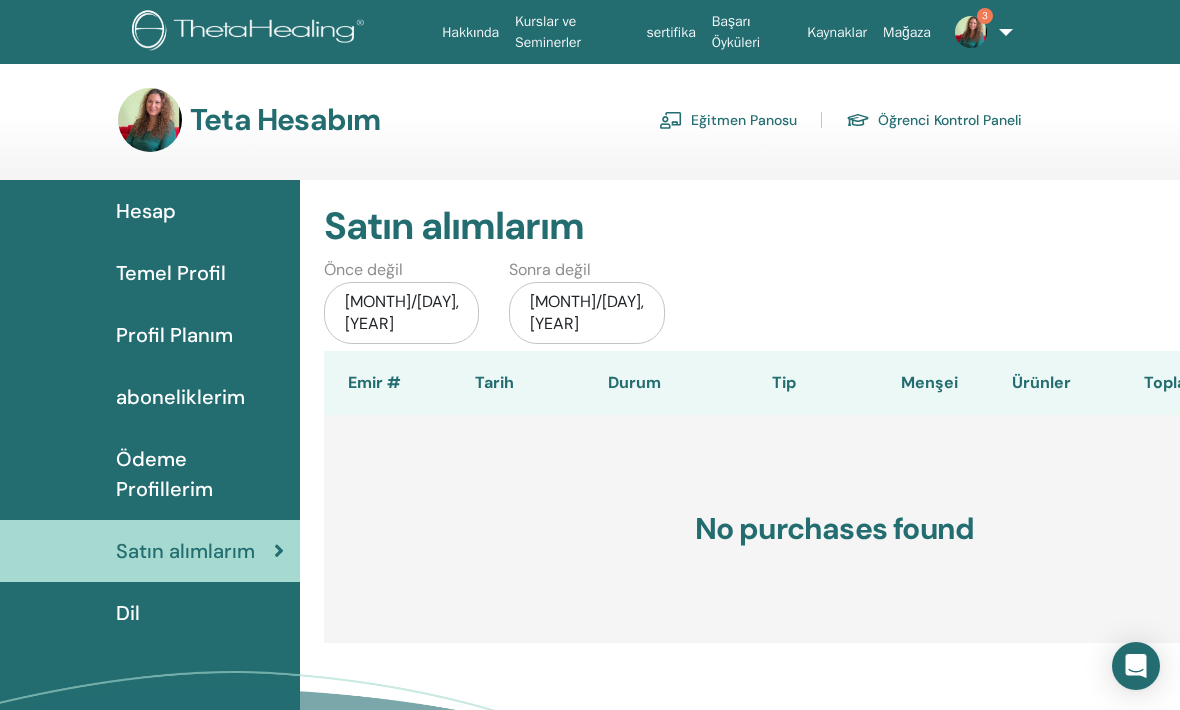 scroll, scrollTop: 0, scrollLeft: 0, axis: both 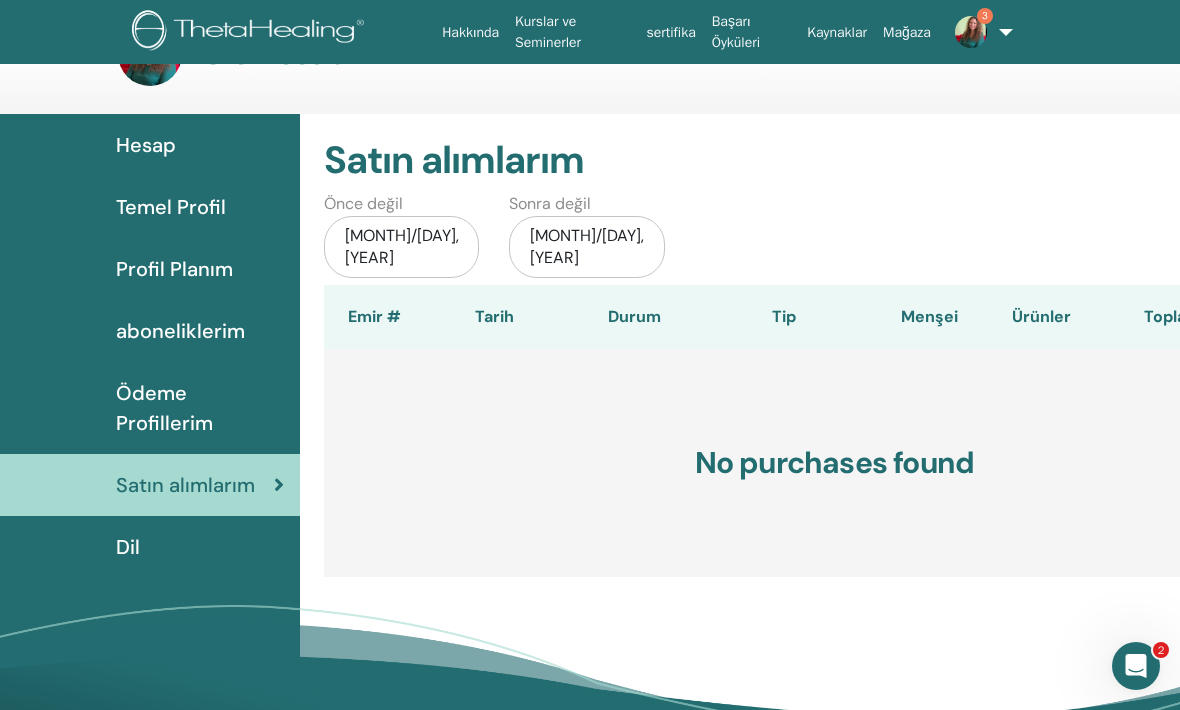 click on "aboneliklerim" at bounding box center [180, 331] 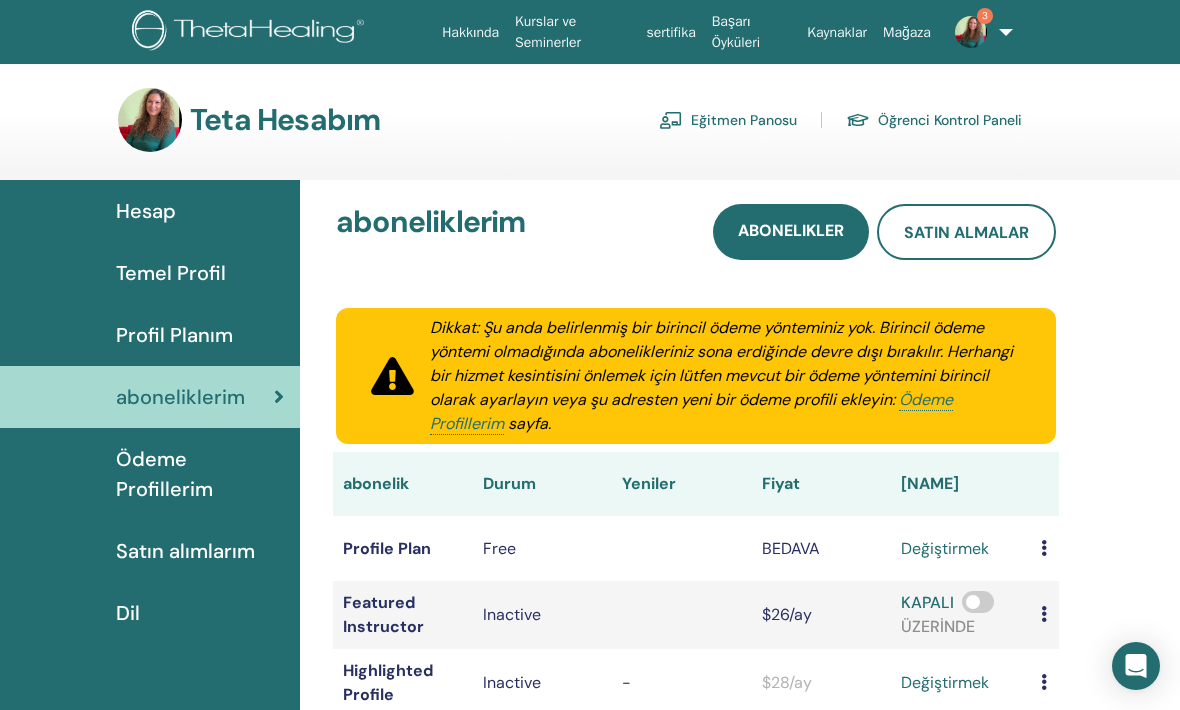 scroll, scrollTop: 0, scrollLeft: 0, axis: both 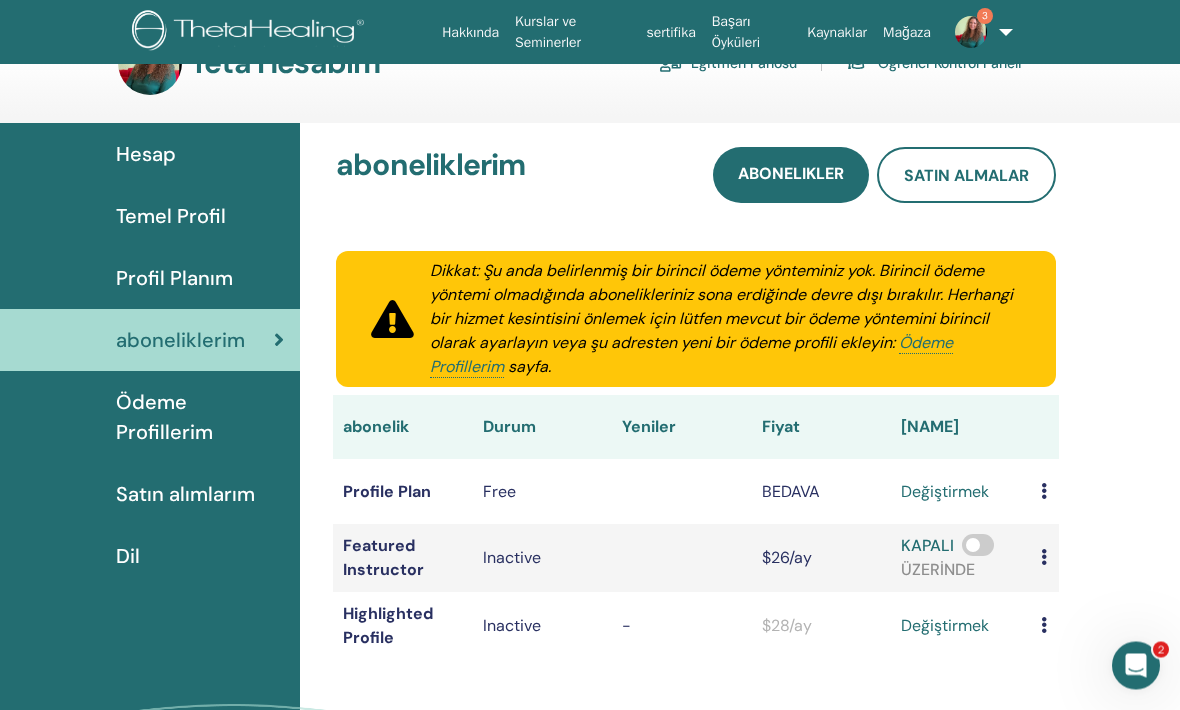 click on "Temel Profil" at bounding box center [171, 217] 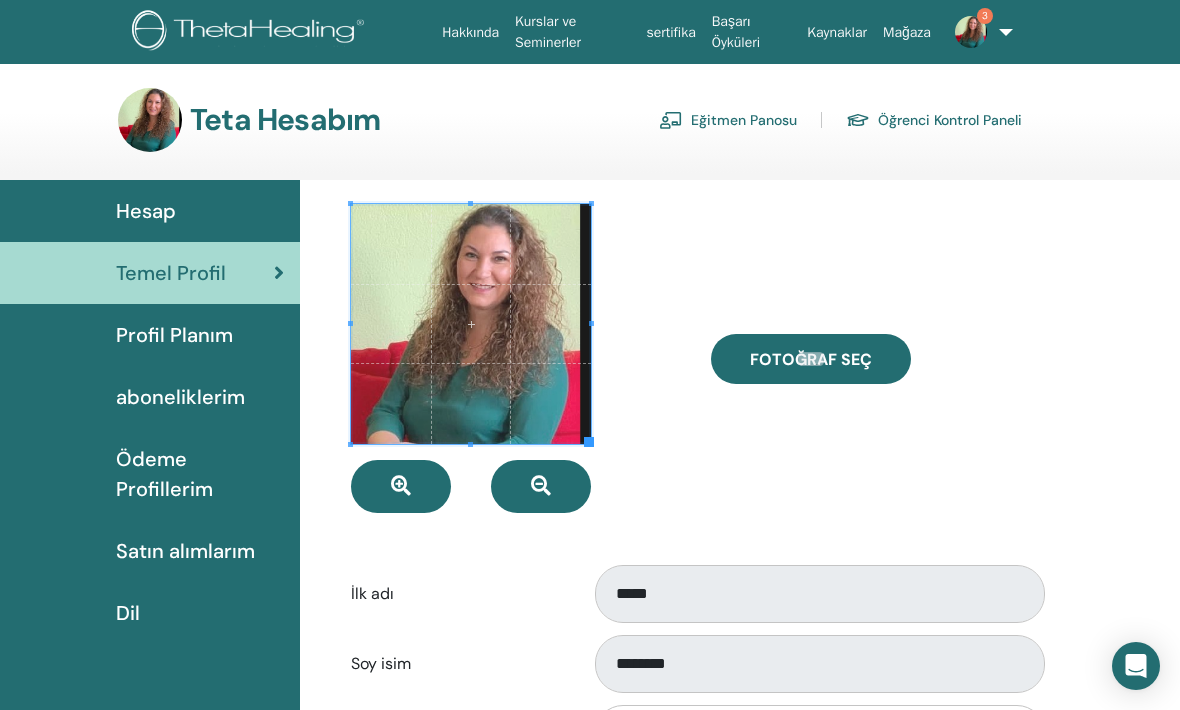 scroll, scrollTop: 0, scrollLeft: 0, axis: both 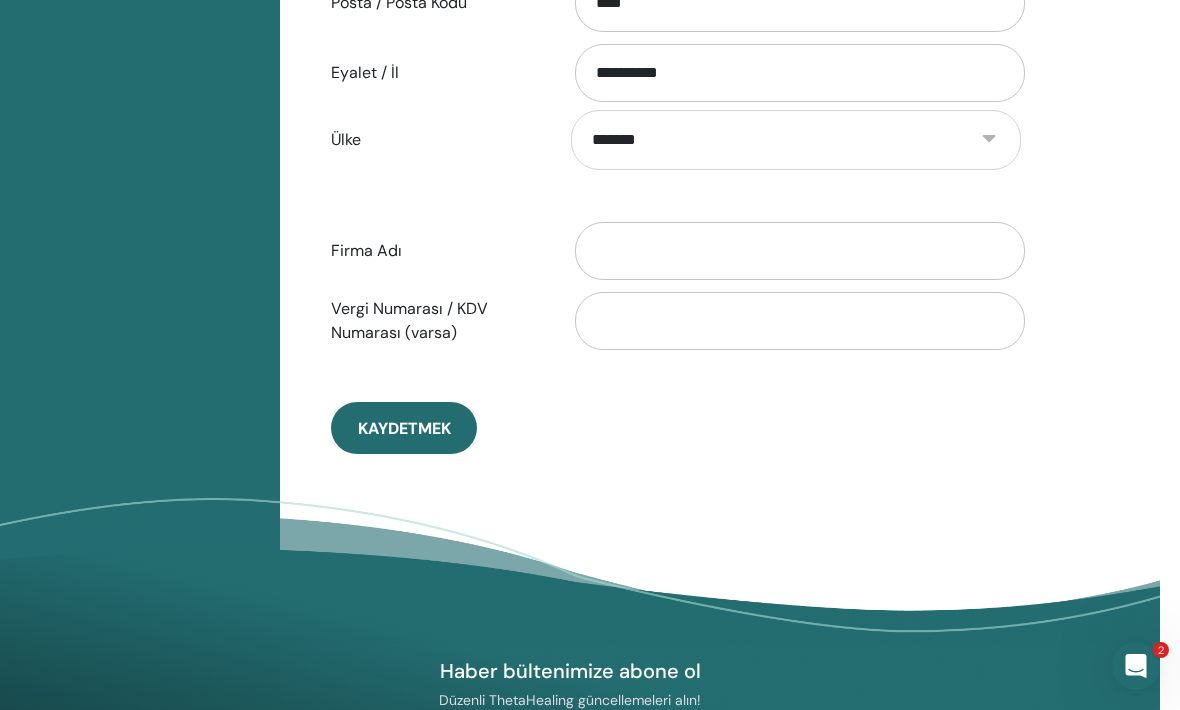 click on "Kaydetmek" at bounding box center (404, 428) 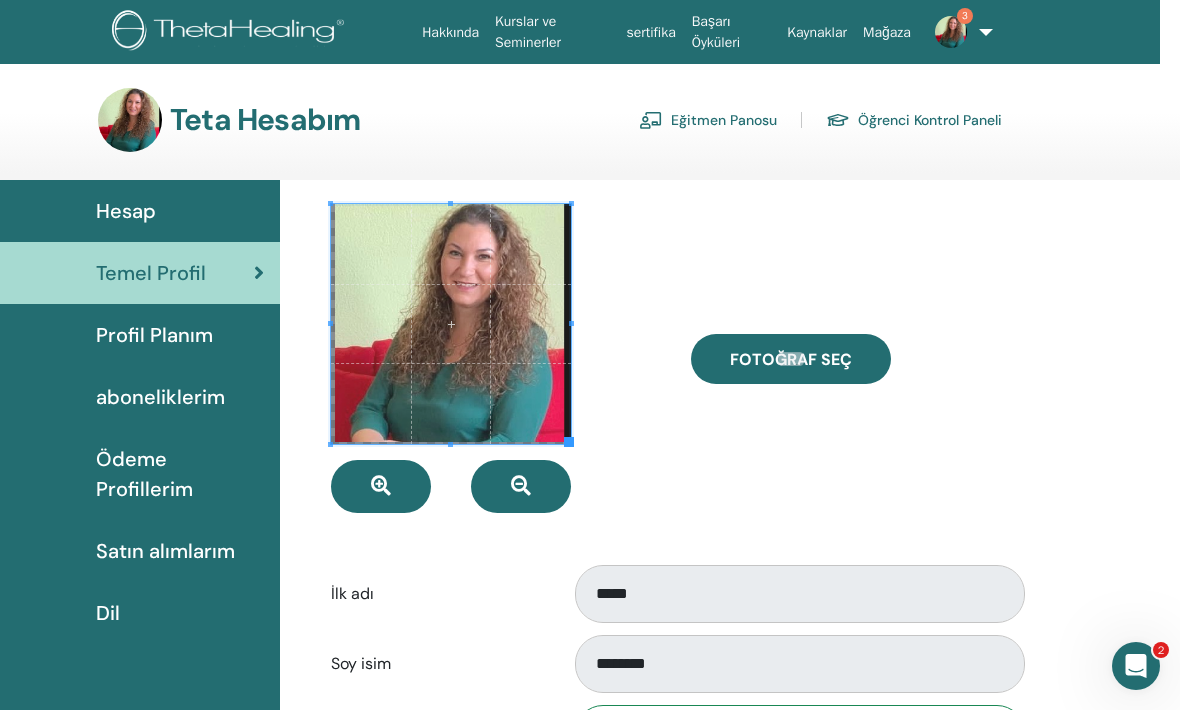 scroll, scrollTop: 4, scrollLeft: 20, axis: both 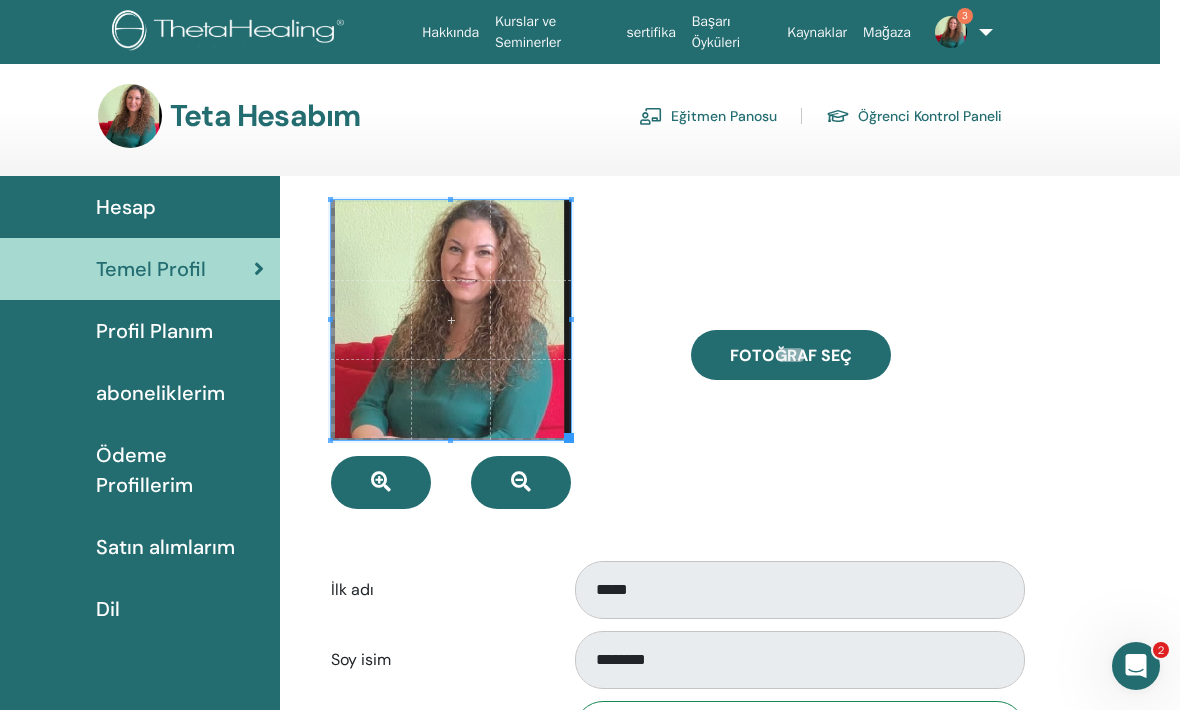 click at bounding box center (381, 482) 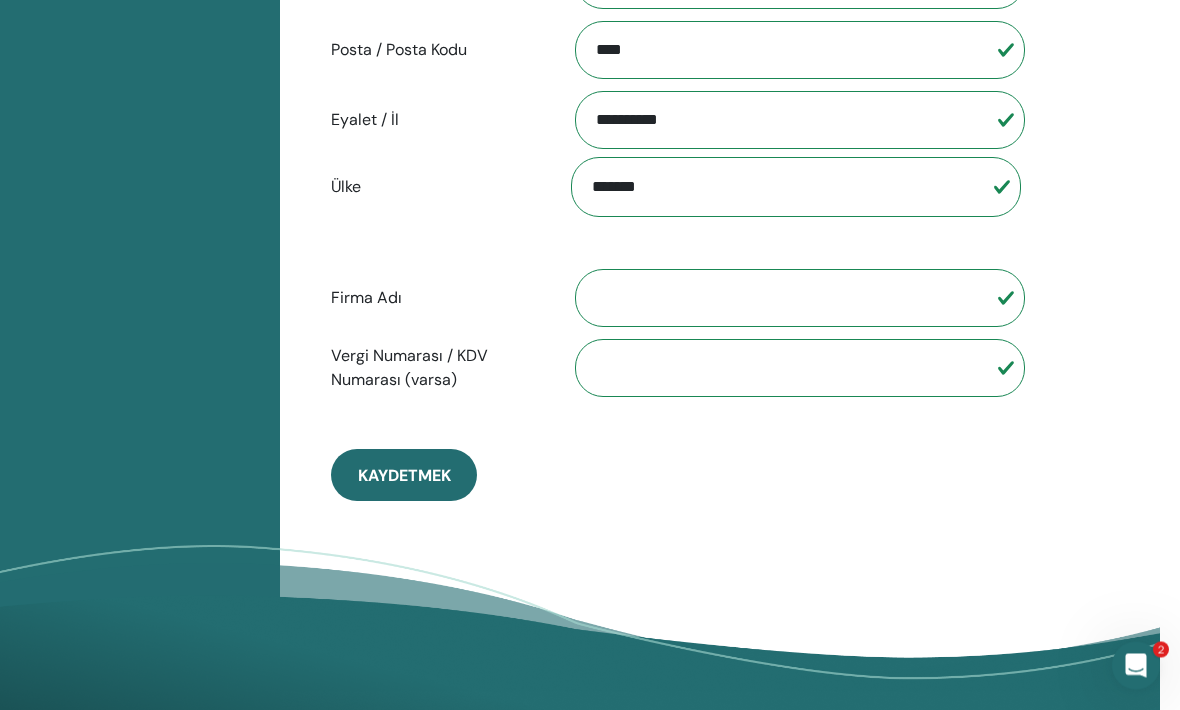 click on "Kaydetmek" at bounding box center [404, 476] 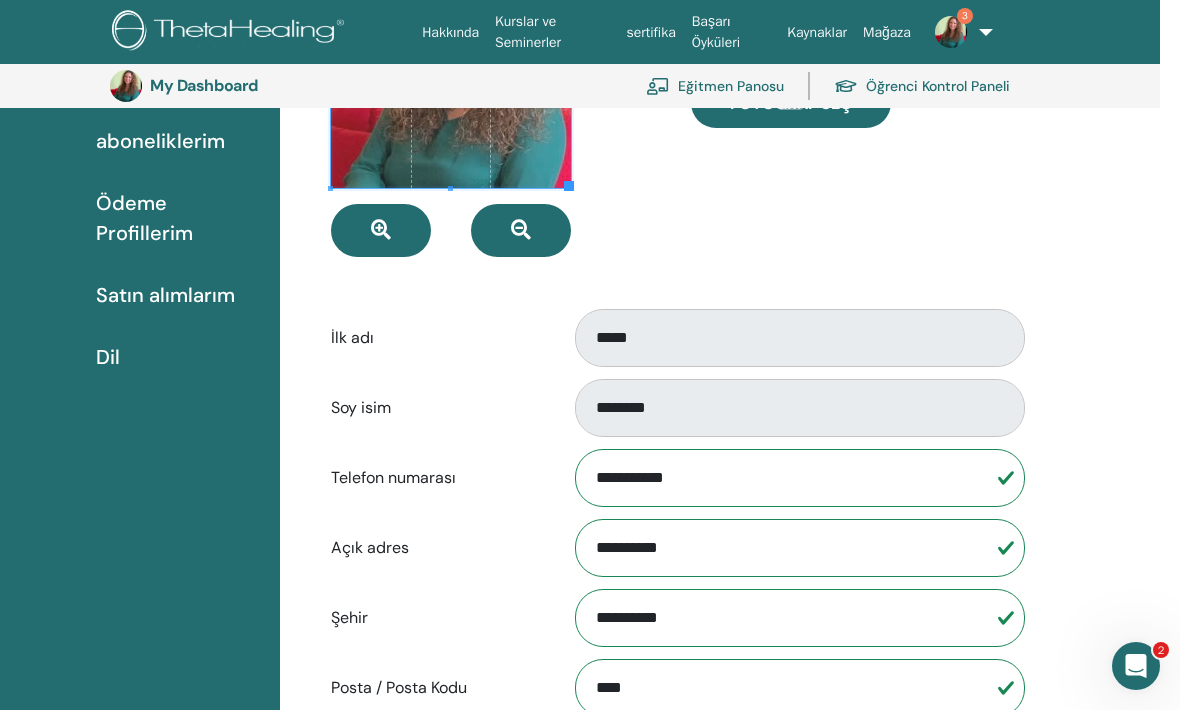 scroll, scrollTop: 0, scrollLeft: 20, axis: horizontal 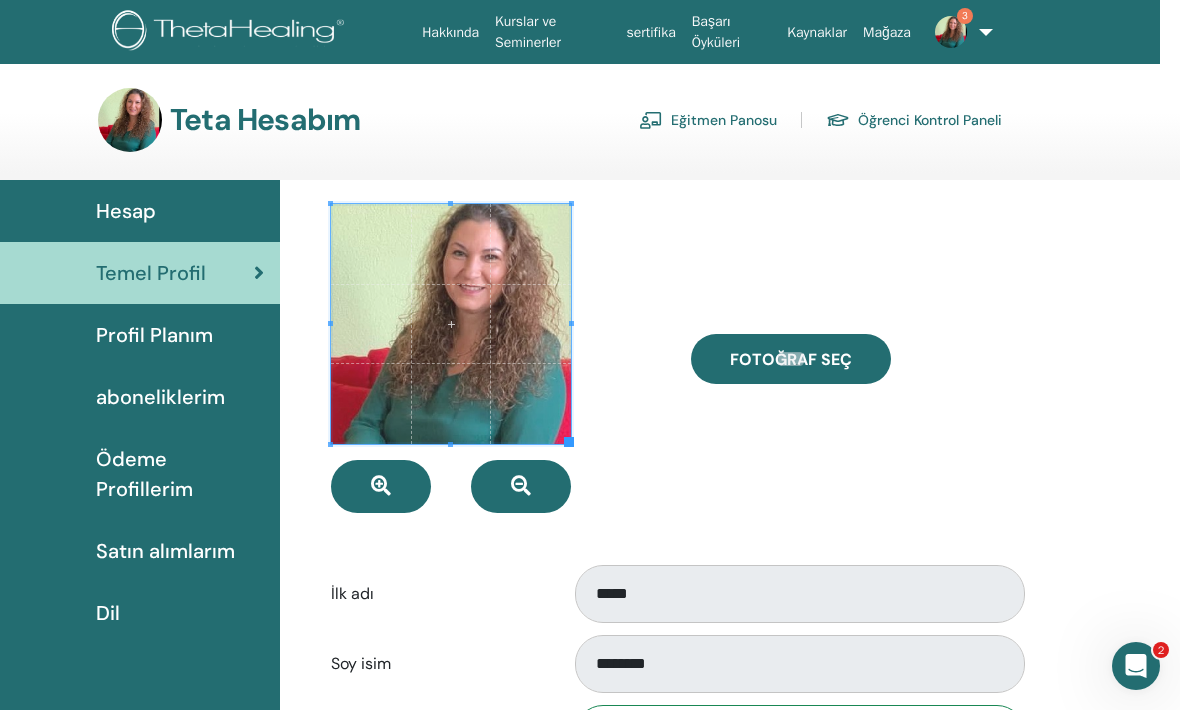 click at bounding box center [130, 120] 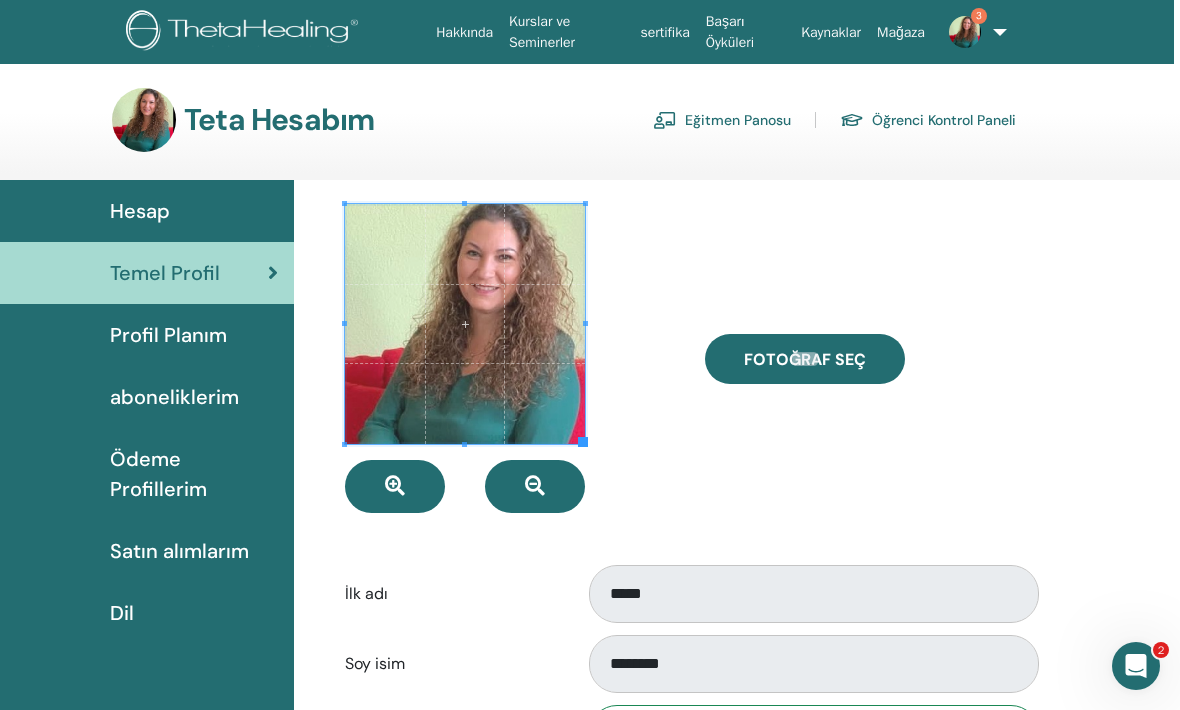 scroll, scrollTop: 0, scrollLeft: 0, axis: both 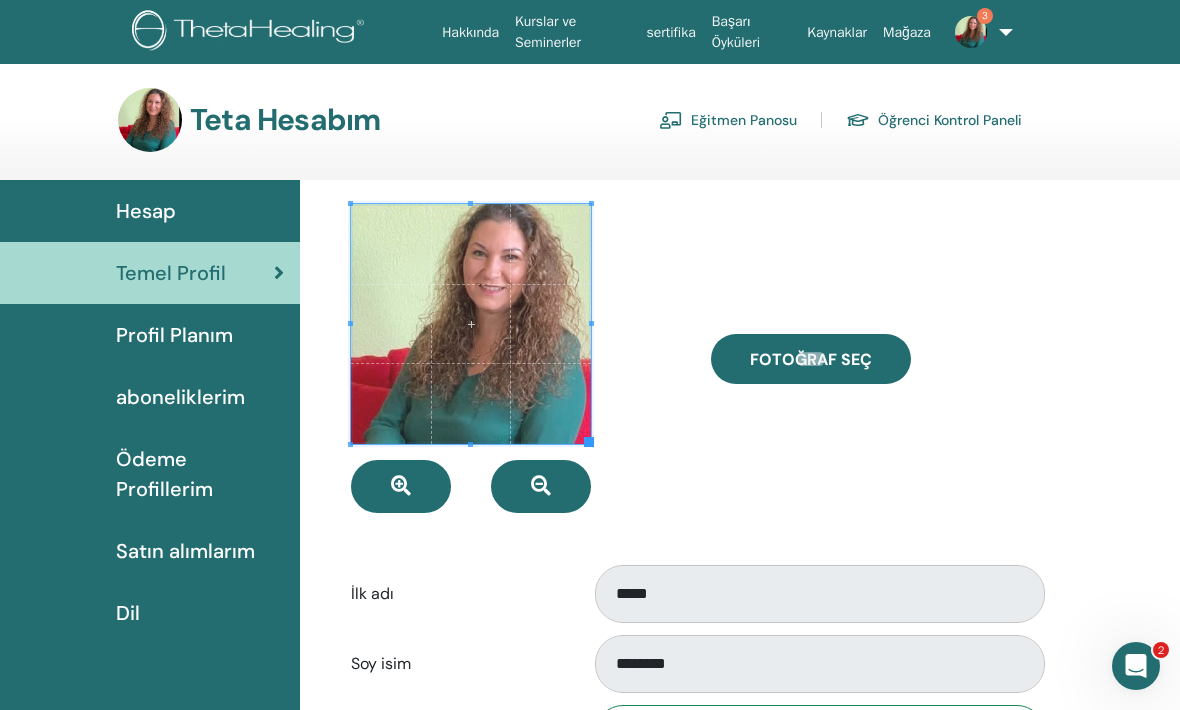 click at bounding box center [150, 120] 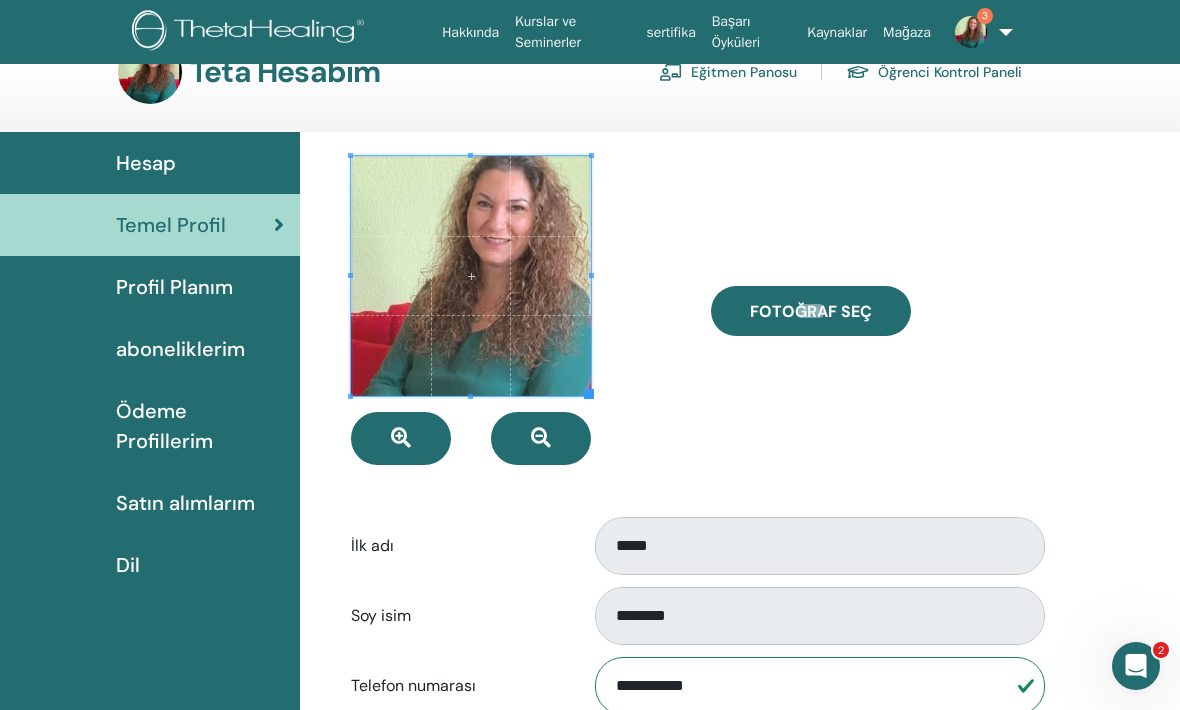 scroll, scrollTop: 0, scrollLeft: 0, axis: both 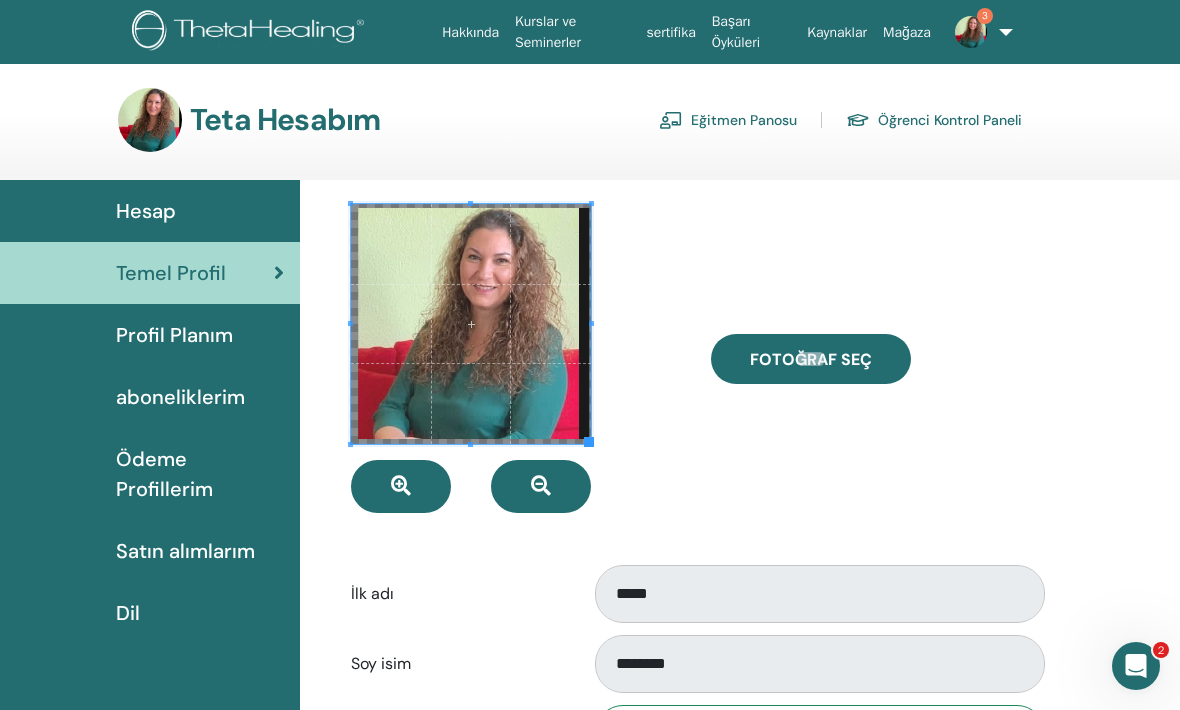 click at bounding box center (471, 324) 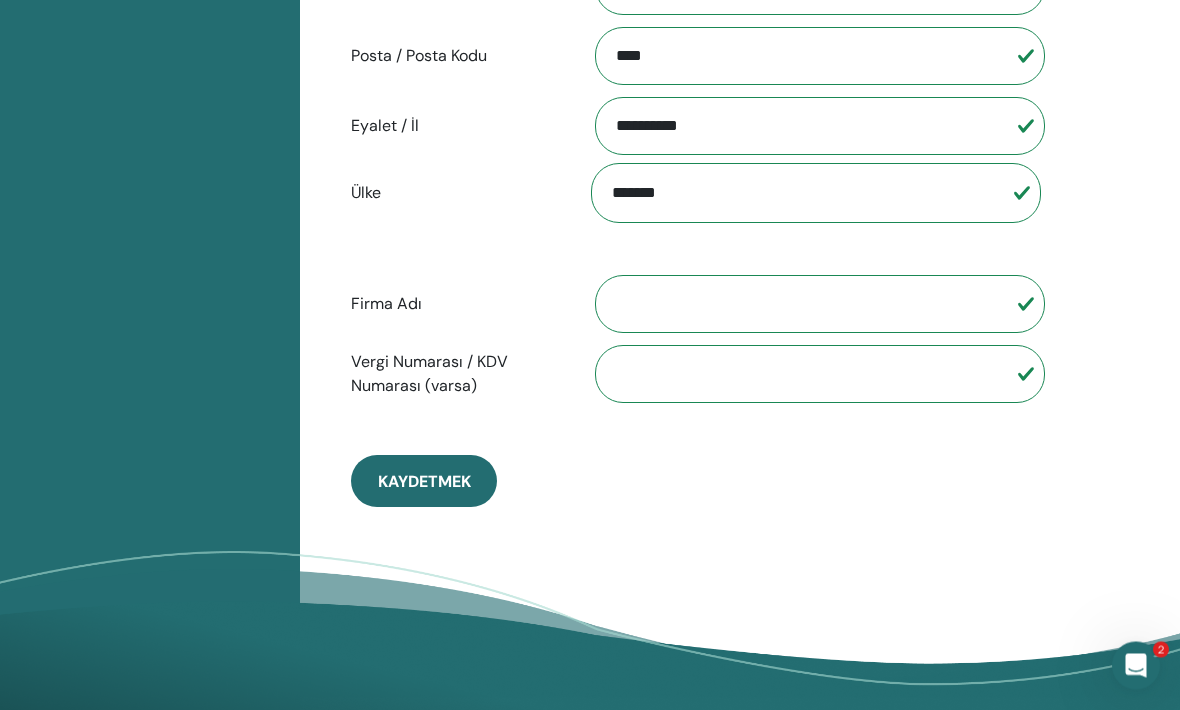 scroll, scrollTop: 968, scrollLeft: 0, axis: vertical 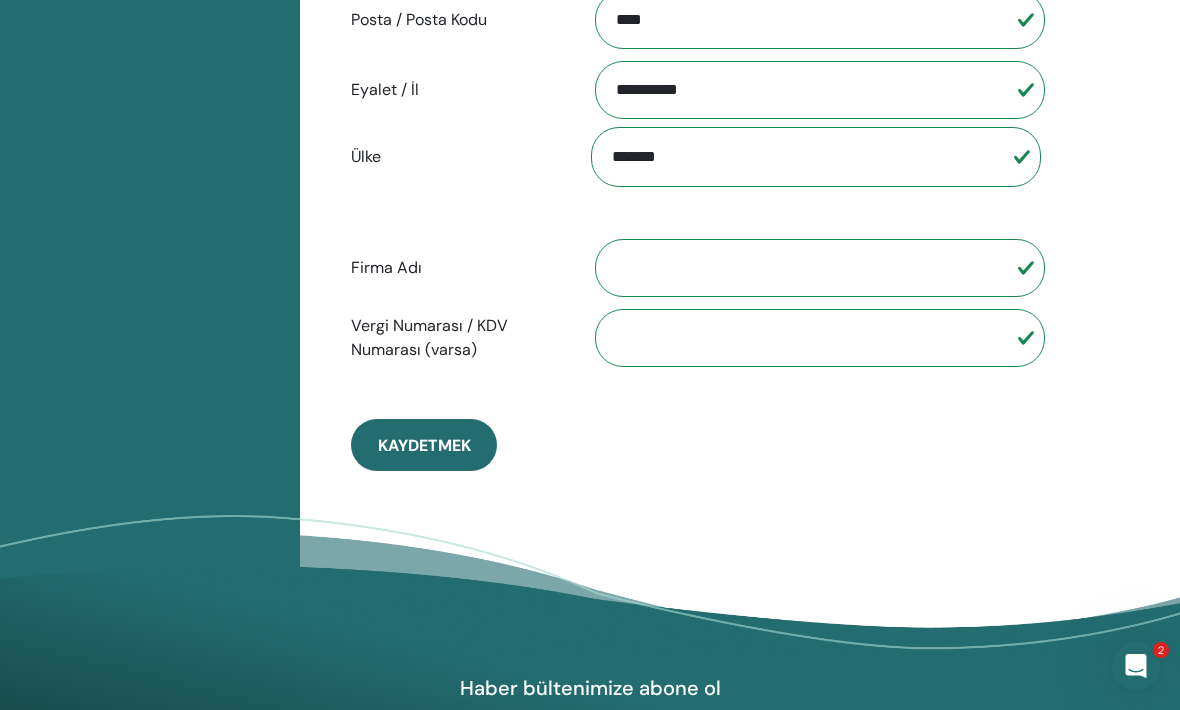 click on "Kaydetmek" at bounding box center [424, 445] 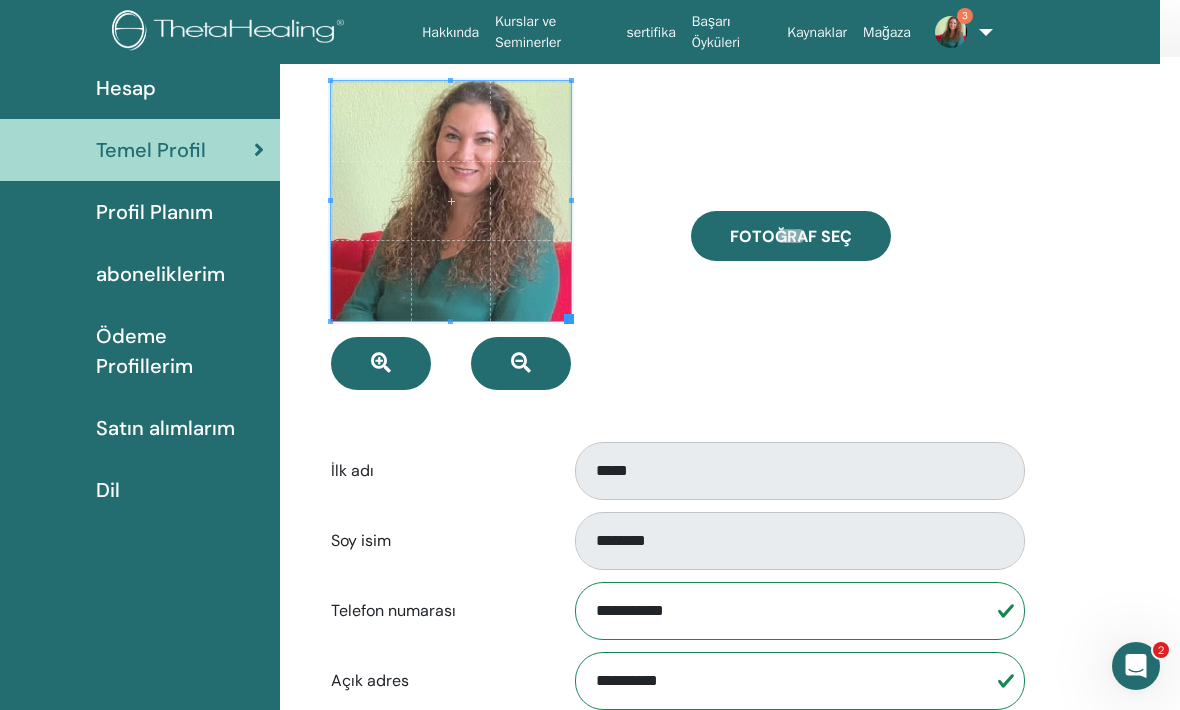 scroll, scrollTop: 0, scrollLeft: 20, axis: horizontal 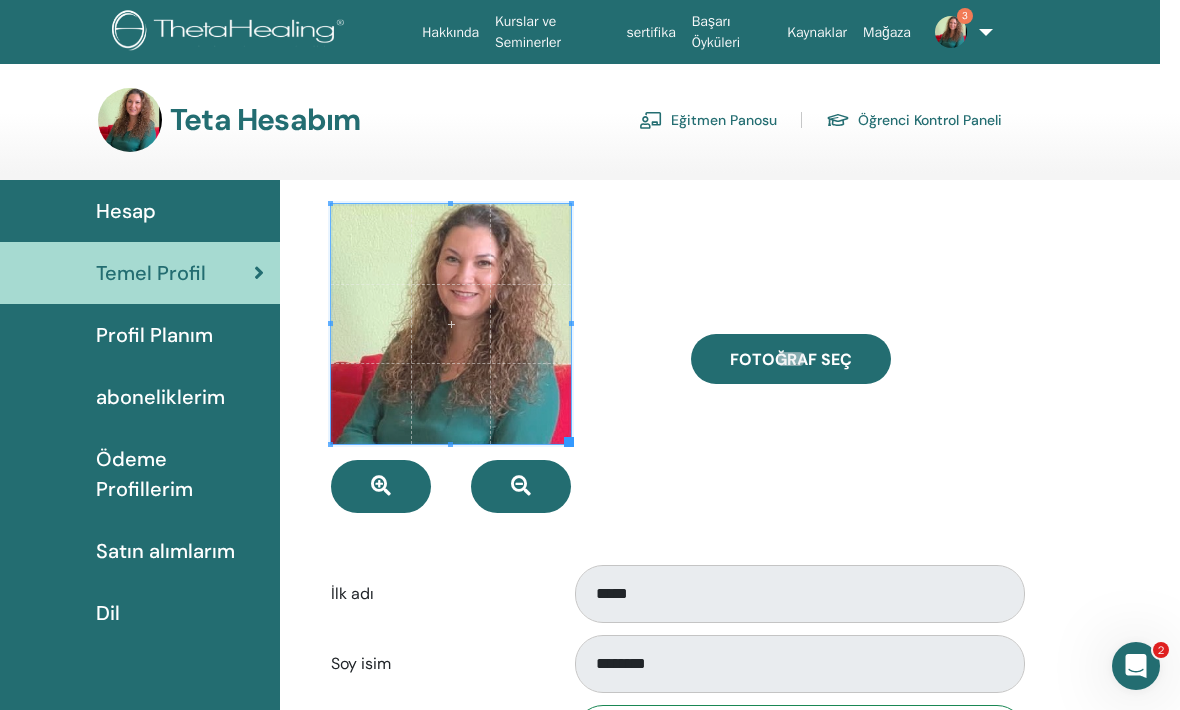 click on "Dil" at bounding box center [108, 613] 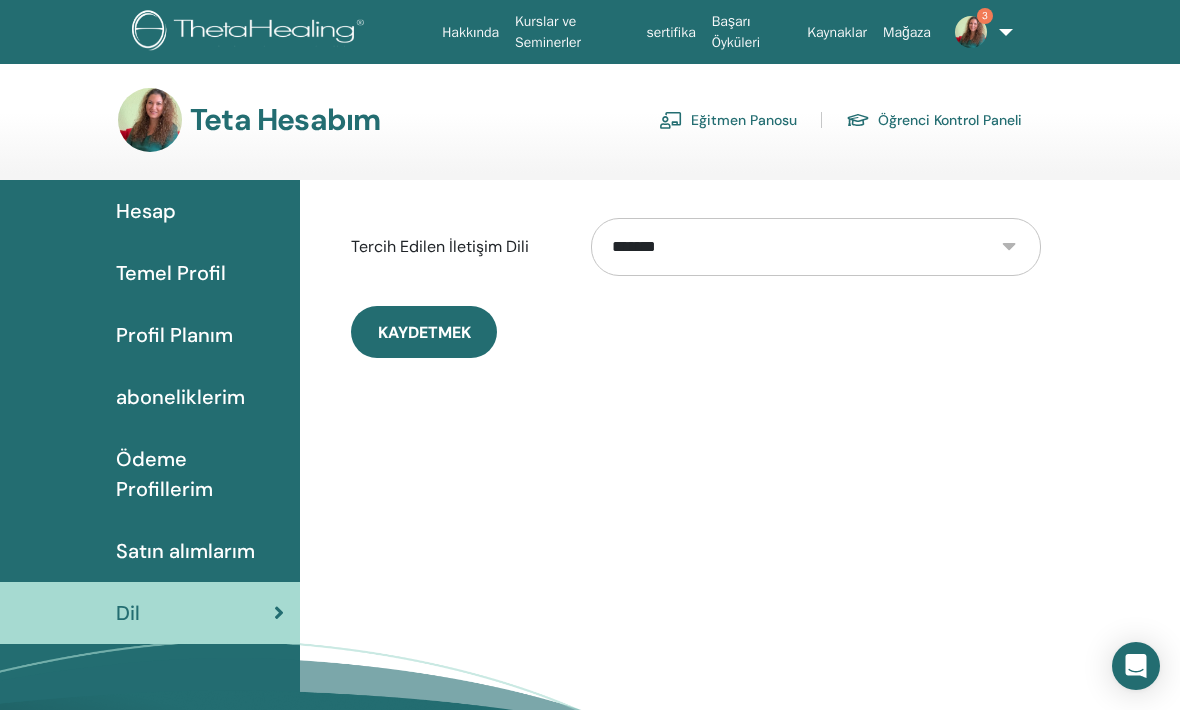 scroll, scrollTop: 0, scrollLeft: 0, axis: both 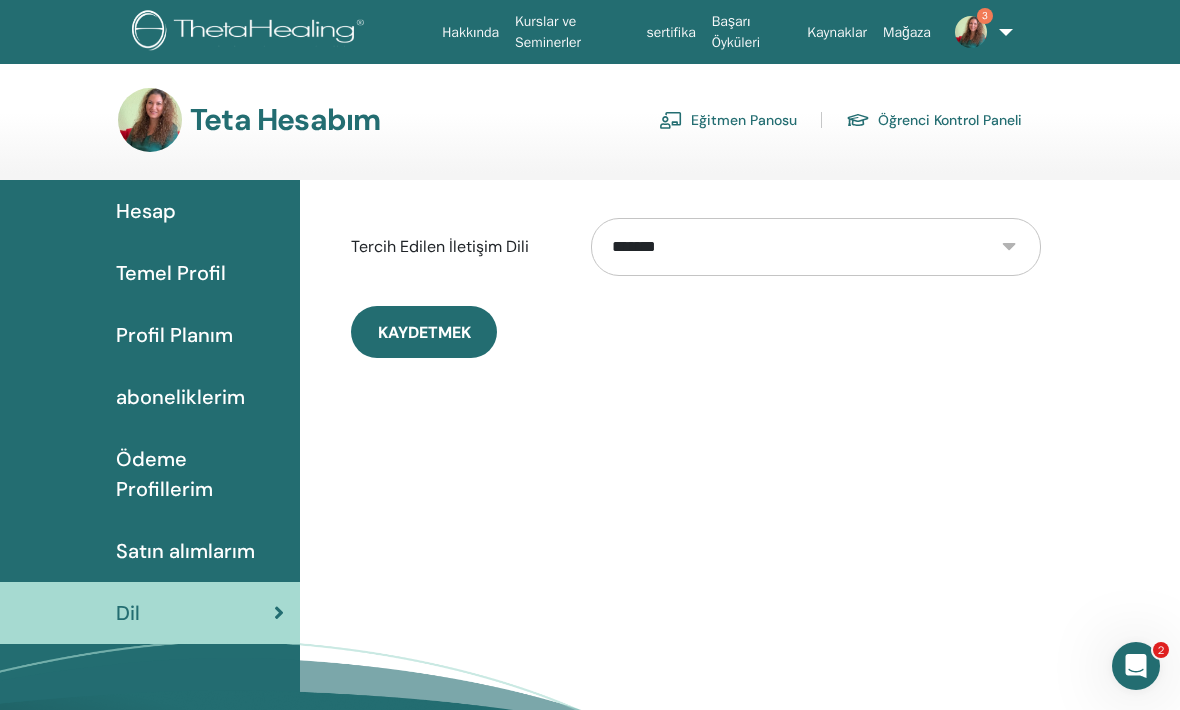 click on "Kaydetmek" at bounding box center [424, 332] 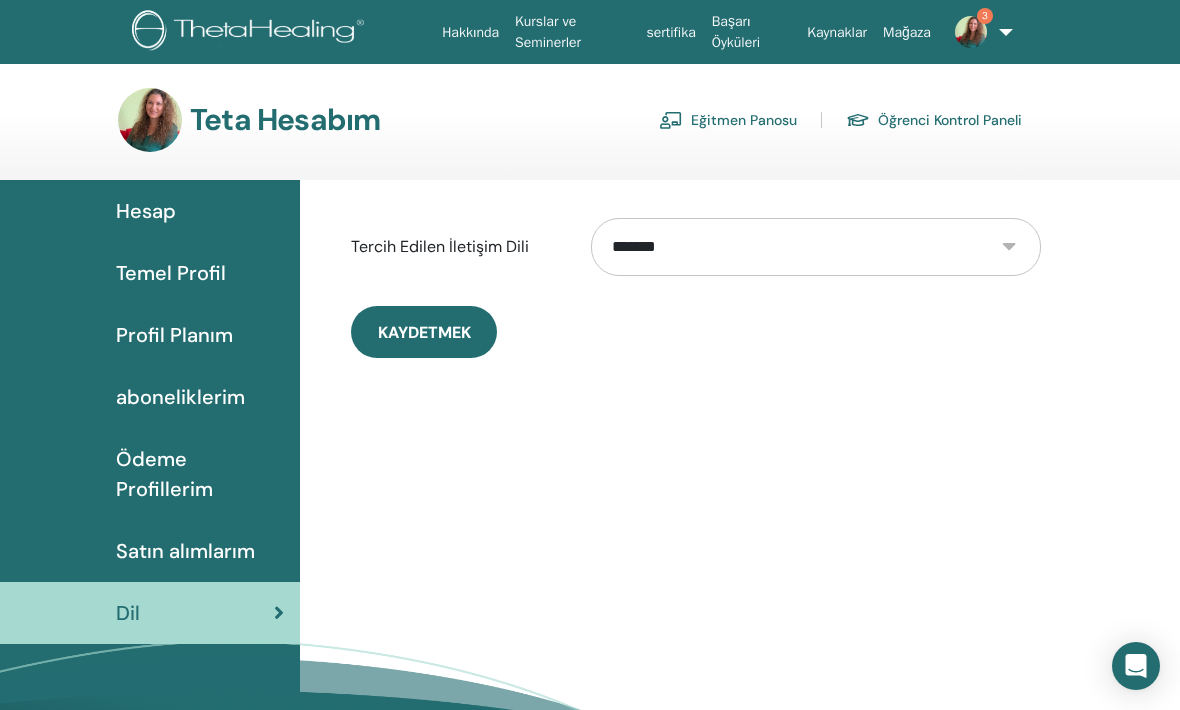 scroll, scrollTop: 0, scrollLeft: 0, axis: both 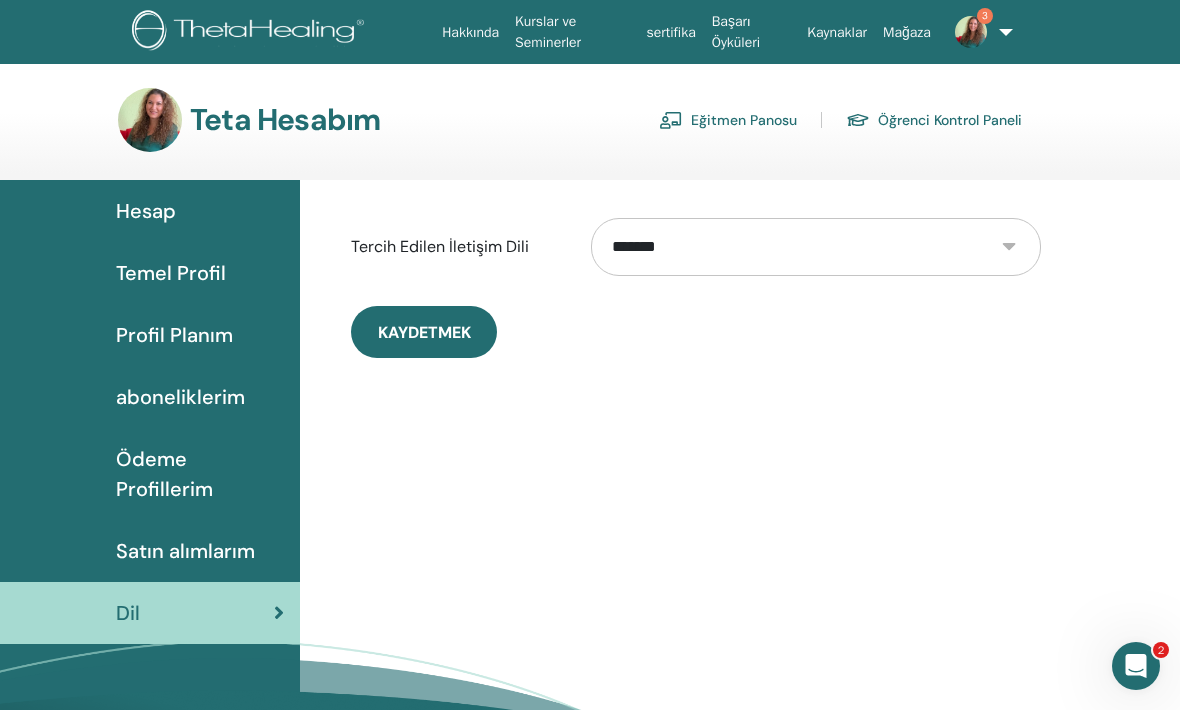 click on "Profil Planım" at bounding box center [174, 335] 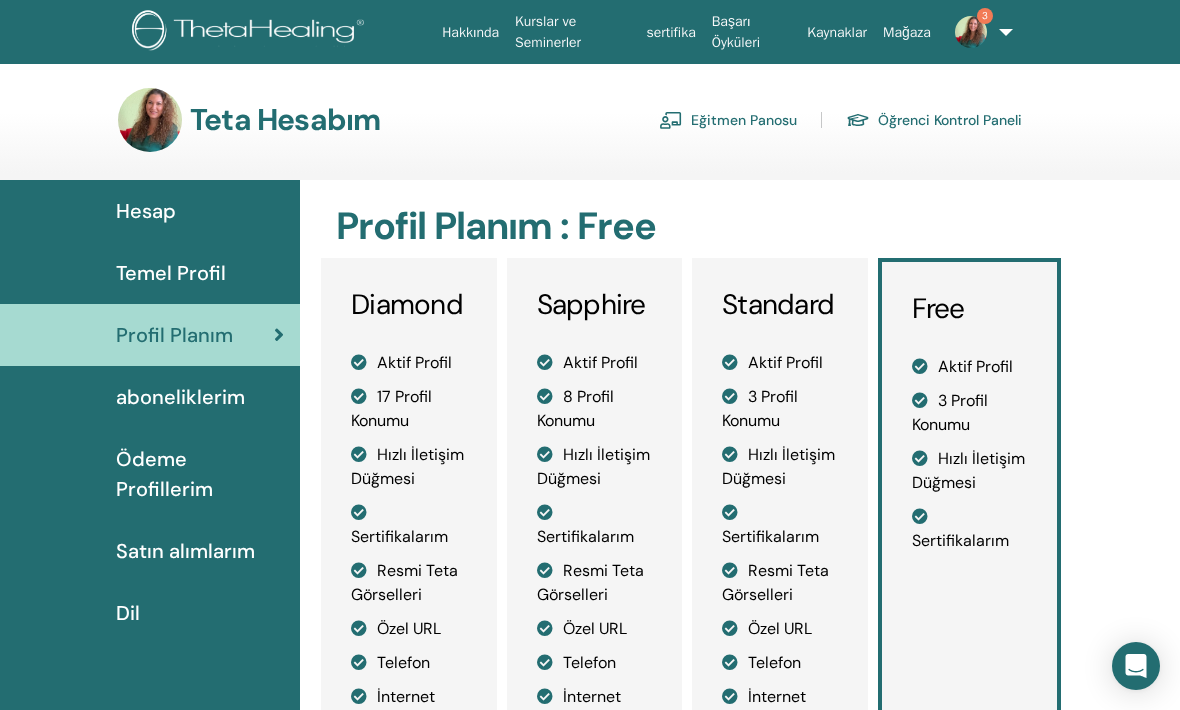 scroll, scrollTop: 0, scrollLeft: 0, axis: both 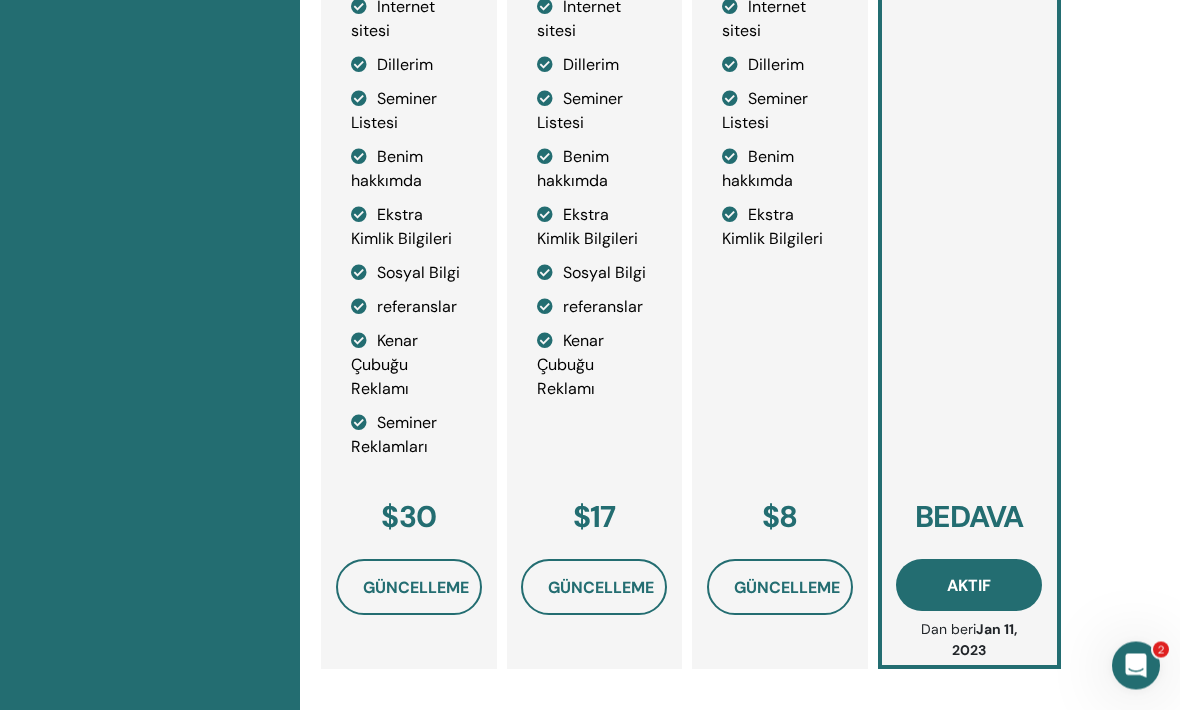 click on "Aktif" at bounding box center (969, 586) 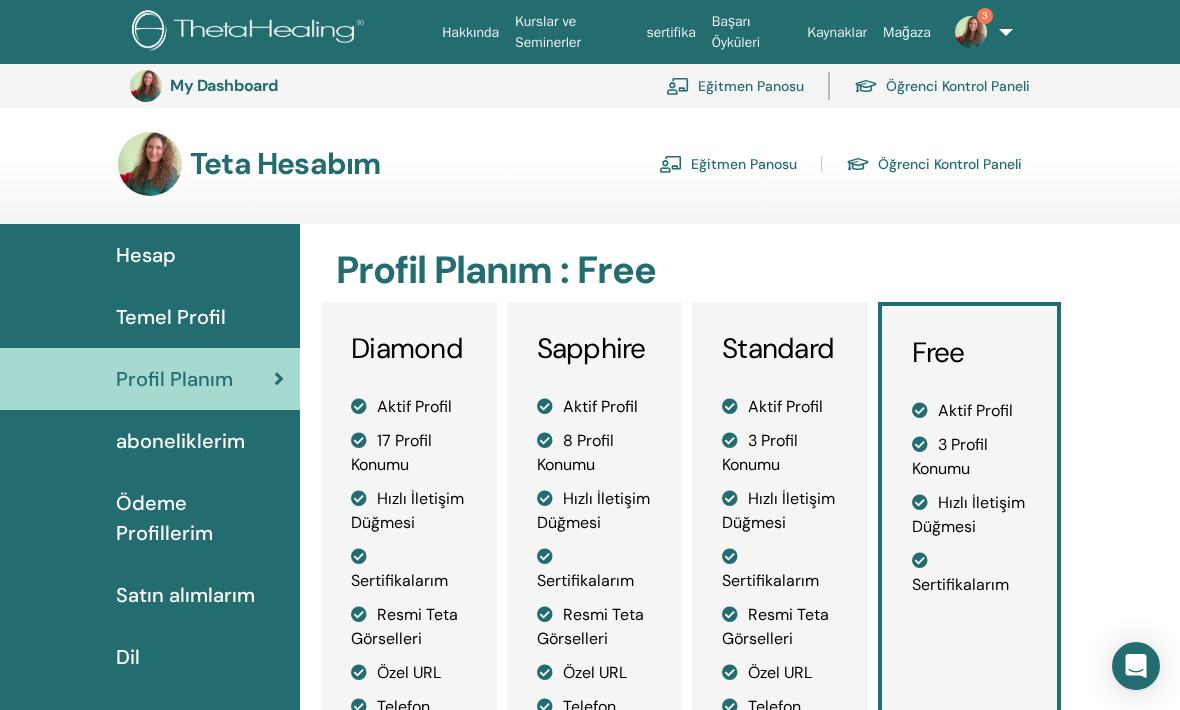 scroll, scrollTop: 800, scrollLeft: 0, axis: vertical 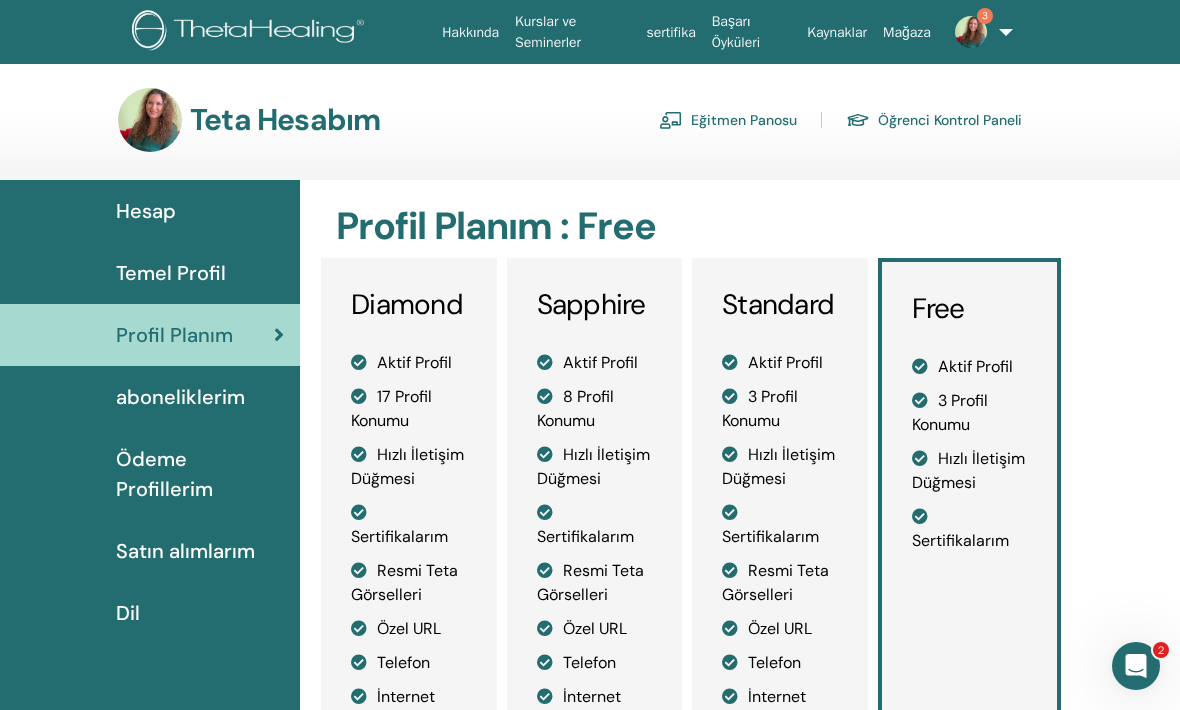 click on "aboneliklerim" at bounding box center [180, 397] 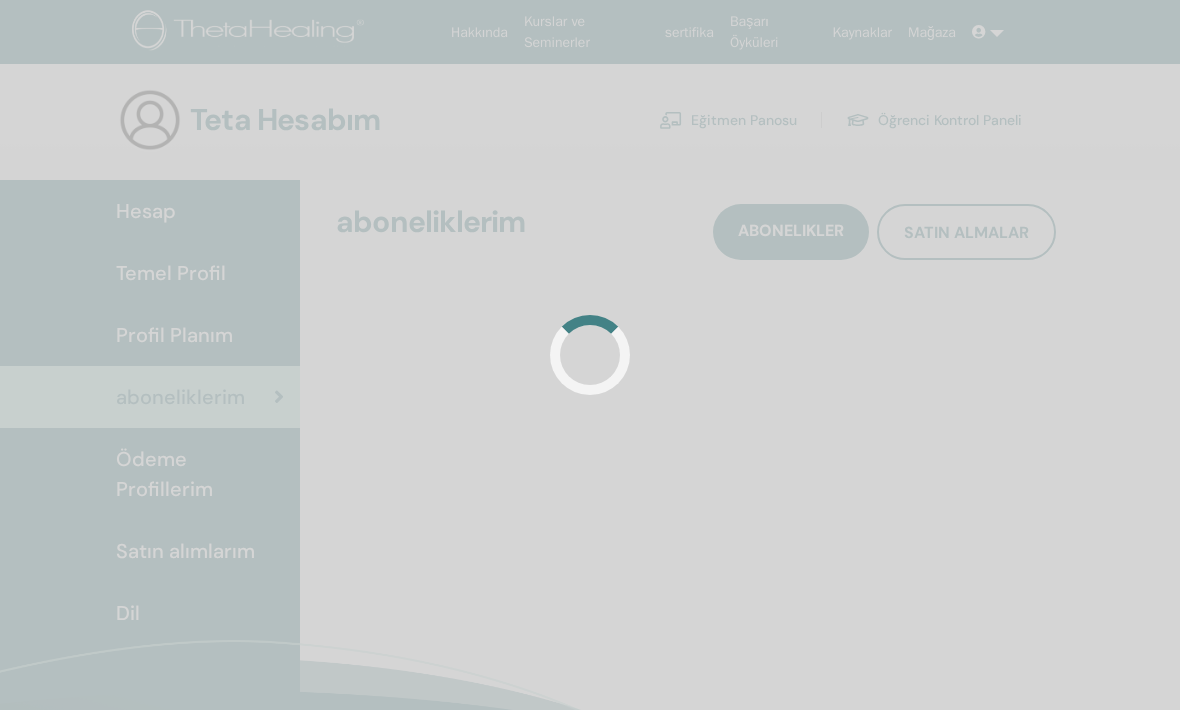 scroll, scrollTop: 0, scrollLeft: 0, axis: both 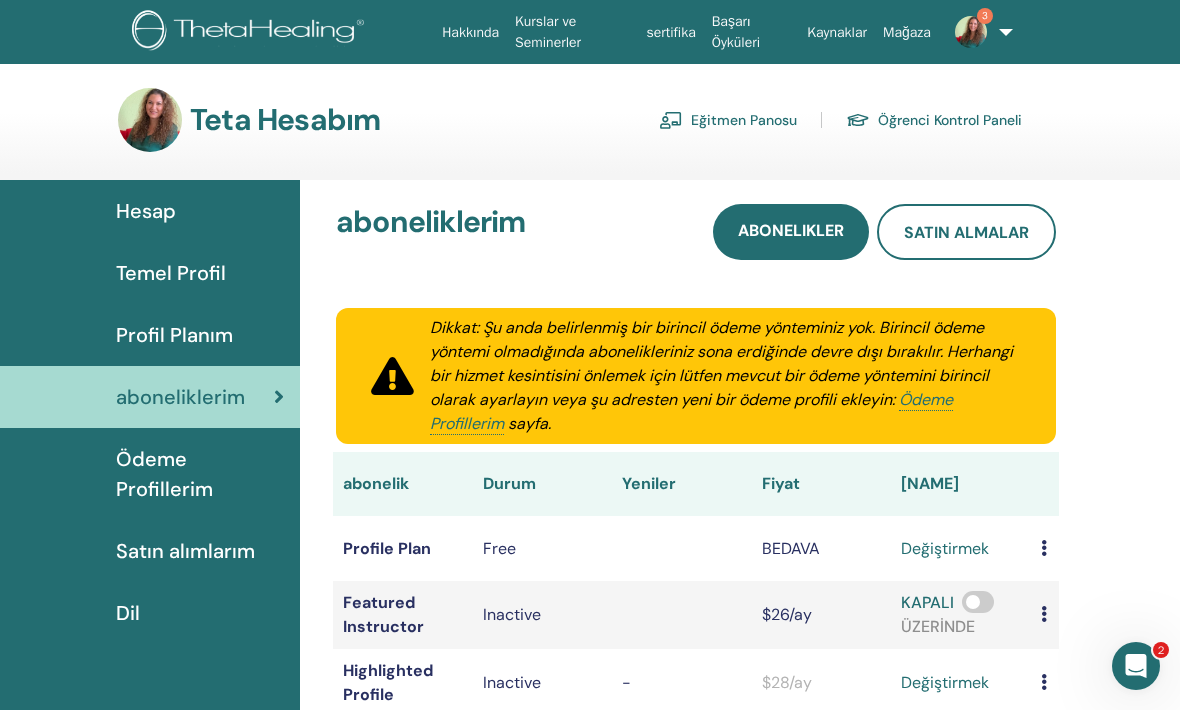 click on "Kurslar ve Seminerler" at bounding box center [572, 32] 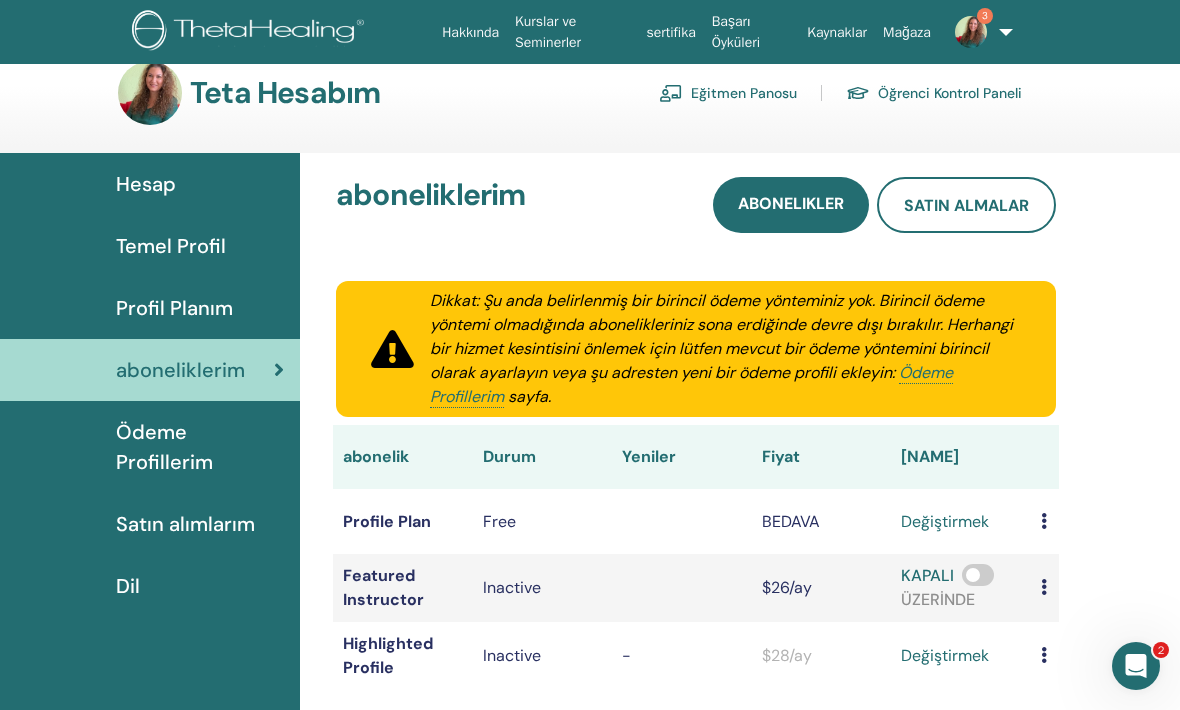 scroll, scrollTop: 0, scrollLeft: 0, axis: both 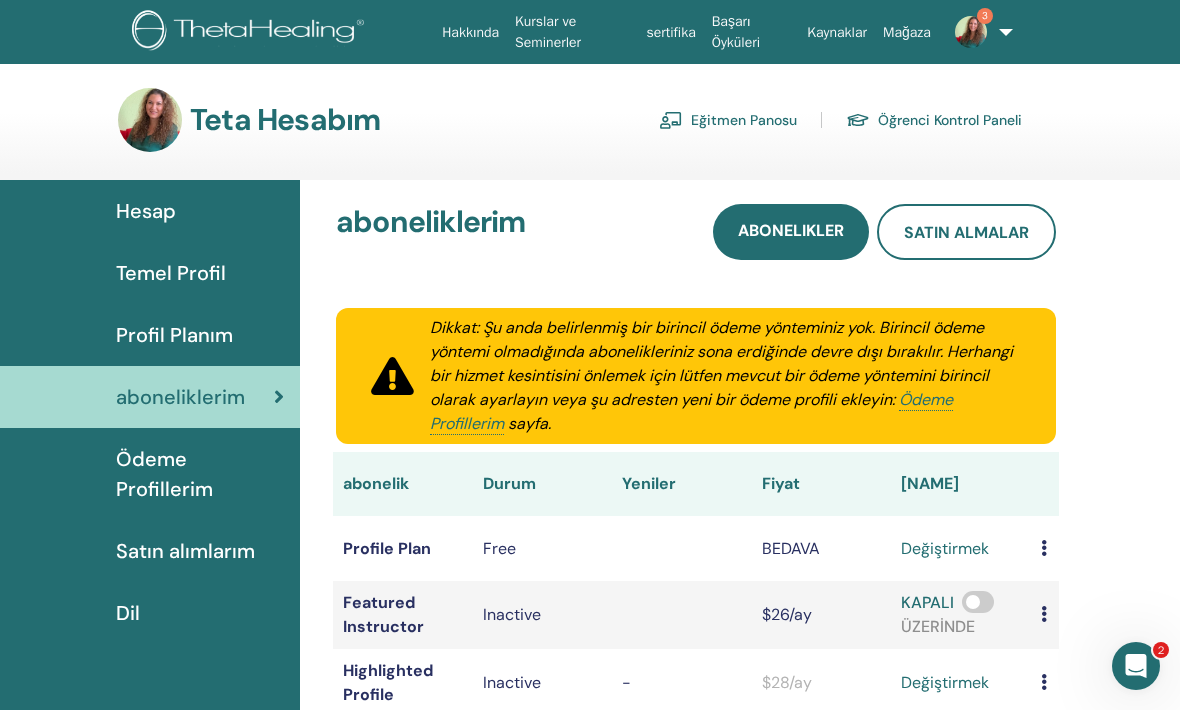 click on "Başarı Öyküleri" at bounding box center (752, 32) 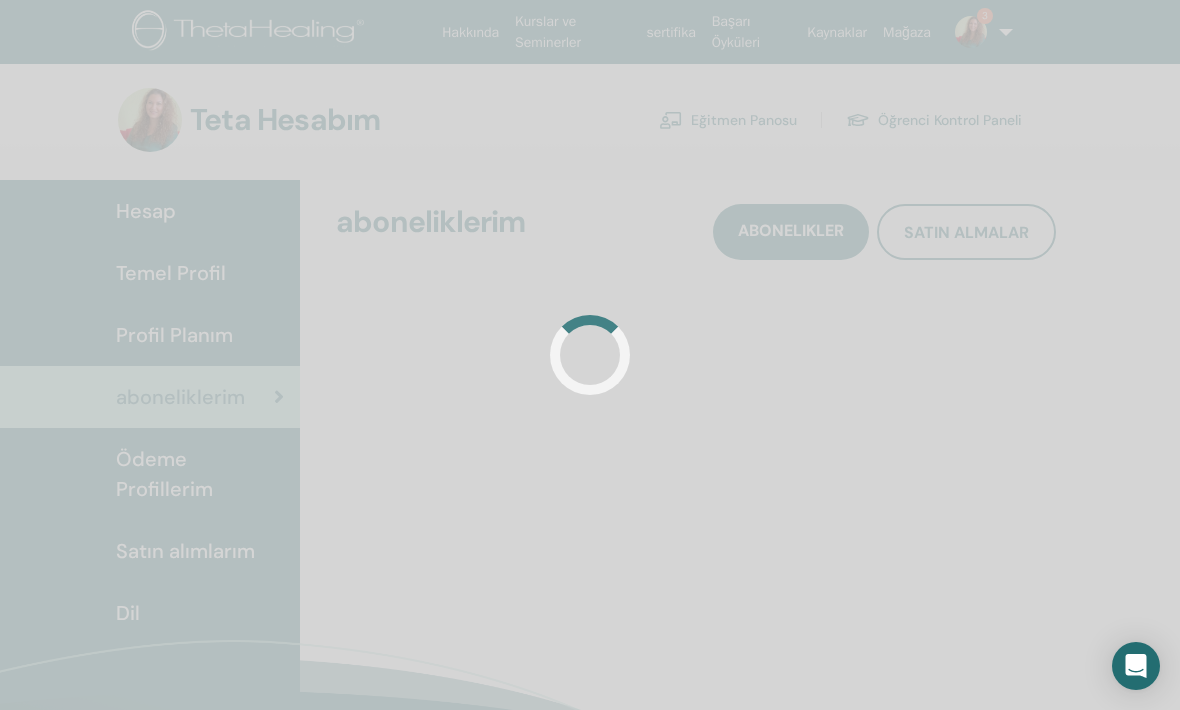 scroll, scrollTop: 0, scrollLeft: 0, axis: both 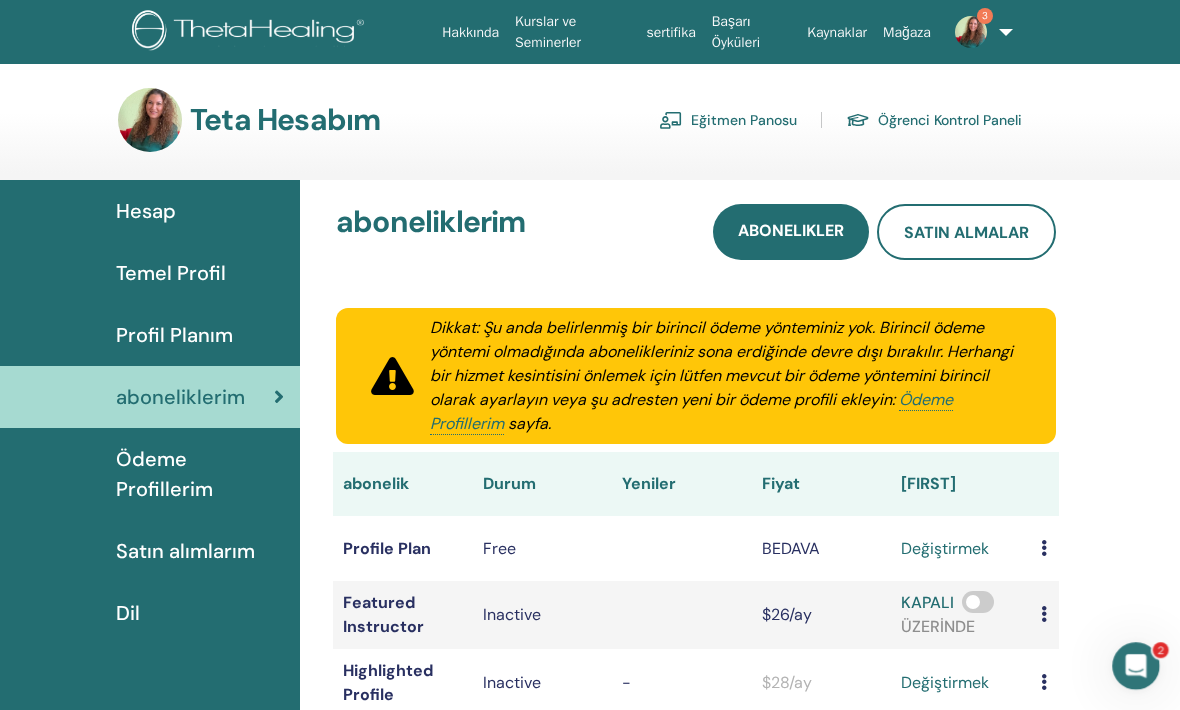 click on "Eğitmen Panosu" at bounding box center (728, 120) 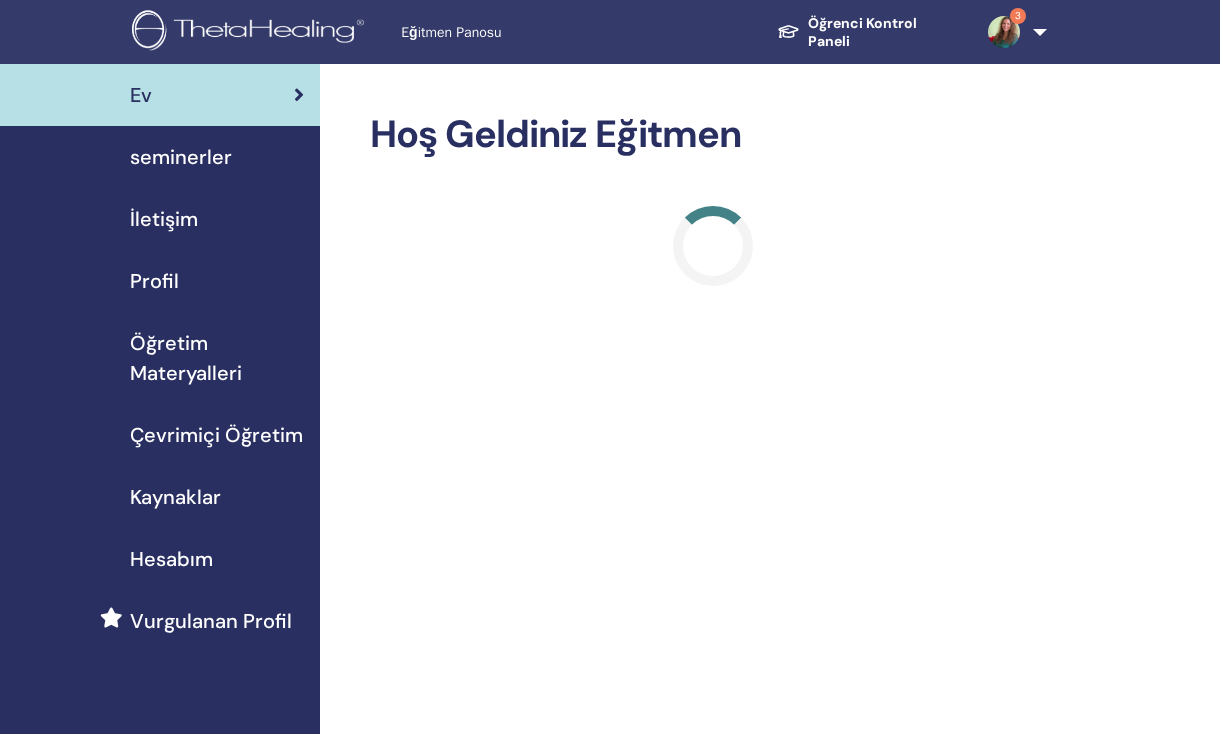 scroll, scrollTop: 0, scrollLeft: 0, axis: both 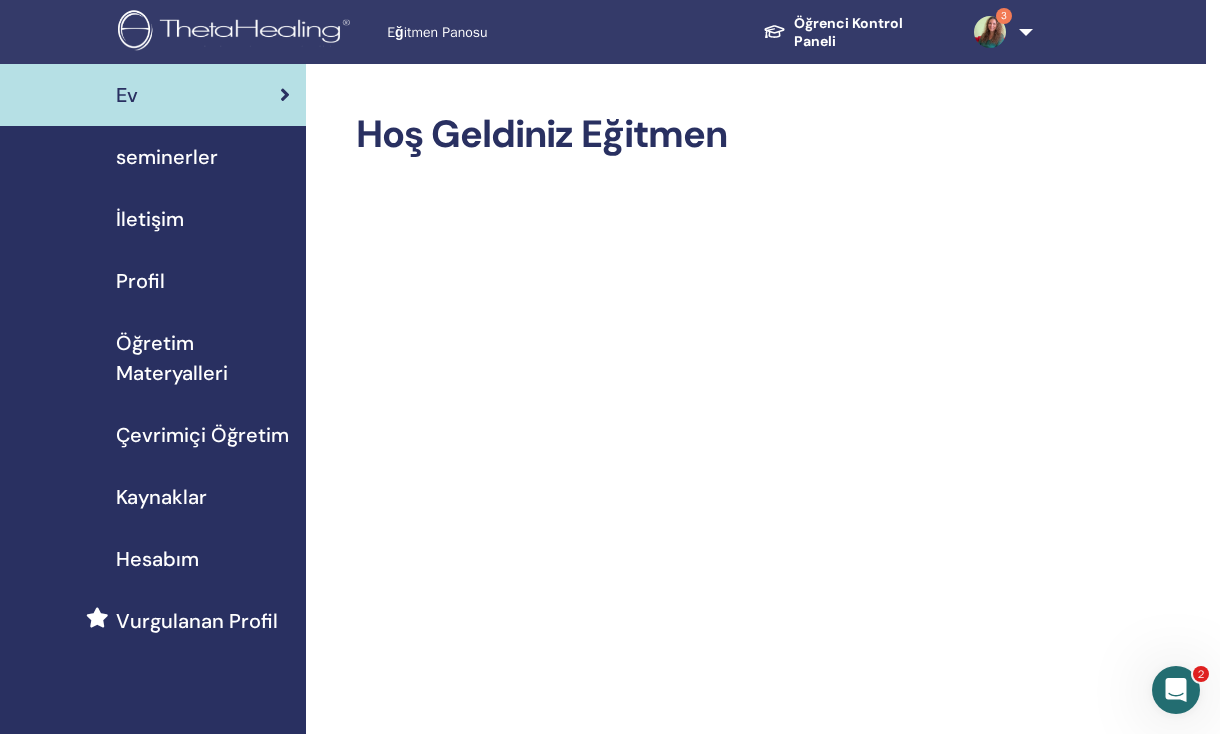 click at bounding box center [990, 32] 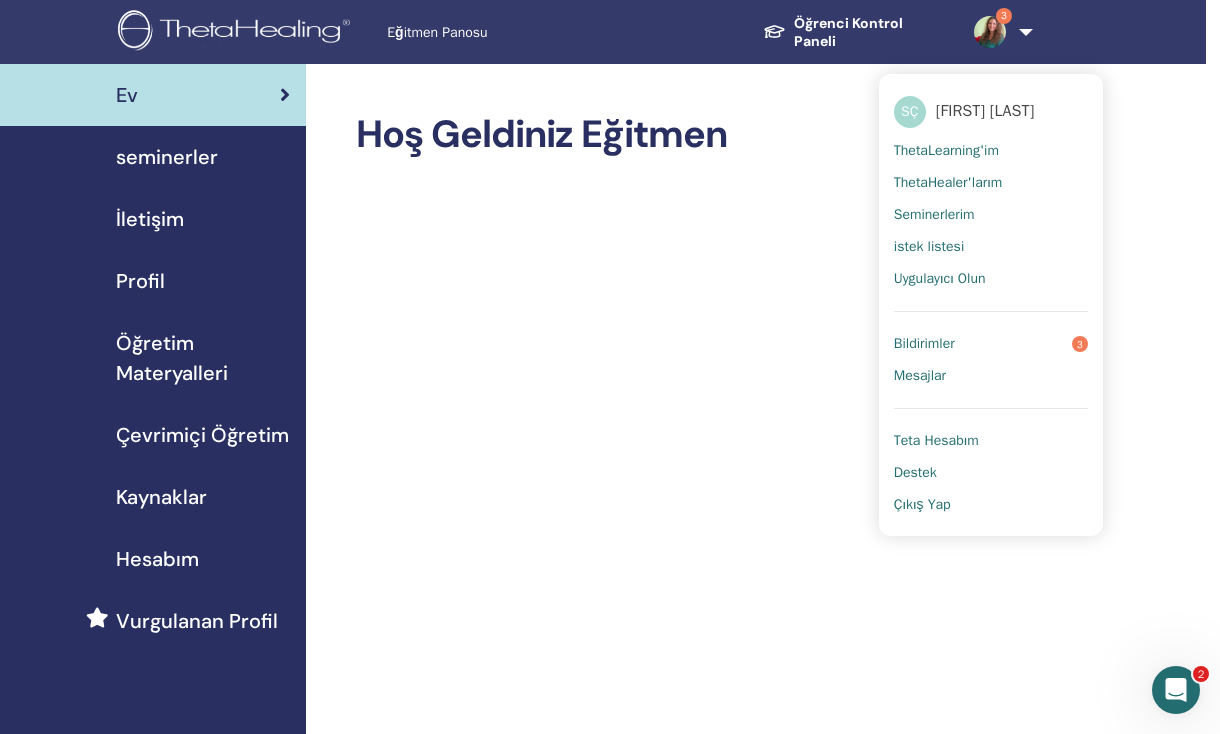 scroll, scrollTop: 0, scrollLeft: 15, axis: horizontal 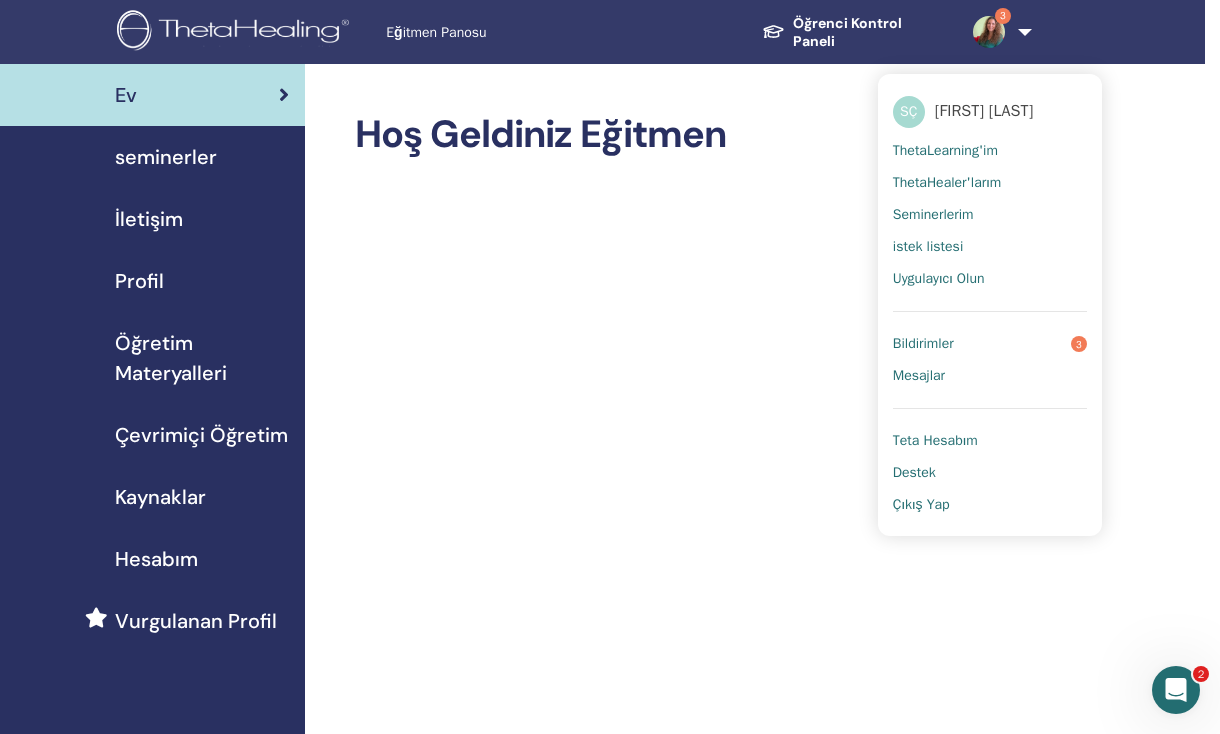 click on "Bildirimler" at bounding box center [923, 344] 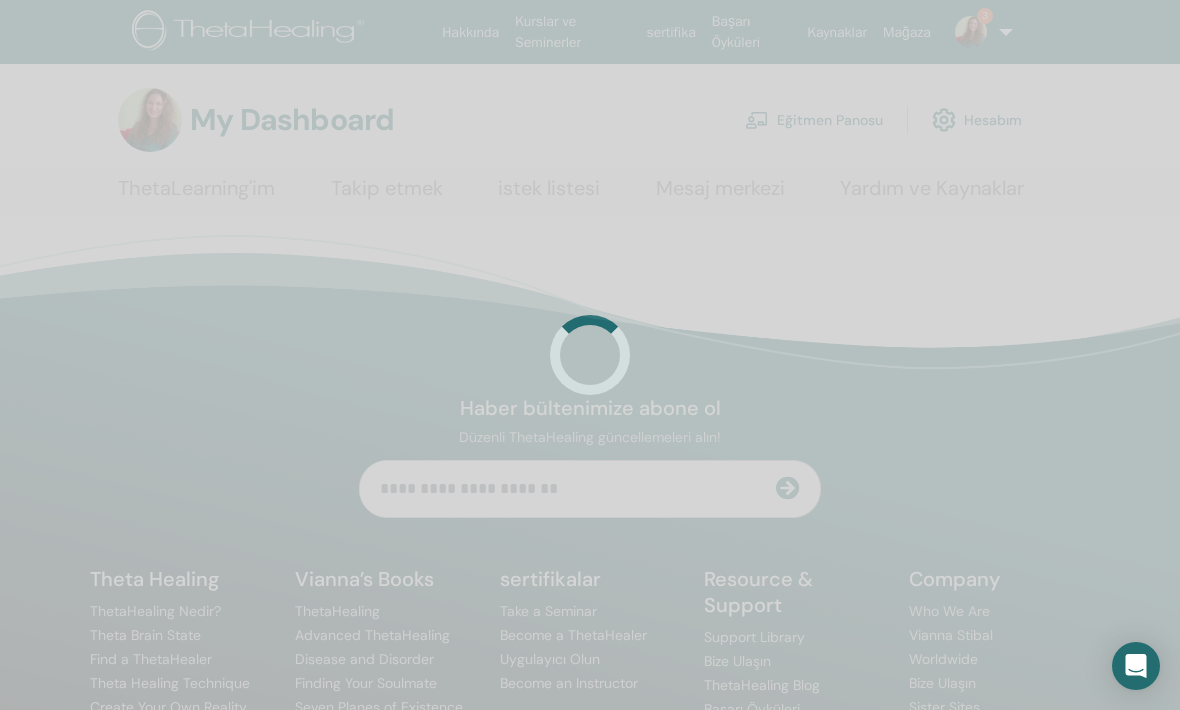 scroll, scrollTop: 0, scrollLeft: 0, axis: both 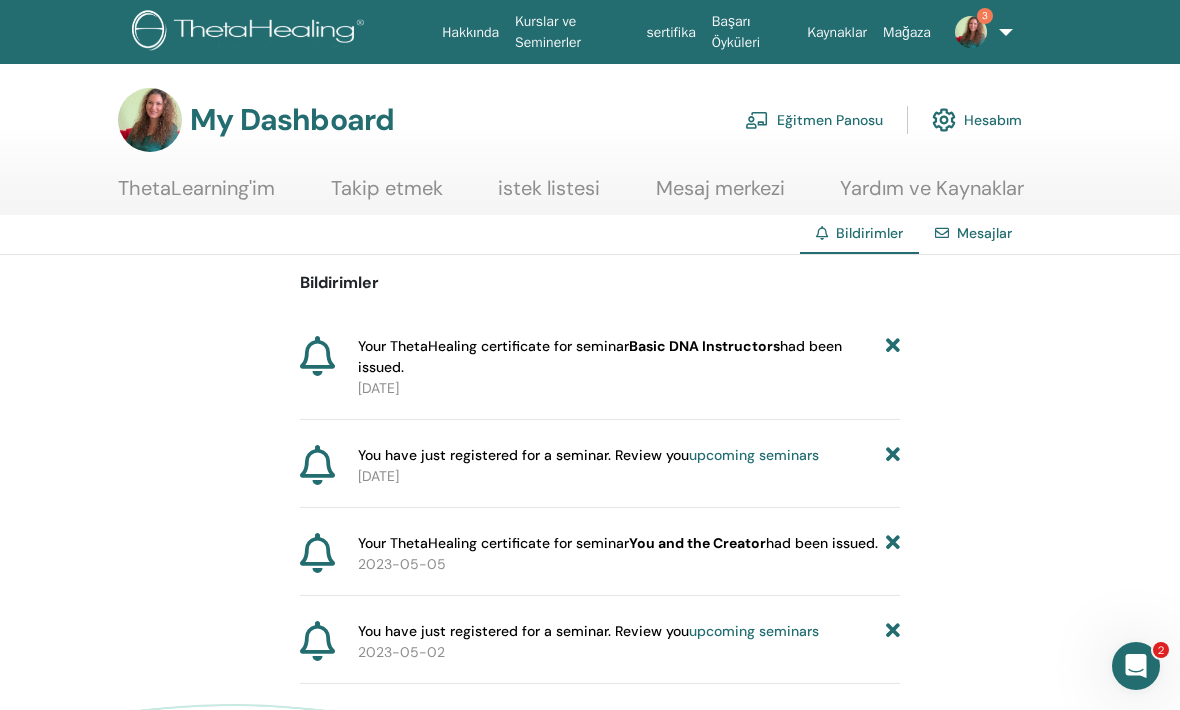 click on "Your ThetaHealing certificate for seminar  Basic DNA Instructors  had been issued." at bounding box center [622, 357] 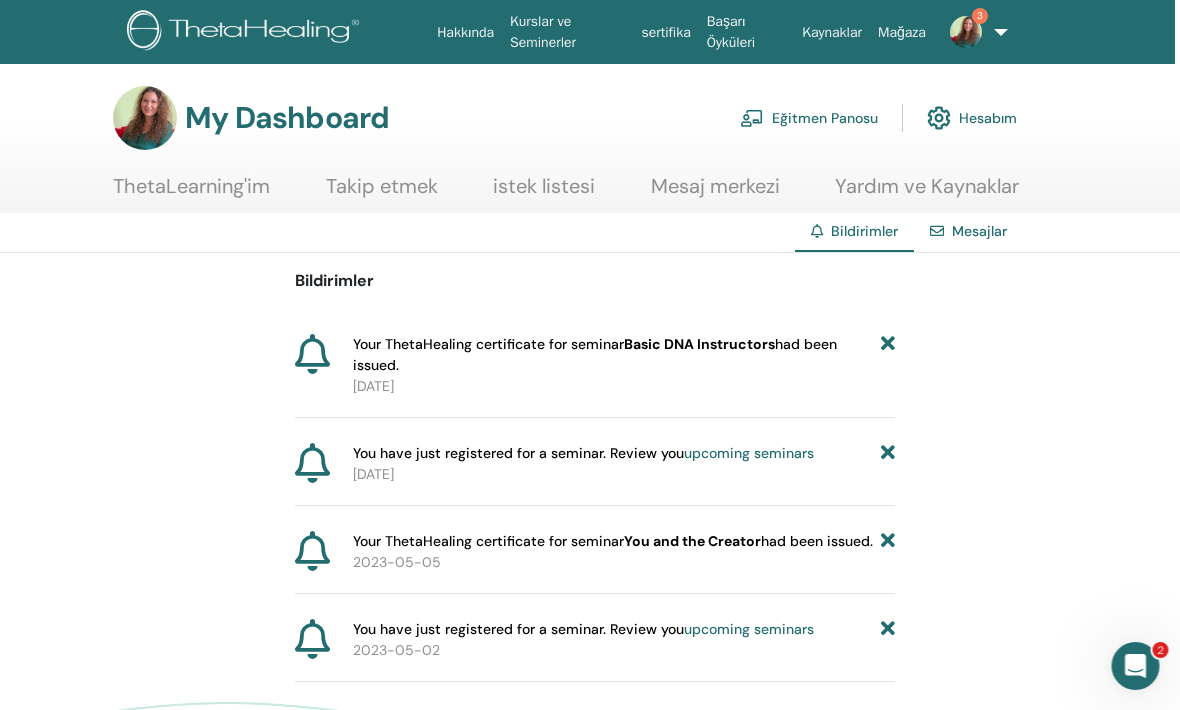 scroll, scrollTop: 0, scrollLeft: 4, axis: horizontal 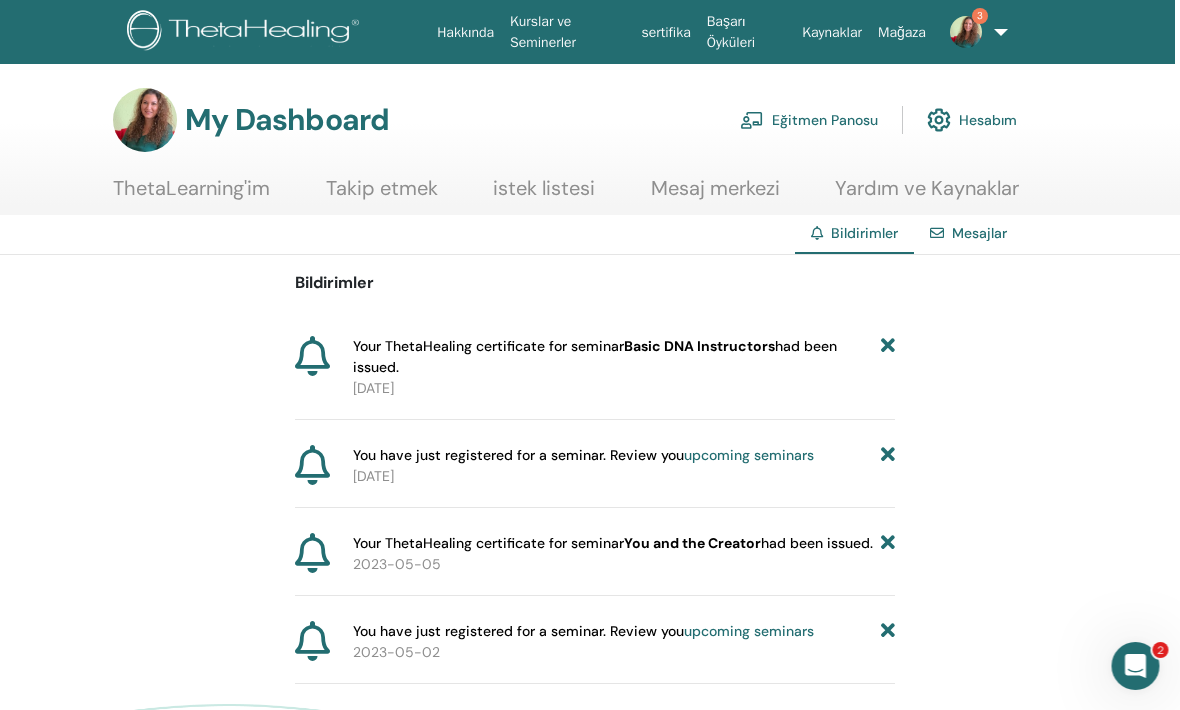 click on "Your ThetaHealing certificate for seminar  Basic DNA Instructors  had been issued." at bounding box center (618, 357) 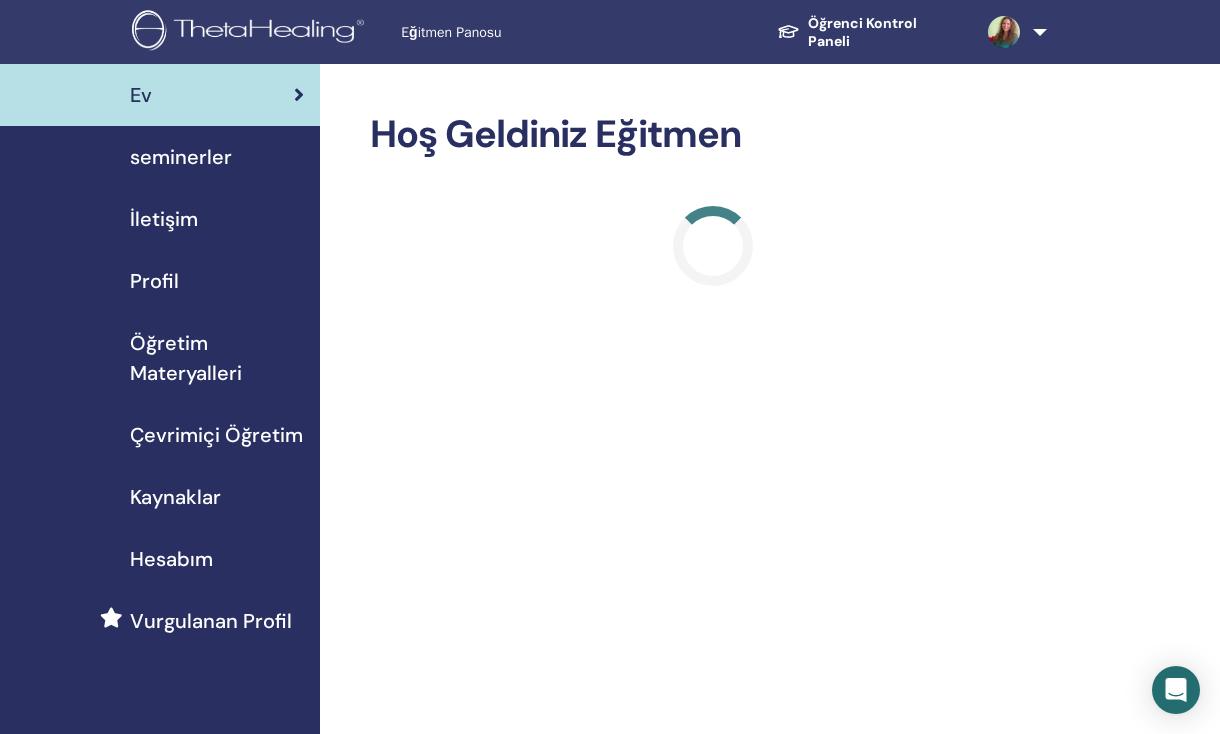 scroll, scrollTop: 1328, scrollLeft: 0, axis: vertical 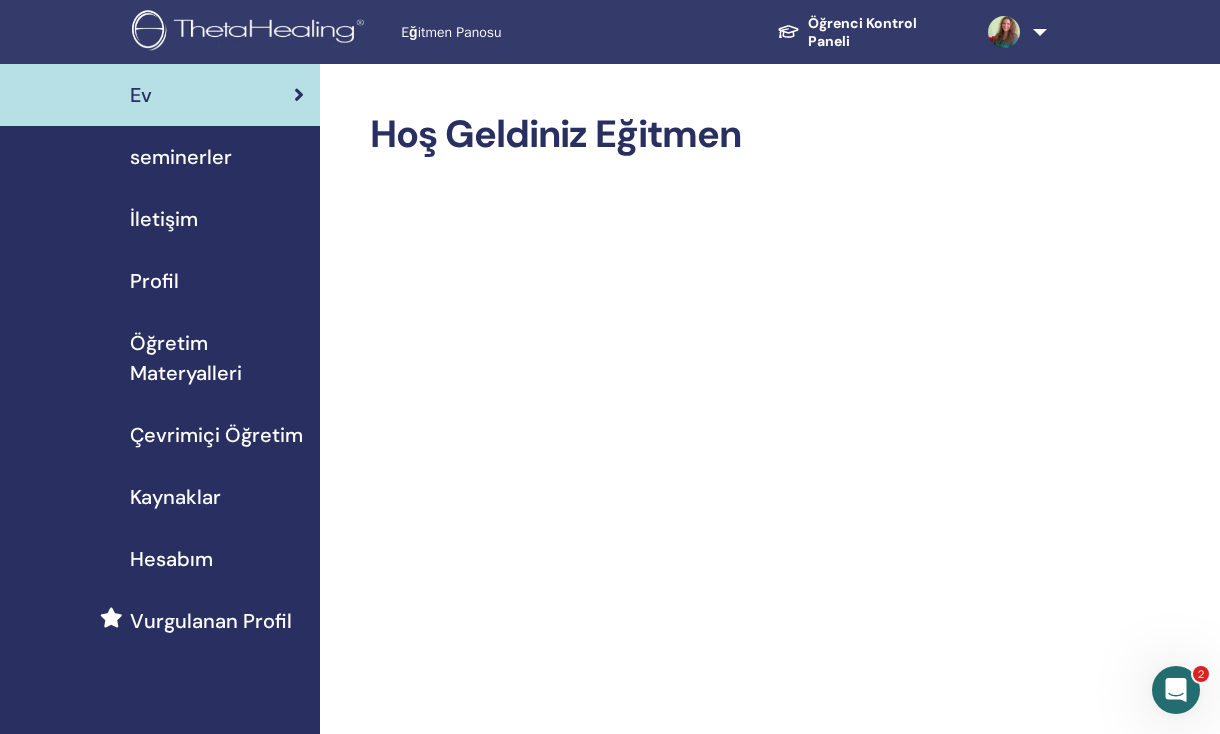 click at bounding box center (1012, 32) 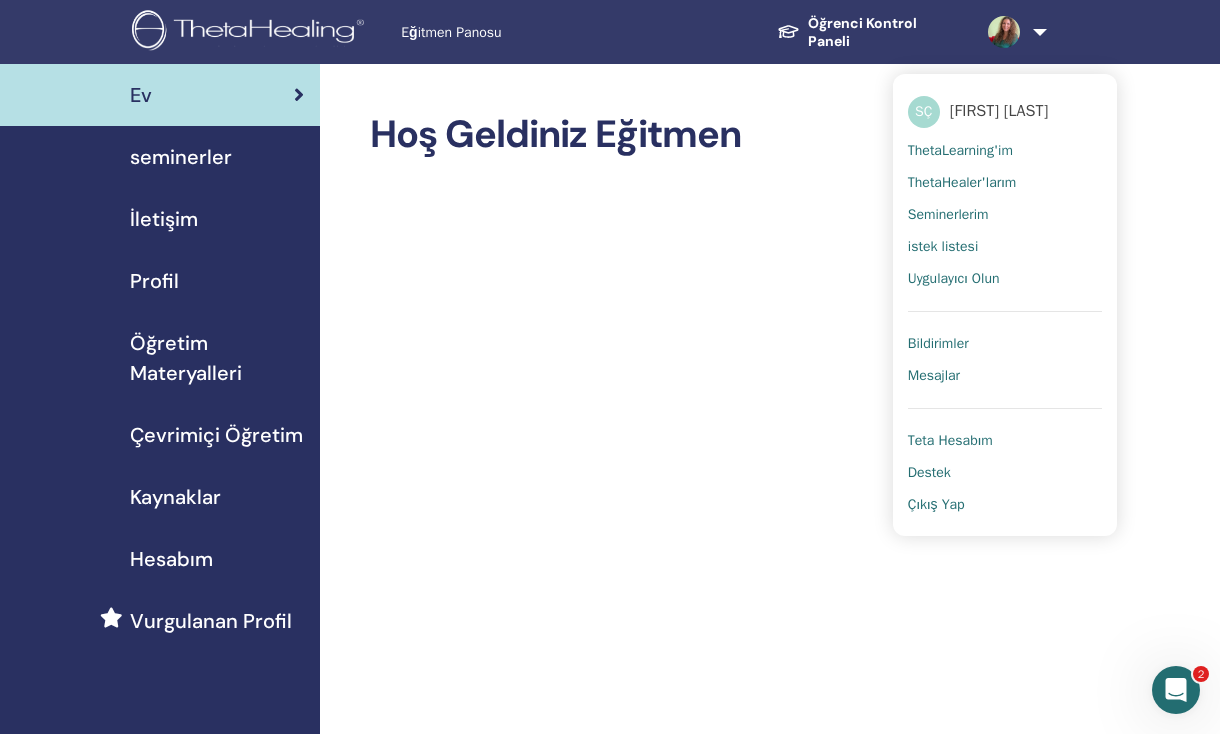 click on "Seminerlerim" at bounding box center [948, 215] 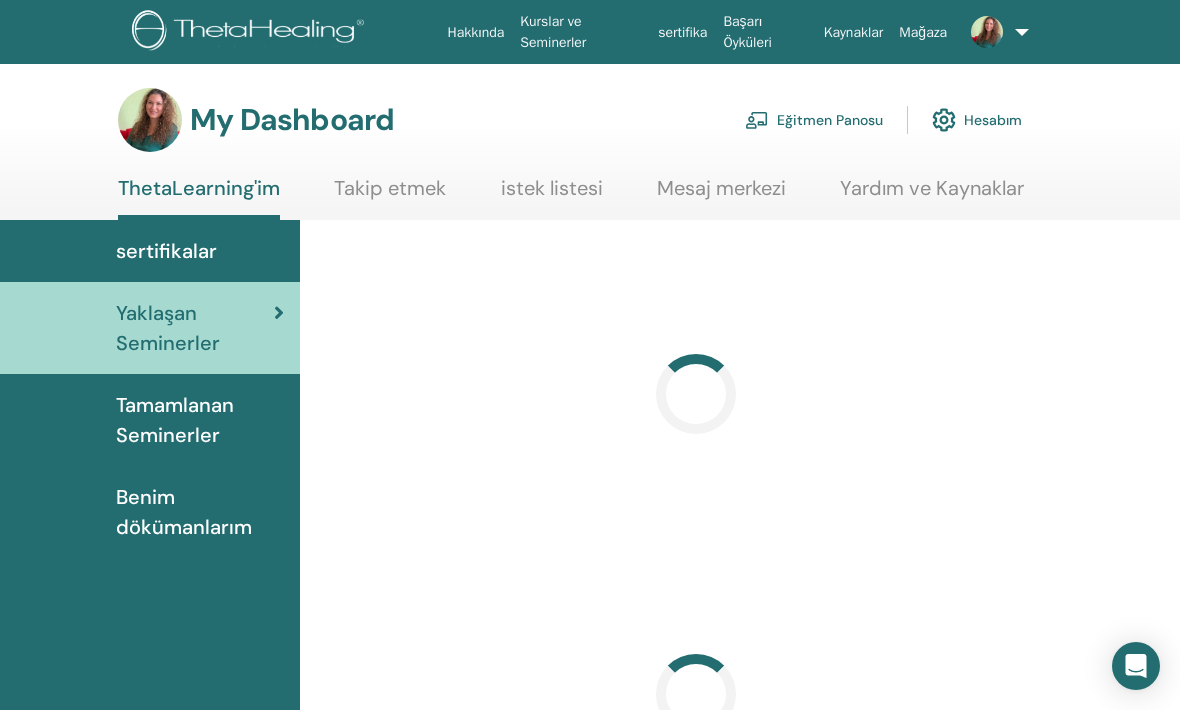 scroll, scrollTop: 0, scrollLeft: 0, axis: both 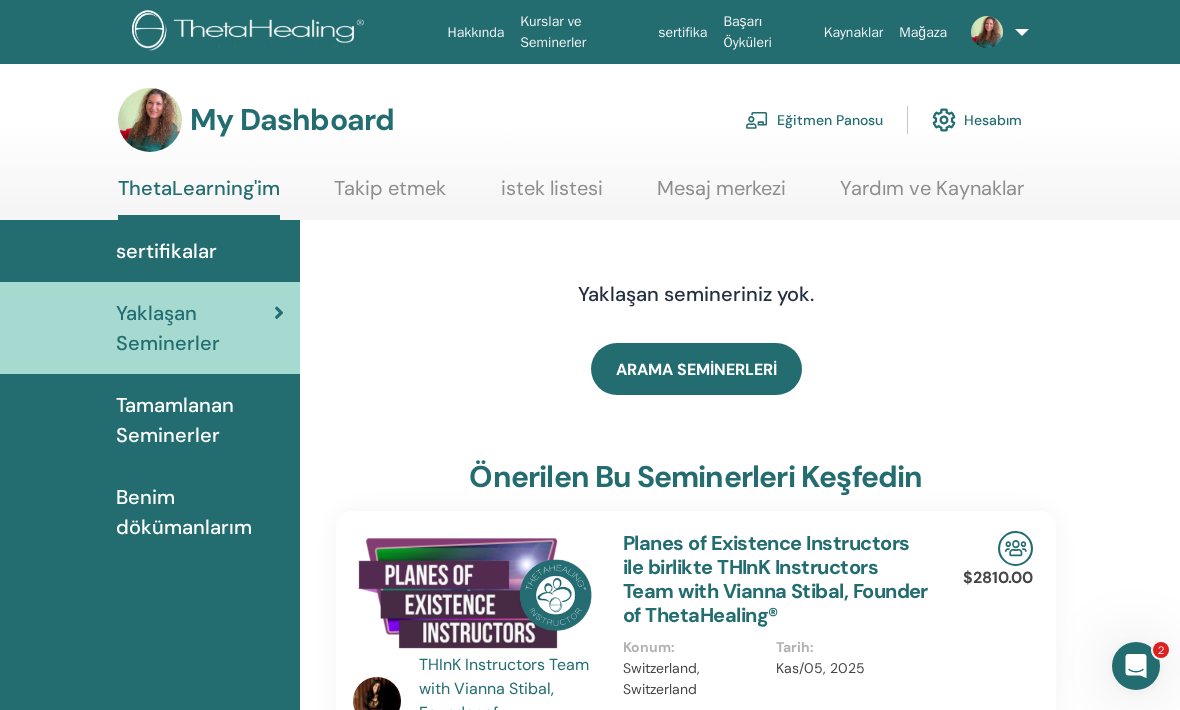 click at bounding box center [993, 32] 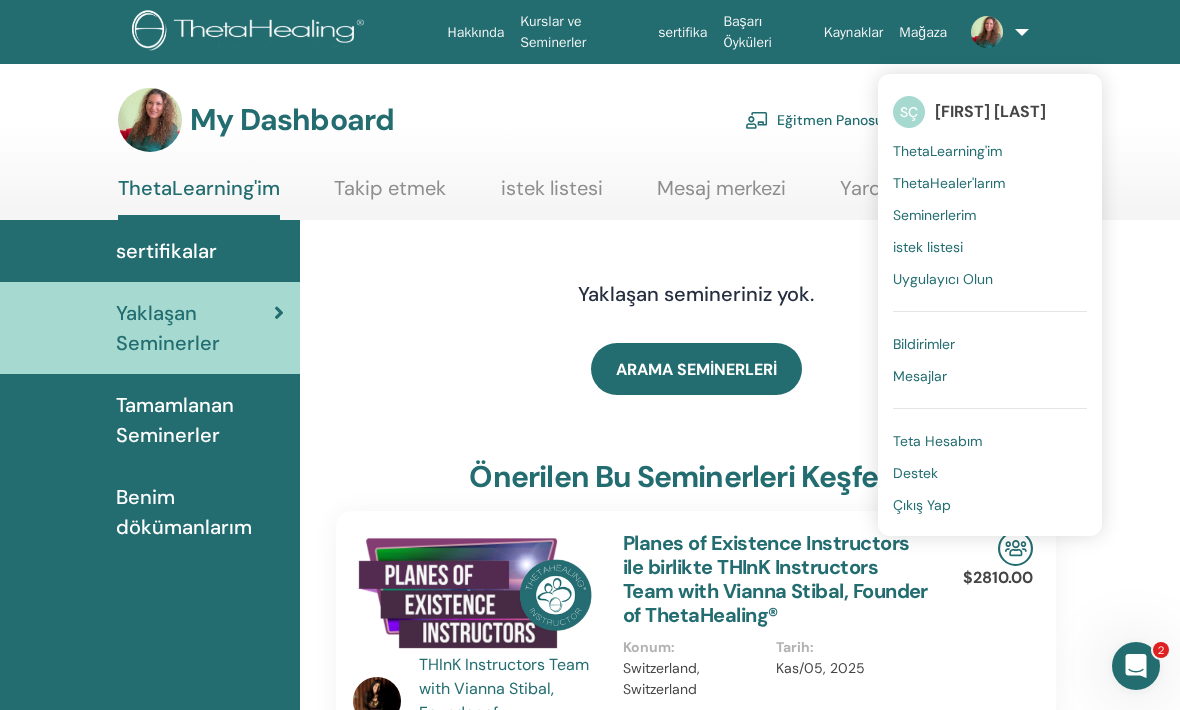 click on "istek listesi" at bounding box center (928, 247) 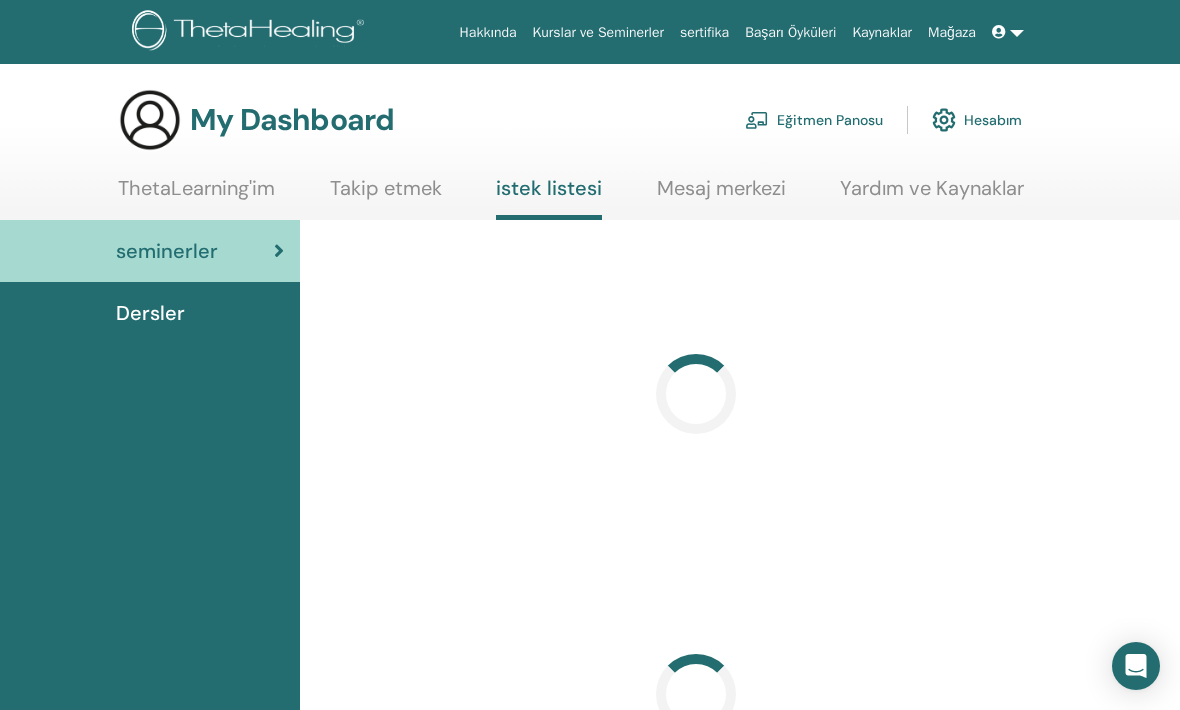 scroll, scrollTop: 0, scrollLeft: 0, axis: both 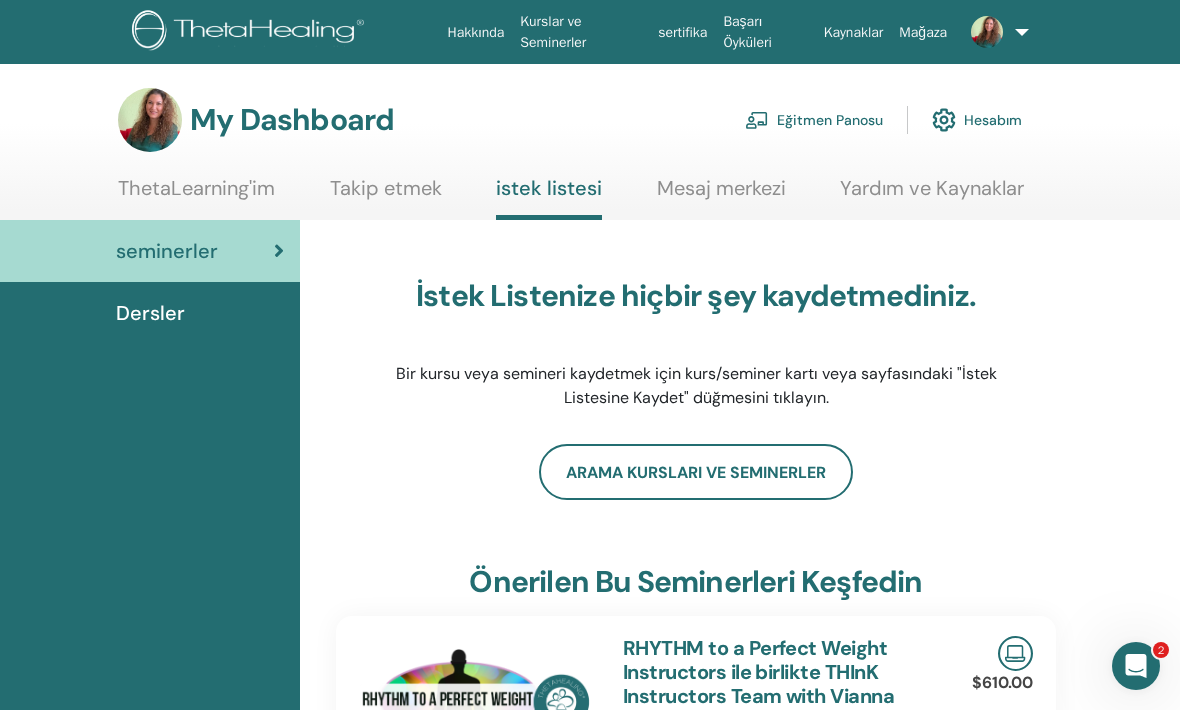 click at bounding box center (993, 32) 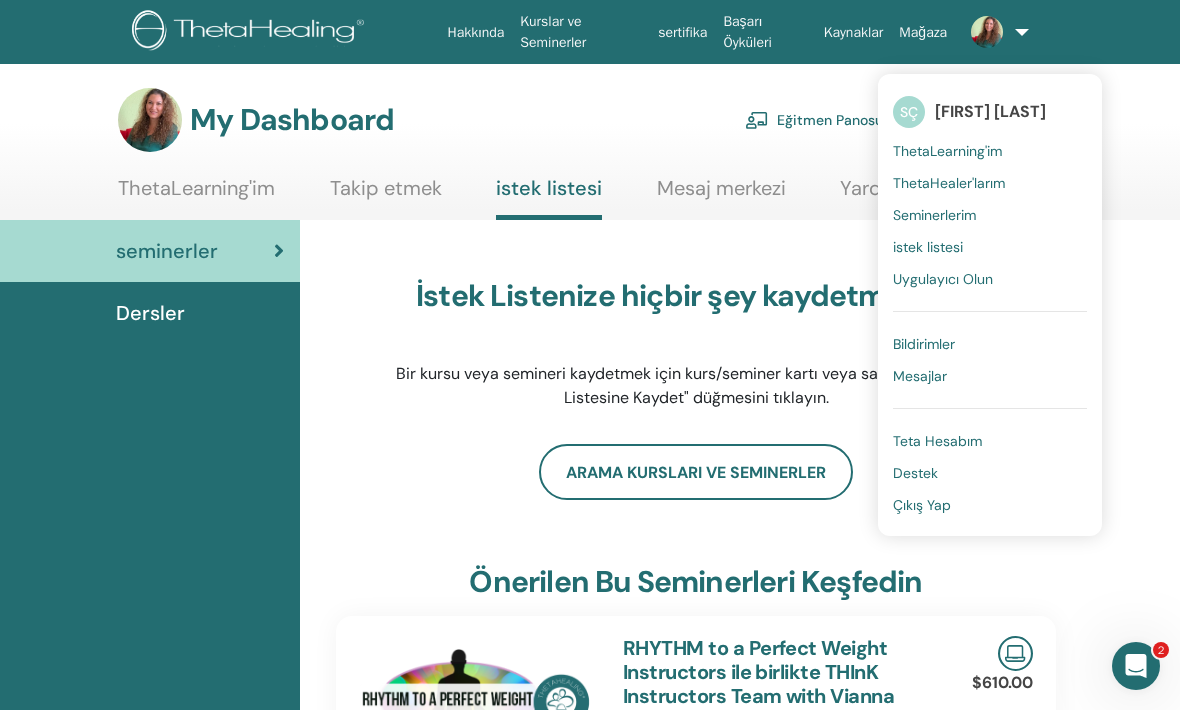 click on "Teta Hesabım" at bounding box center [937, 441] 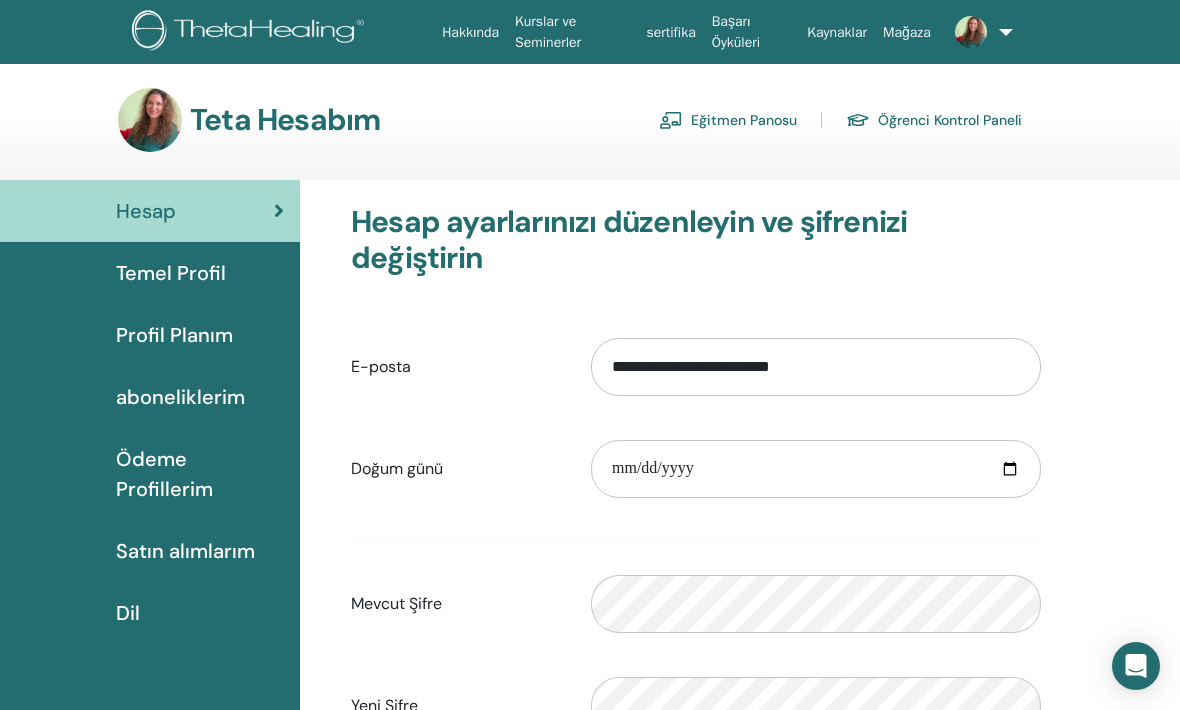 scroll, scrollTop: 0, scrollLeft: 0, axis: both 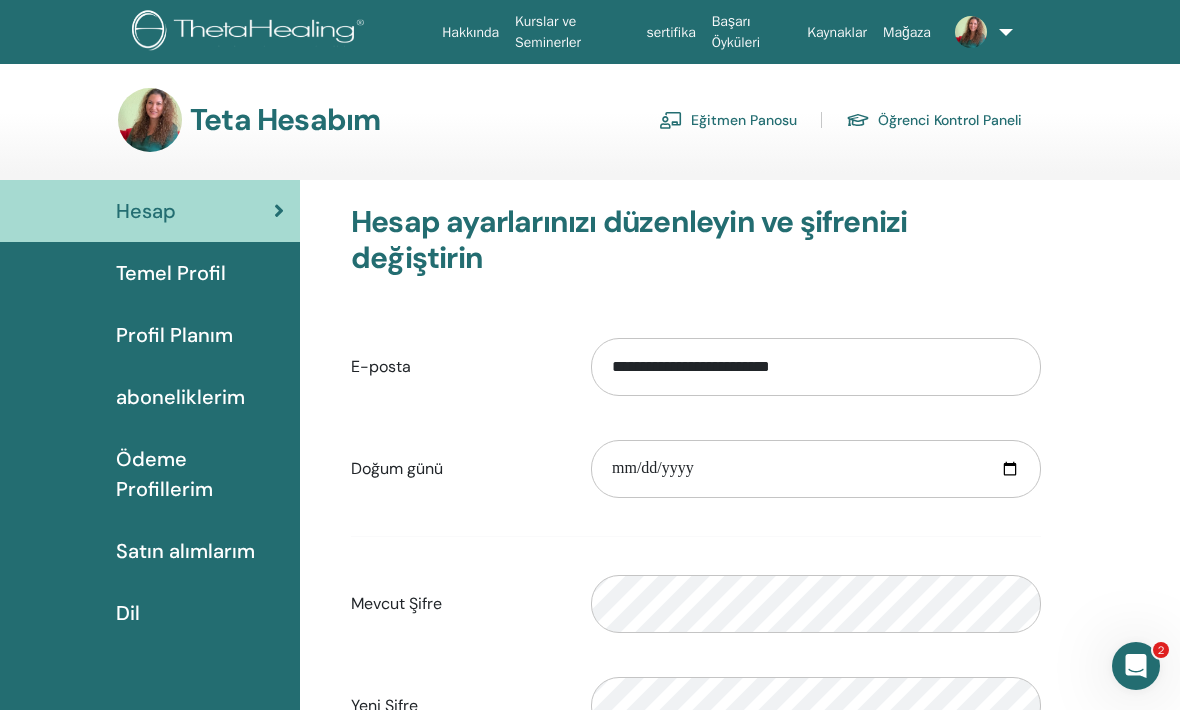 click at bounding box center [975, 32] 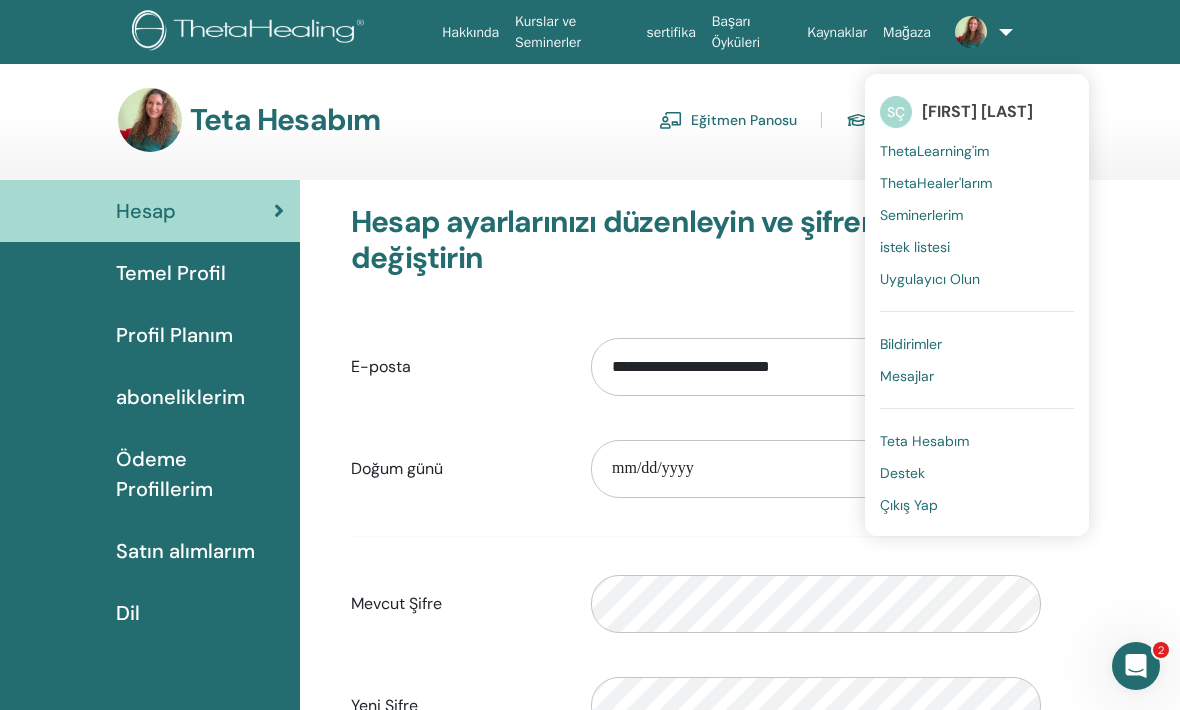 click on "Destek" at bounding box center (902, 473) 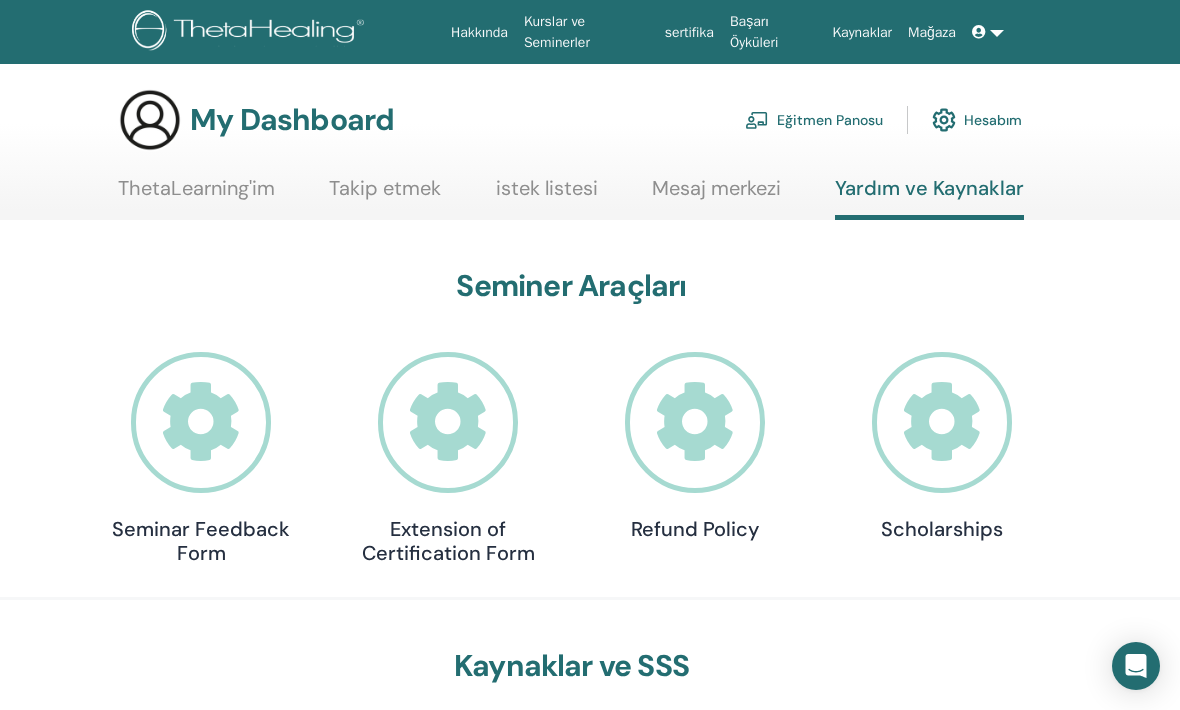 scroll, scrollTop: 0, scrollLeft: 0, axis: both 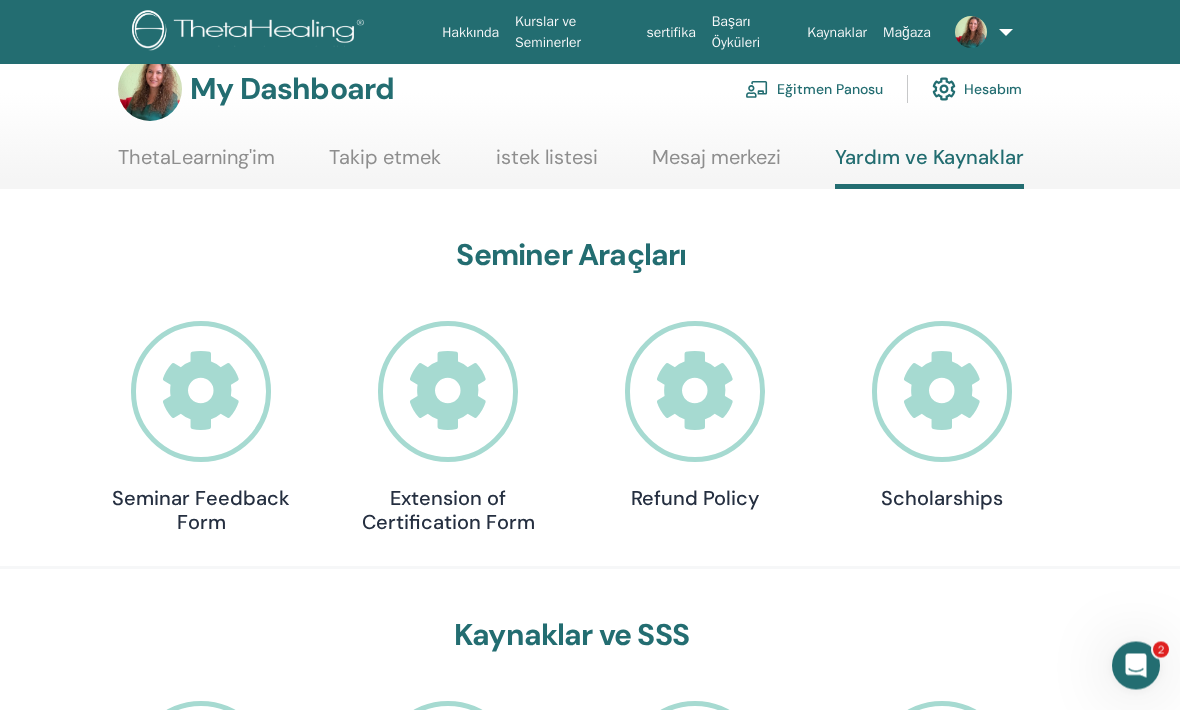 click at bounding box center (201, 392) 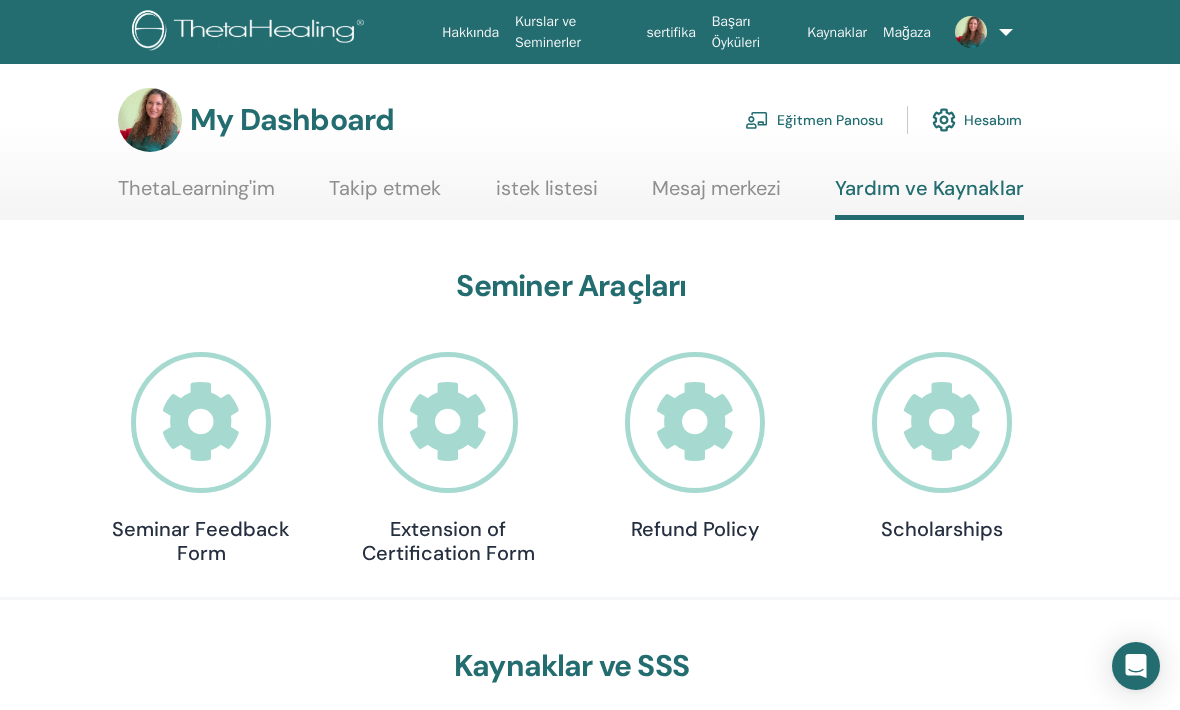 scroll, scrollTop: 31, scrollLeft: 0, axis: vertical 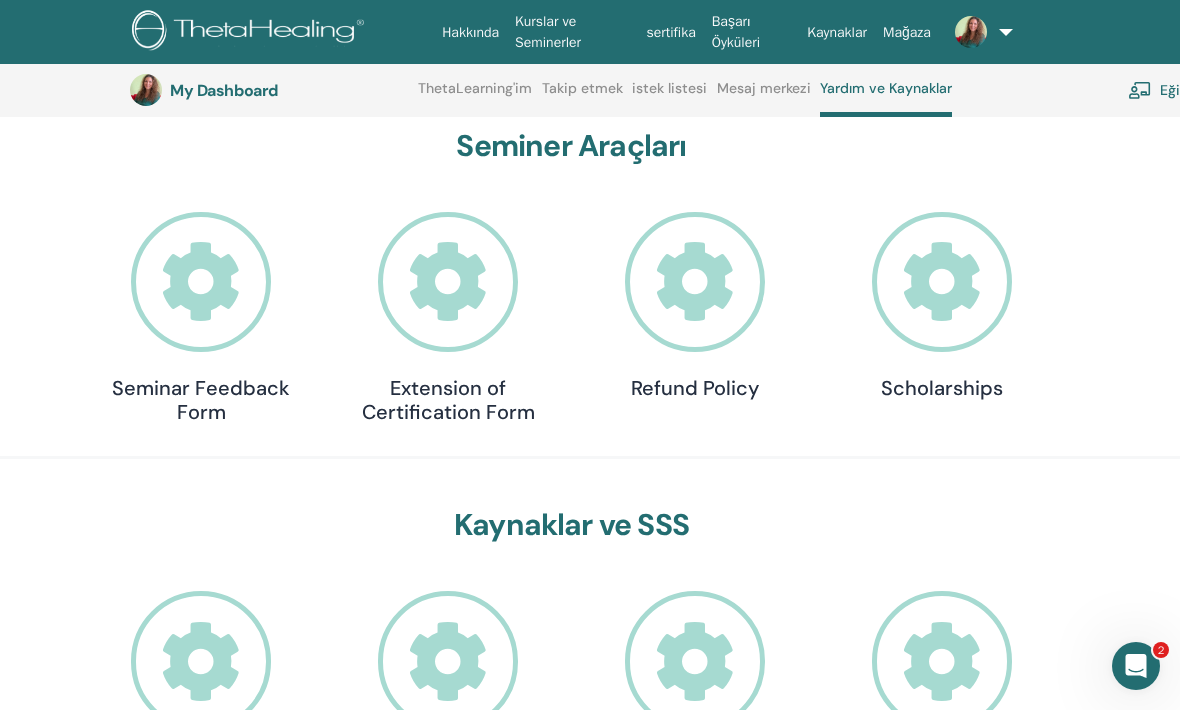 click at bounding box center (448, 282) 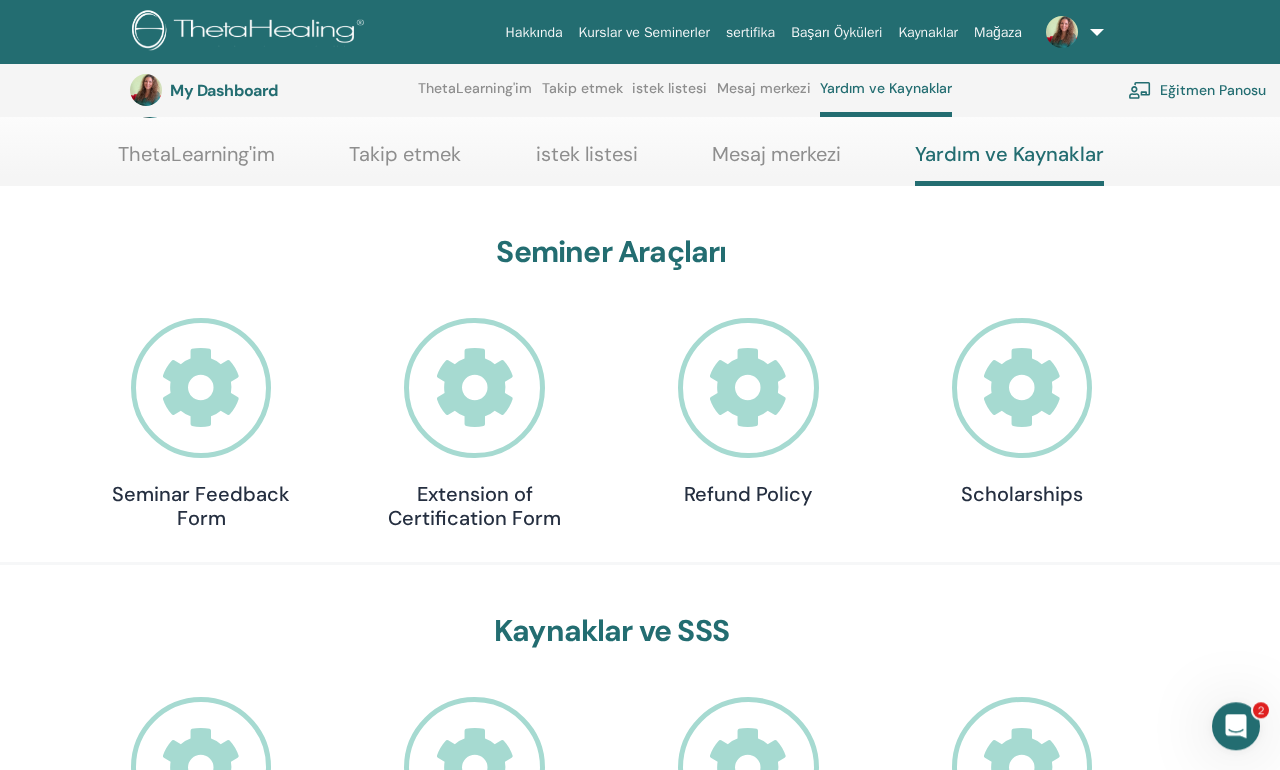 scroll, scrollTop: 0, scrollLeft: 0, axis: both 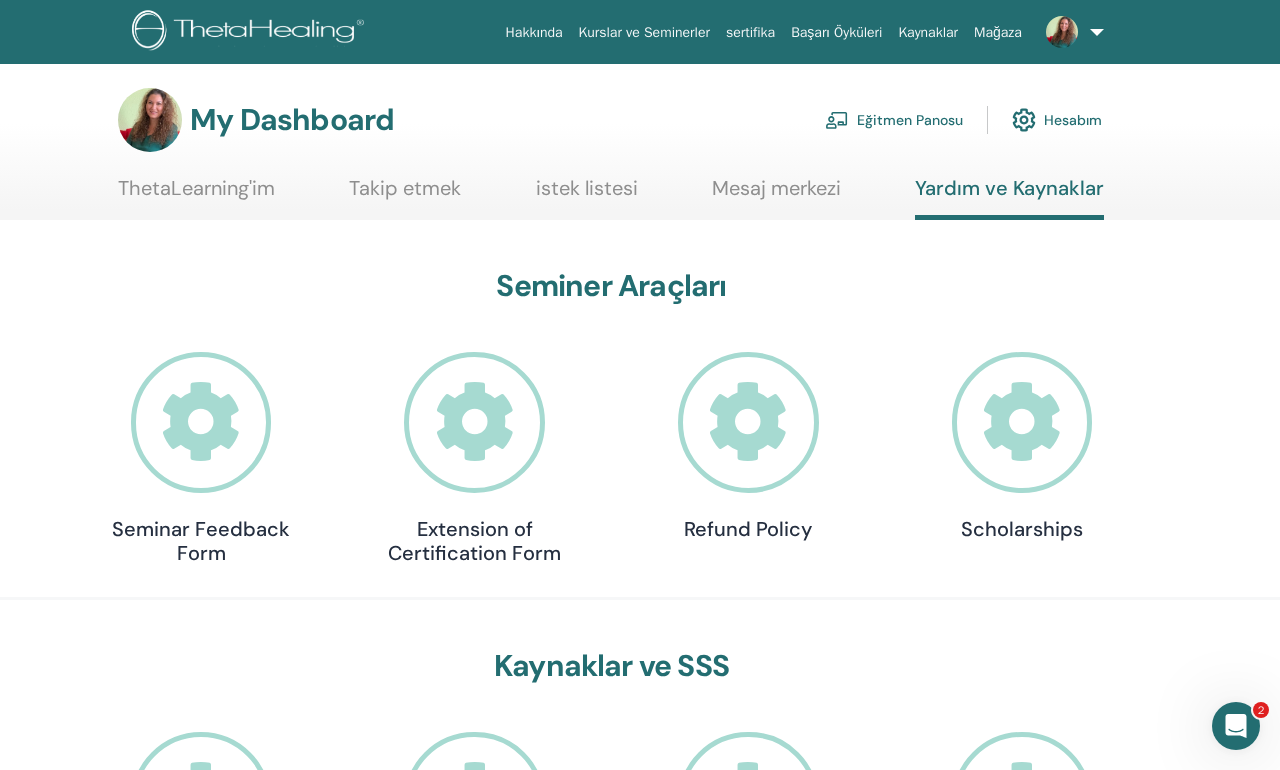 click on "Hakkında
Kurslar ve Seminerler
sertifika
Başarı Öyküleri
Kaynaklar
Mağaza
SÇ Sinem Çalışkan ThetaLearning'im ThetaHealer'larım Seminerlerim istek listesi Uygulayıcı Olun Bildirimler Mesajlar Teta Hesabım Destek Çıkış Yap" at bounding box center (805, 32) 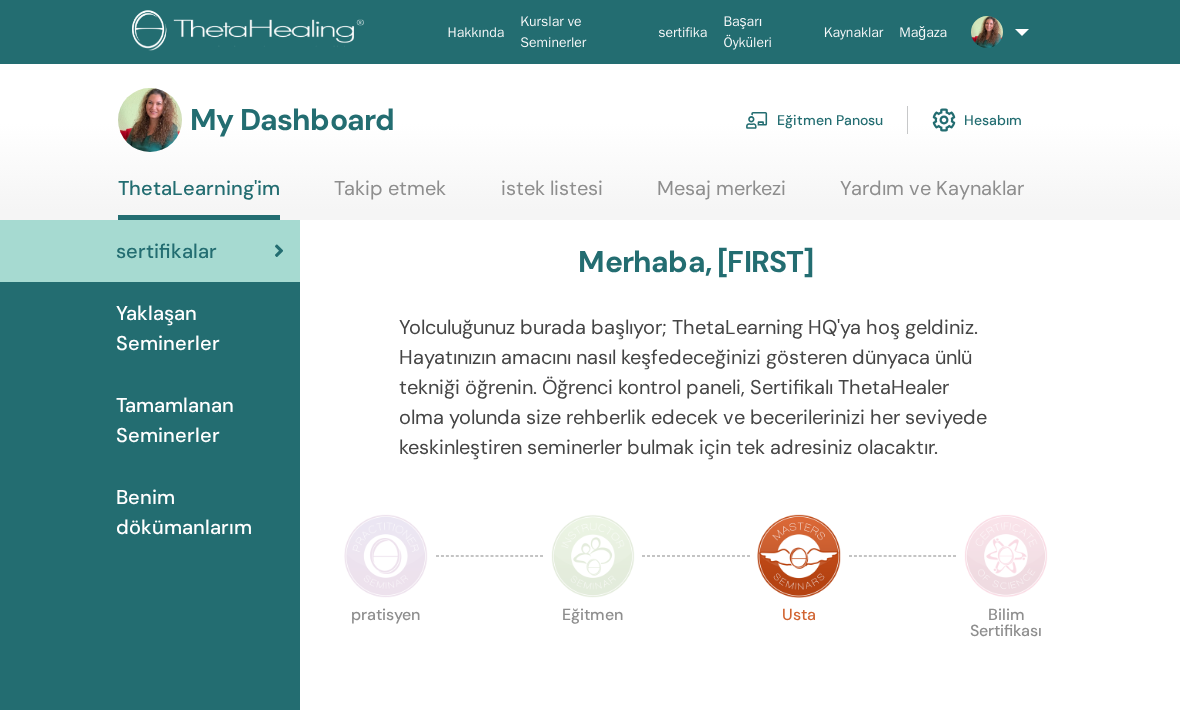 scroll, scrollTop: 0, scrollLeft: 0, axis: both 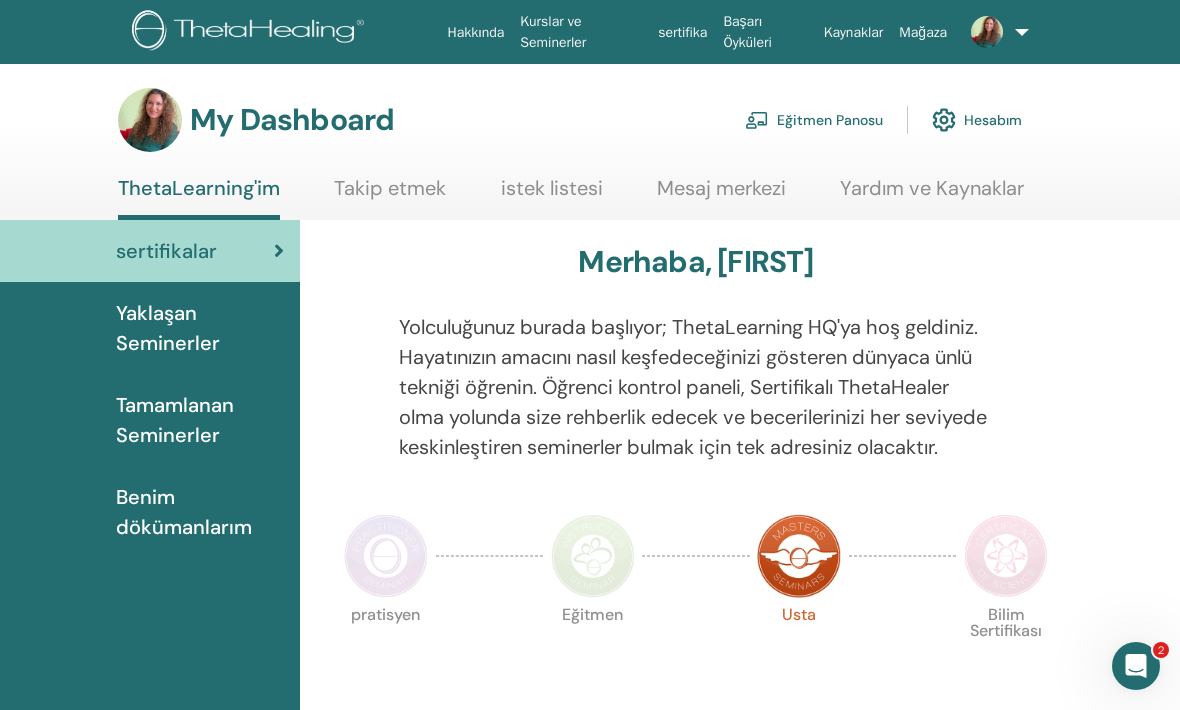 click on "Benim dökümanlarım" at bounding box center (200, 512) 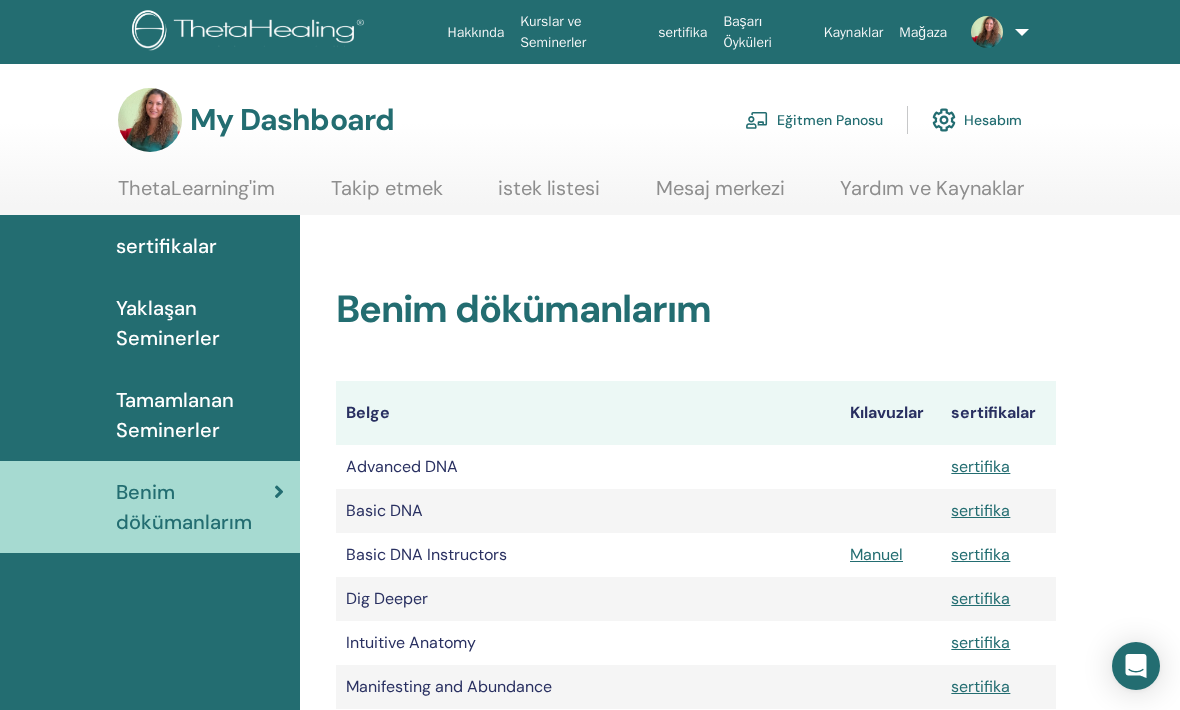 scroll, scrollTop: 0, scrollLeft: 0, axis: both 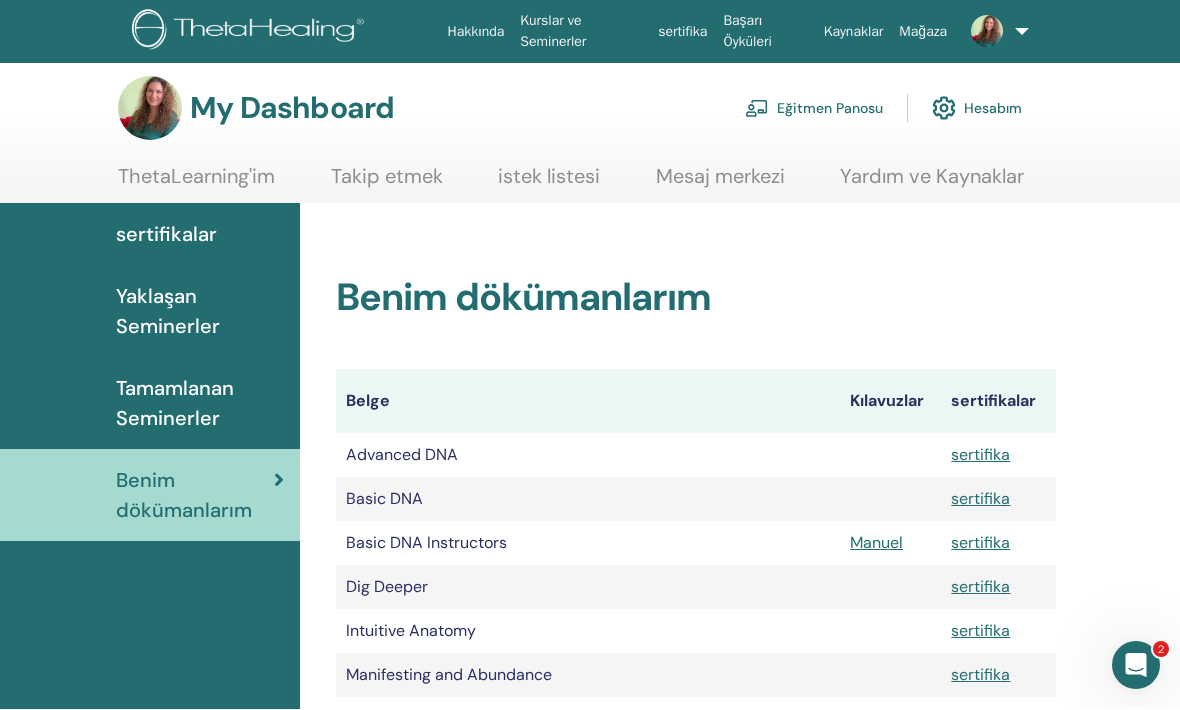 click at bounding box center [993, 32] 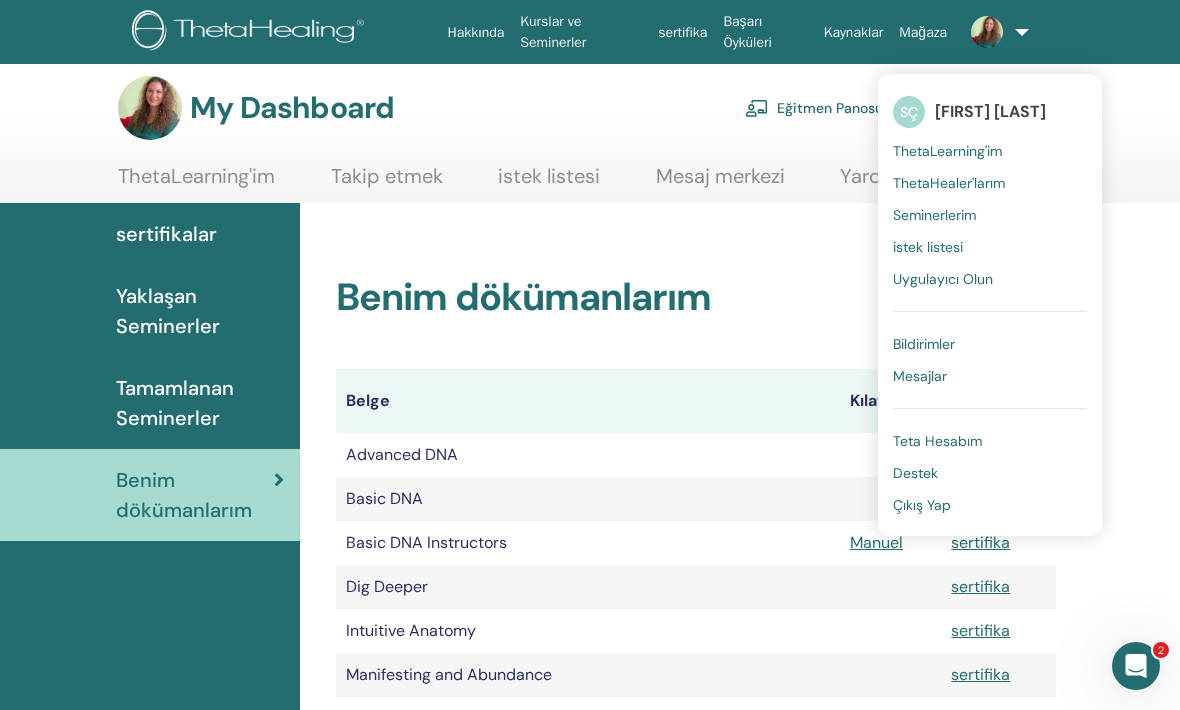 click on "Teta Hesabım" at bounding box center [937, 441] 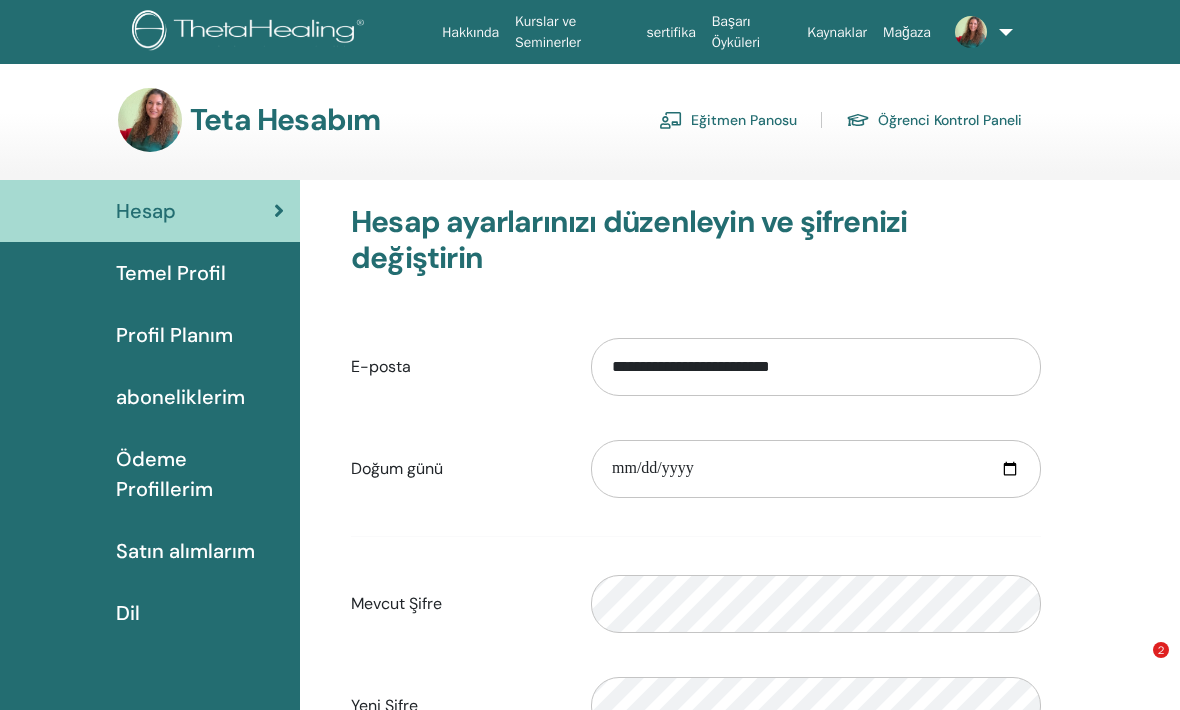 scroll, scrollTop: 0, scrollLeft: 0, axis: both 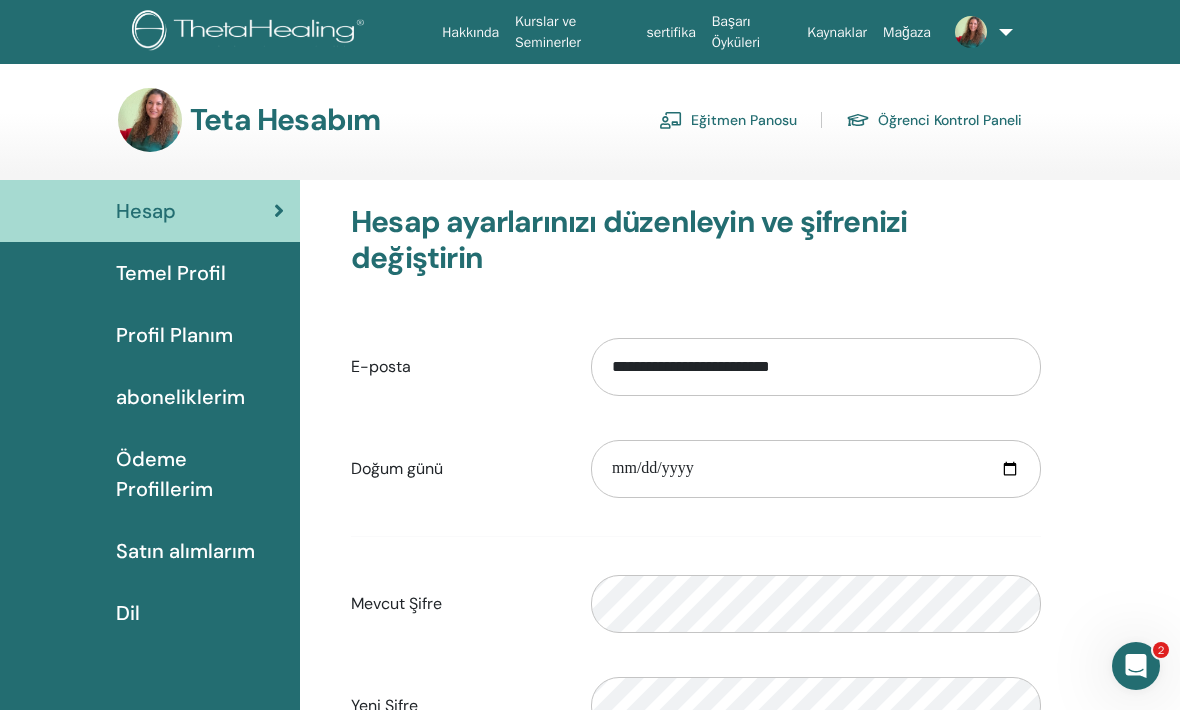 click at bounding box center [975, 32] 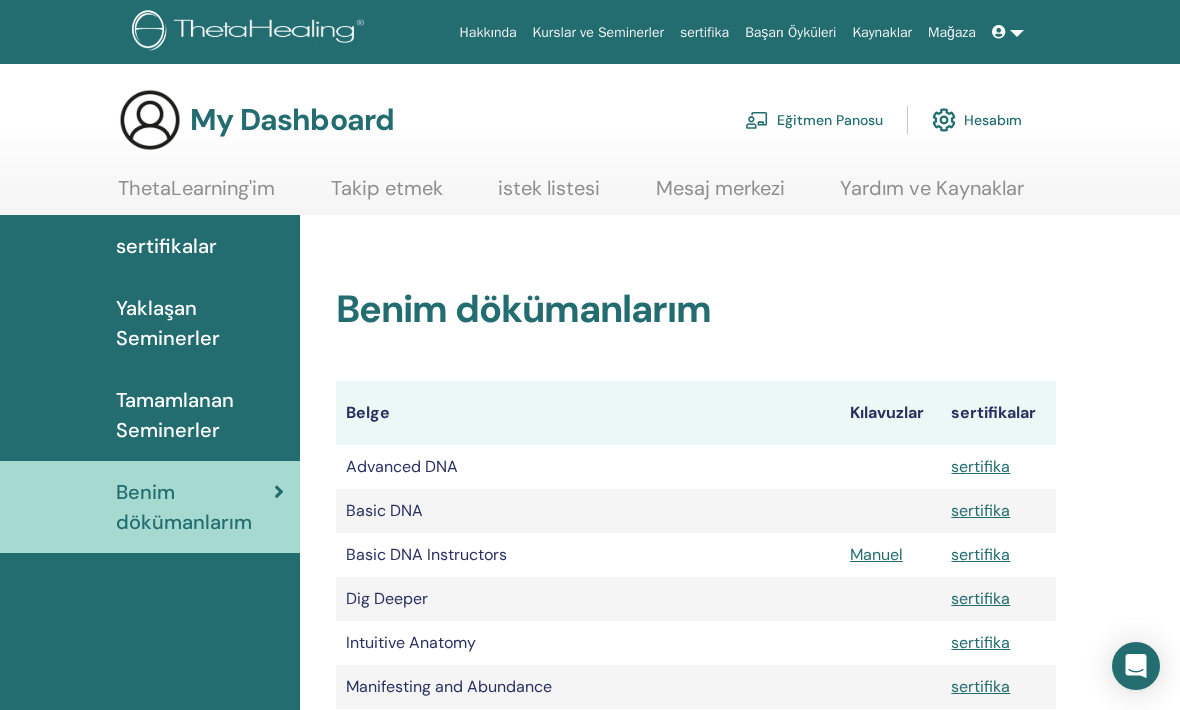 scroll, scrollTop: 12, scrollLeft: 0, axis: vertical 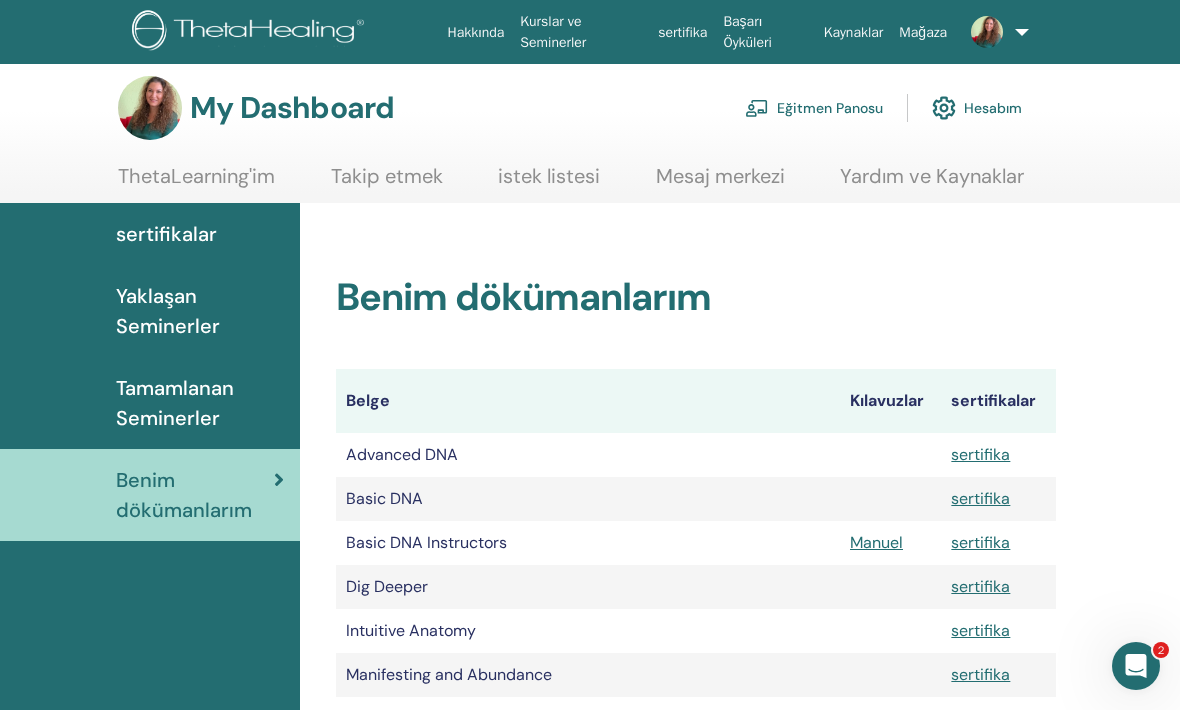 click on "Hakkında" at bounding box center [475, 32] 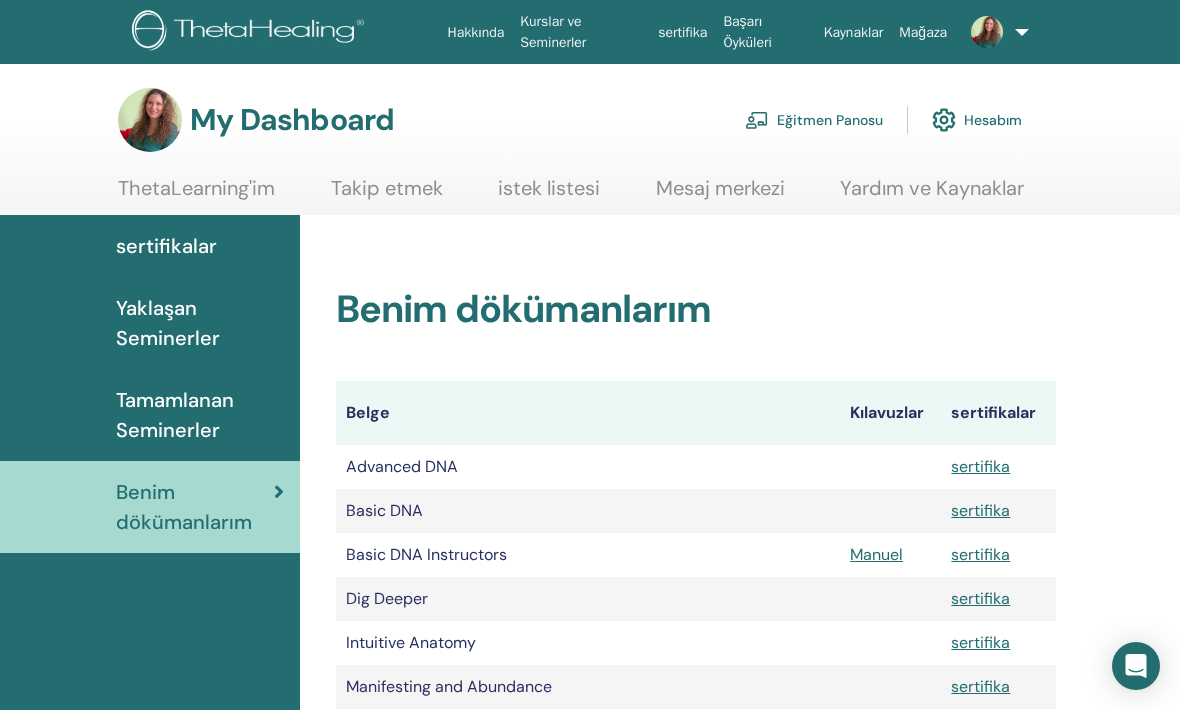 scroll, scrollTop: 12, scrollLeft: 0, axis: vertical 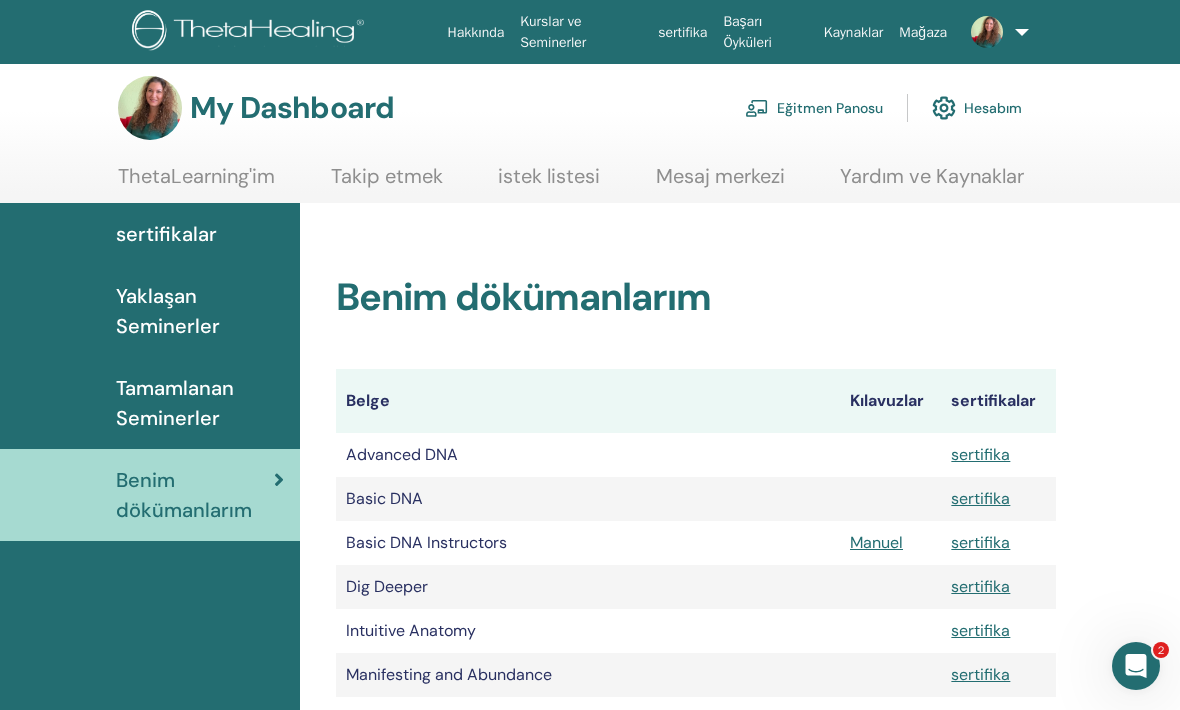 click on "Eğitmen Panosu" at bounding box center (814, 108) 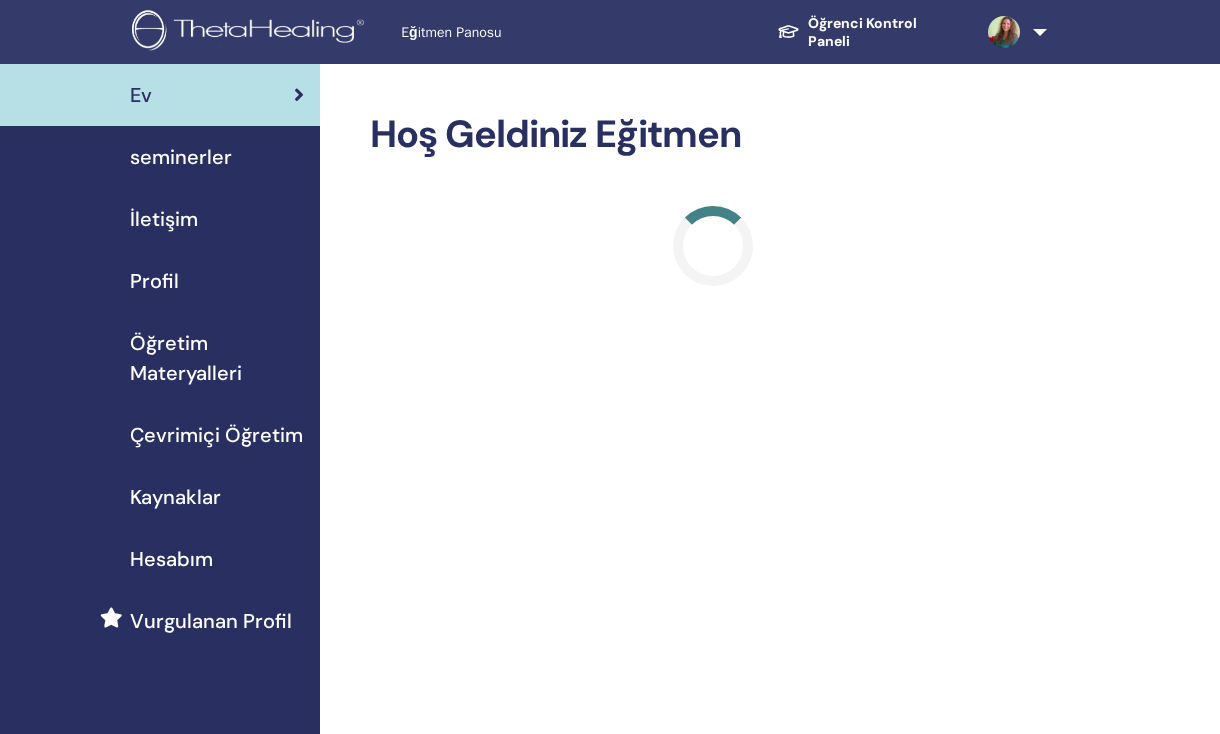 scroll, scrollTop: 4, scrollLeft: 0, axis: vertical 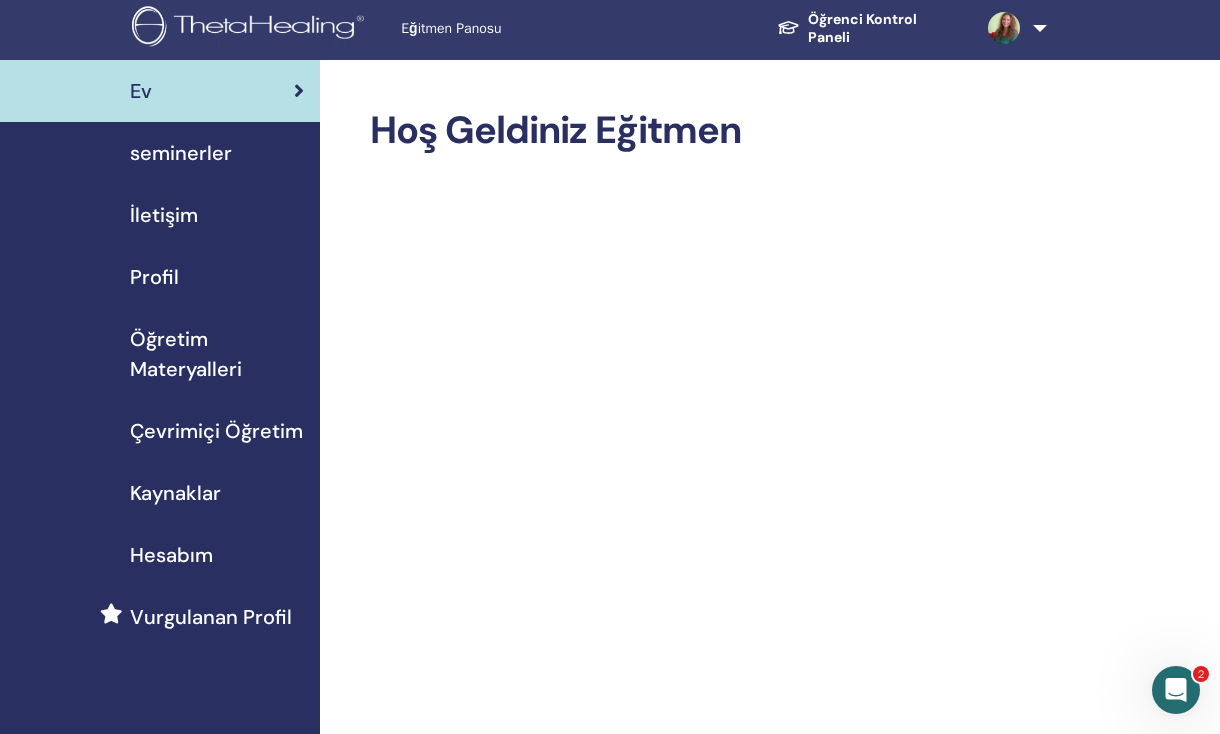 click on "Çevrimiçi Öğretim" at bounding box center (216, 431) 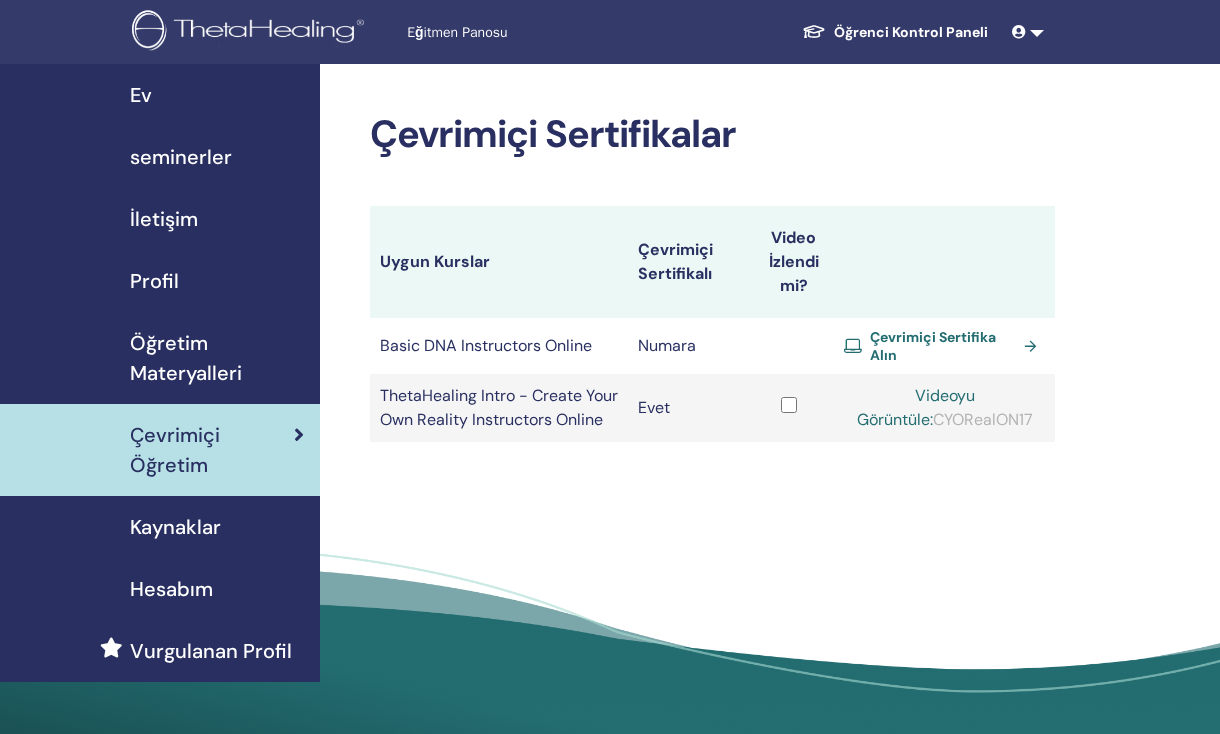 scroll, scrollTop: 0, scrollLeft: 0, axis: both 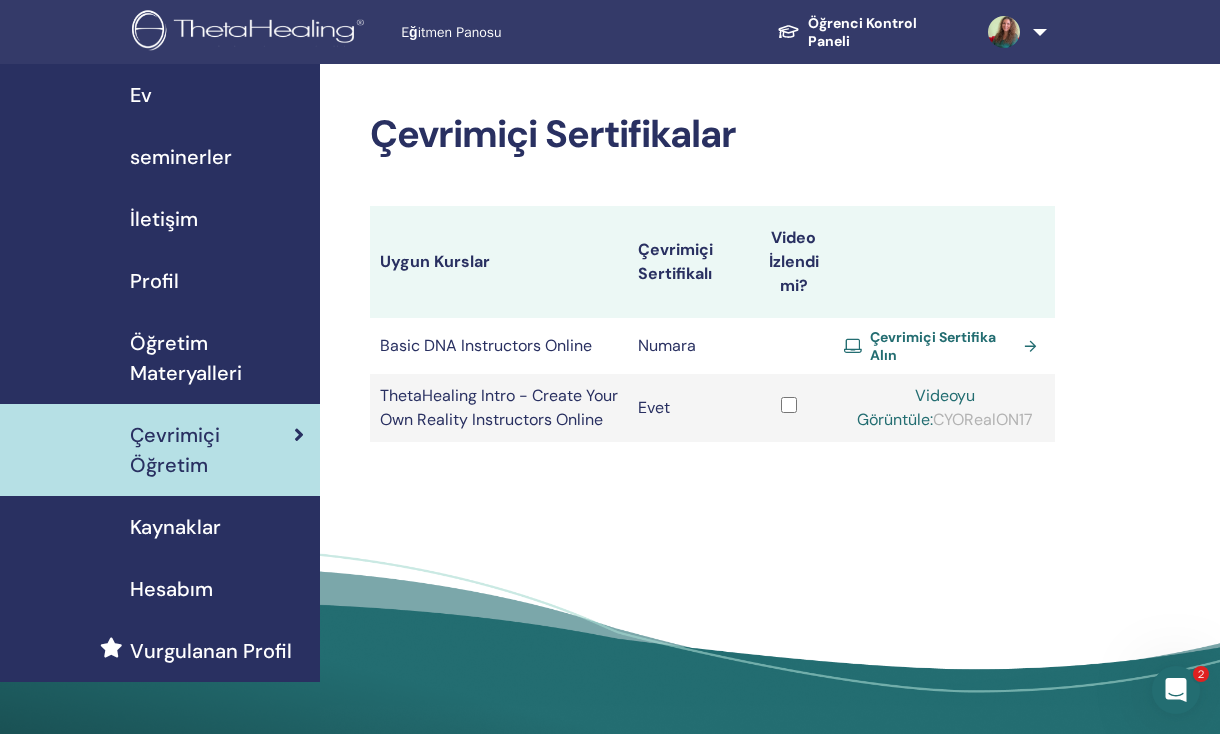 click on "Öğretim Materyalleri" at bounding box center (217, 358) 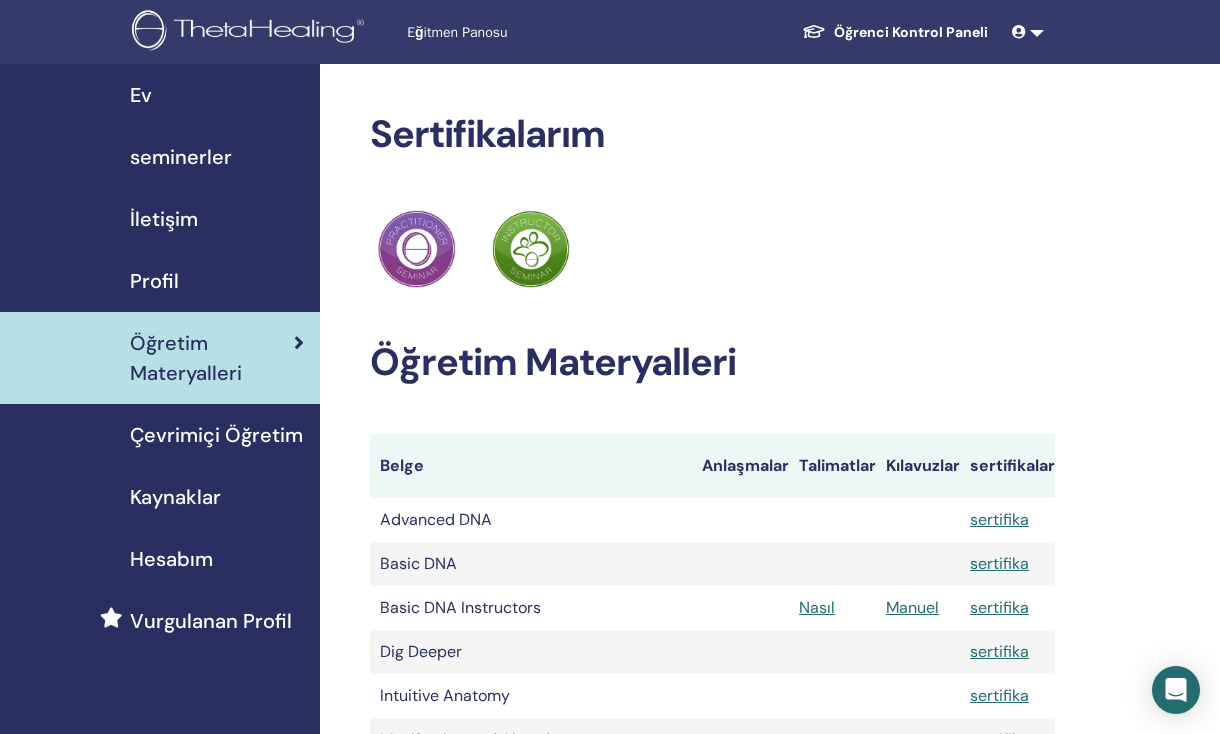 scroll, scrollTop: 0, scrollLeft: 0, axis: both 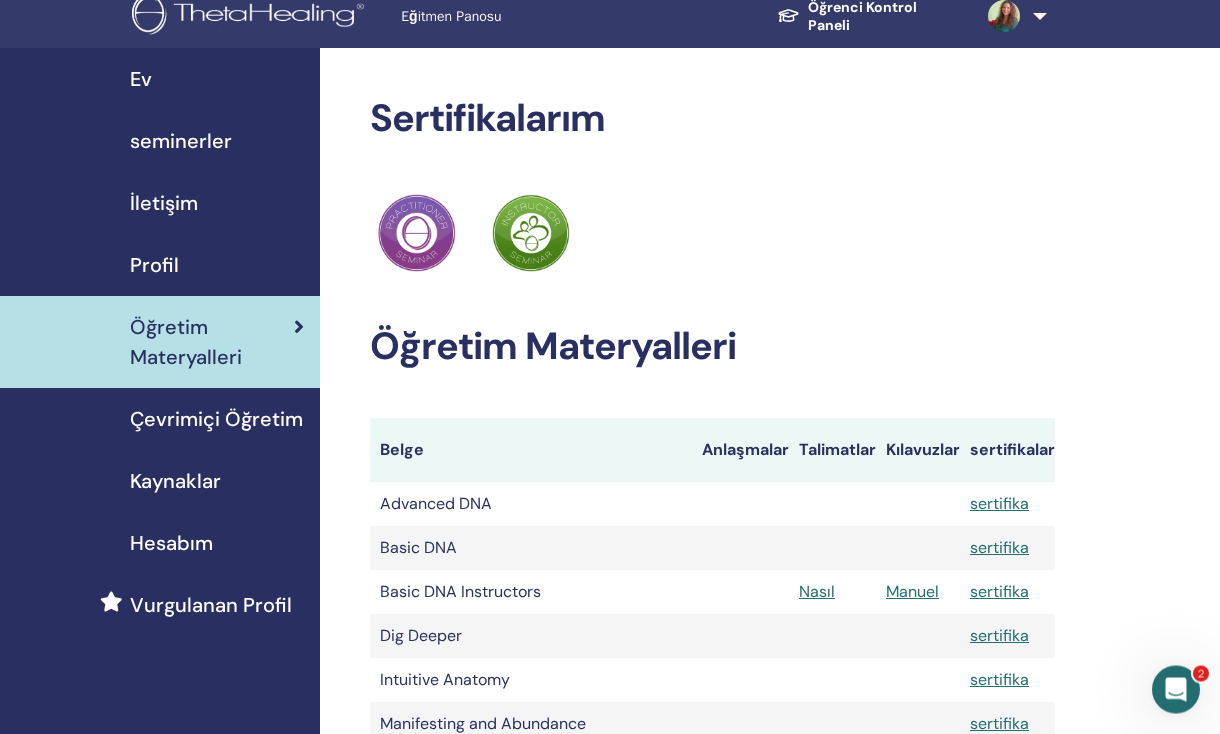 click on "Ev" at bounding box center (160, 80) 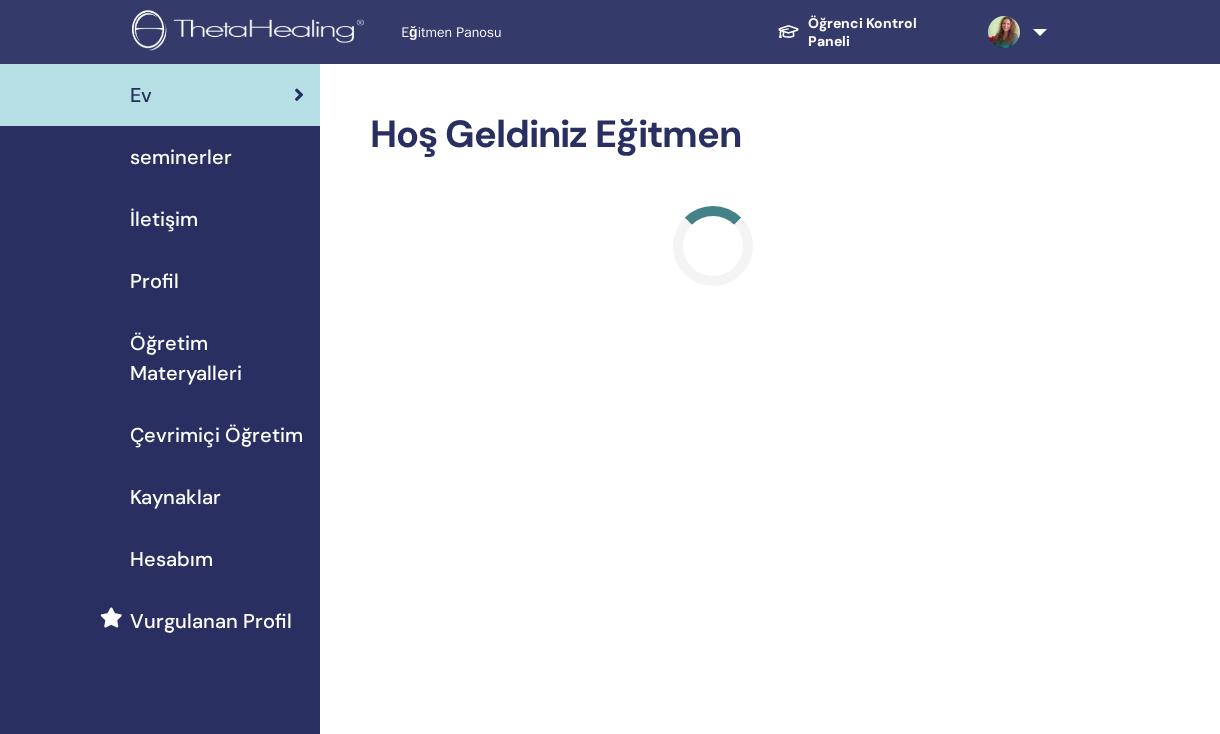 scroll, scrollTop: 0, scrollLeft: 0, axis: both 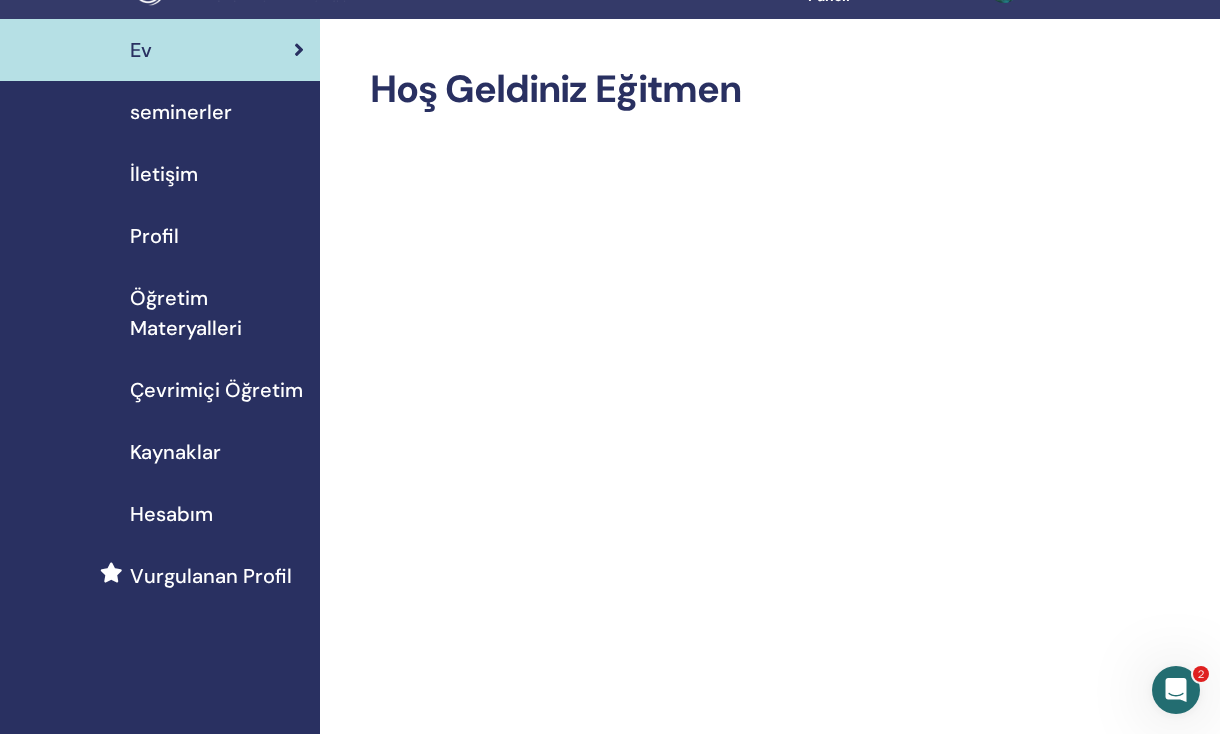 click on "seminerler" at bounding box center (181, 112) 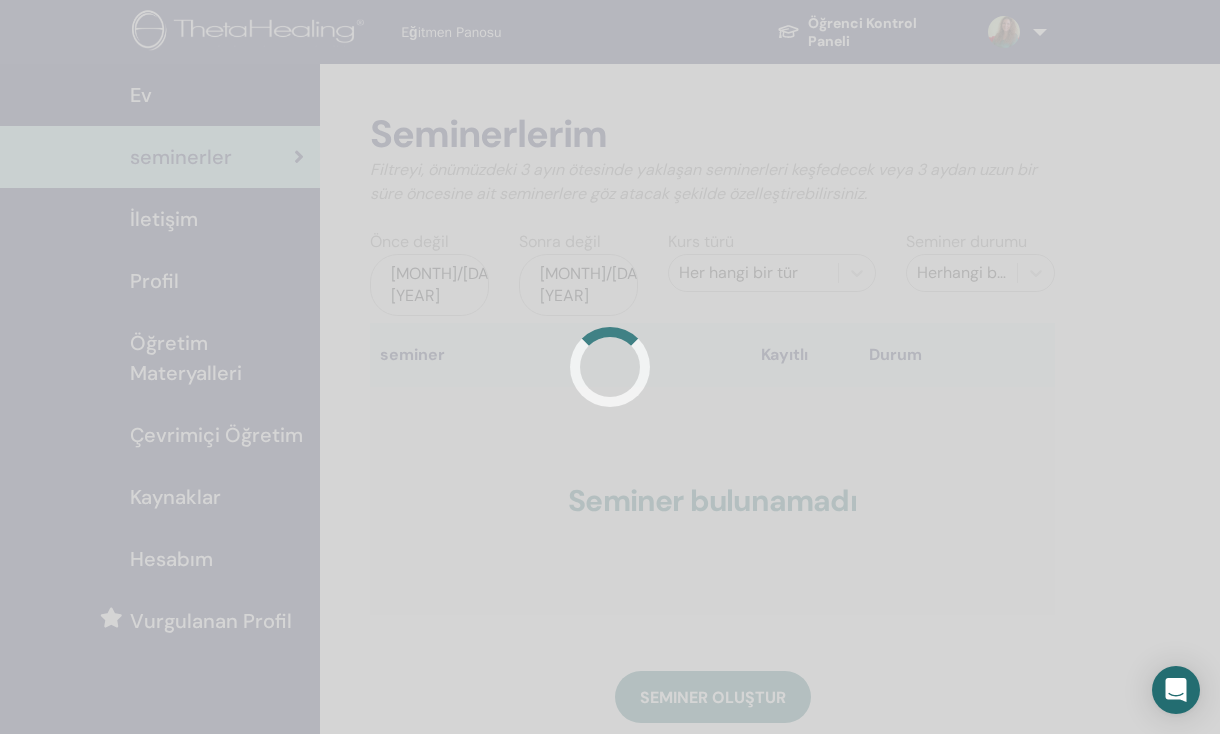 scroll, scrollTop: 0, scrollLeft: 0, axis: both 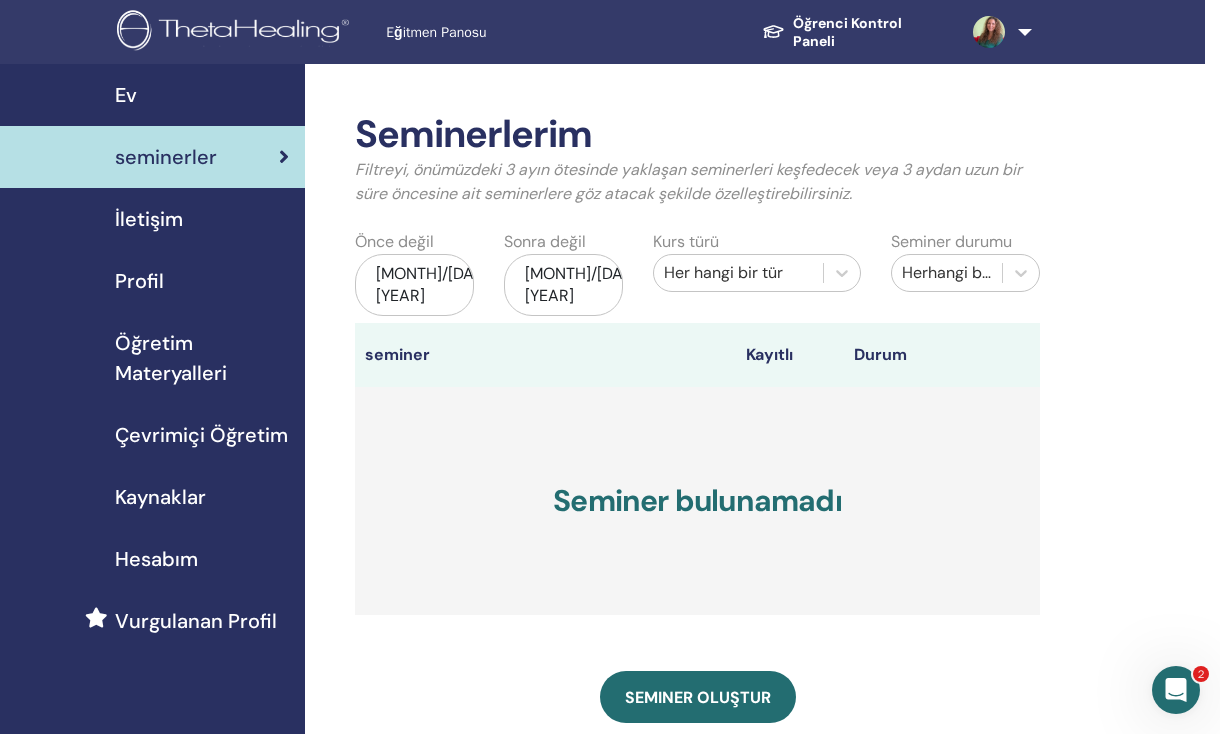 click on "Öğrenci Kontrol Paneli" at bounding box center (851, 32) 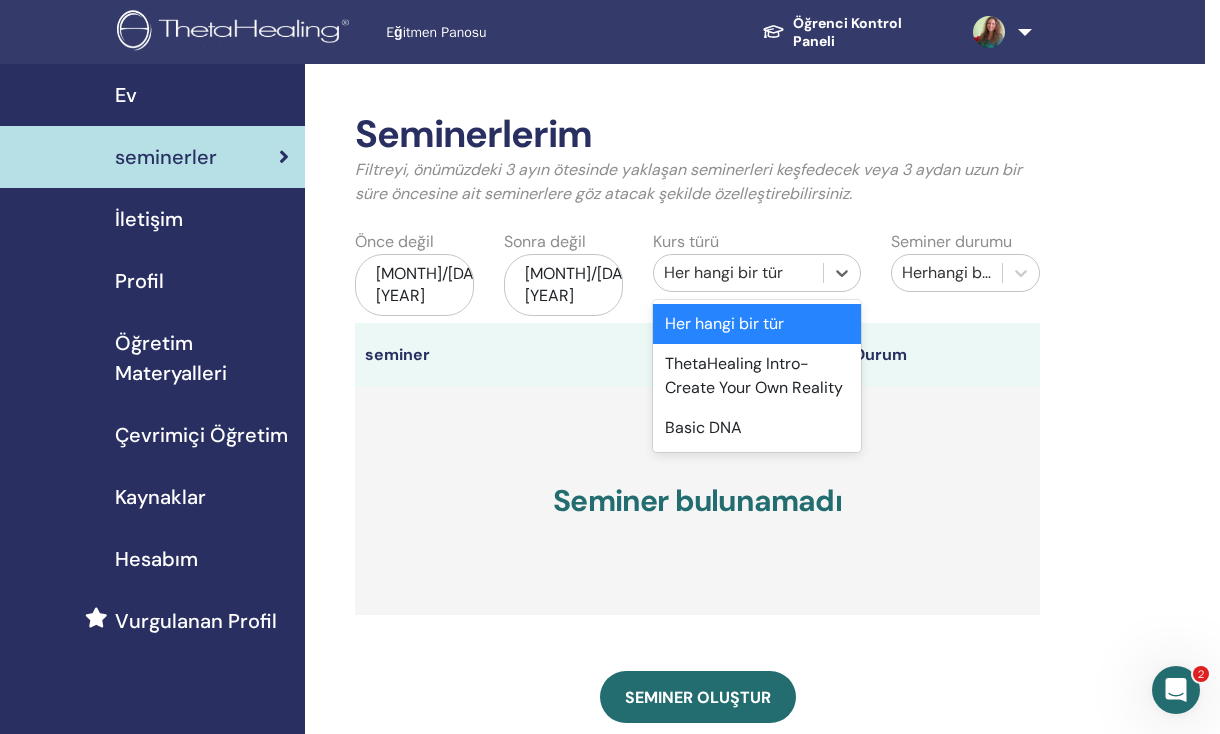 click on "Basic DNA" at bounding box center [757, 428] 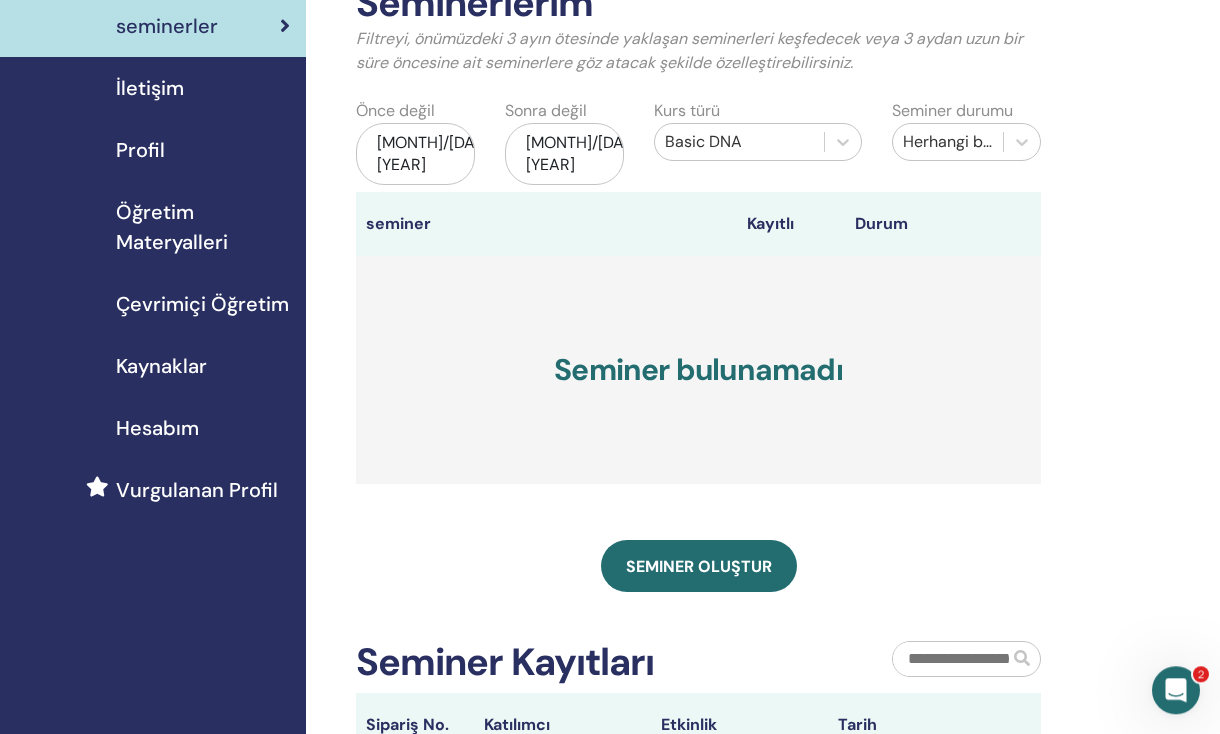 scroll, scrollTop: 131, scrollLeft: 15, axis: both 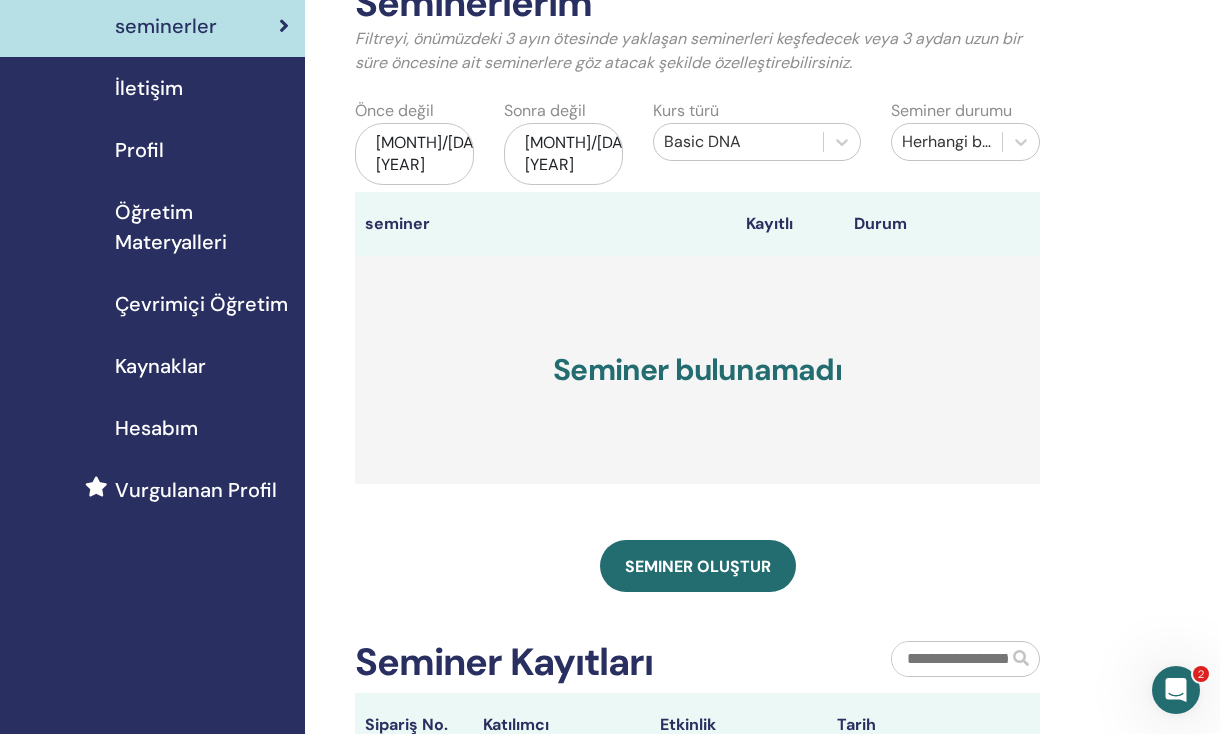 click on "Seminer oluştur" at bounding box center (698, 566) 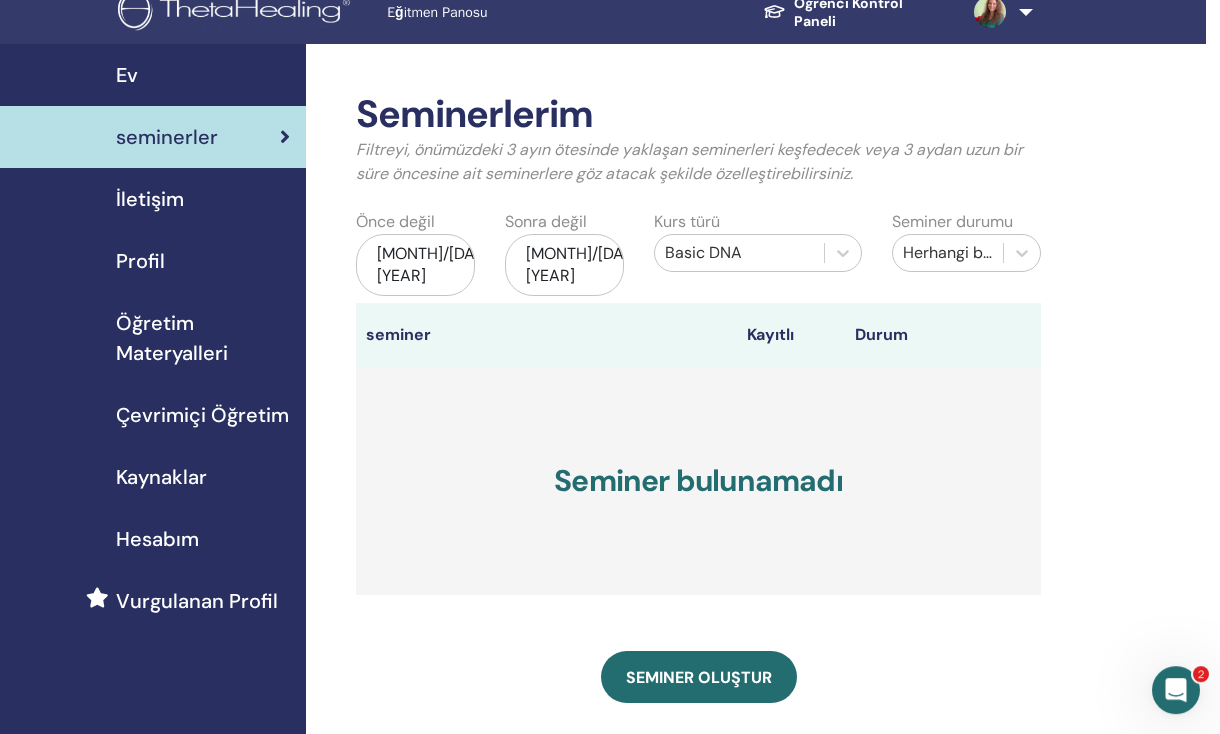 scroll, scrollTop: 0, scrollLeft: 14, axis: horizontal 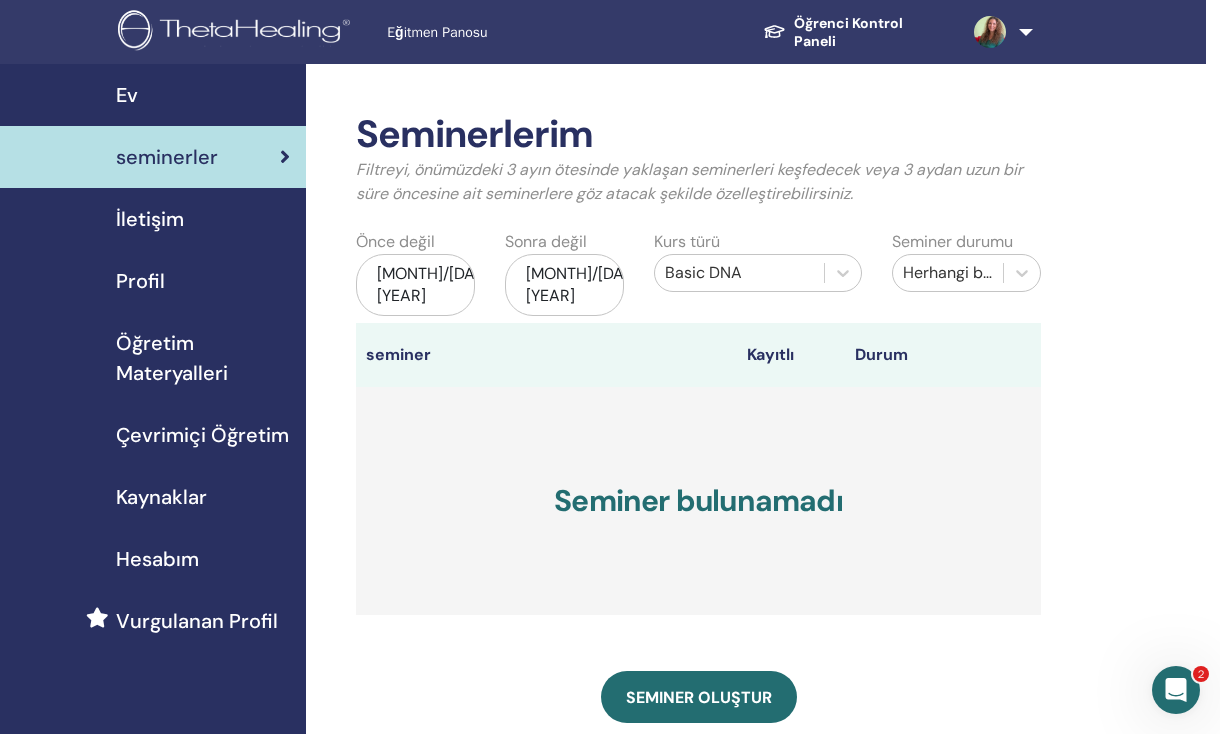 click at bounding box center (998, 32) 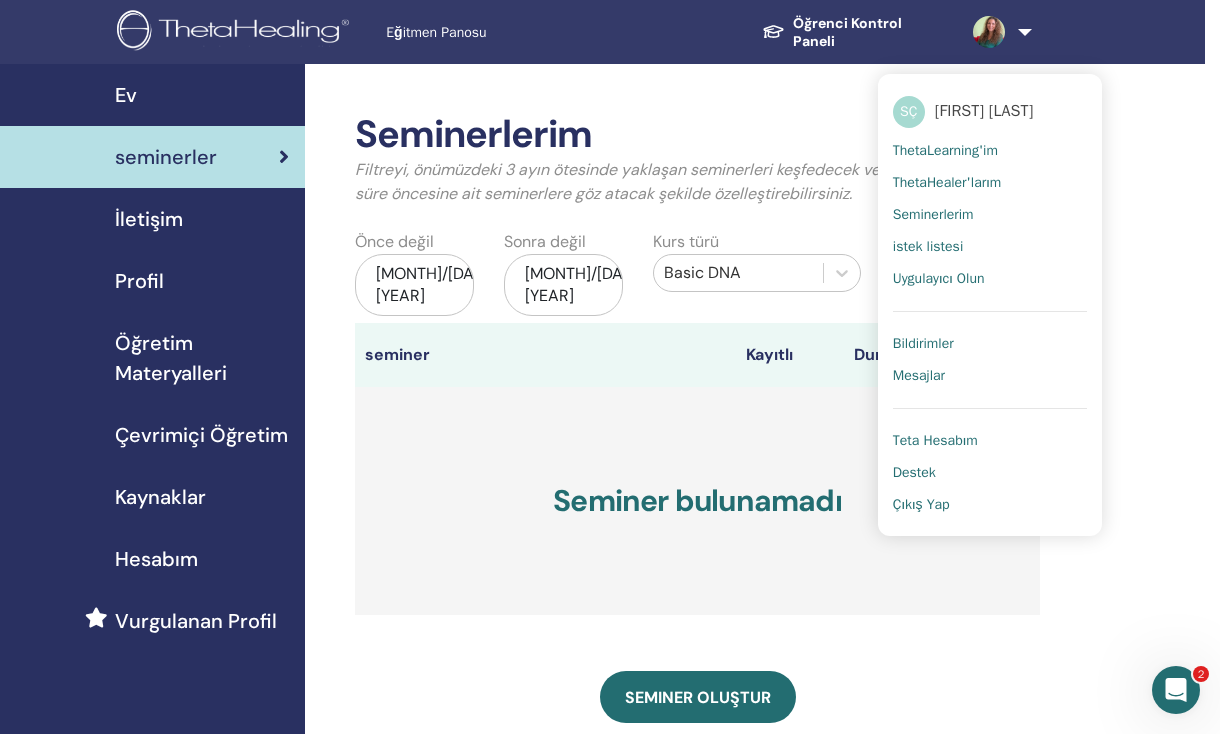 click on "Çıkış Yap" at bounding box center [921, 505] 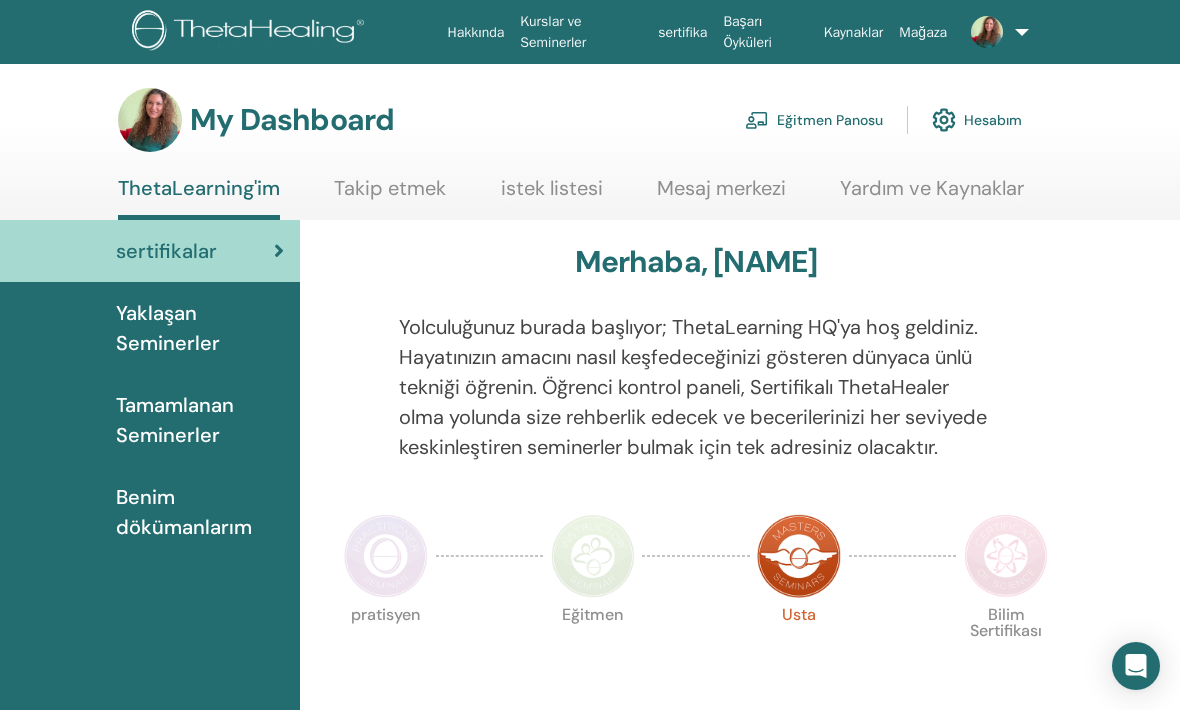 scroll, scrollTop: 0, scrollLeft: 0, axis: both 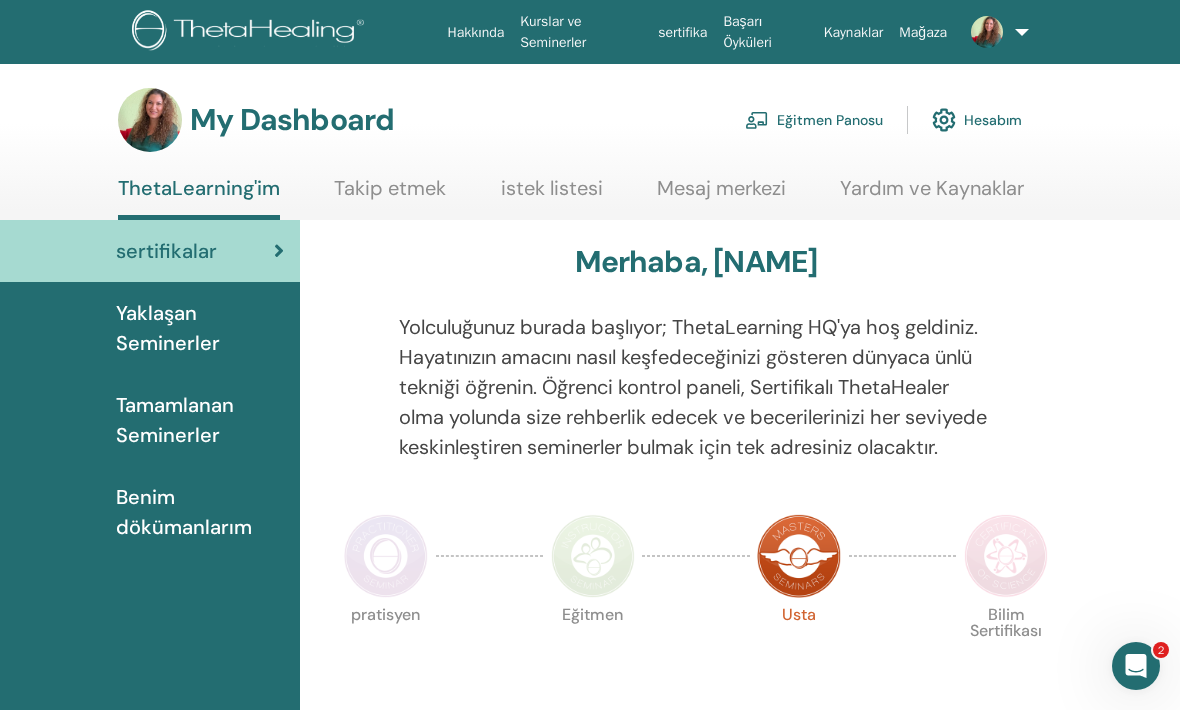 click on "Benim dökümanlarım" at bounding box center (200, 512) 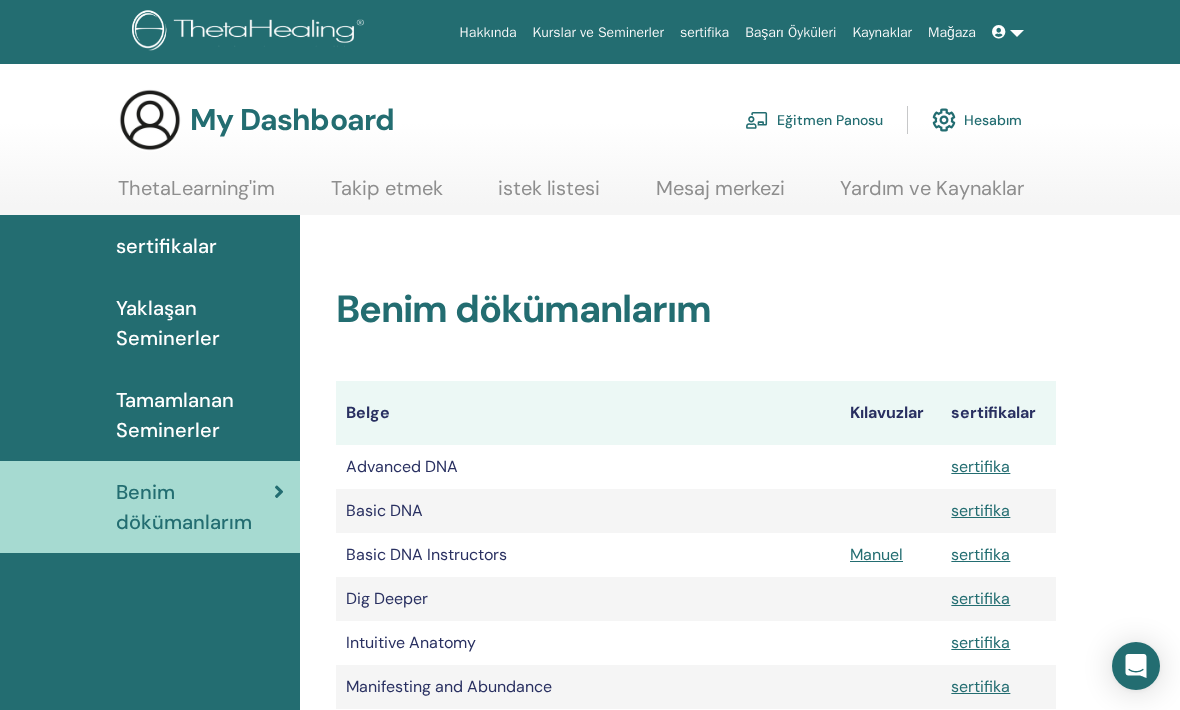 scroll, scrollTop: 0, scrollLeft: 0, axis: both 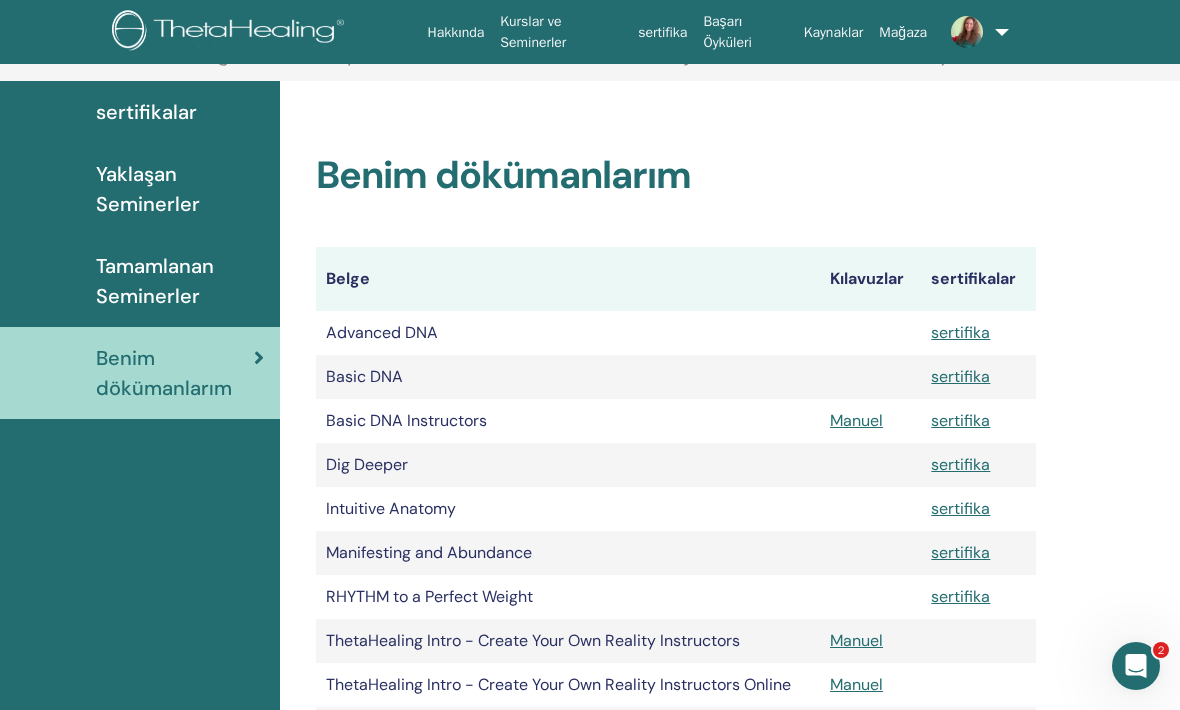 click on "Mağaza" at bounding box center (903, 32) 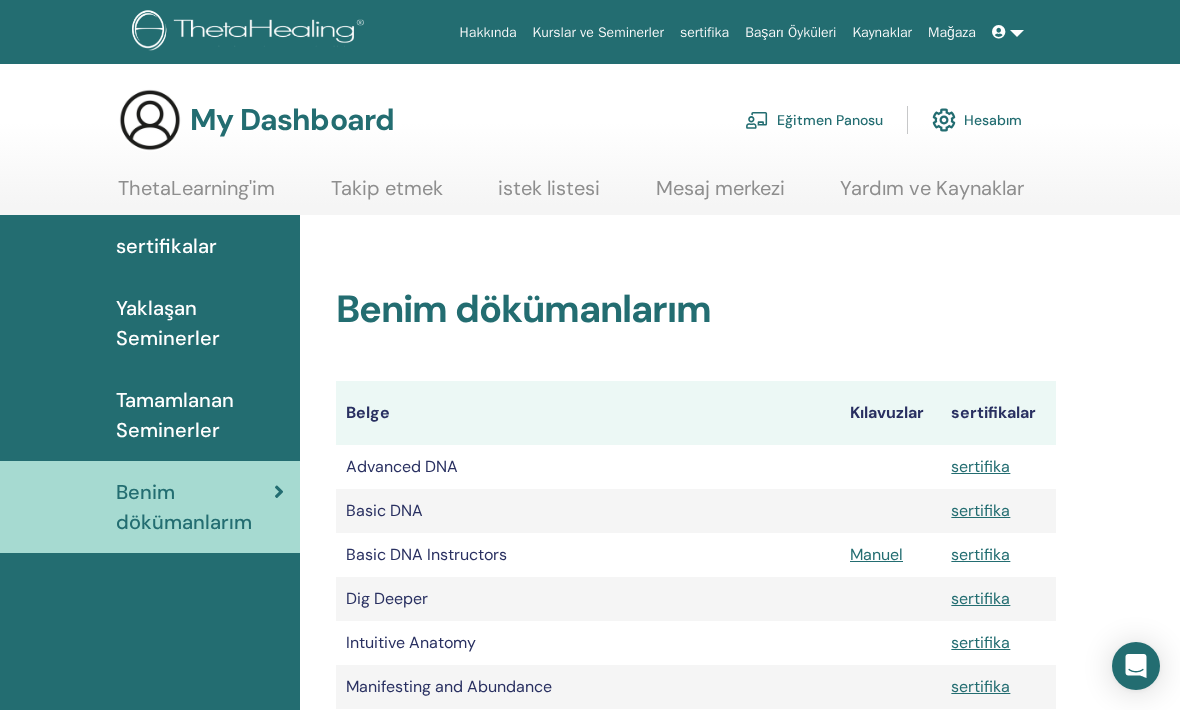 scroll, scrollTop: 134, scrollLeft: 20, axis: both 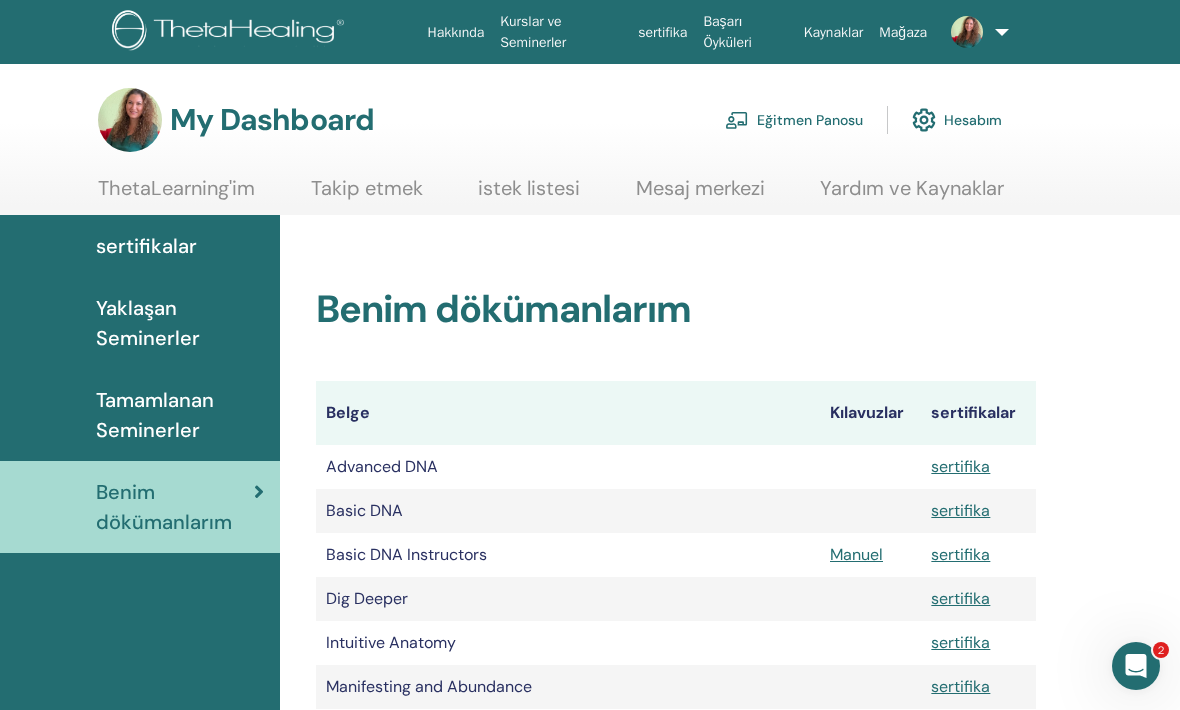 click at bounding box center (973, 32) 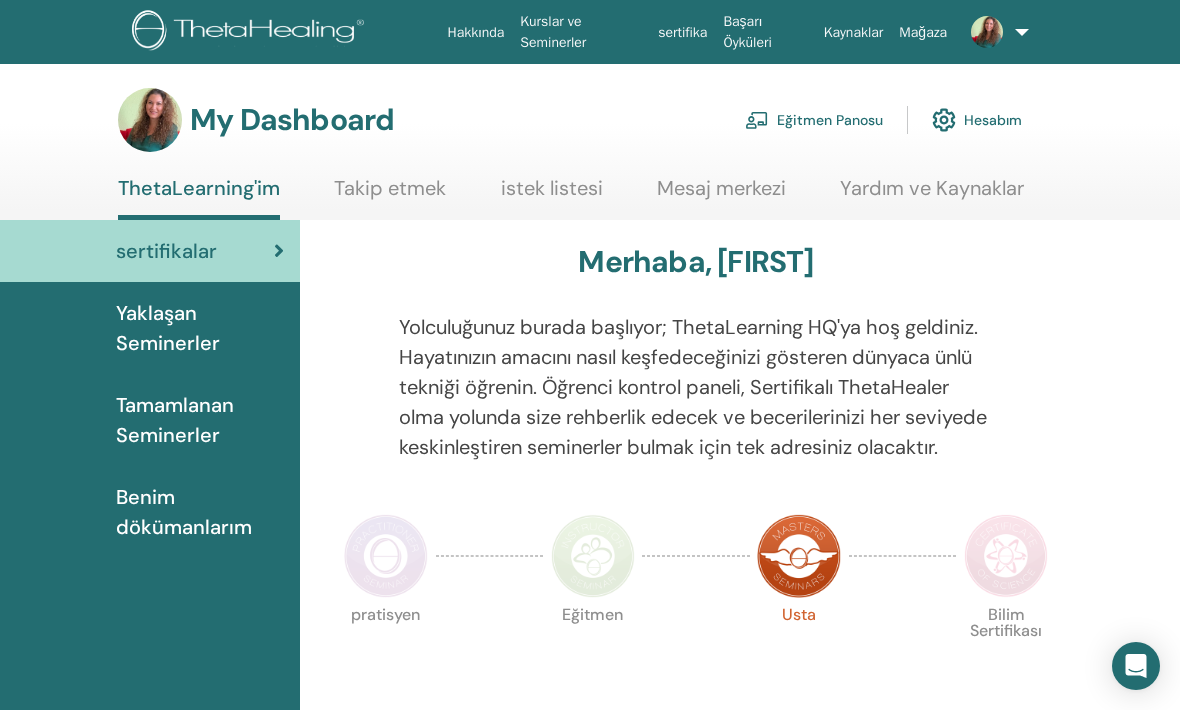 scroll, scrollTop: 0, scrollLeft: 0, axis: both 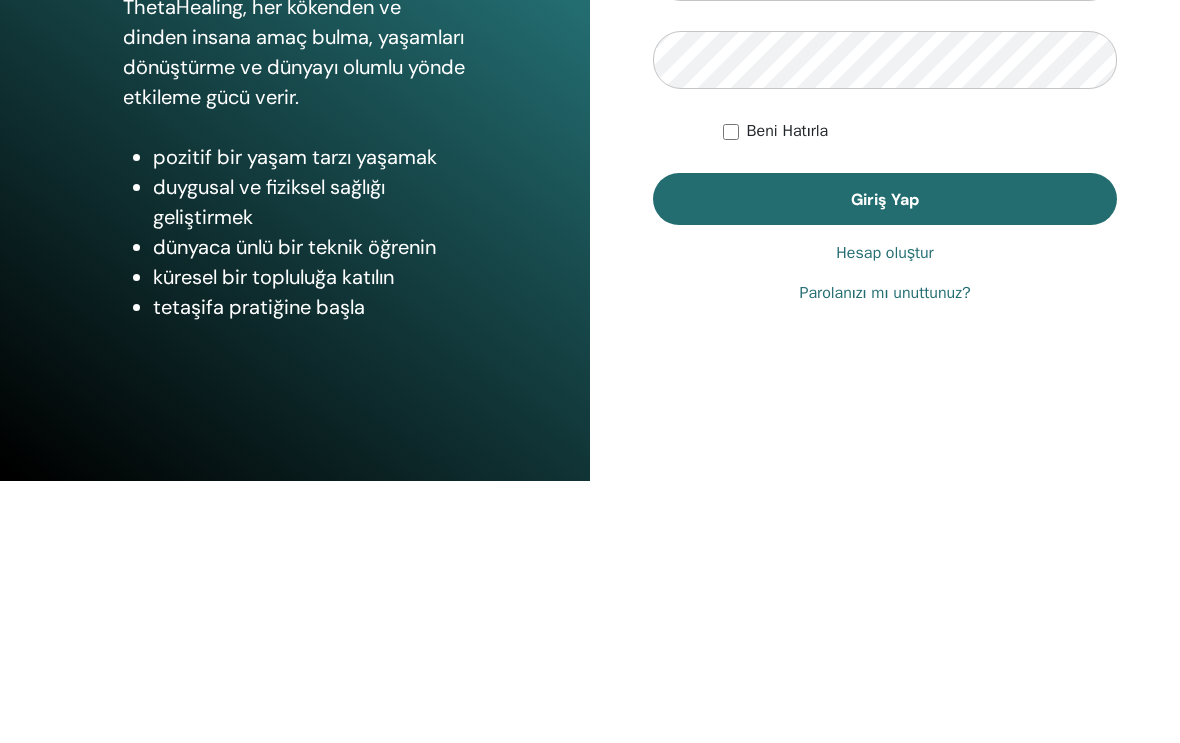 click on "Giriş Yap" at bounding box center [885, 461] 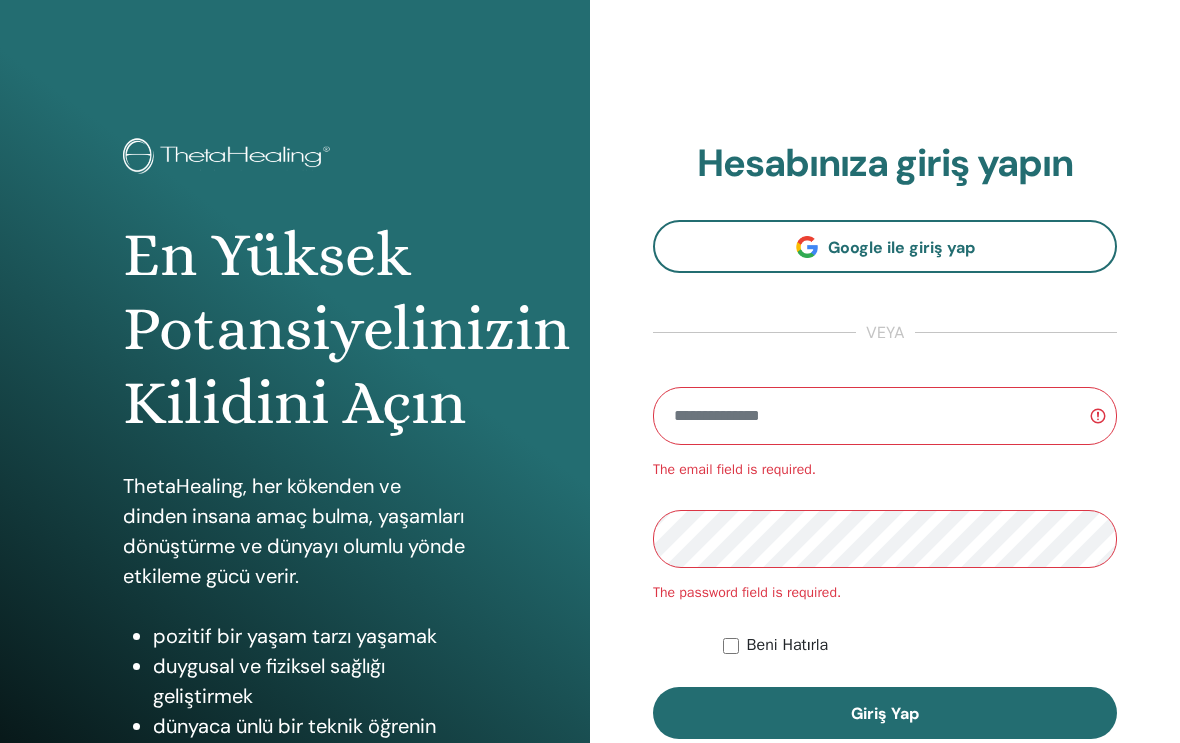 scroll, scrollTop: 0, scrollLeft: 0, axis: both 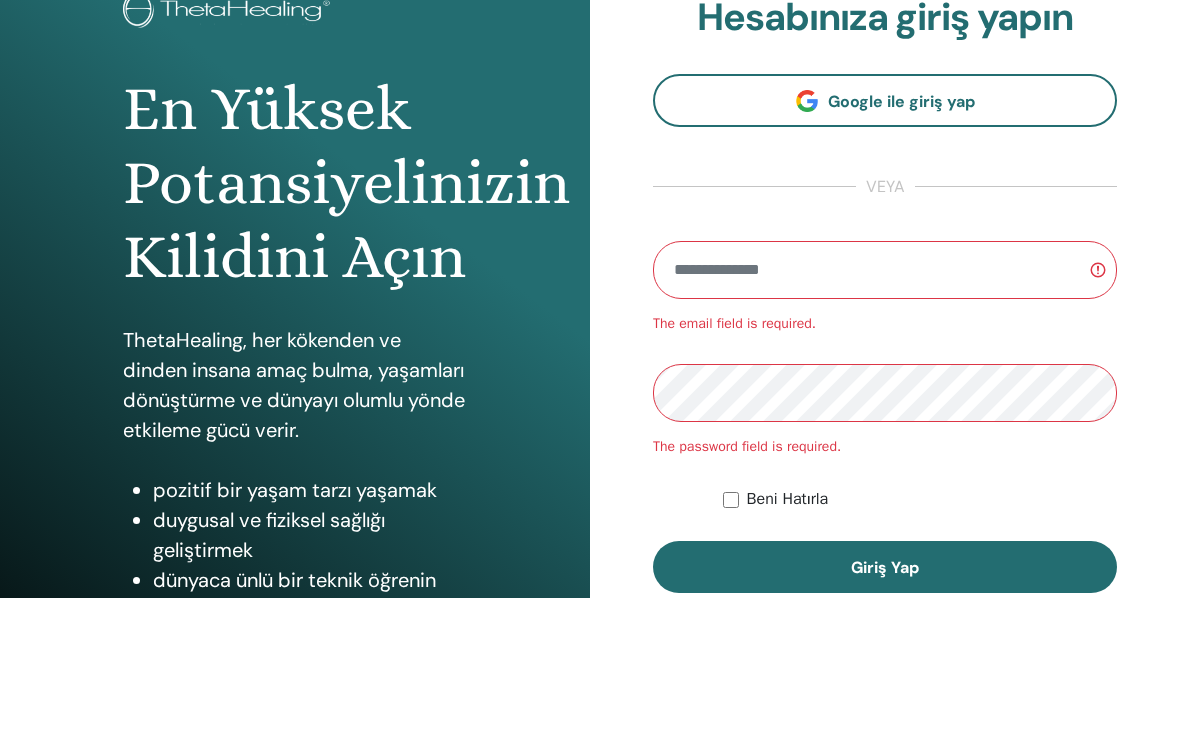 click at bounding box center (885, 416) 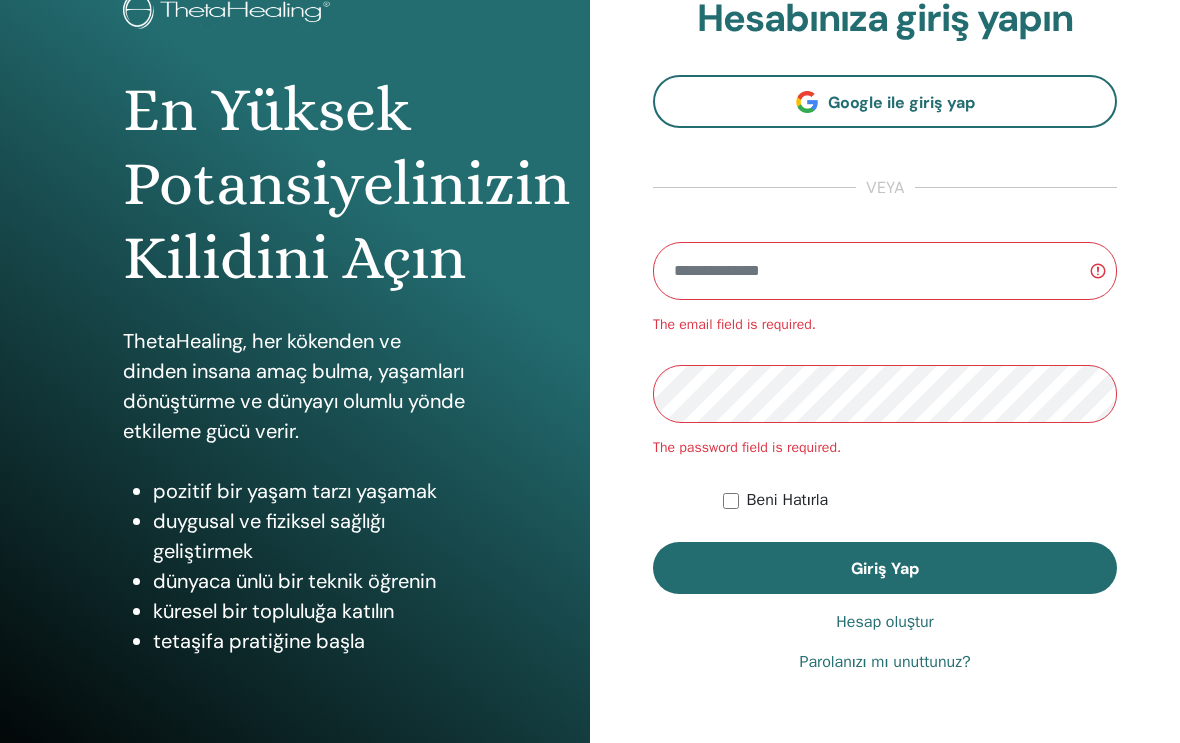 click on "En Yüksek Potansiyelinizin Kilidini Açın
ThetaHealing, her kökenden ve dinden insana amaç bulma, yaşamları dönüştürme ve dünyayı olumlu yönde etkileme gücü verir.
pozitif bir yaşam tarzı yaşamak
duygusal ve fiziksel sağlığı geliştirmek
dünyaca ünlü bir teknik öğrenin
küresel bir topluluğa katılın
tetaşifa pratiğine başla" at bounding box center (294, 268) 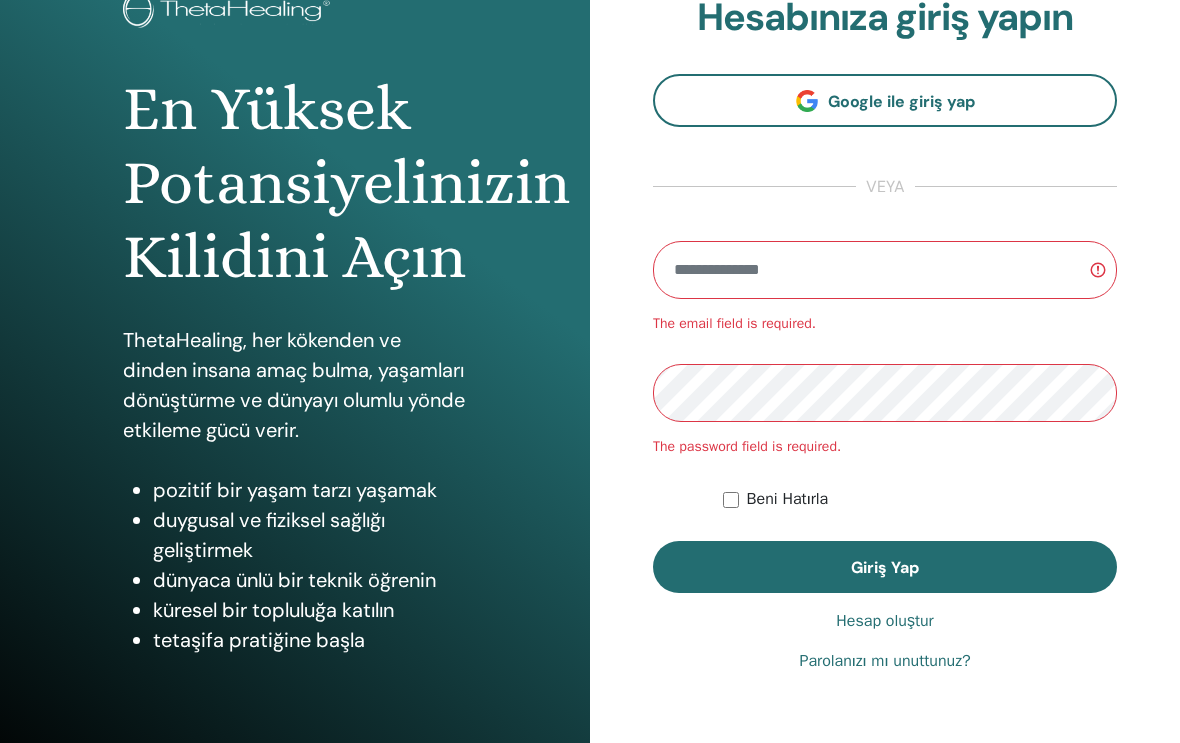 click at bounding box center [885, 271] 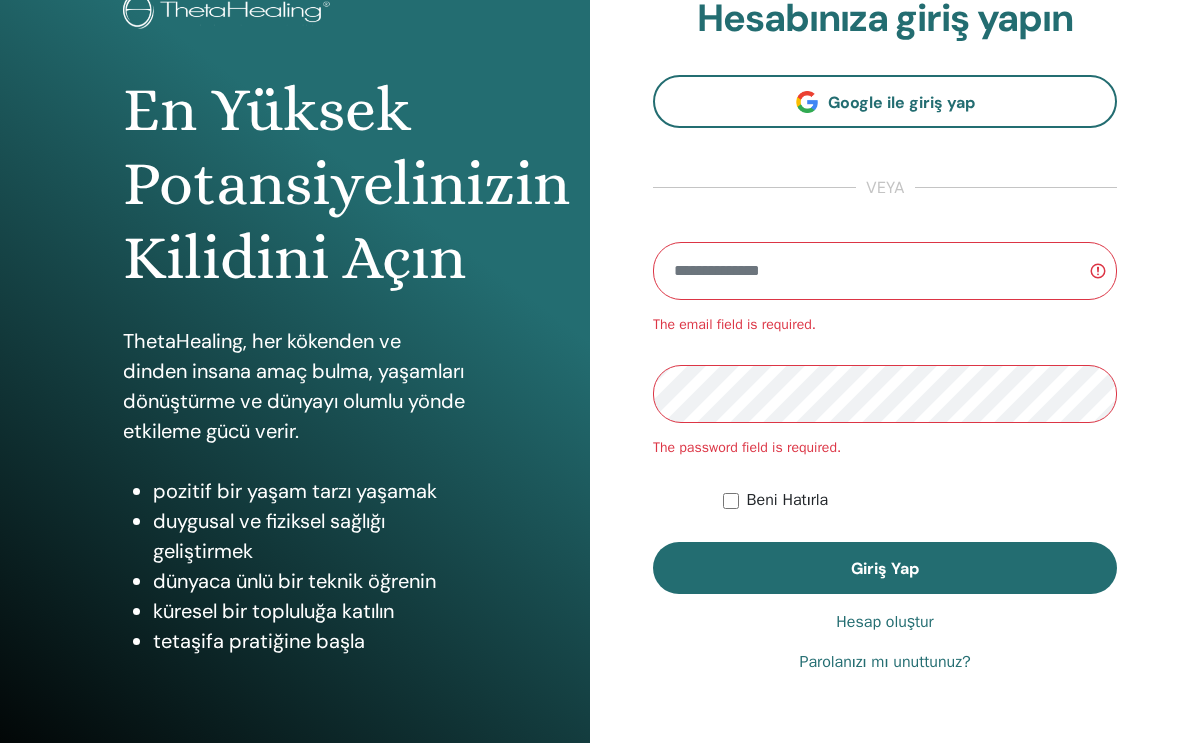 click at bounding box center [885, 271] 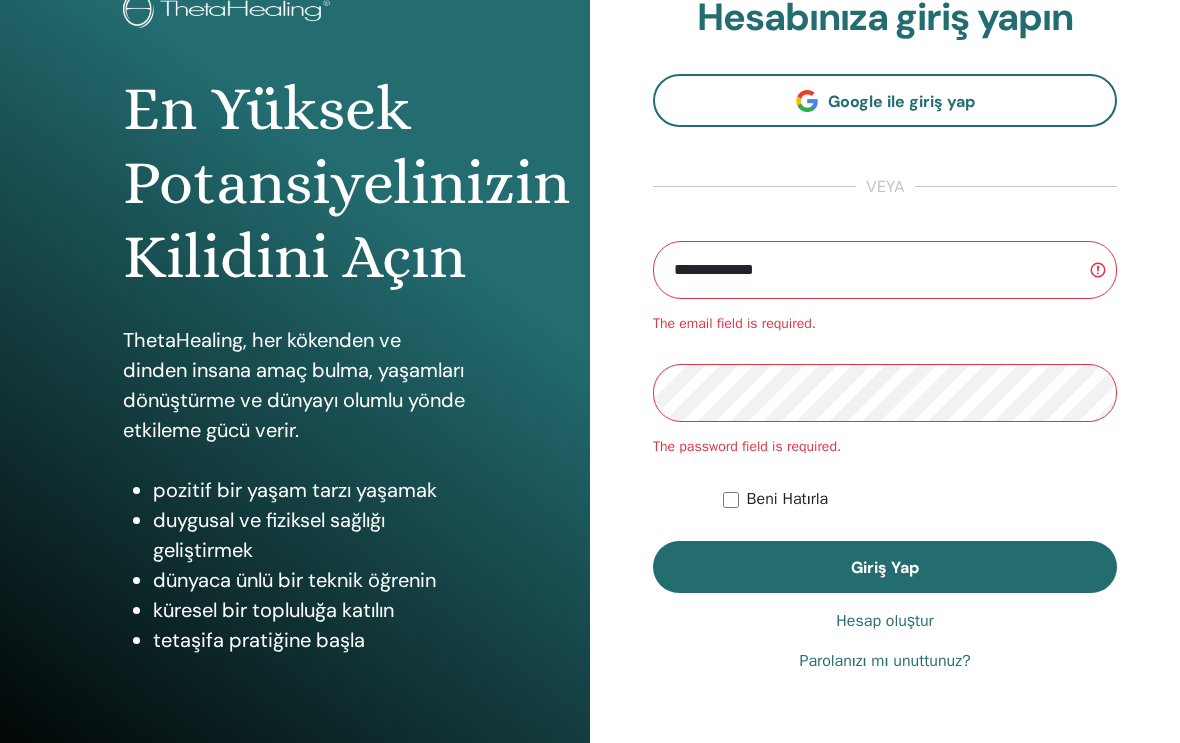 click on "Giriş Yap" at bounding box center [885, 568] 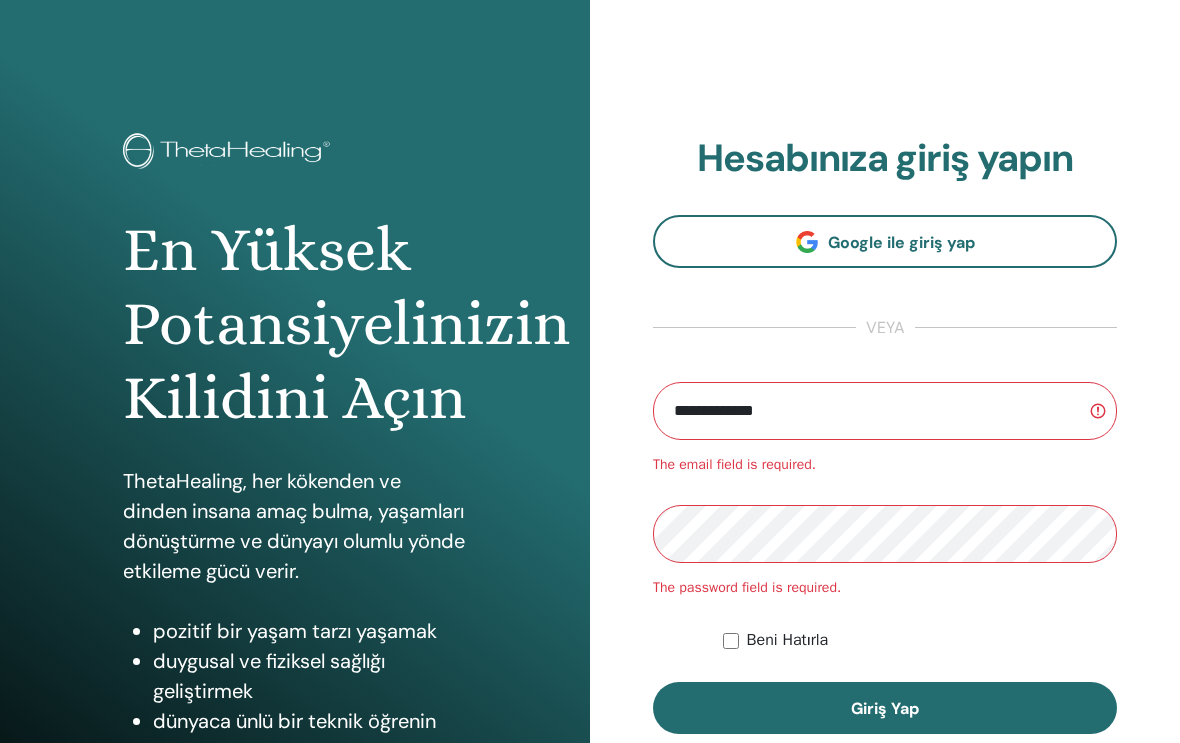 scroll, scrollTop: 0, scrollLeft: 0, axis: both 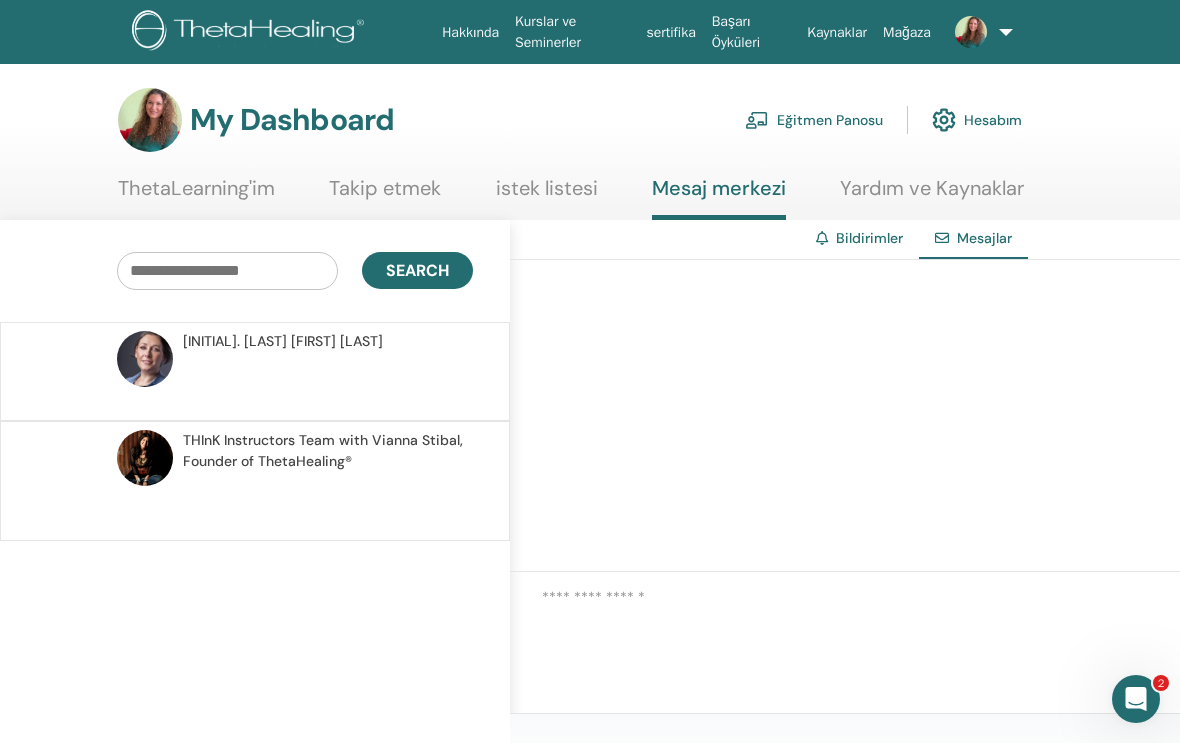 click at bounding box center [975, 32] 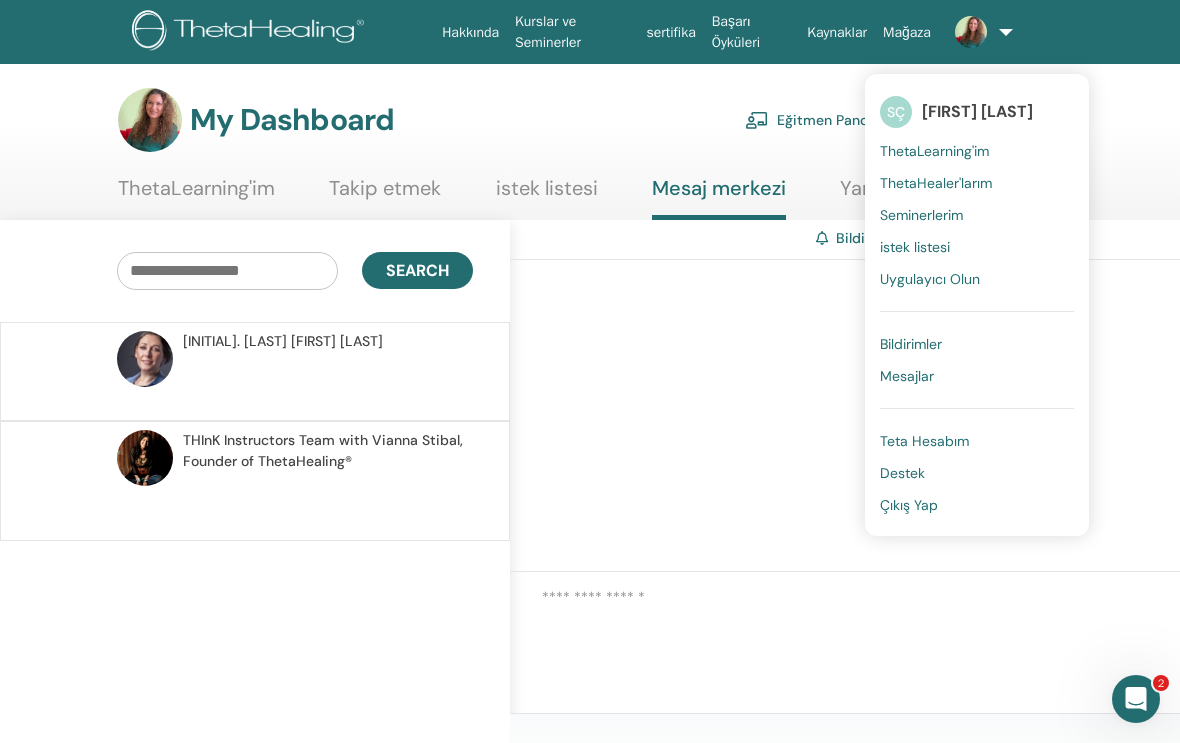 click on "ThetaHealer'larım" at bounding box center (936, 183) 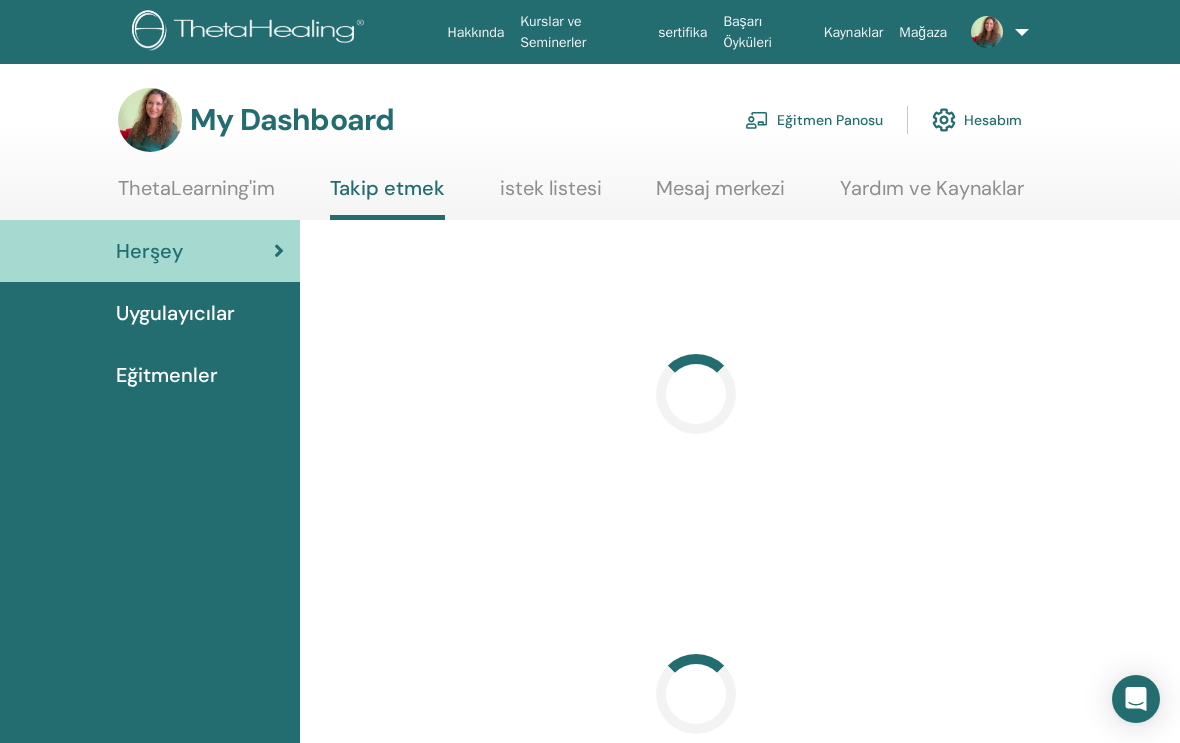 scroll, scrollTop: 0, scrollLeft: 0, axis: both 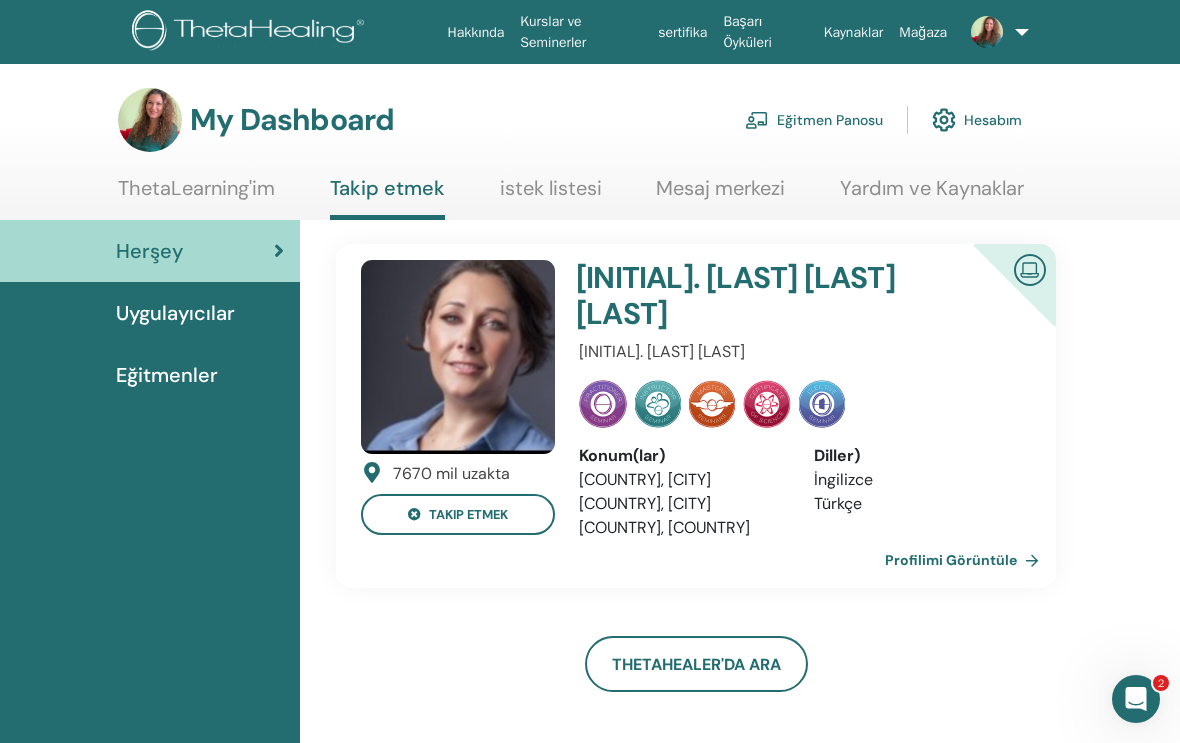 click on "ThetaLearning'im" at bounding box center (196, 195) 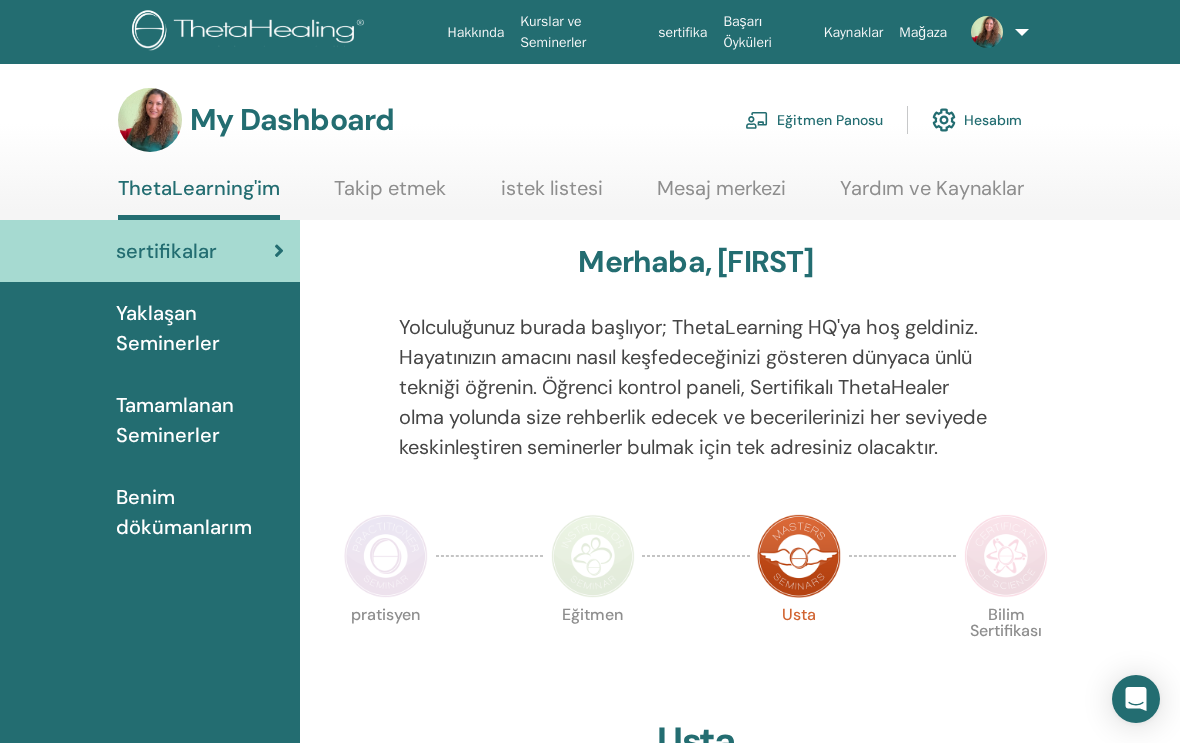 scroll, scrollTop: 0, scrollLeft: 0, axis: both 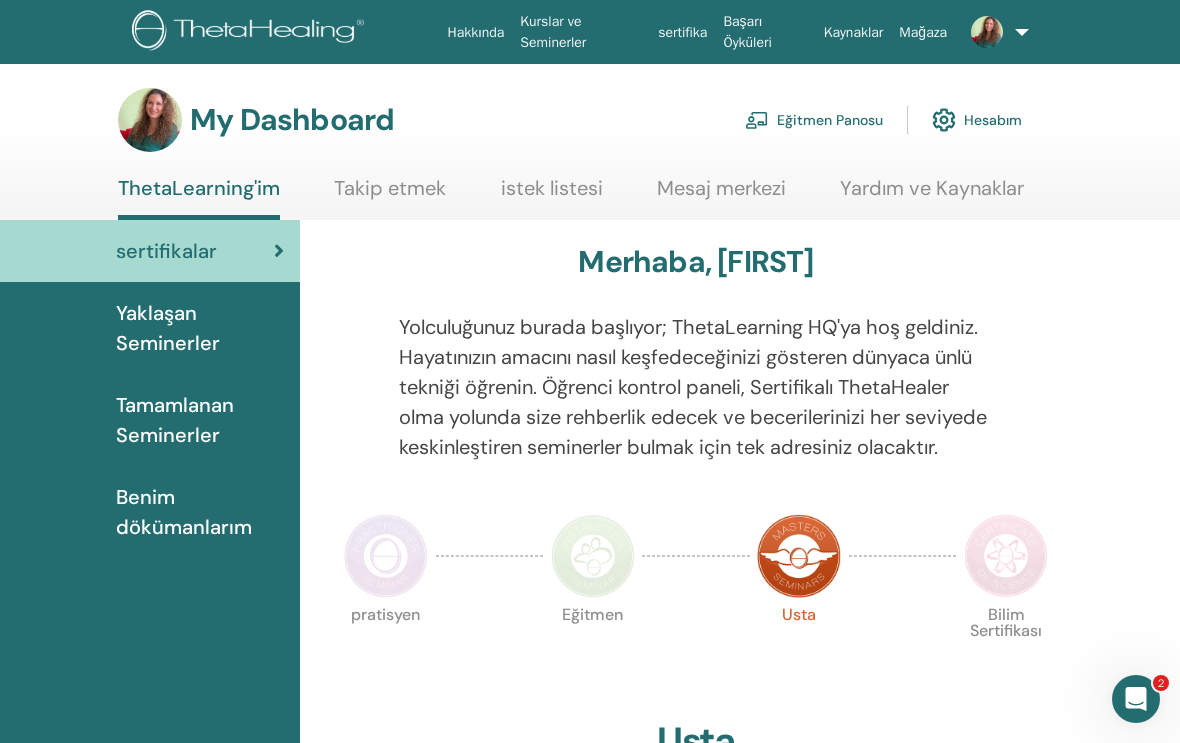 click at bounding box center (987, 32) 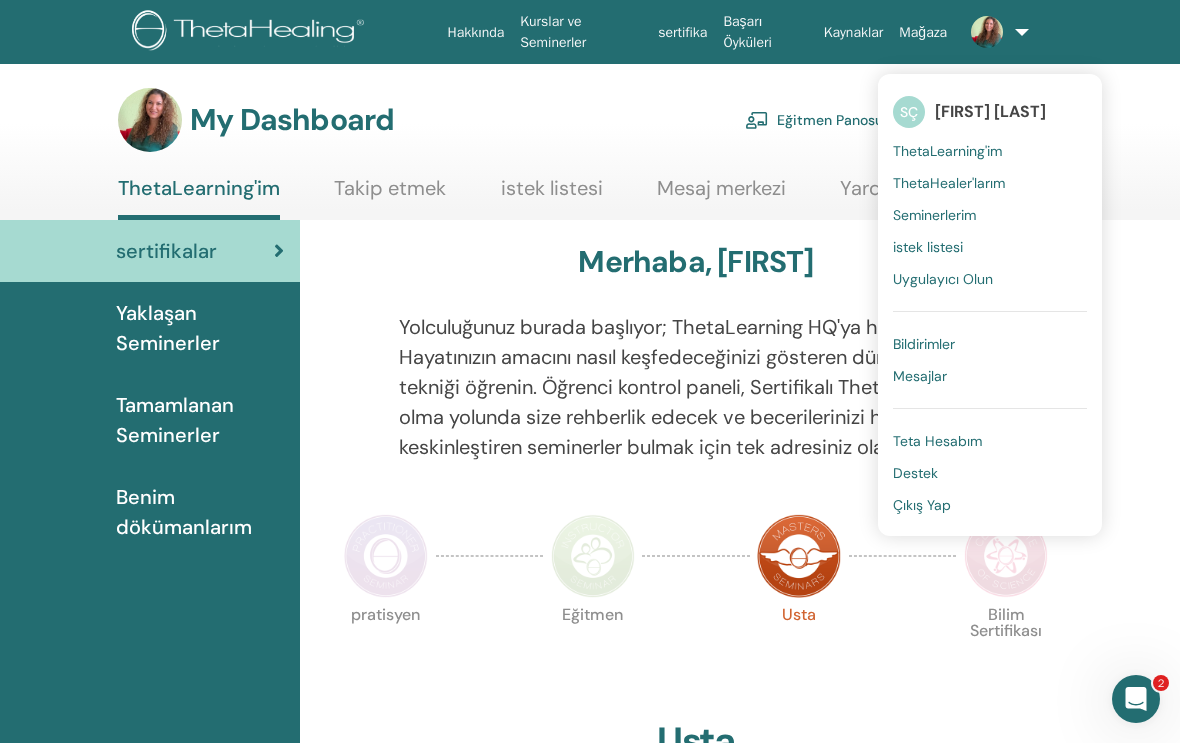click on "Uygulayıcı Olun" at bounding box center (943, 279) 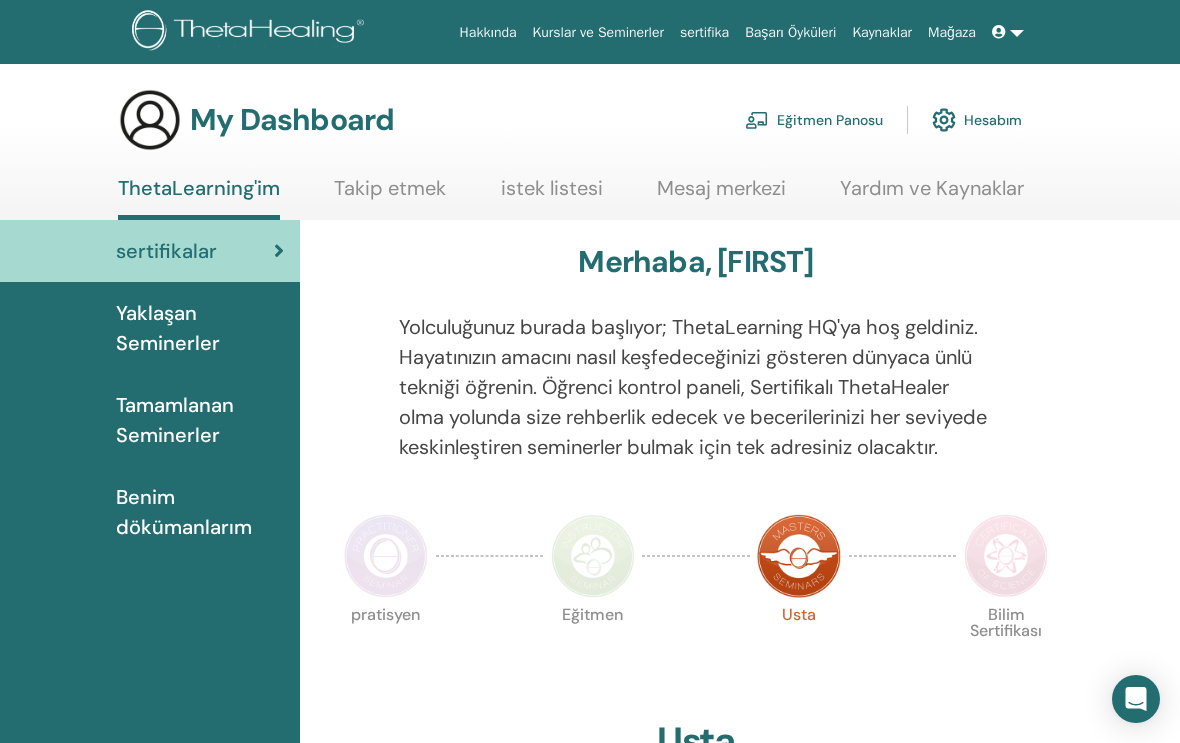 scroll, scrollTop: 0, scrollLeft: 0, axis: both 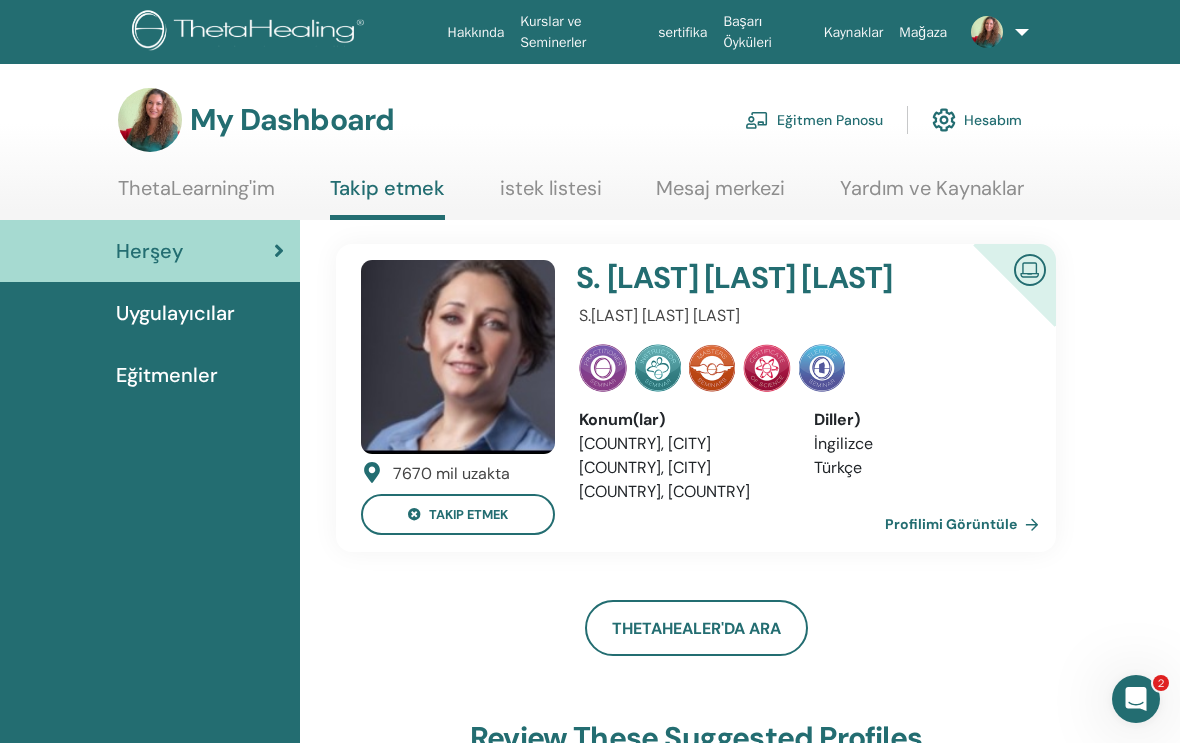click at bounding box center [993, 32] 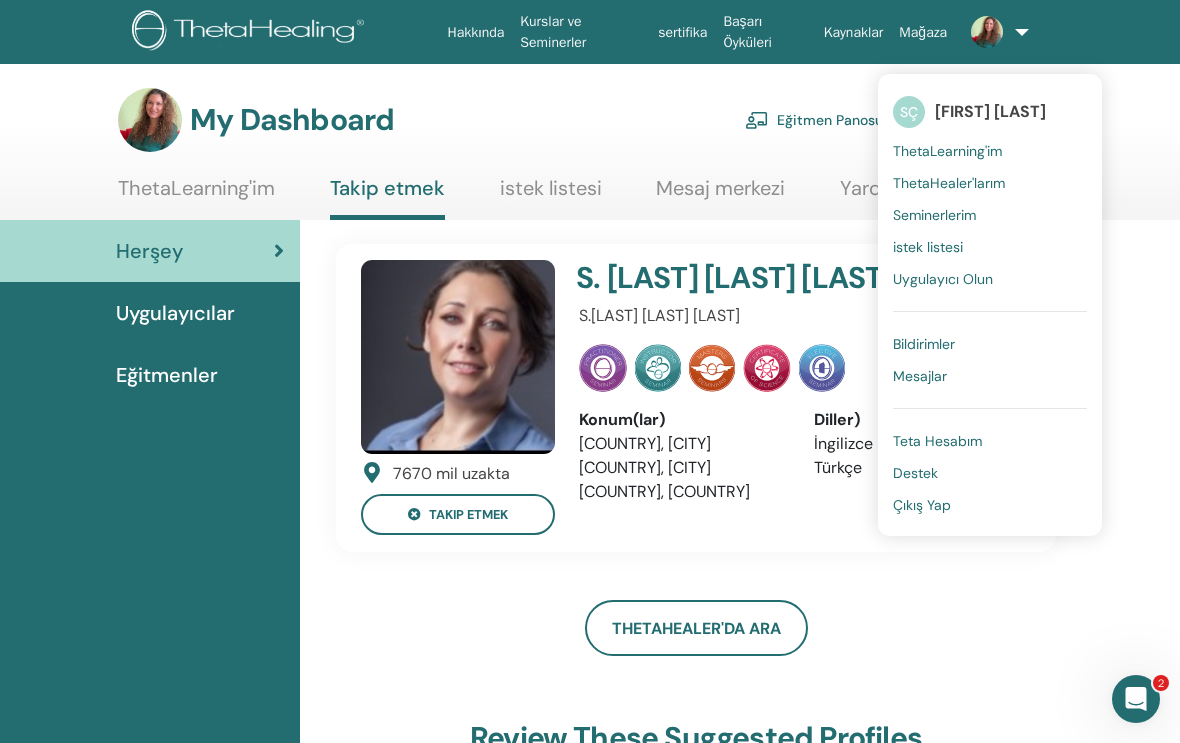 click on "Kurslar ve Seminerler" at bounding box center (581, 32) 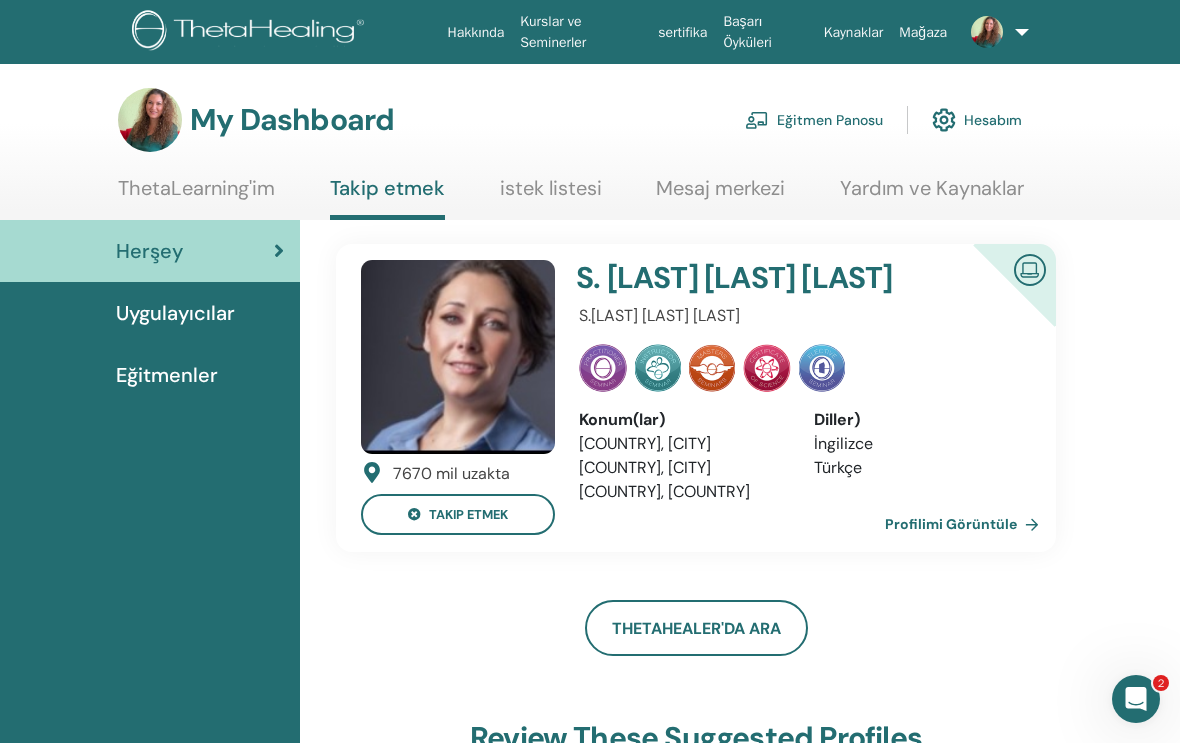 click at bounding box center (944, 120) 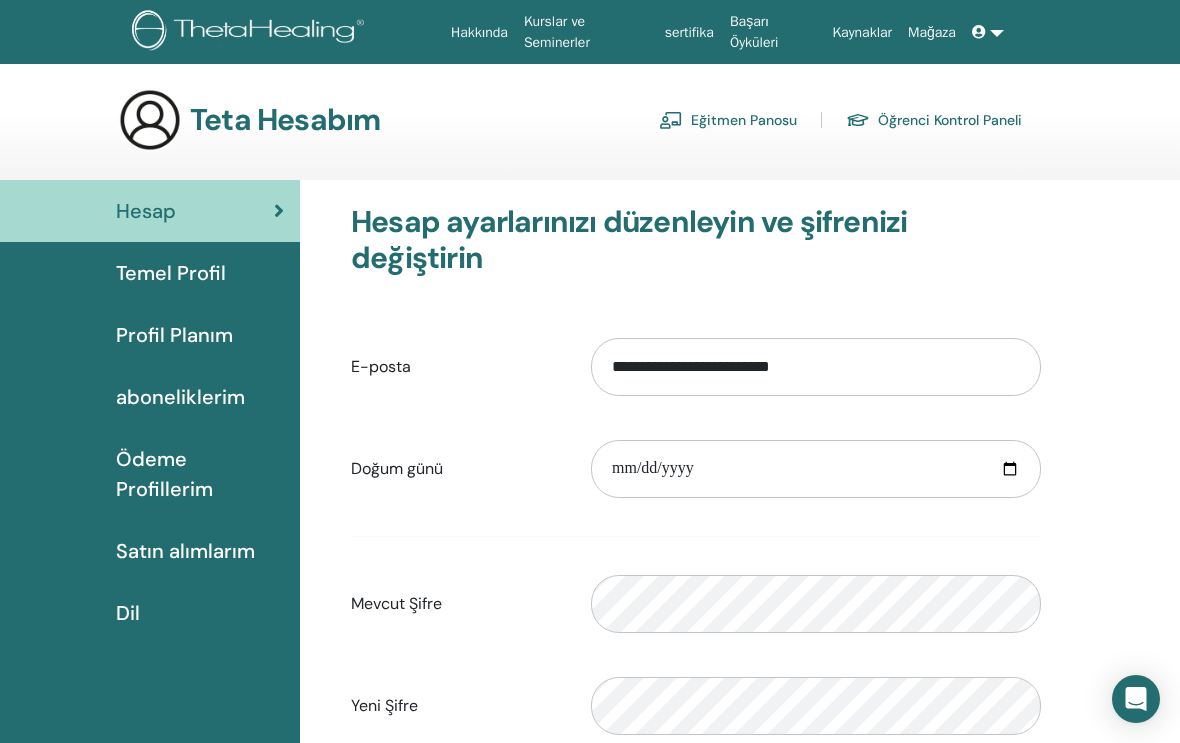 scroll, scrollTop: 0, scrollLeft: 0, axis: both 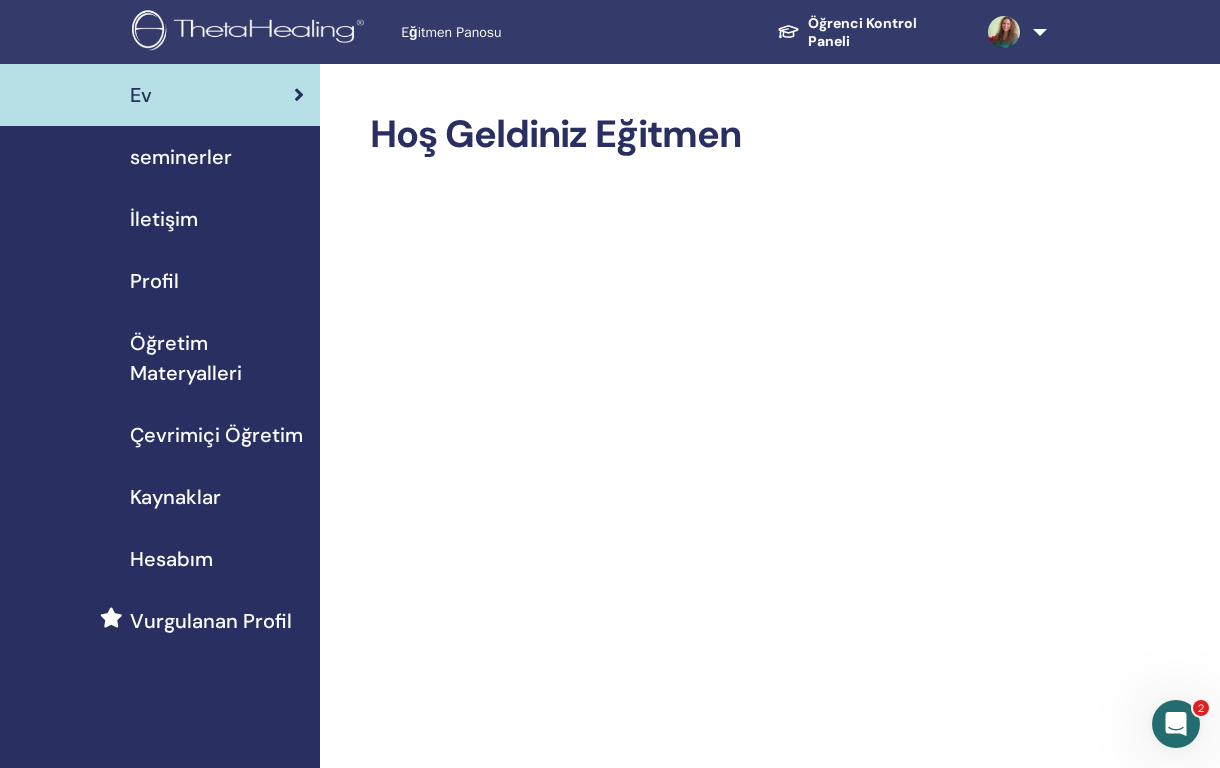 click at bounding box center (1012, 32) 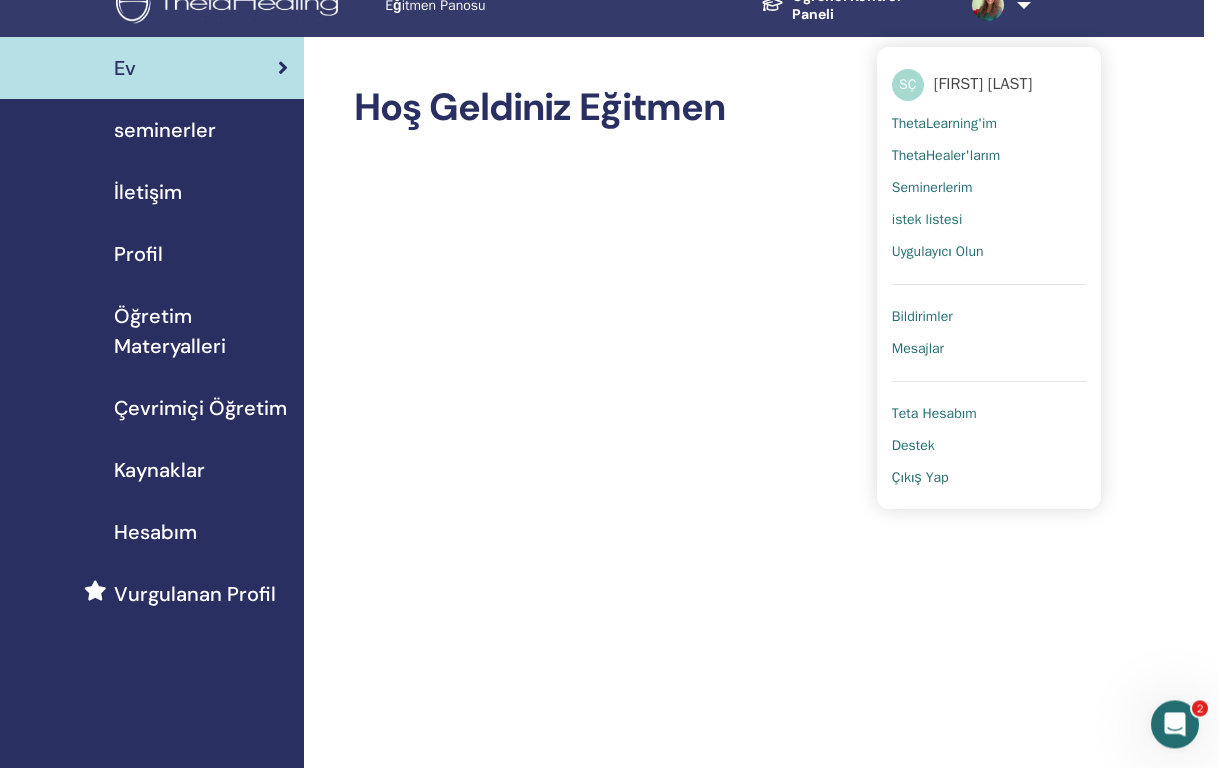 scroll, scrollTop: 0, scrollLeft: 14, axis: horizontal 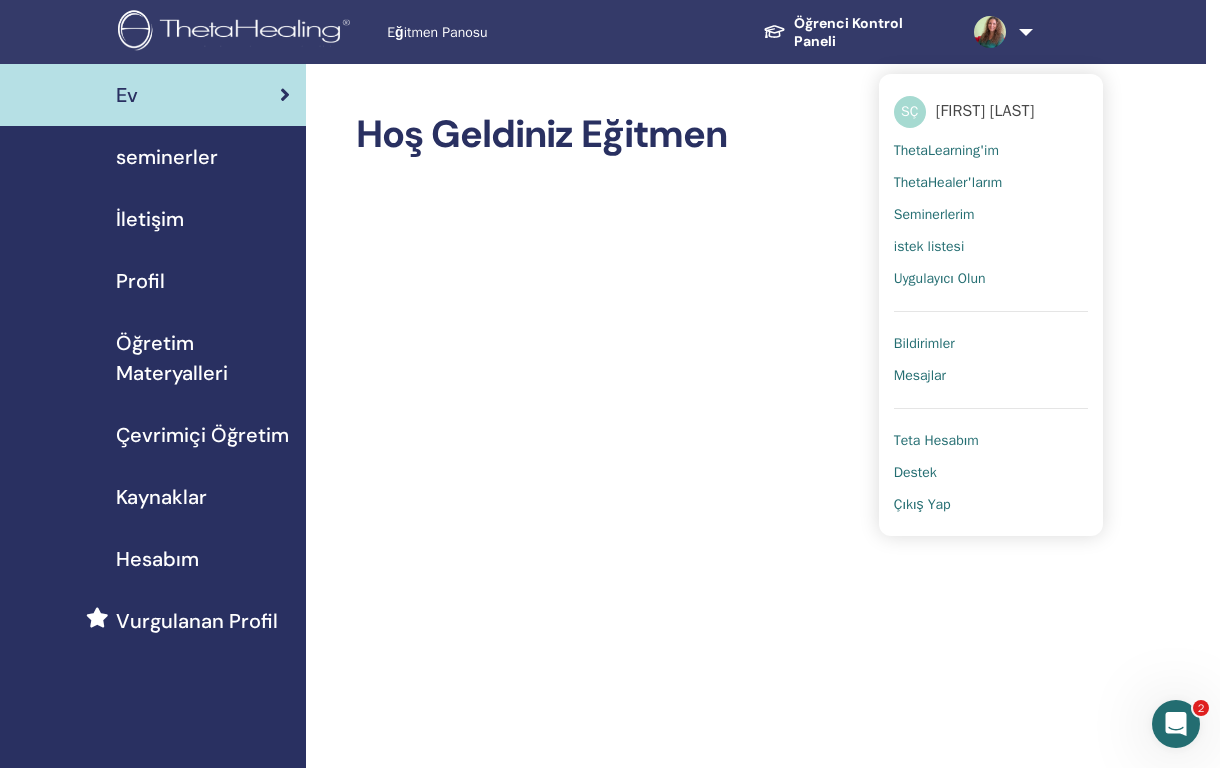 click on "Öğrenci Kontrol Paneli" at bounding box center [852, 32] 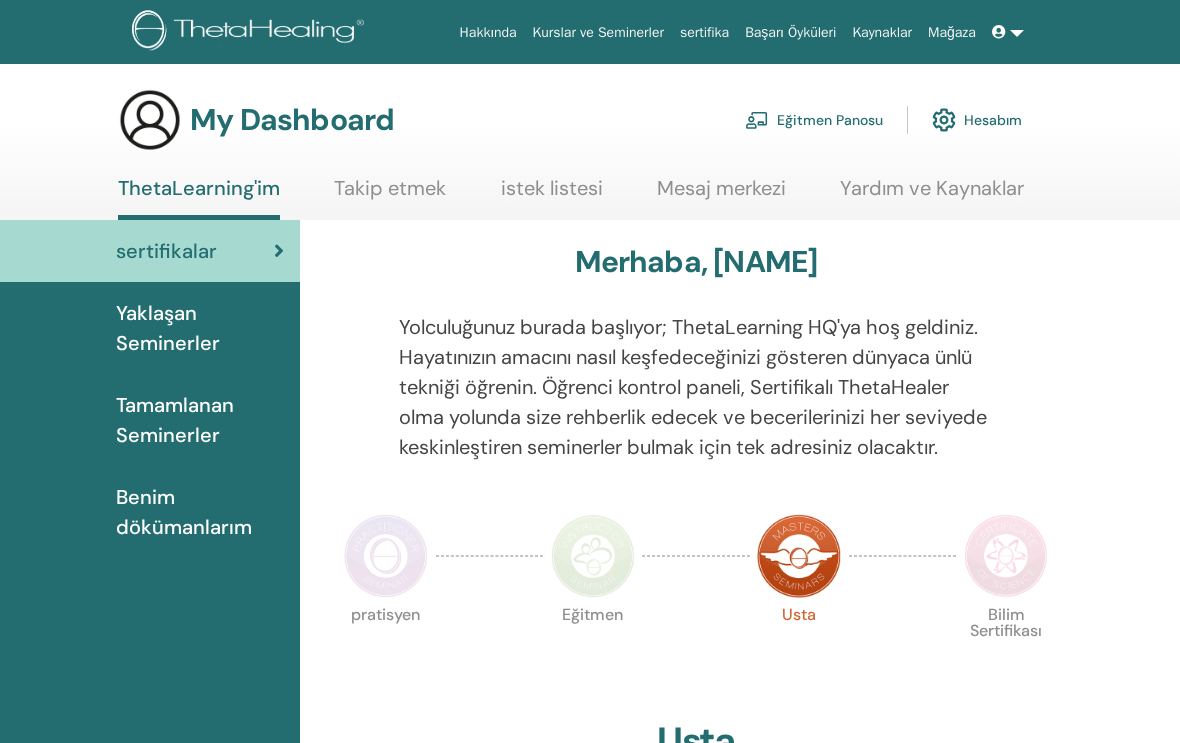 scroll, scrollTop: 0, scrollLeft: 0, axis: both 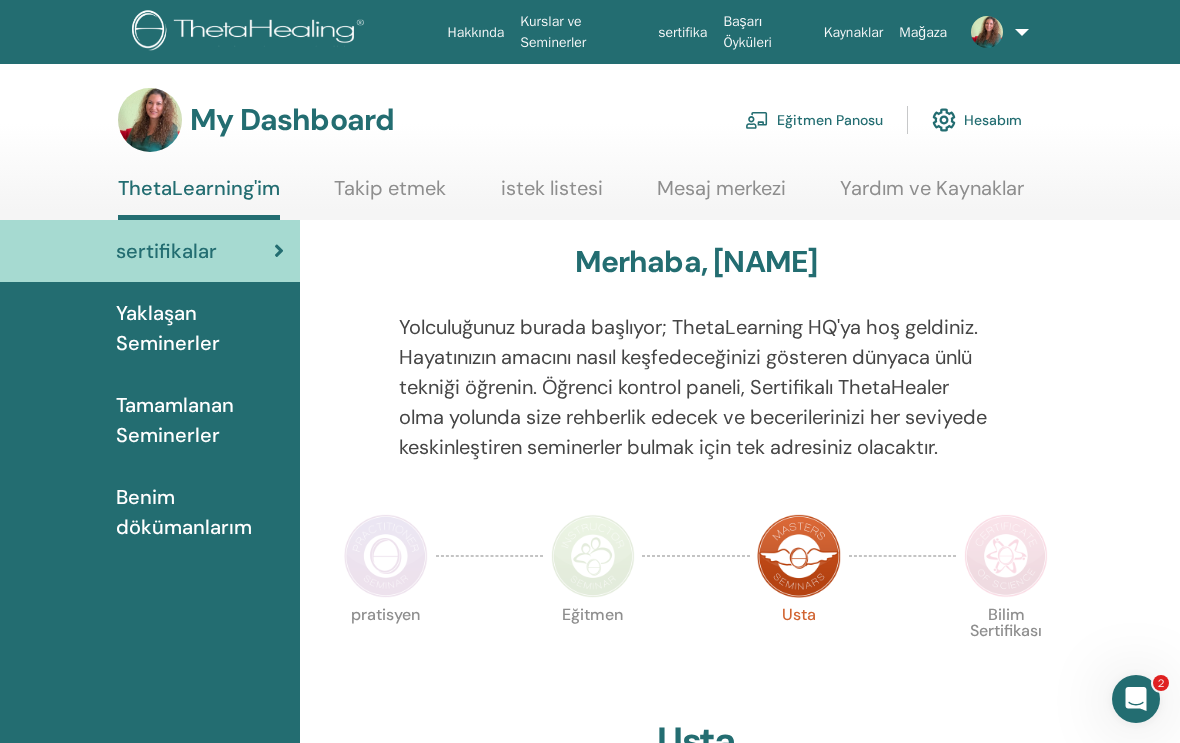 click at bounding box center (993, 32) 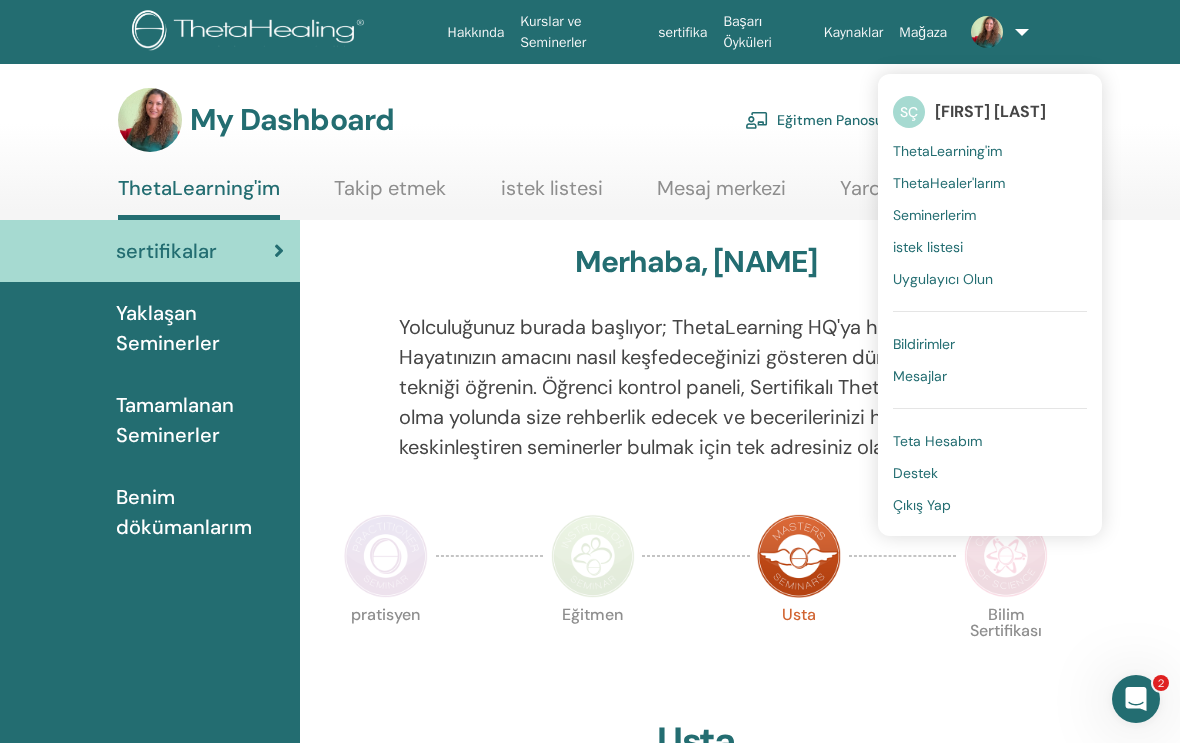 click on "Seminerlerim" at bounding box center (934, 215) 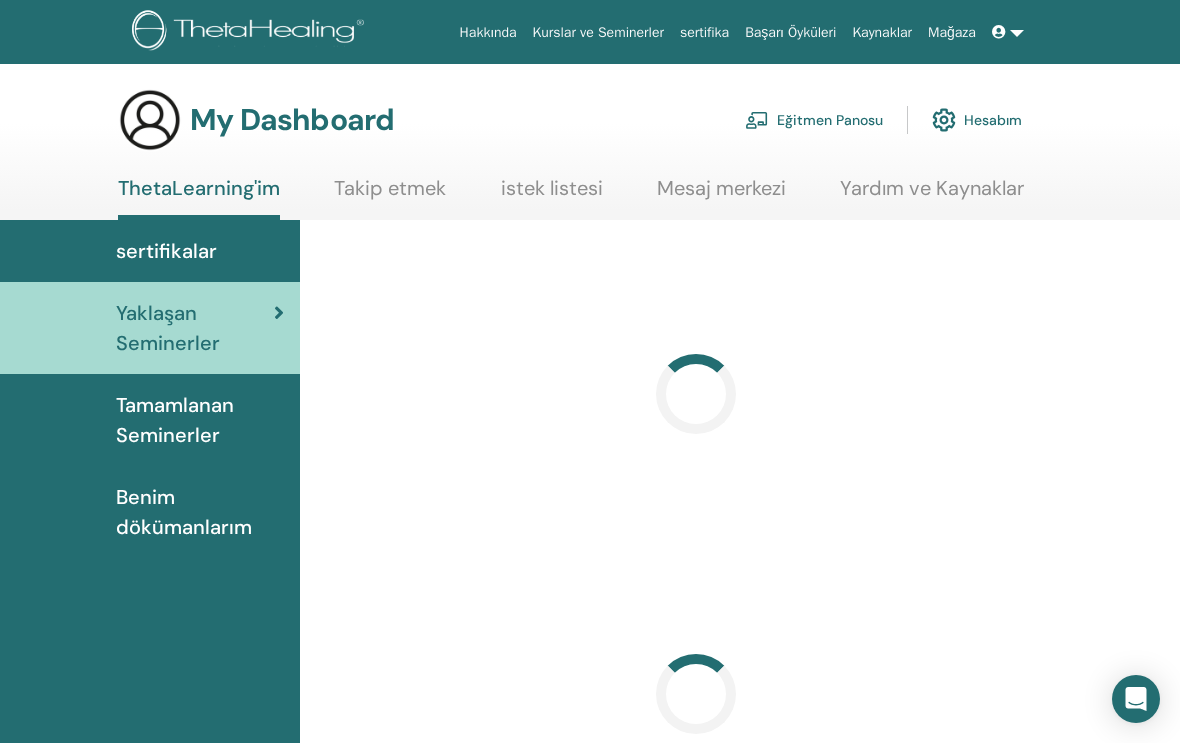 scroll, scrollTop: 0, scrollLeft: 0, axis: both 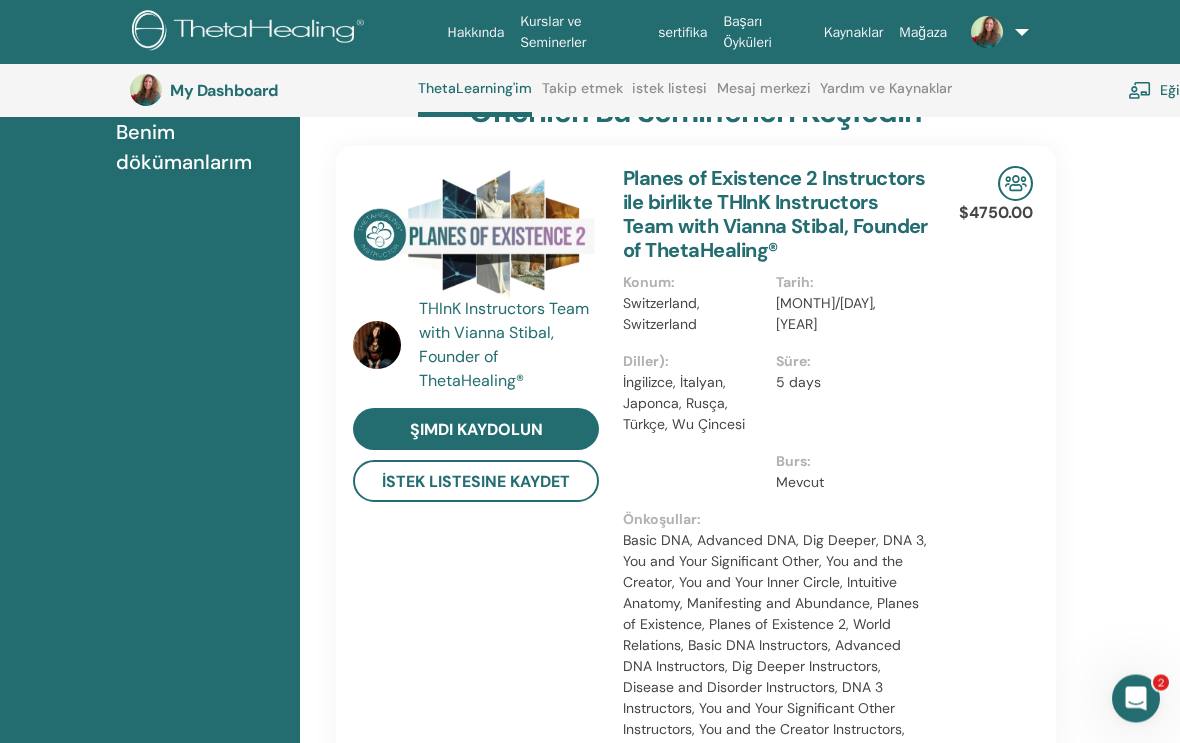 click at bounding box center (1140, 90) 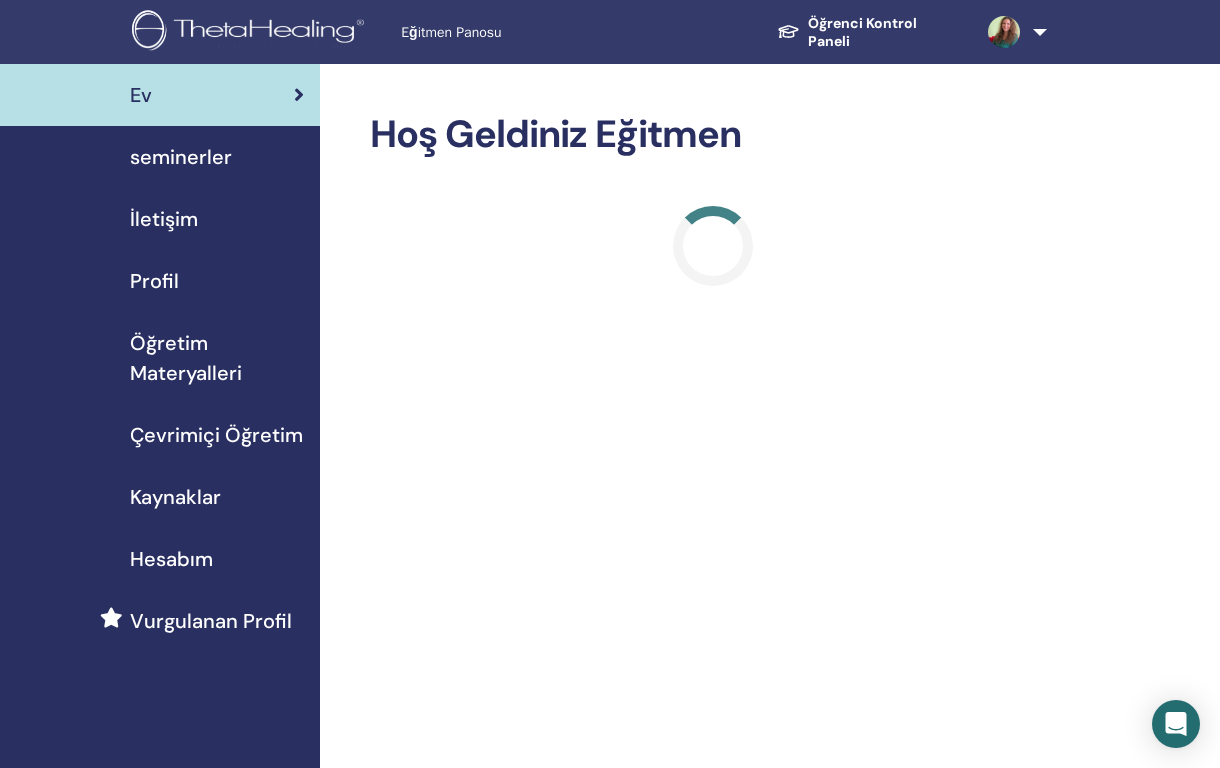 scroll, scrollTop: 0, scrollLeft: 0, axis: both 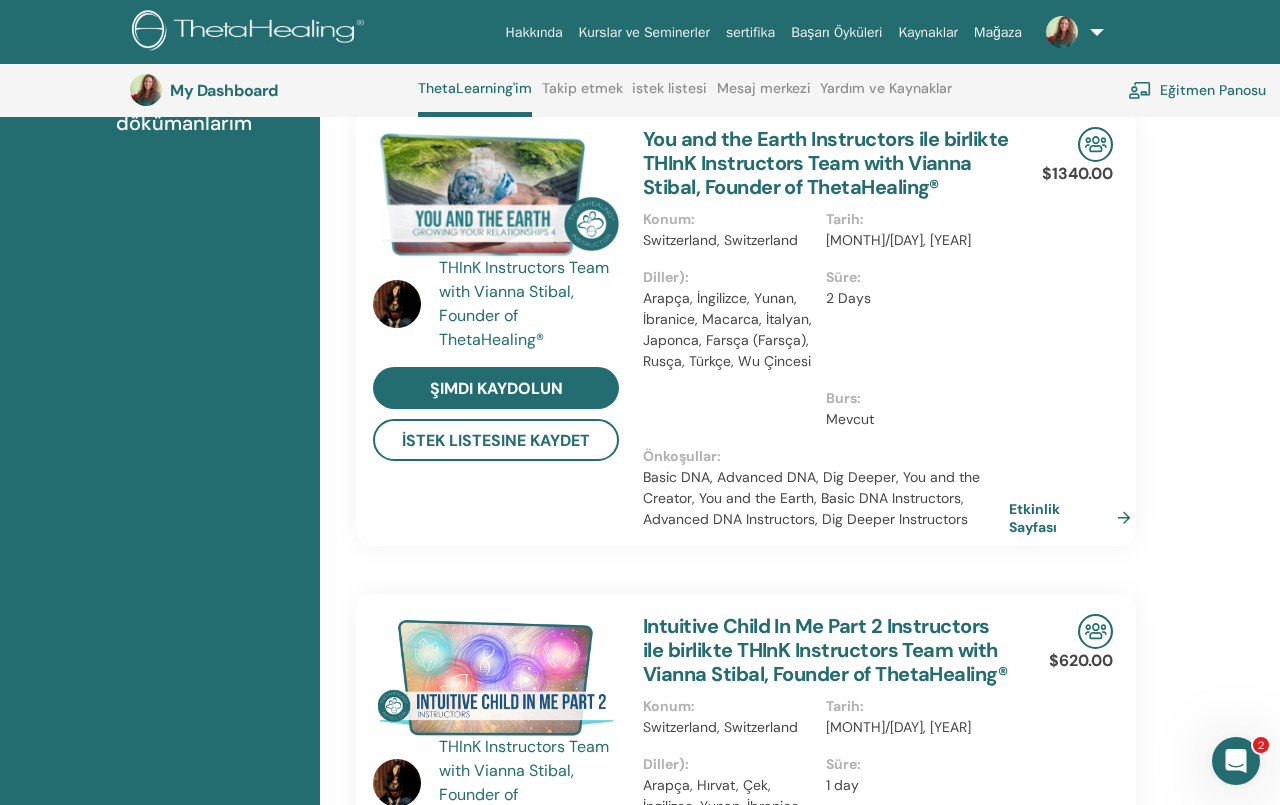 click at bounding box center (1071, 32) 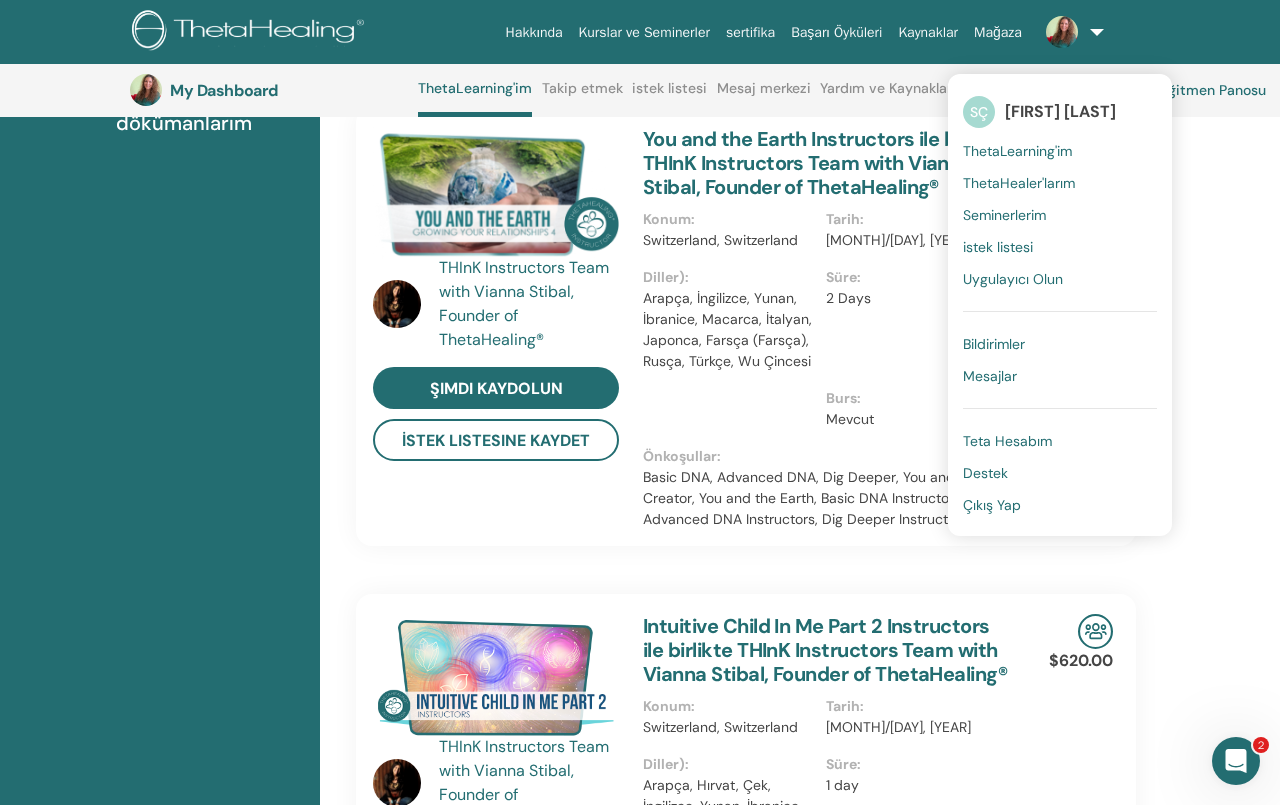 click on "Bildirimler" at bounding box center (994, 344) 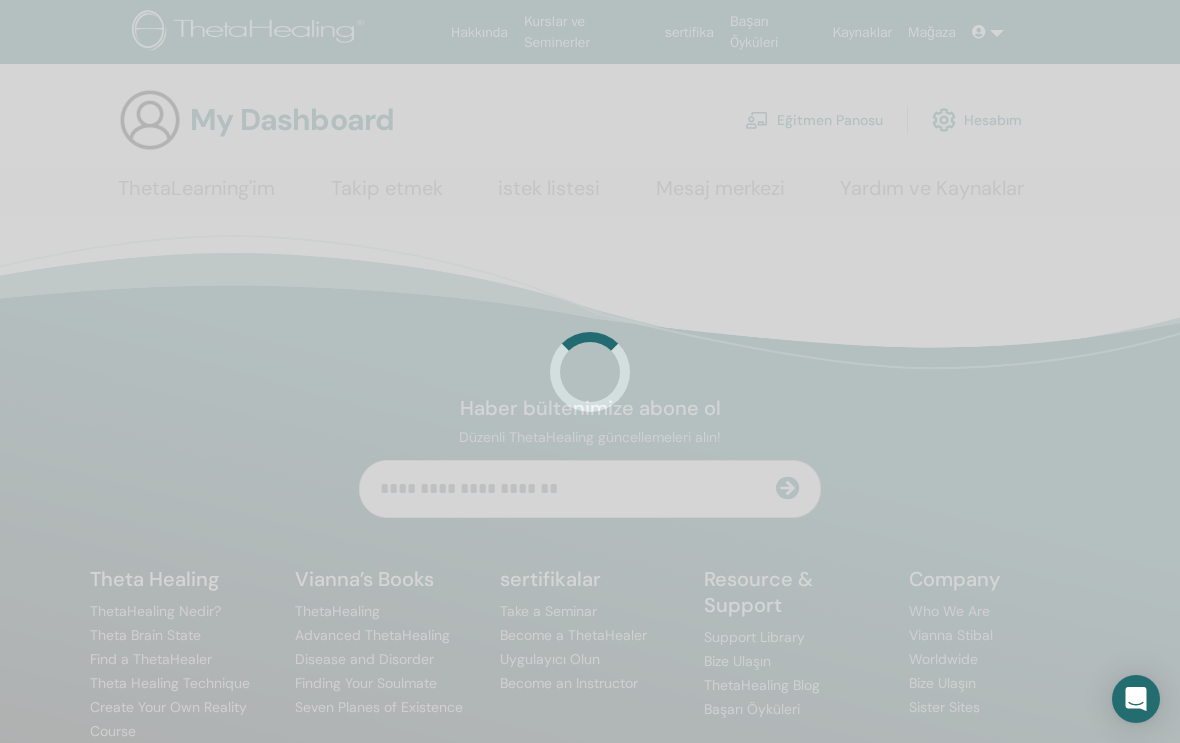 scroll, scrollTop: 0, scrollLeft: 0, axis: both 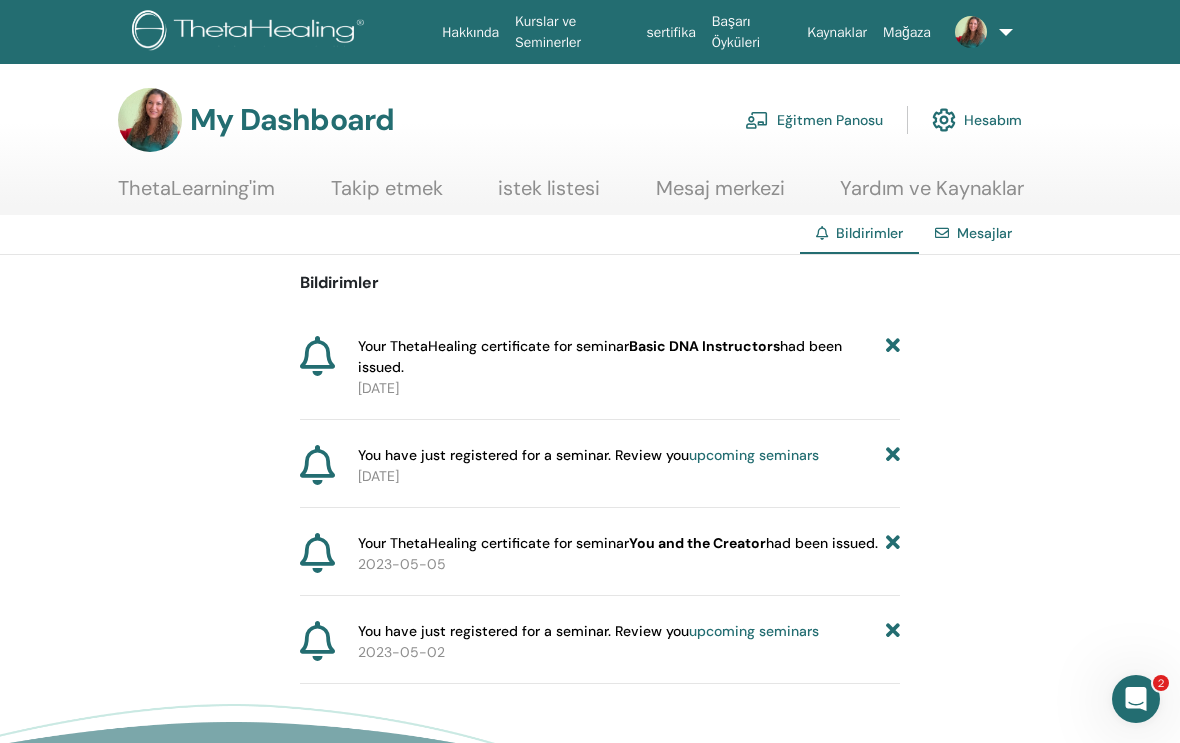 click at bounding box center [975, 32] 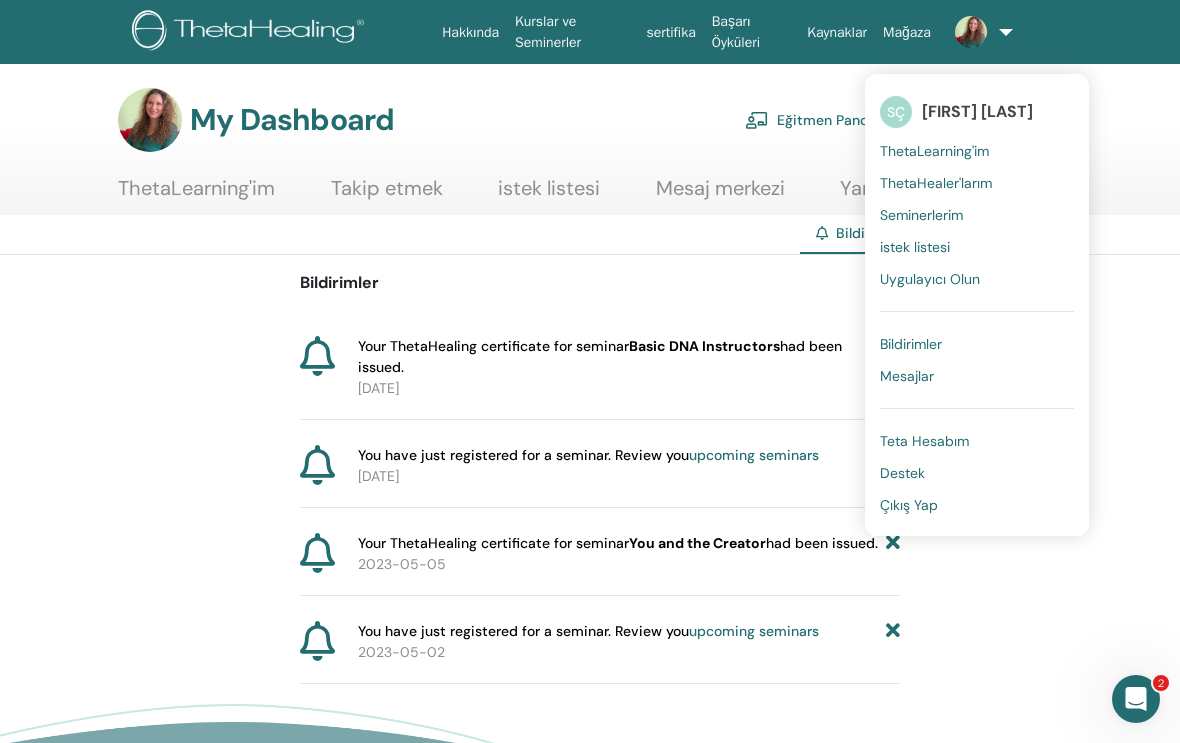 click at bounding box center [971, 32] 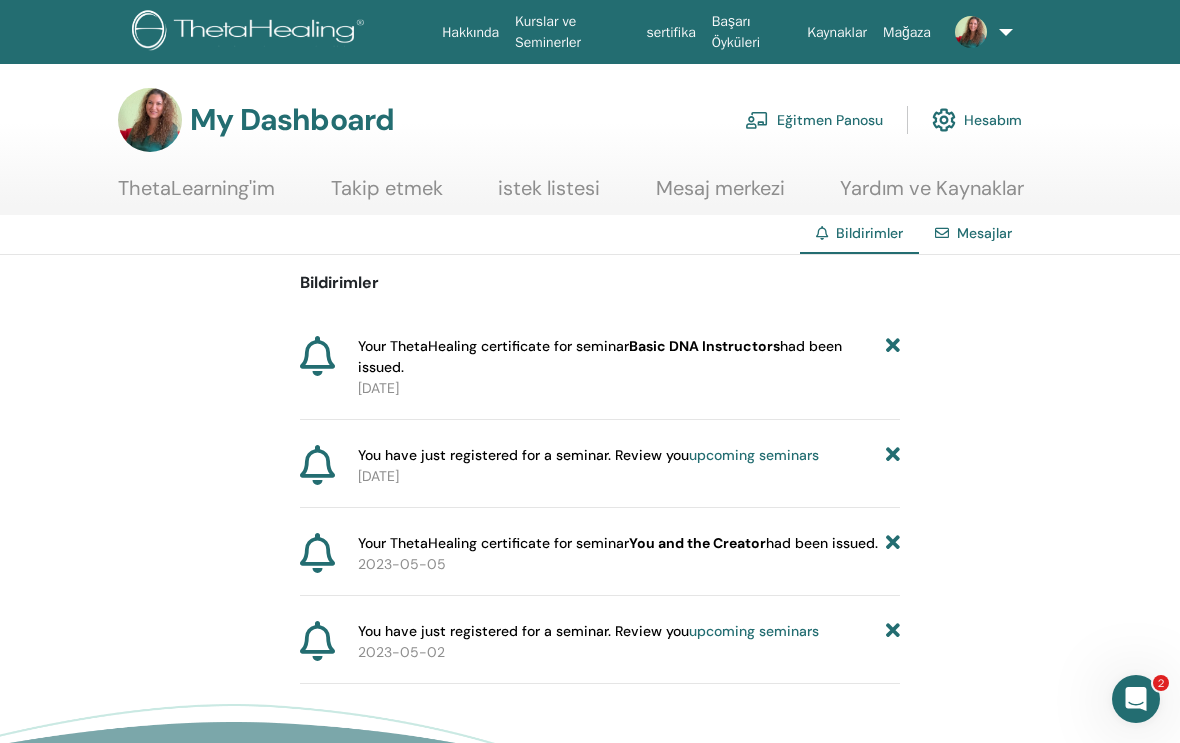 click on "My Dashboard" at bounding box center (292, 120) 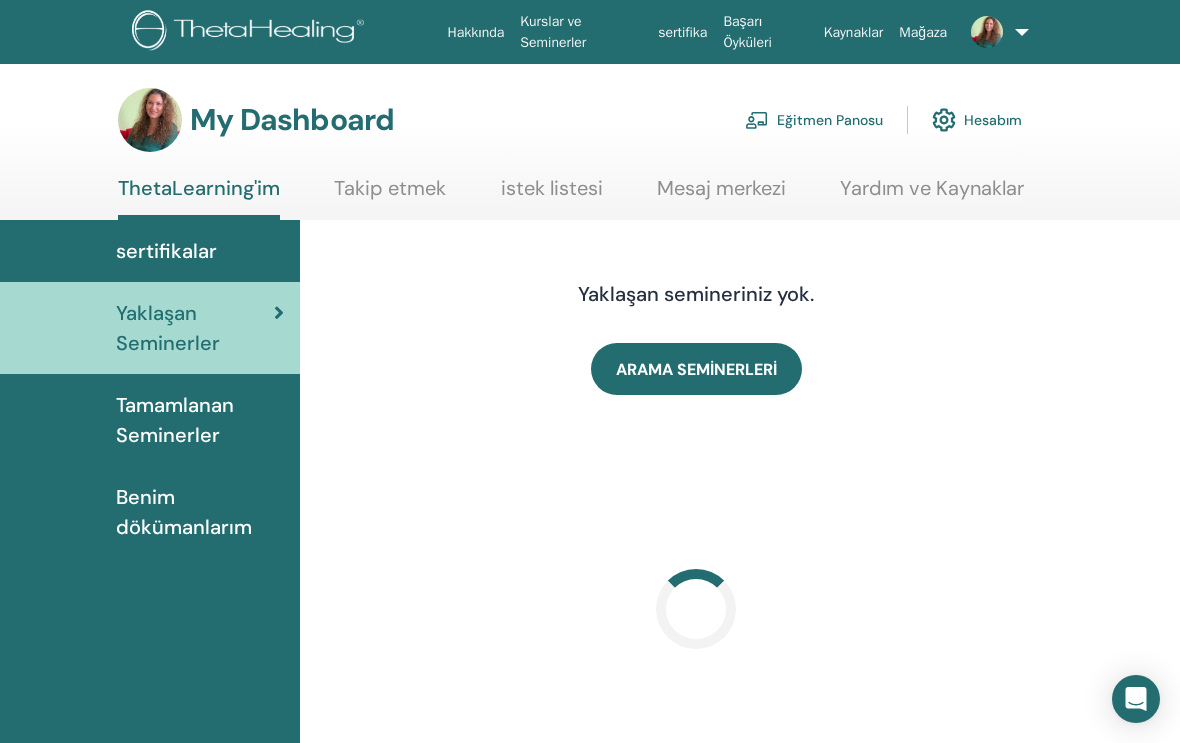 scroll, scrollTop: 83, scrollLeft: 0, axis: vertical 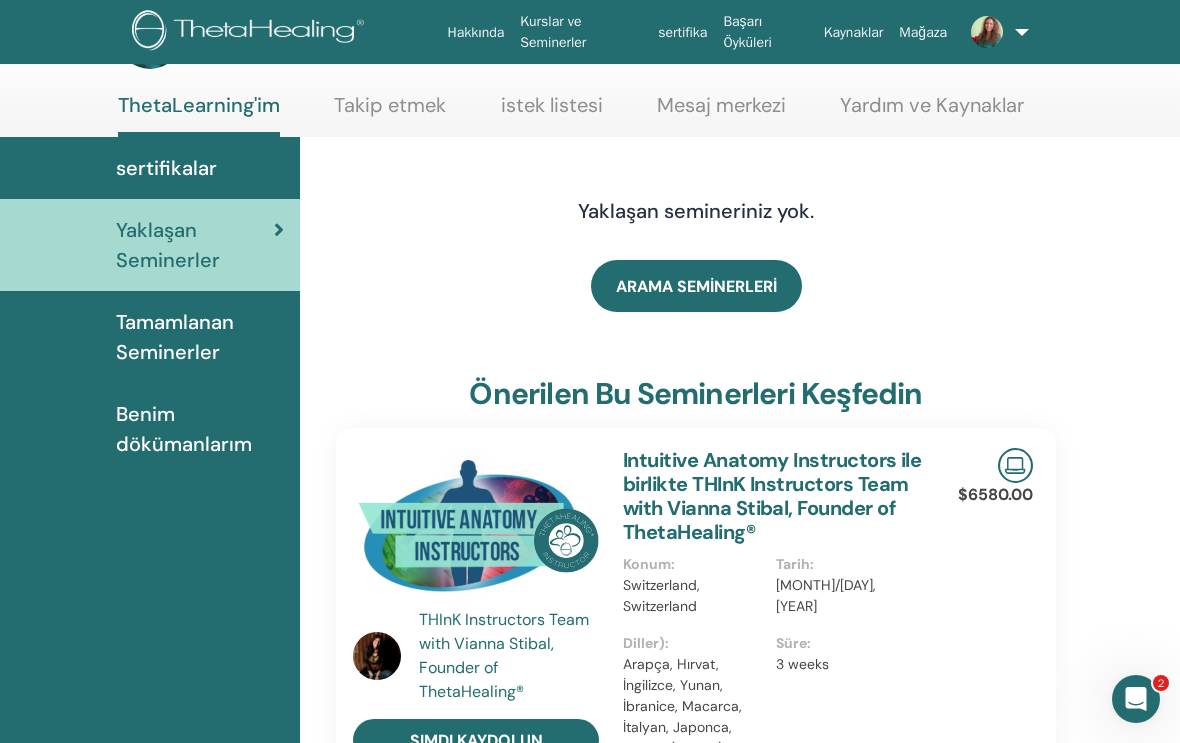 click on "sertifikalar" at bounding box center (166, 168) 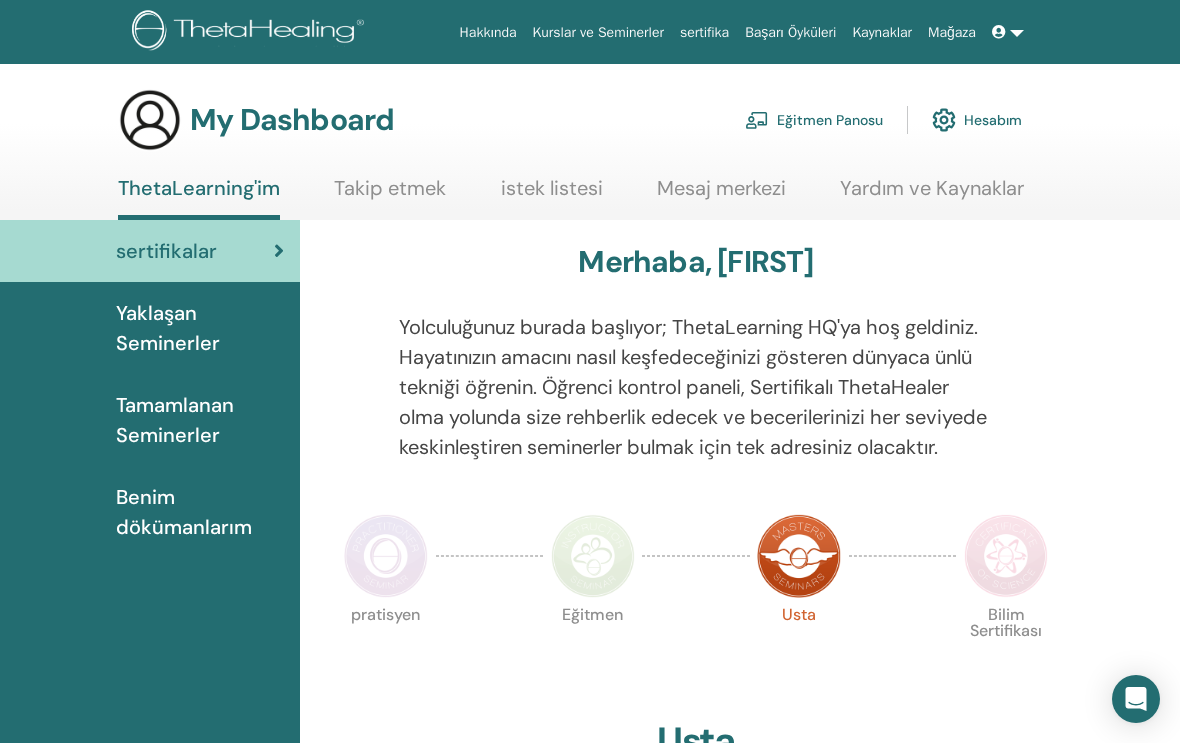 scroll, scrollTop: 0, scrollLeft: 0, axis: both 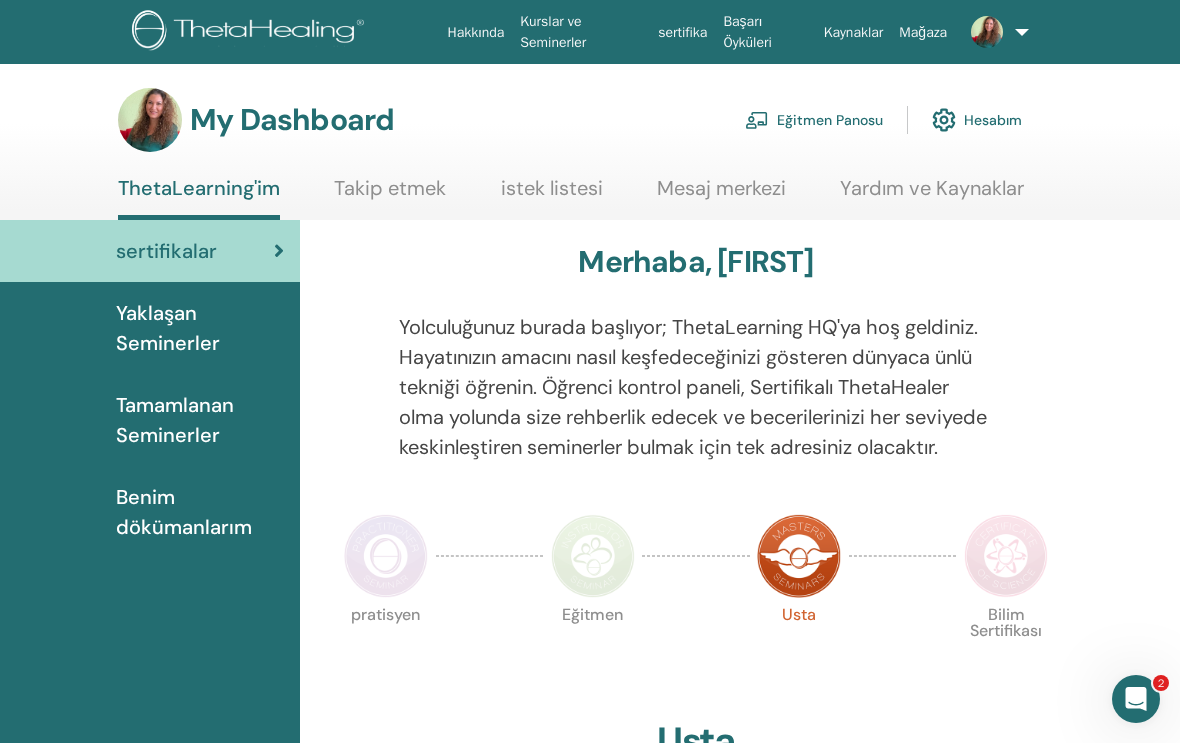 click on "Yaklaşan Seminerler" at bounding box center (200, 328) 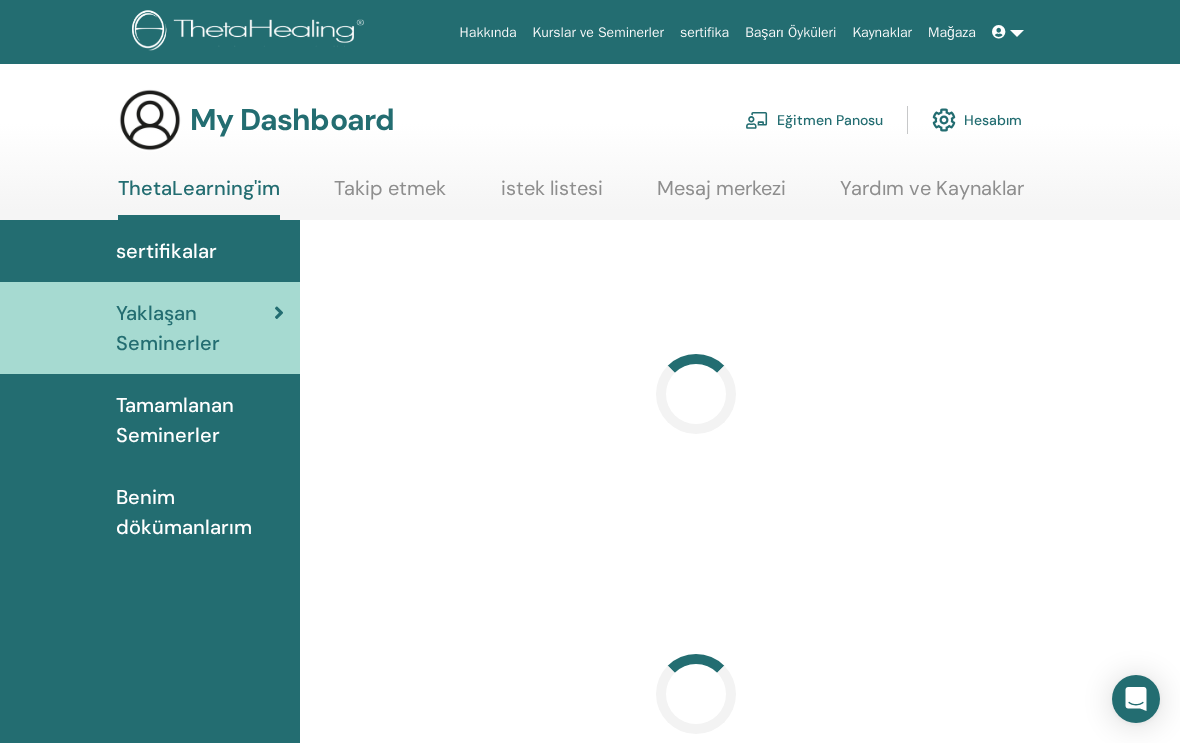 scroll, scrollTop: 0, scrollLeft: 0, axis: both 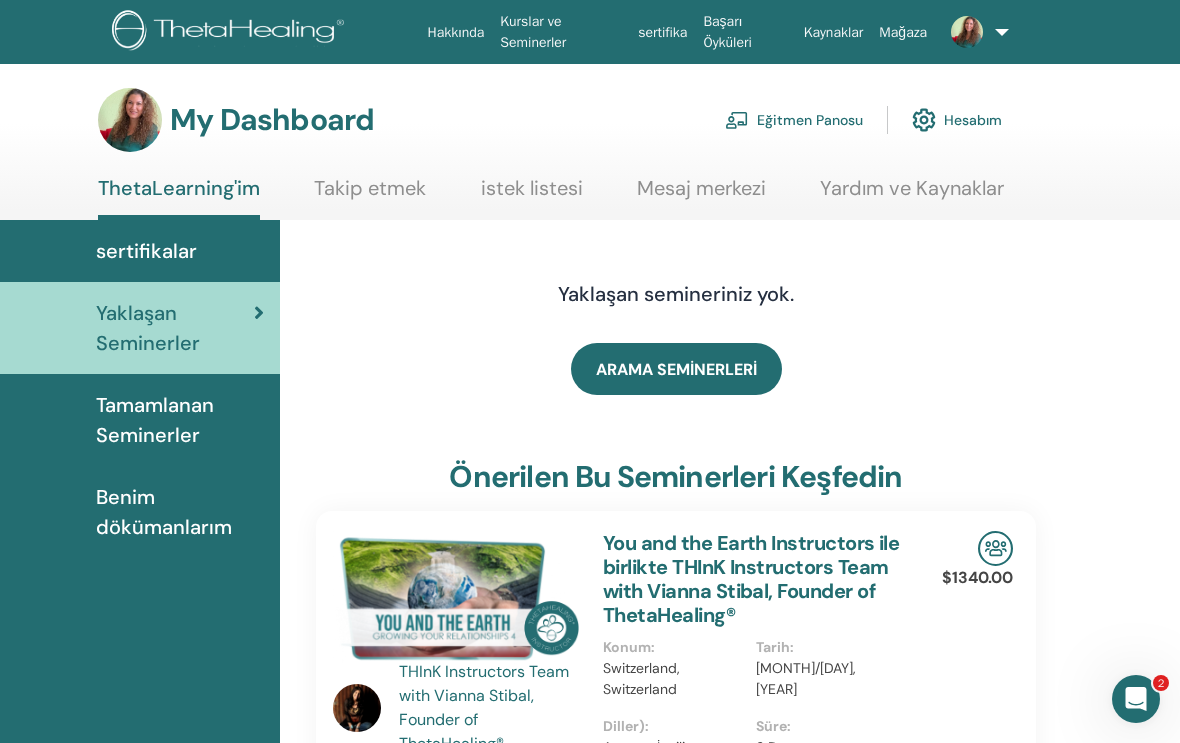 click on "Tamamlanan Seminerler" at bounding box center [180, 420] 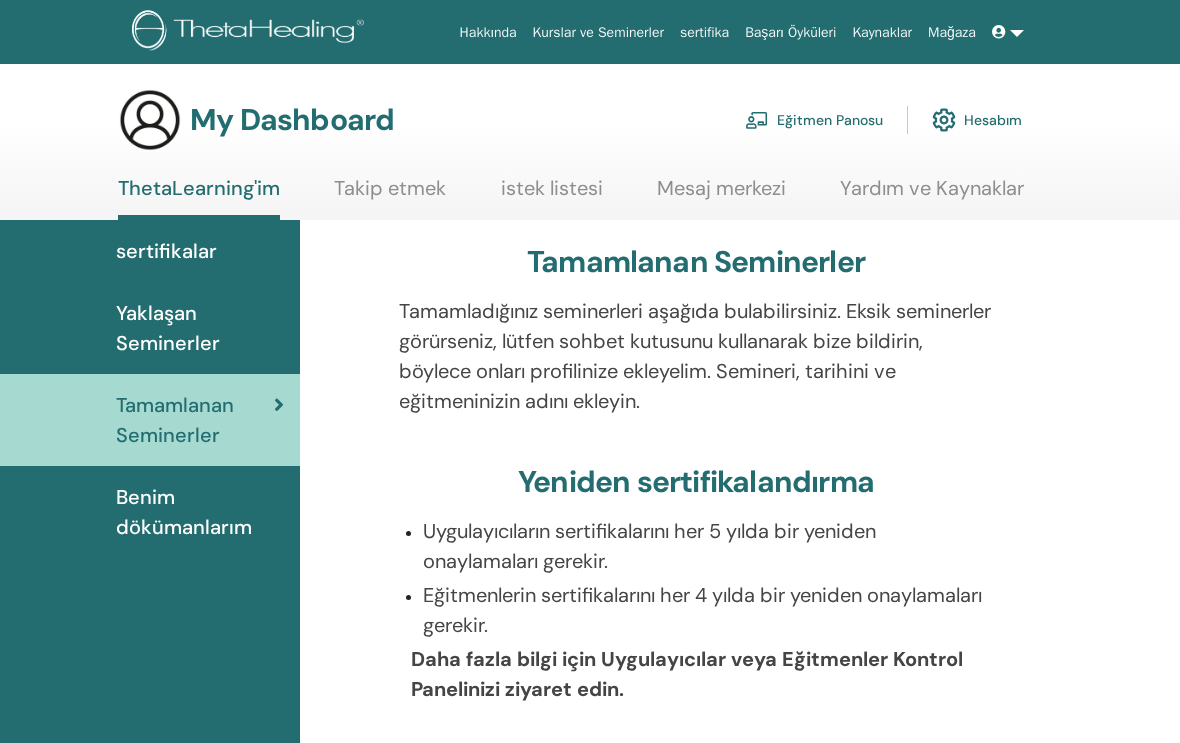 scroll, scrollTop: 0, scrollLeft: 0, axis: both 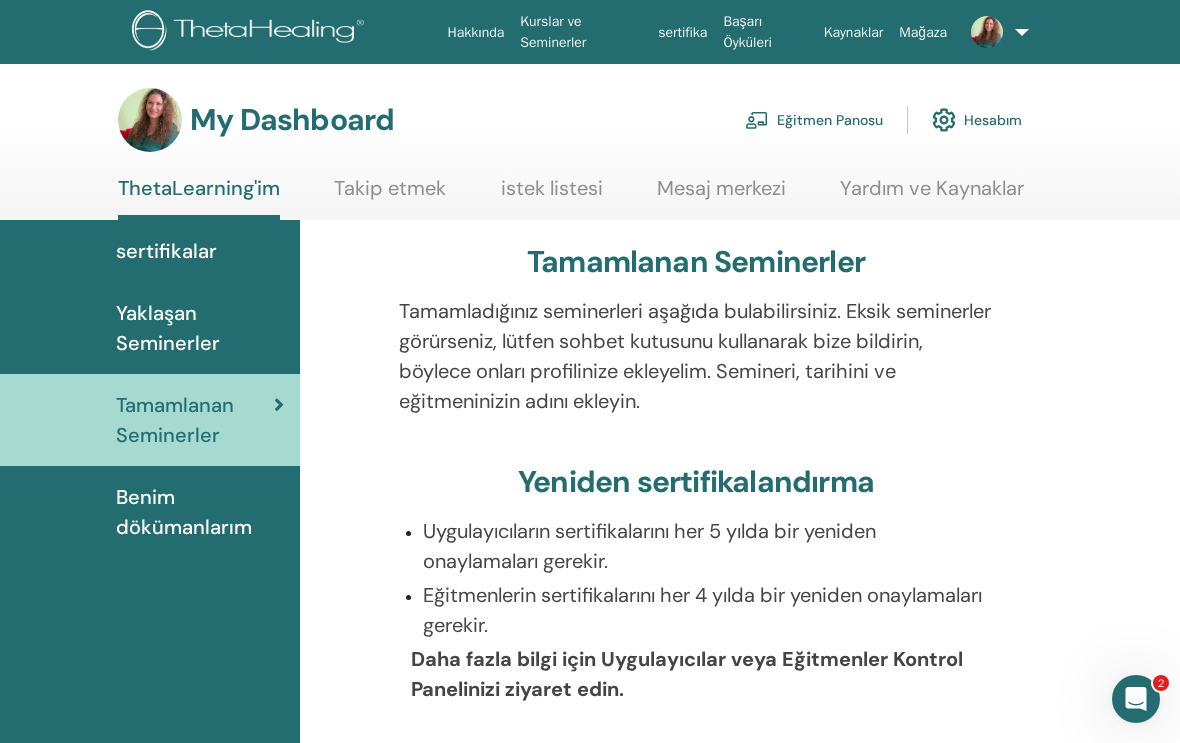 click at bounding box center [987, 32] 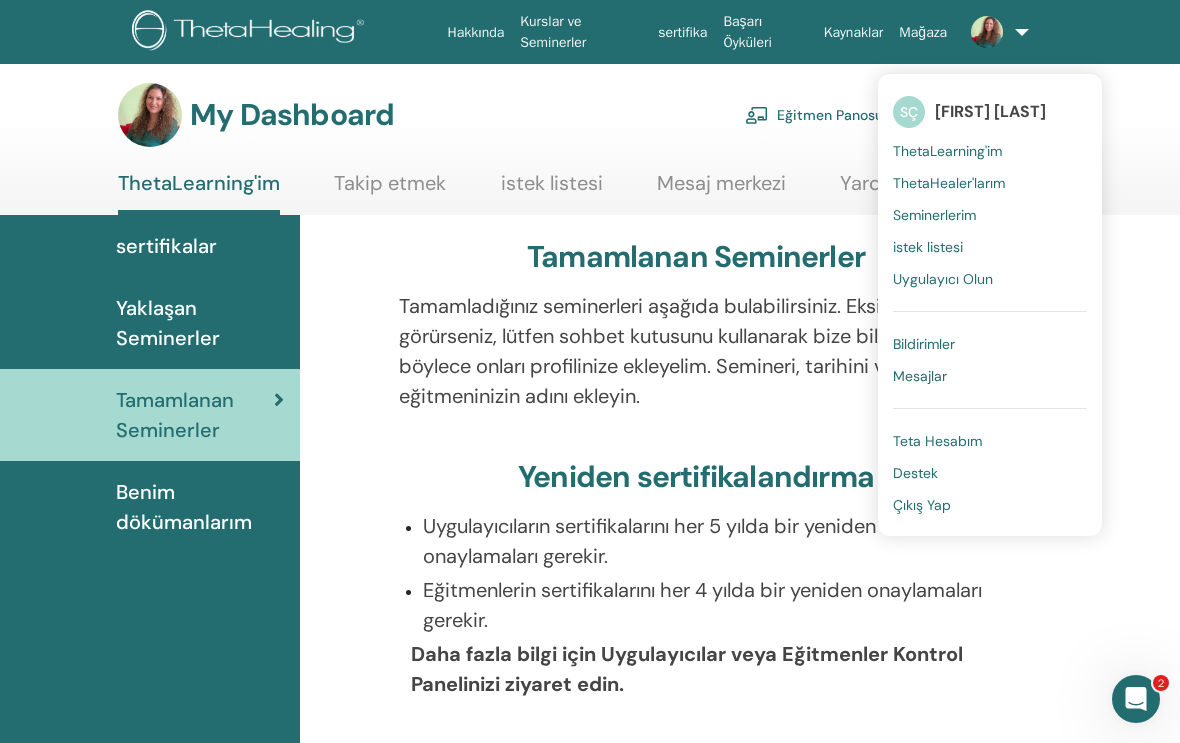 scroll, scrollTop: 0, scrollLeft: 0, axis: both 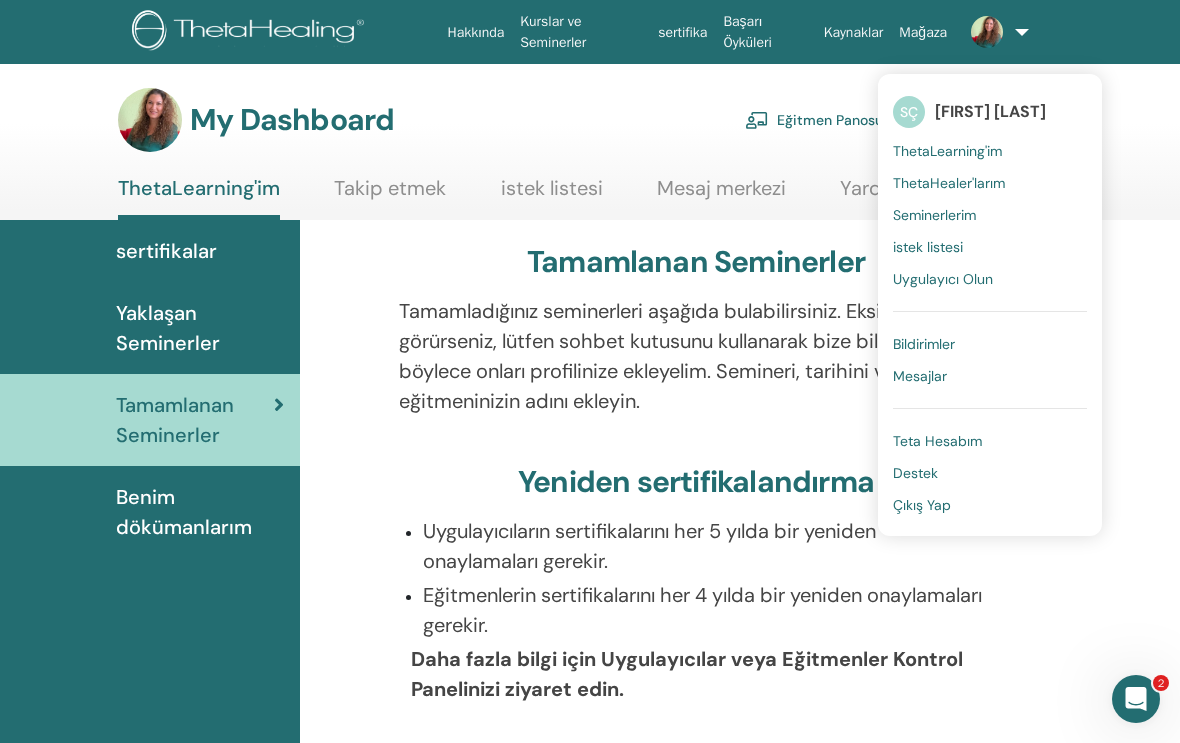 click on "My Dashboard
Eğitmen Panosu
Hesabım
ThetaLearning'im
Takip etmek
istek listesi Mesaj merkezi" at bounding box center (600, 154) 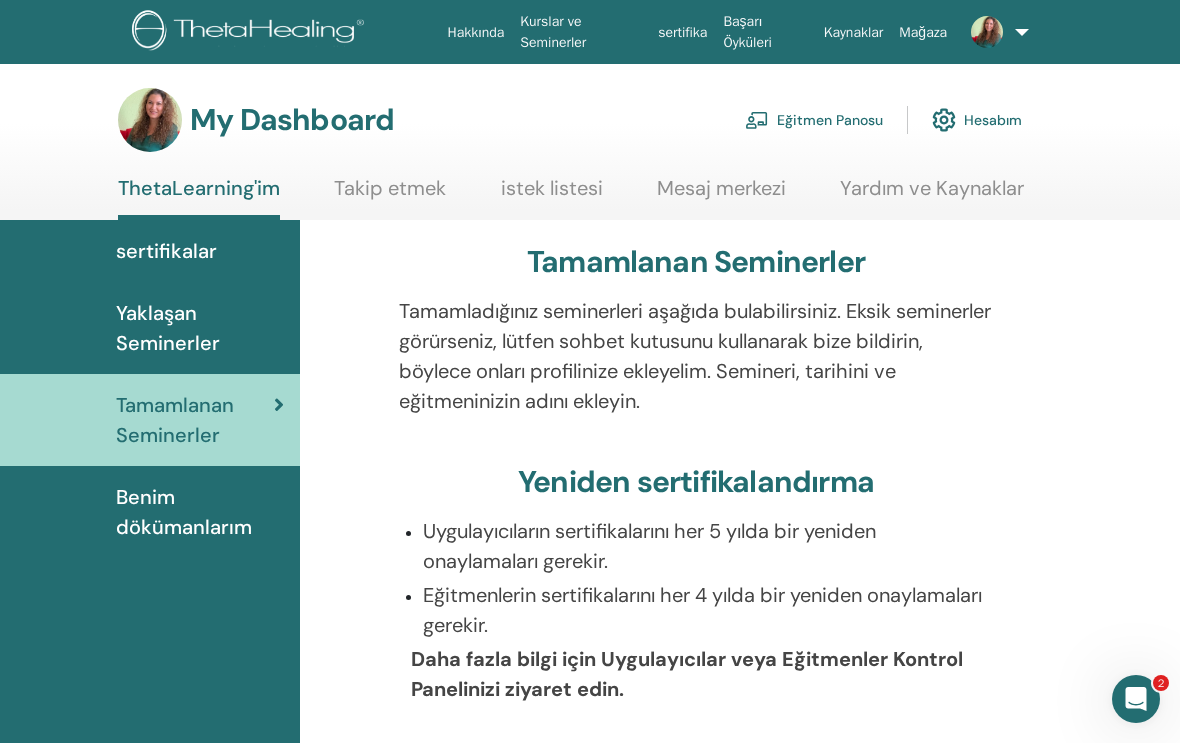 click on "Hesabım" at bounding box center [977, 120] 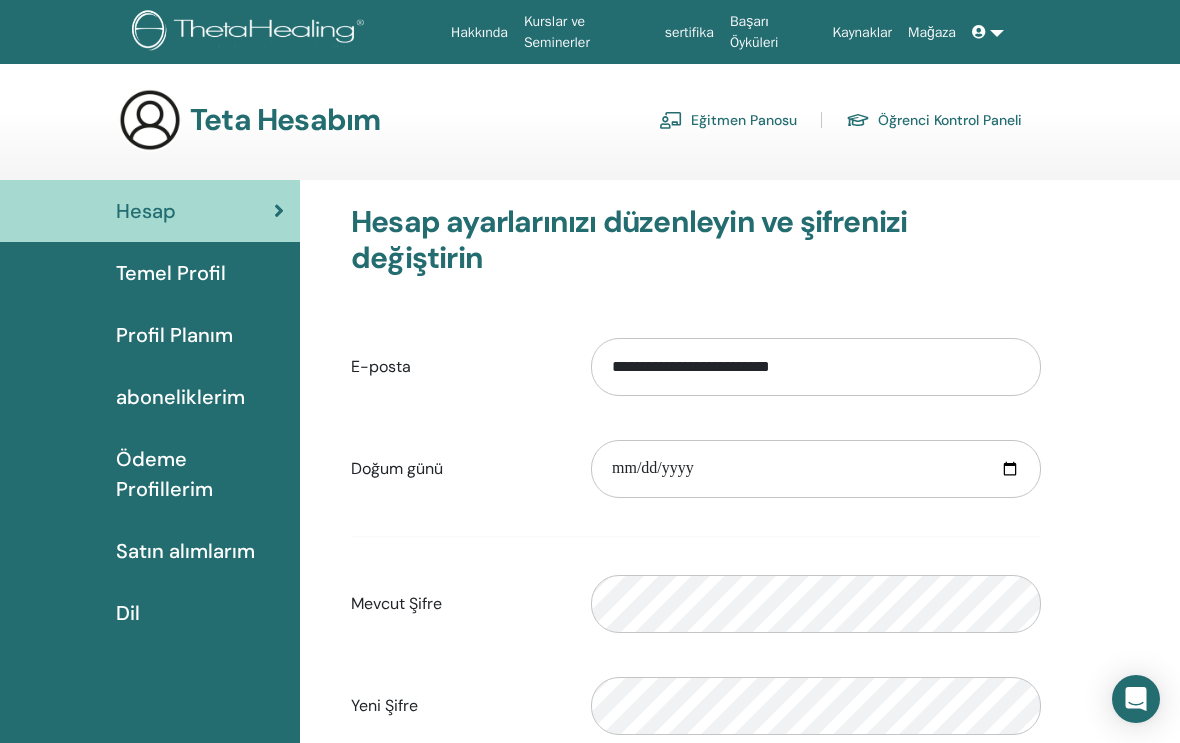 scroll, scrollTop: 0, scrollLeft: 0, axis: both 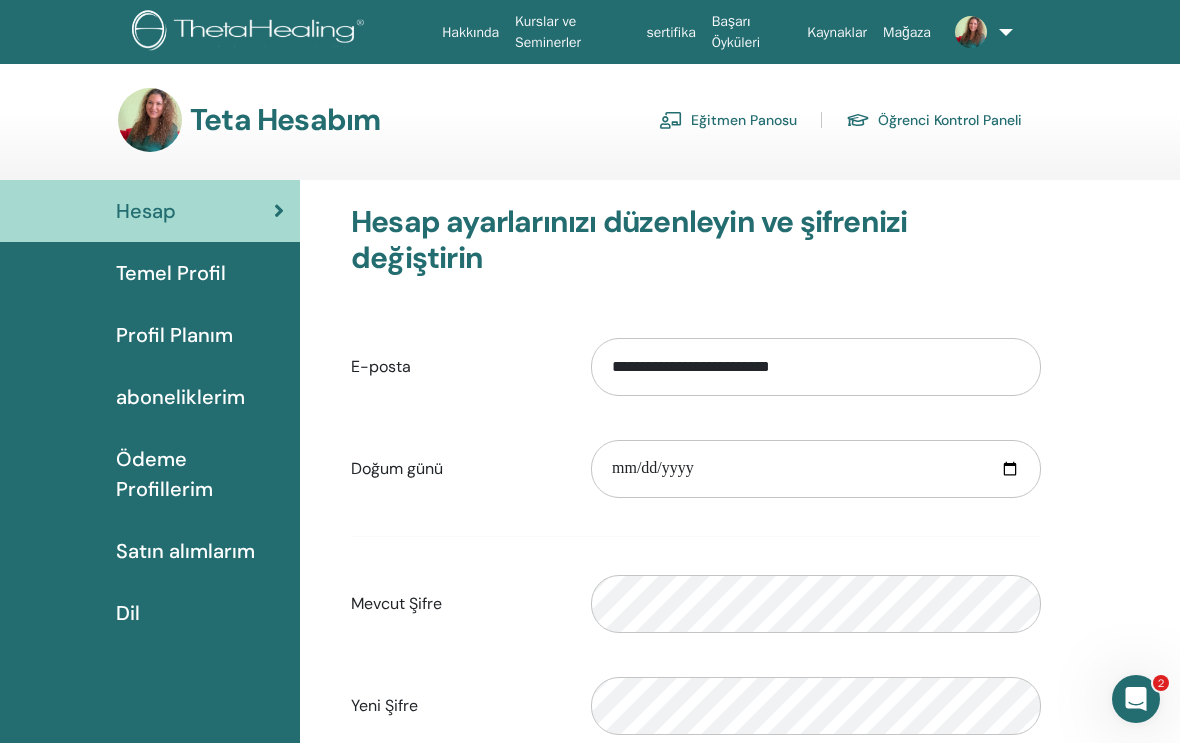 click on "Eğitmen Panosu" at bounding box center [728, 120] 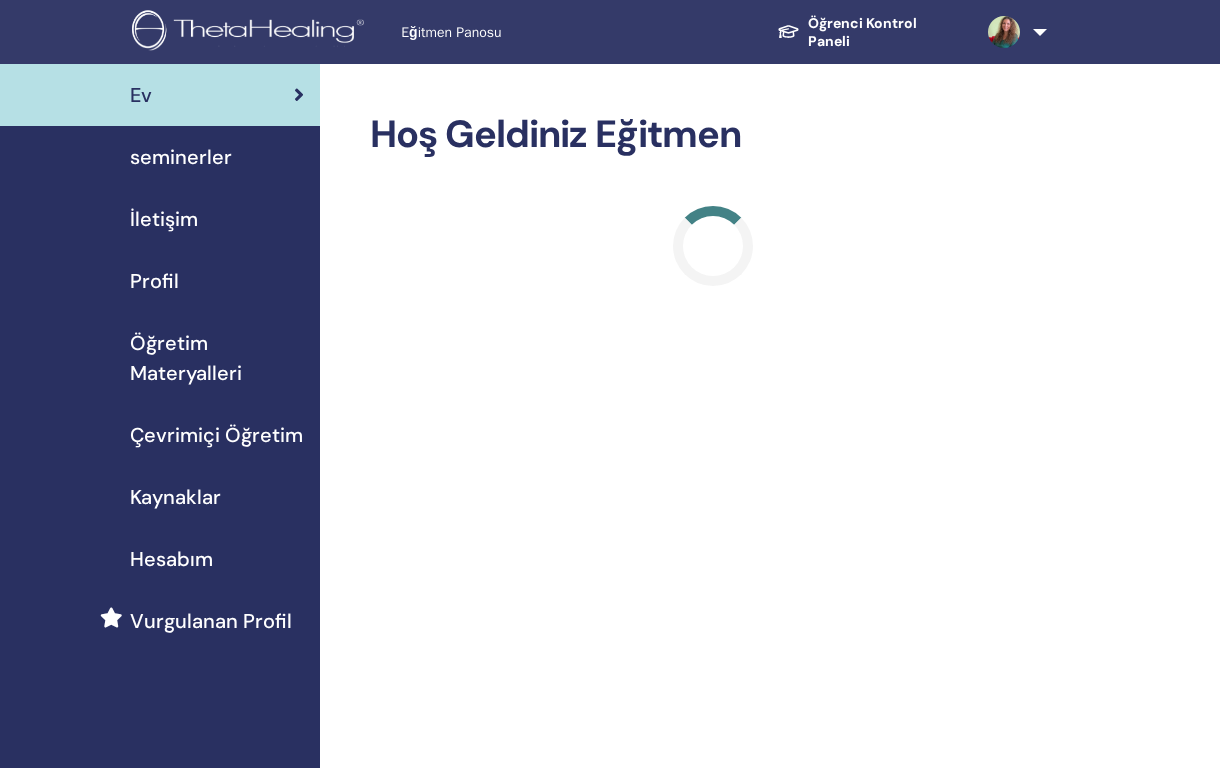 scroll, scrollTop: 3, scrollLeft: 0, axis: vertical 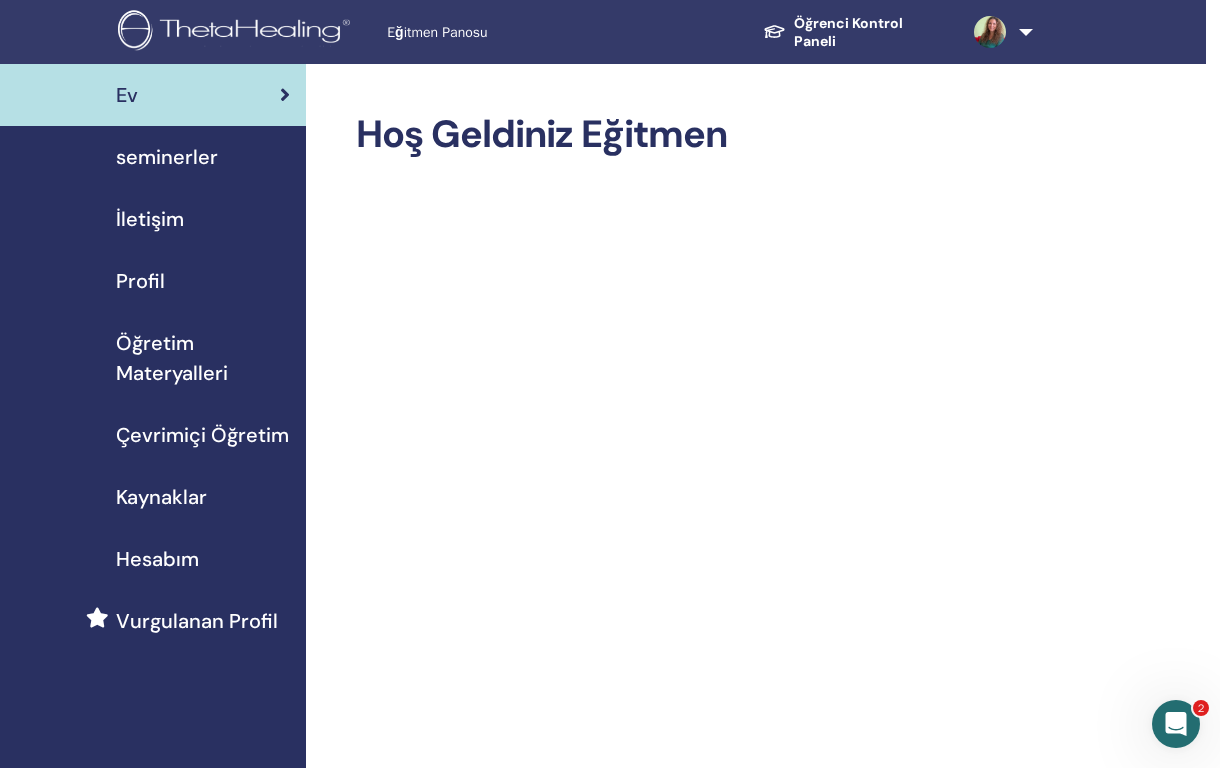 click on "seminerler" at bounding box center [167, 157] 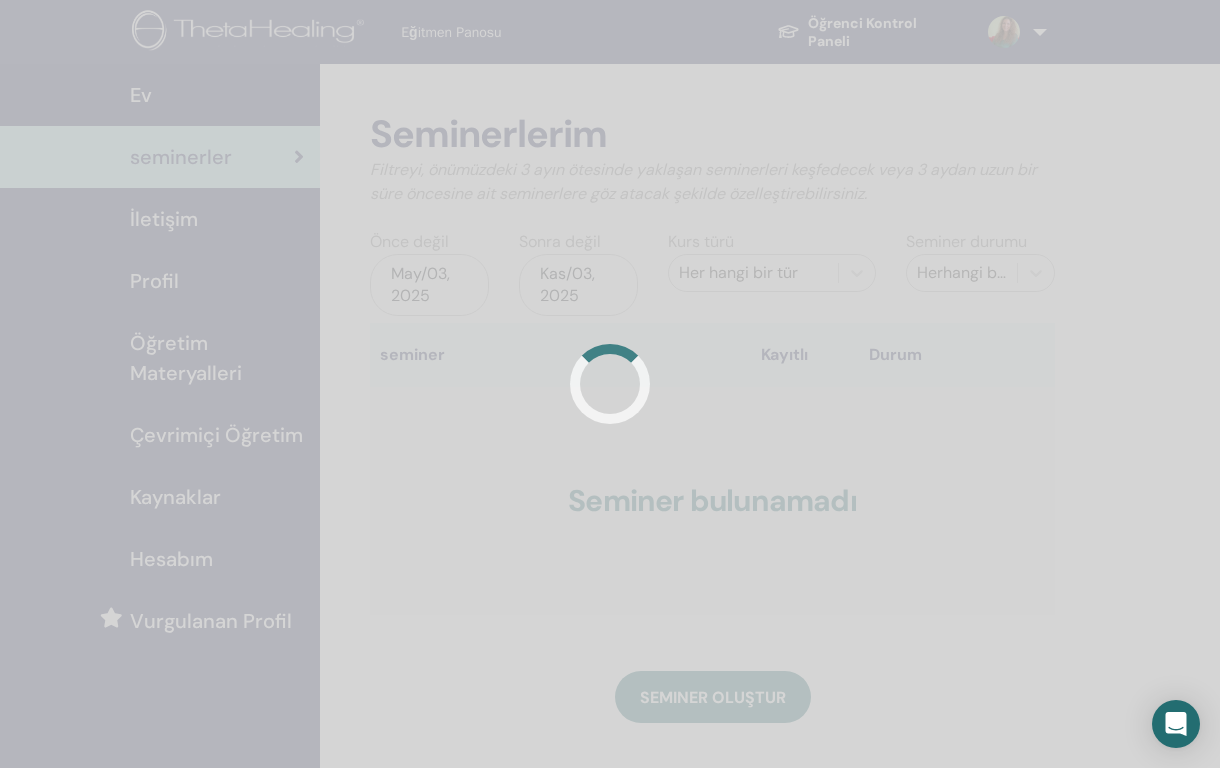 scroll, scrollTop: 0, scrollLeft: 0, axis: both 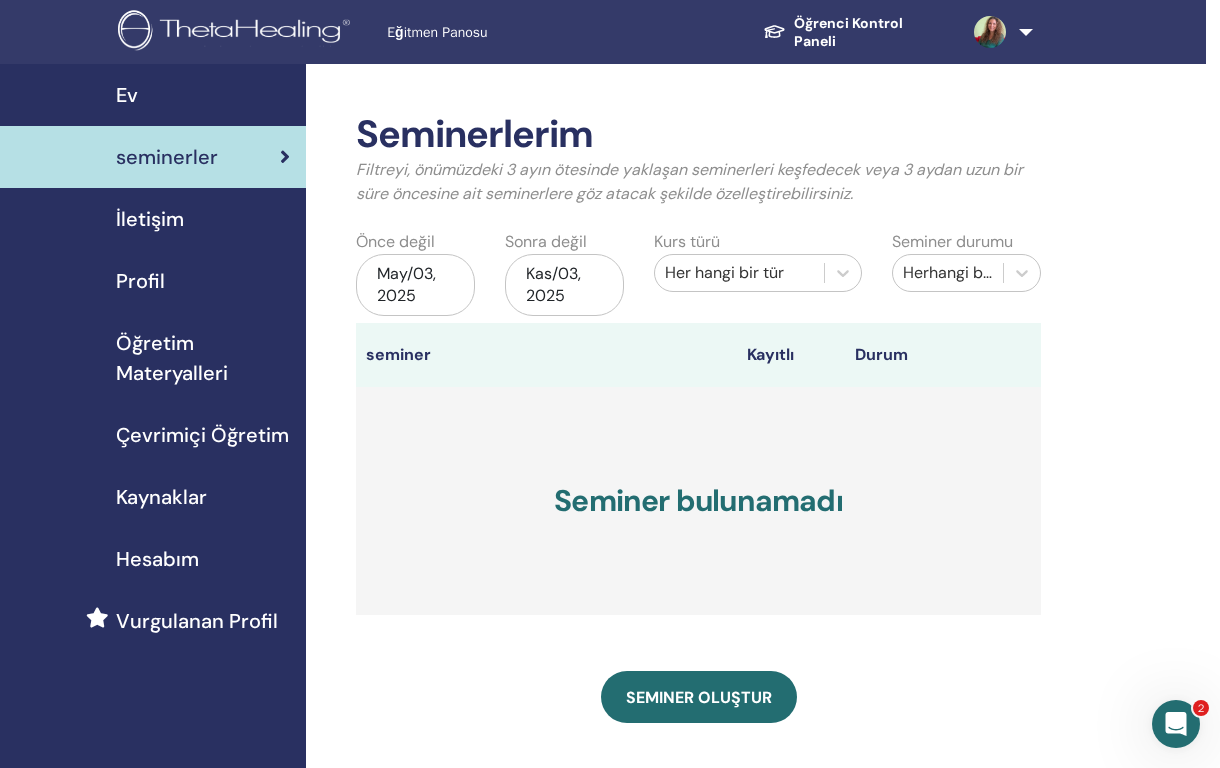 click on "Öğretim Materyalleri" at bounding box center (203, 358) 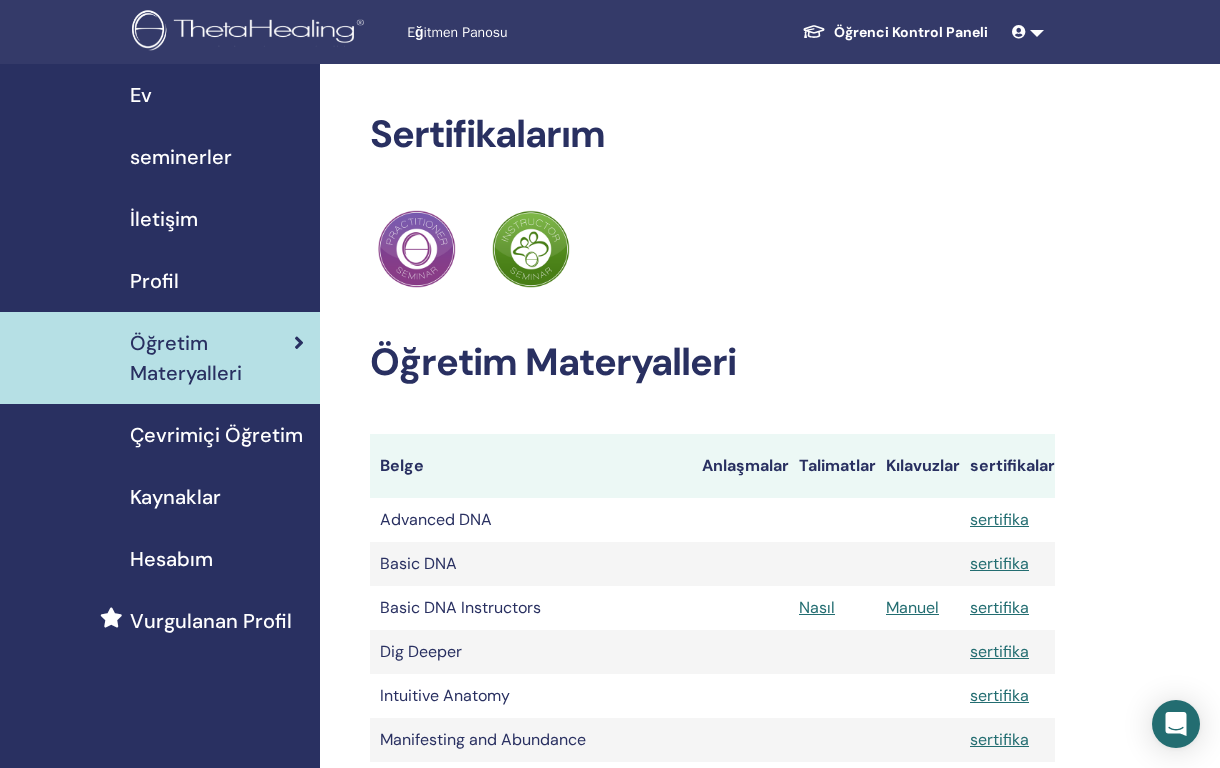 scroll, scrollTop: 0, scrollLeft: 0, axis: both 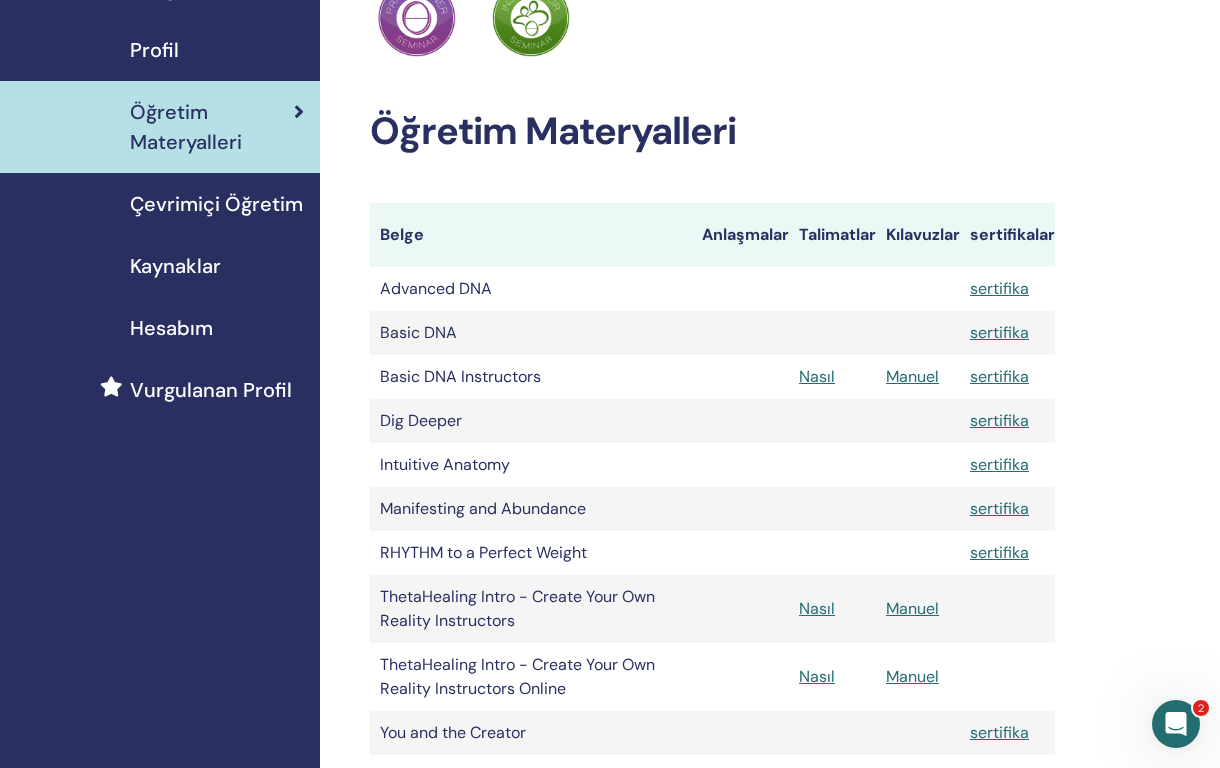click on "Anlaşmalar" at bounding box center [740, 235] 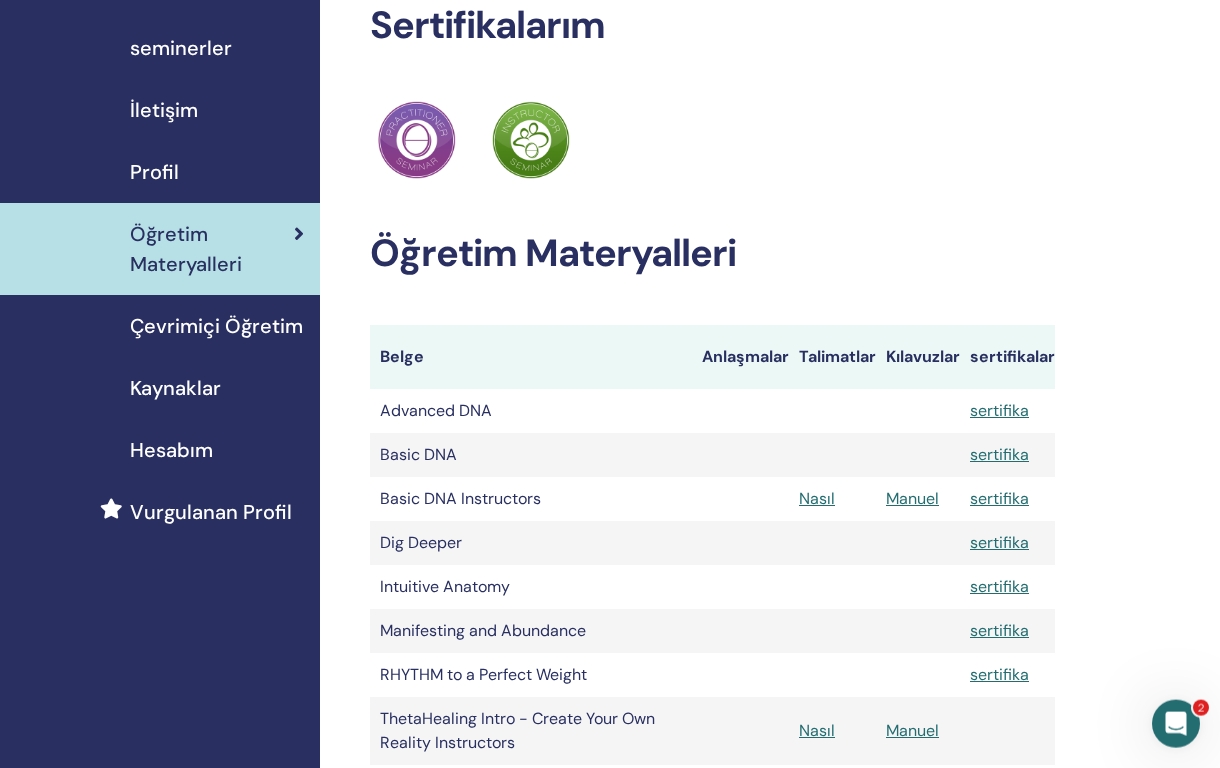 scroll, scrollTop: 110, scrollLeft: 0, axis: vertical 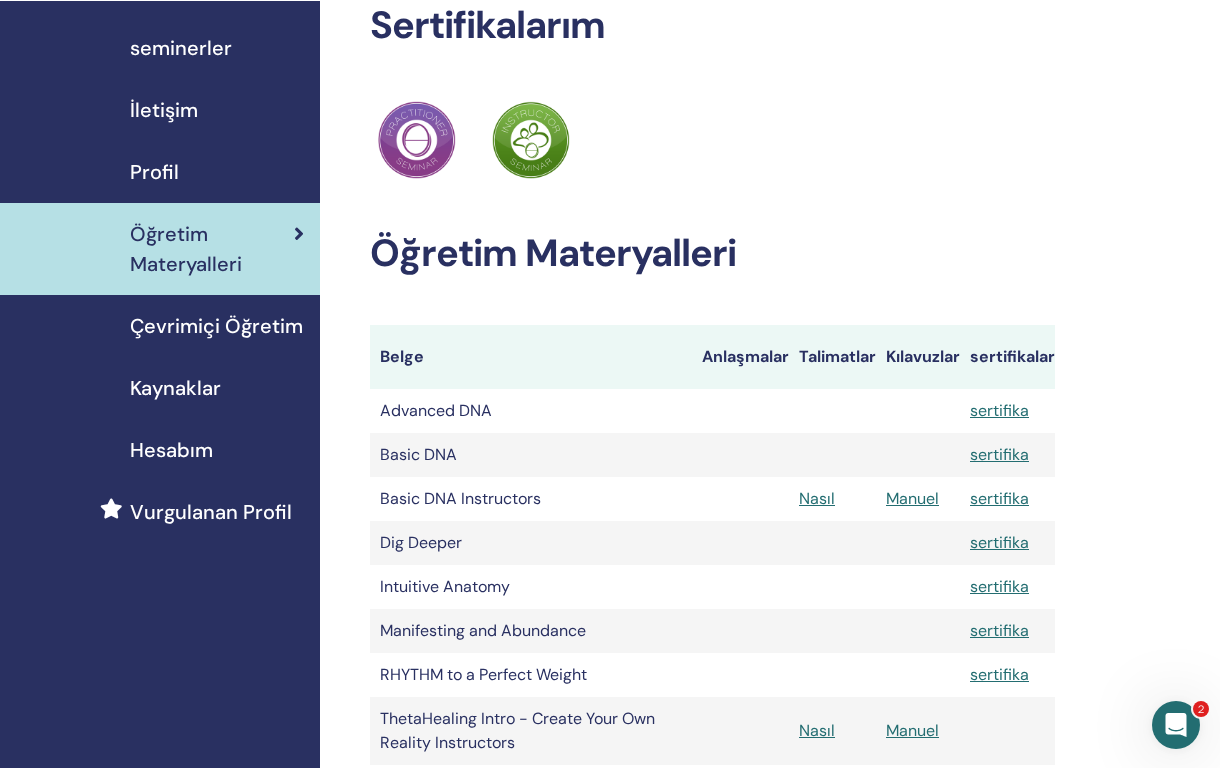 click on "Kaynaklar" at bounding box center (175, 387) 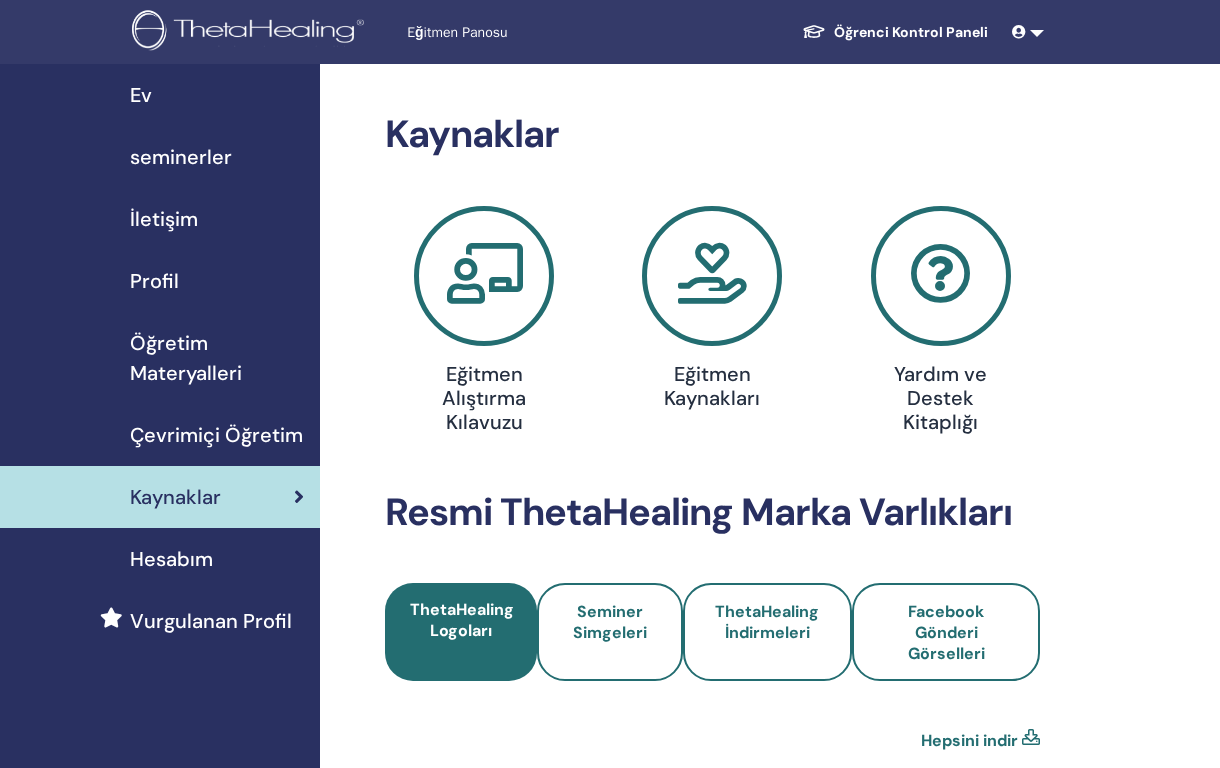 scroll, scrollTop: 0, scrollLeft: 0, axis: both 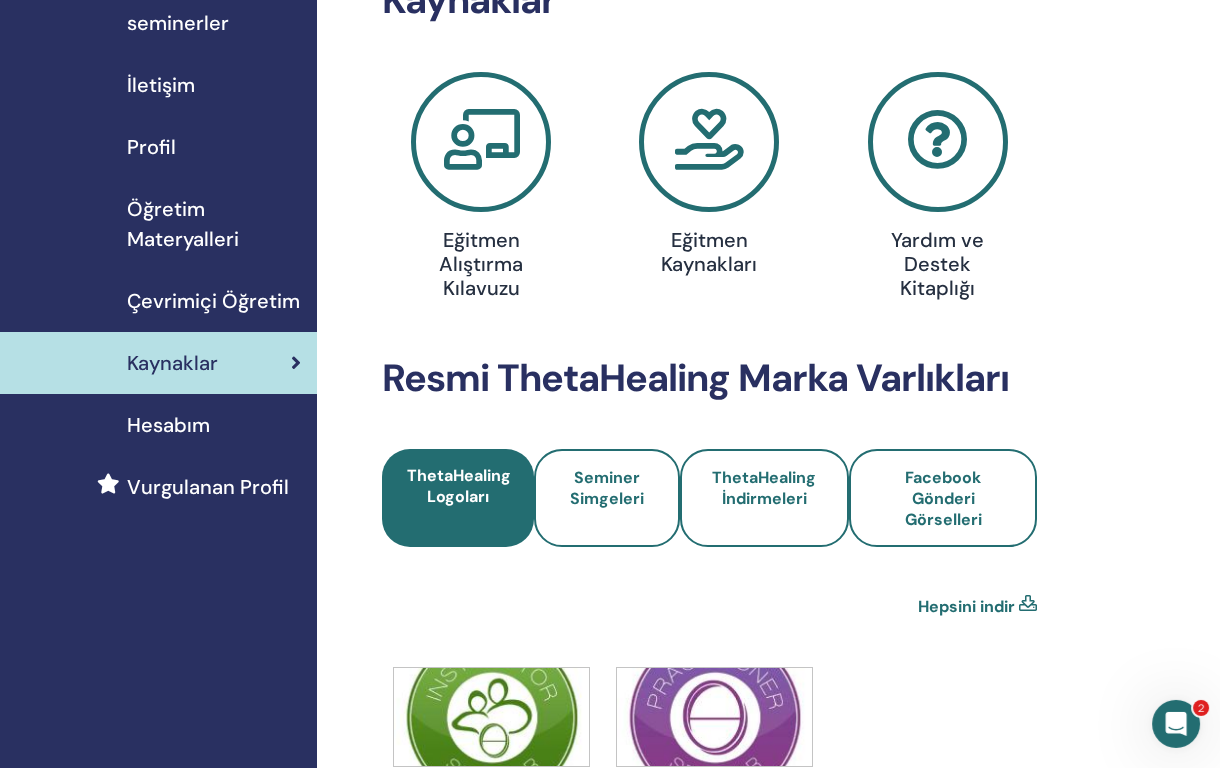 click at bounding box center [481, 142] 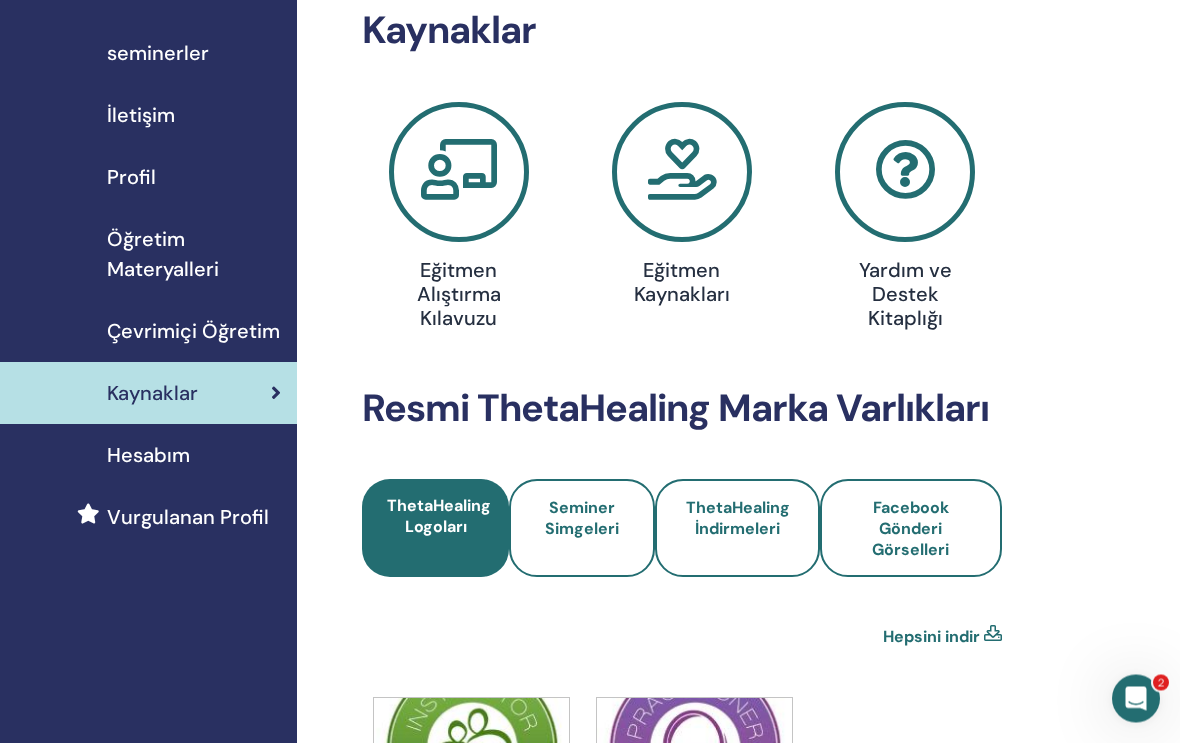 scroll, scrollTop: 103, scrollLeft: 23, axis: both 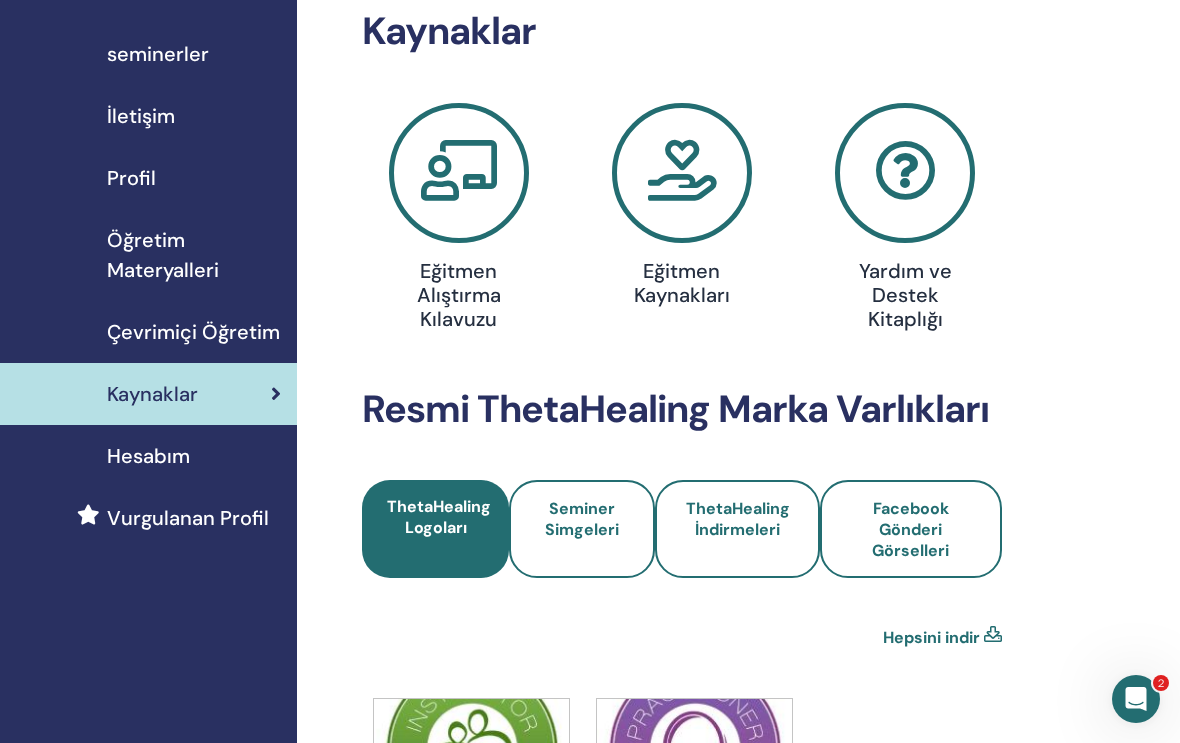 click at bounding box center [682, 173] 